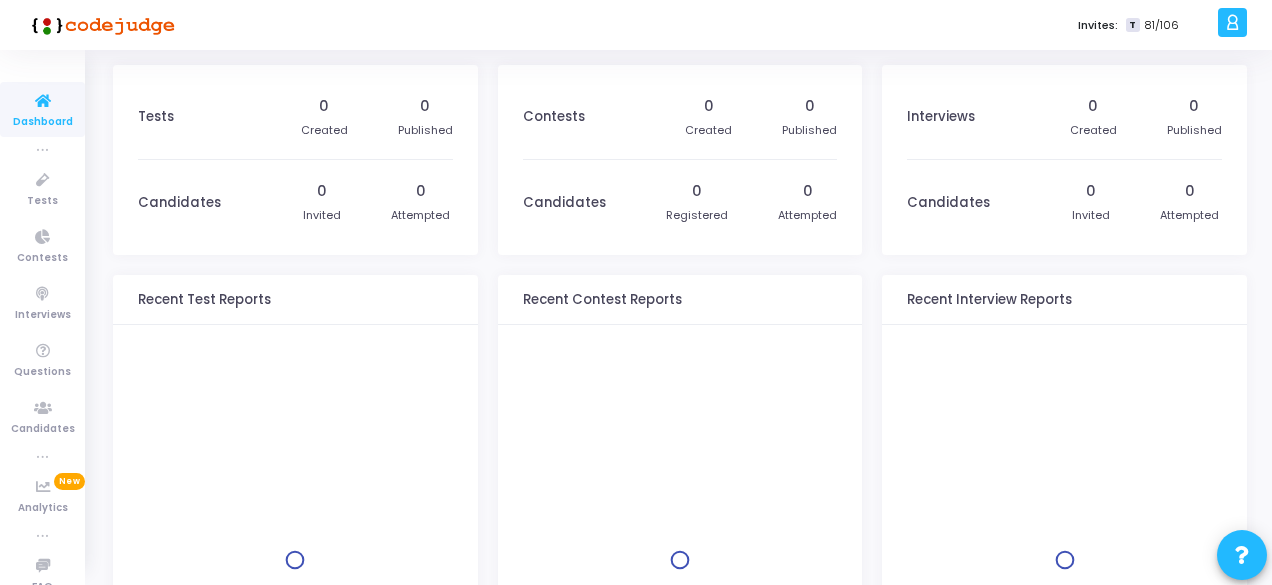 scroll, scrollTop: 0, scrollLeft: 0, axis: both 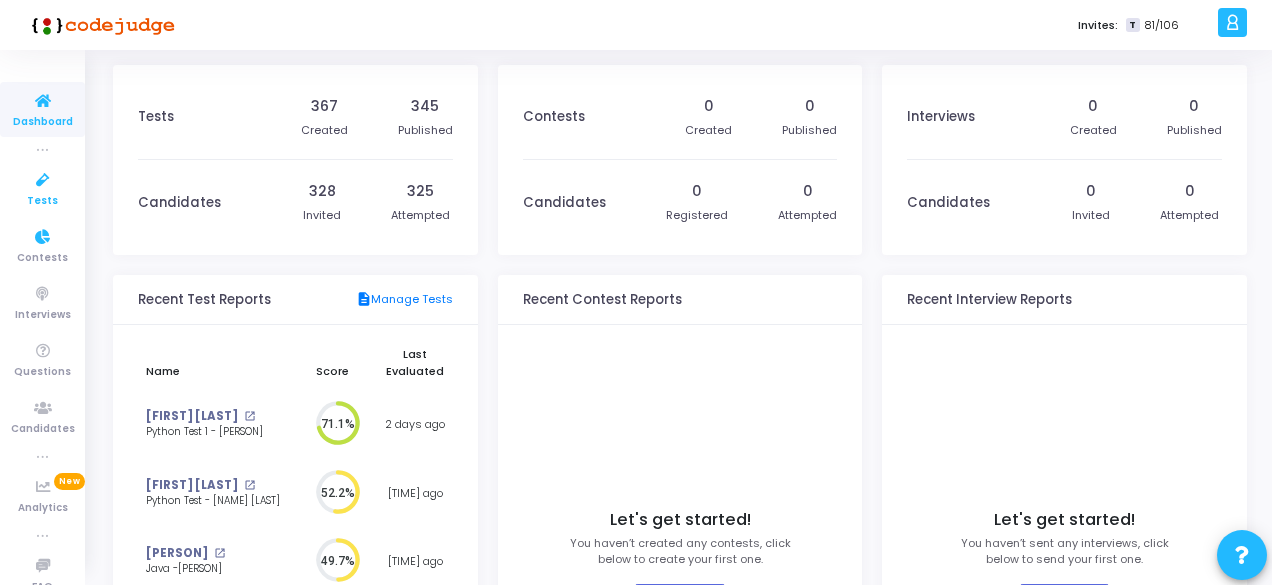 click at bounding box center [43, 180] 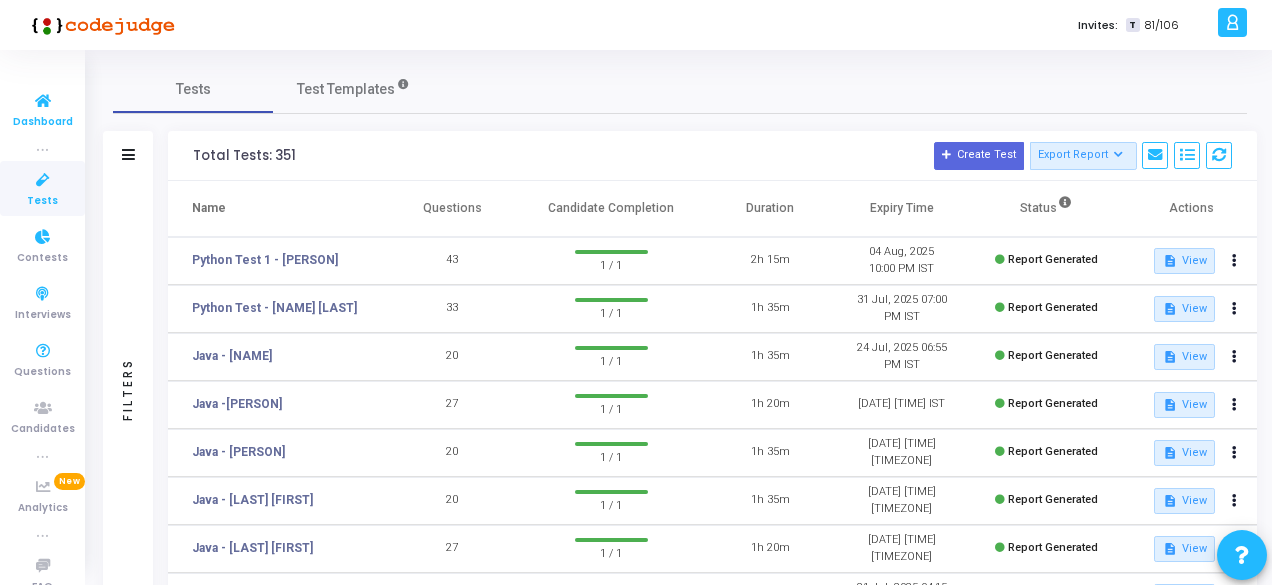 click at bounding box center (43, 101) 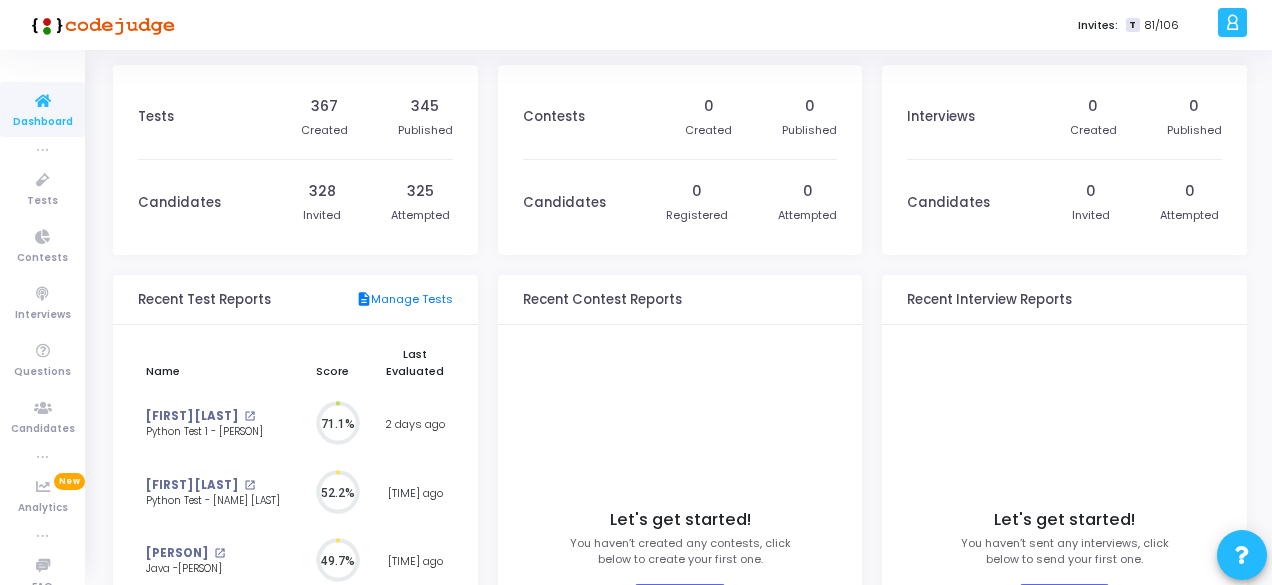 scroll, scrollTop: 9, scrollLeft: 10, axis: both 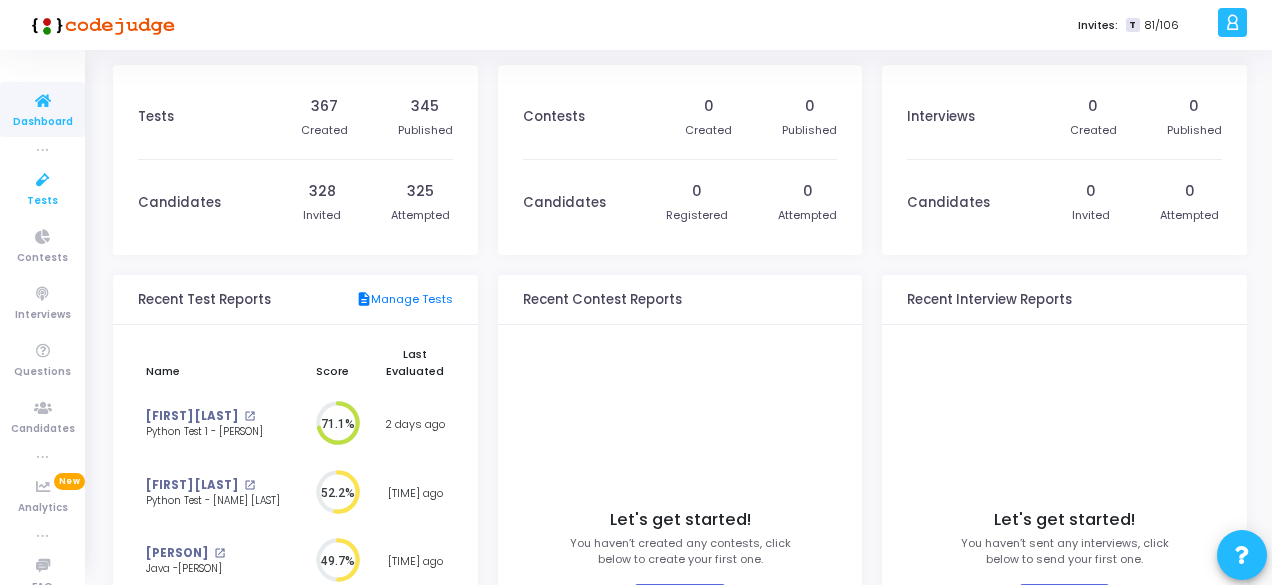 click at bounding box center (43, 180) 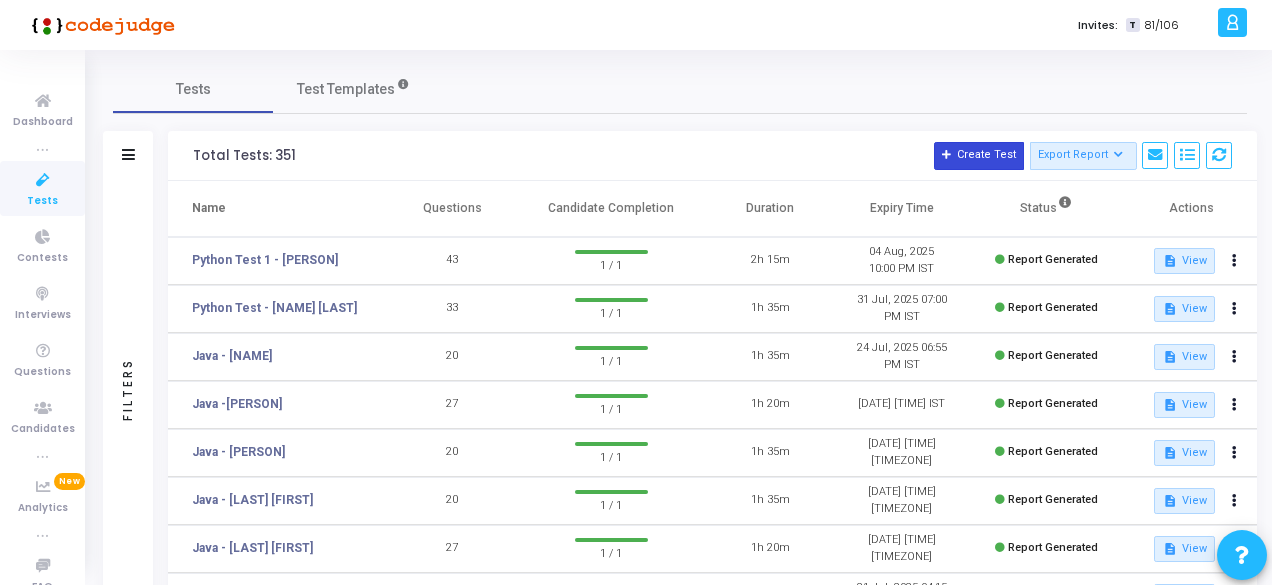 click on "Create Test" at bounding box center (979, 156) 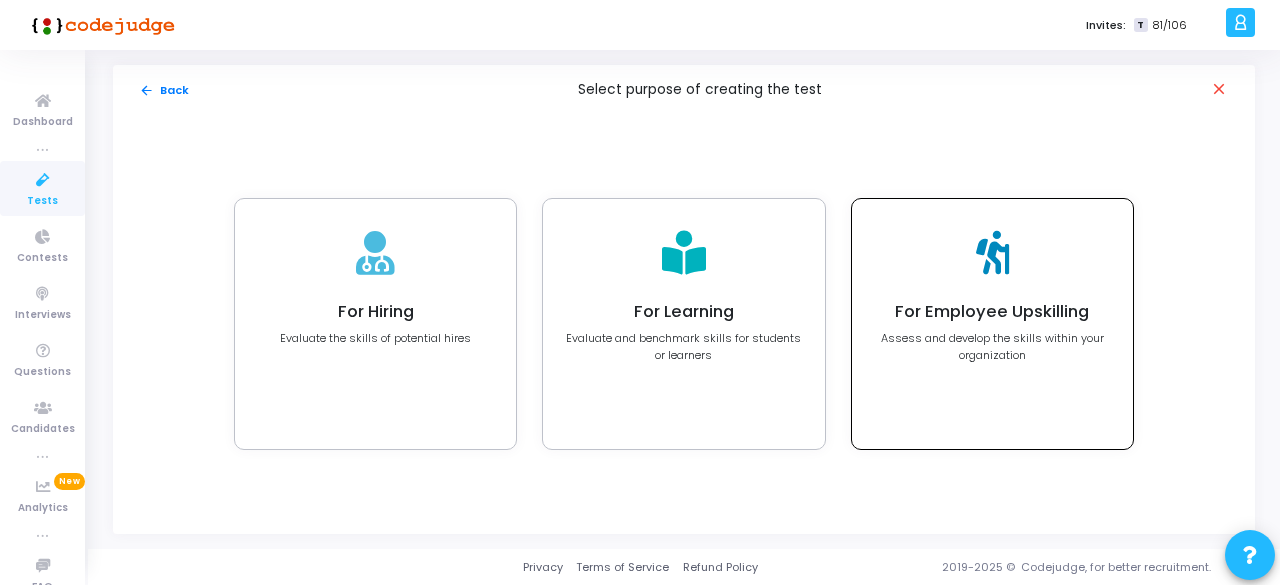 click on "For Employee Upskilling" 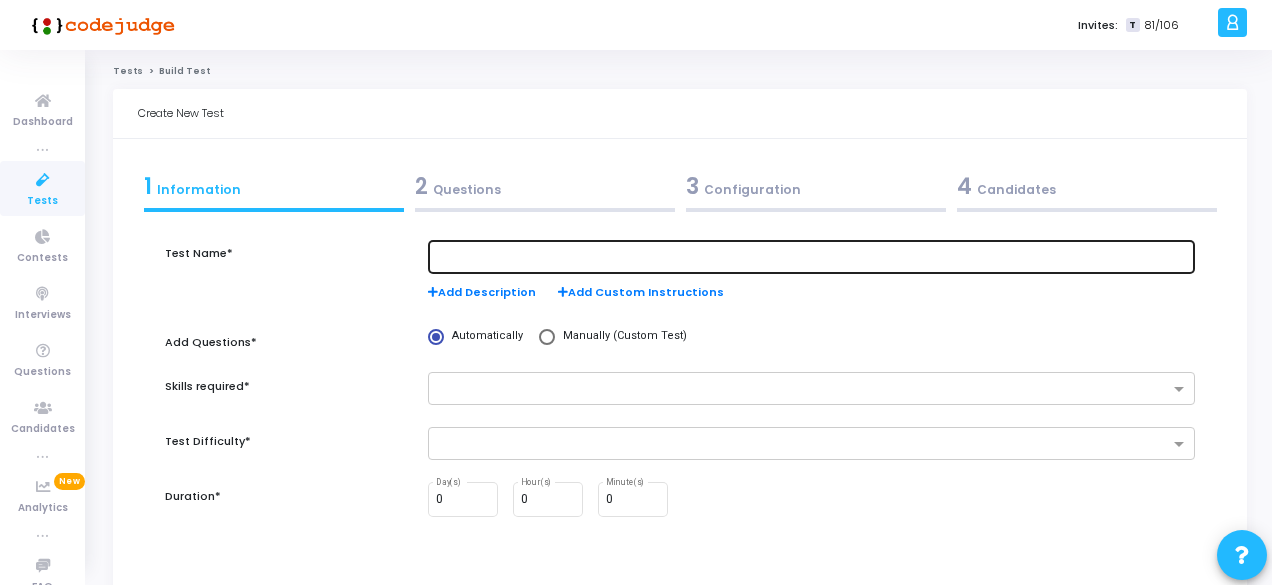 click at bounding box center (811, 257) 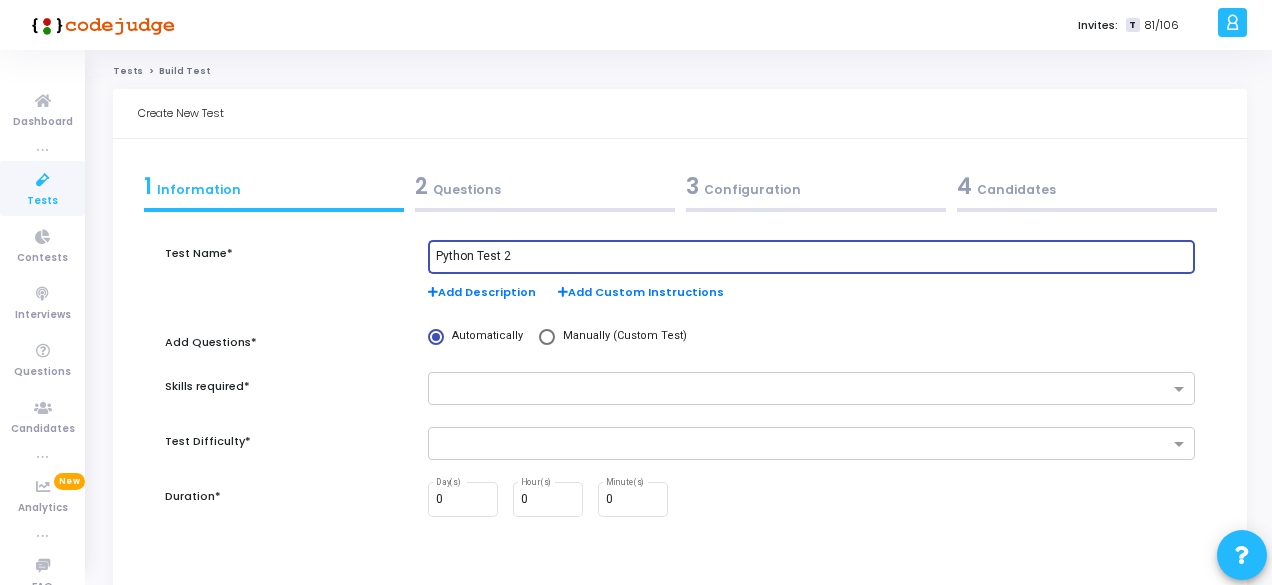 type on "Python Test 2" 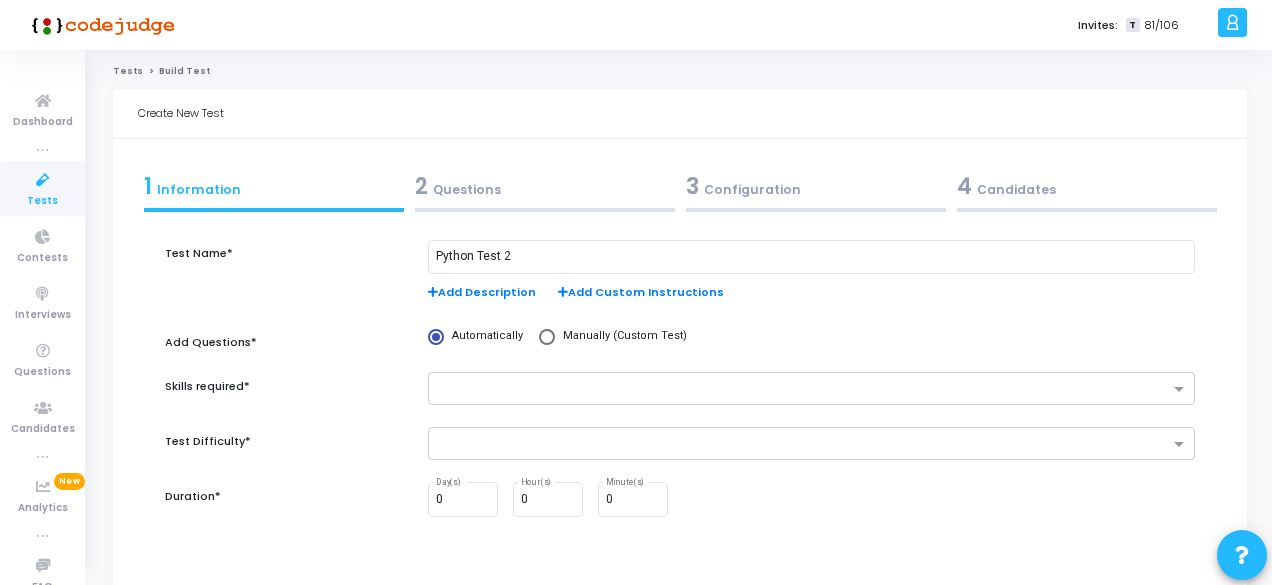 click on "Python Test 2  Add Description  Add Custom Instructions" at bounding box center (811, 281) 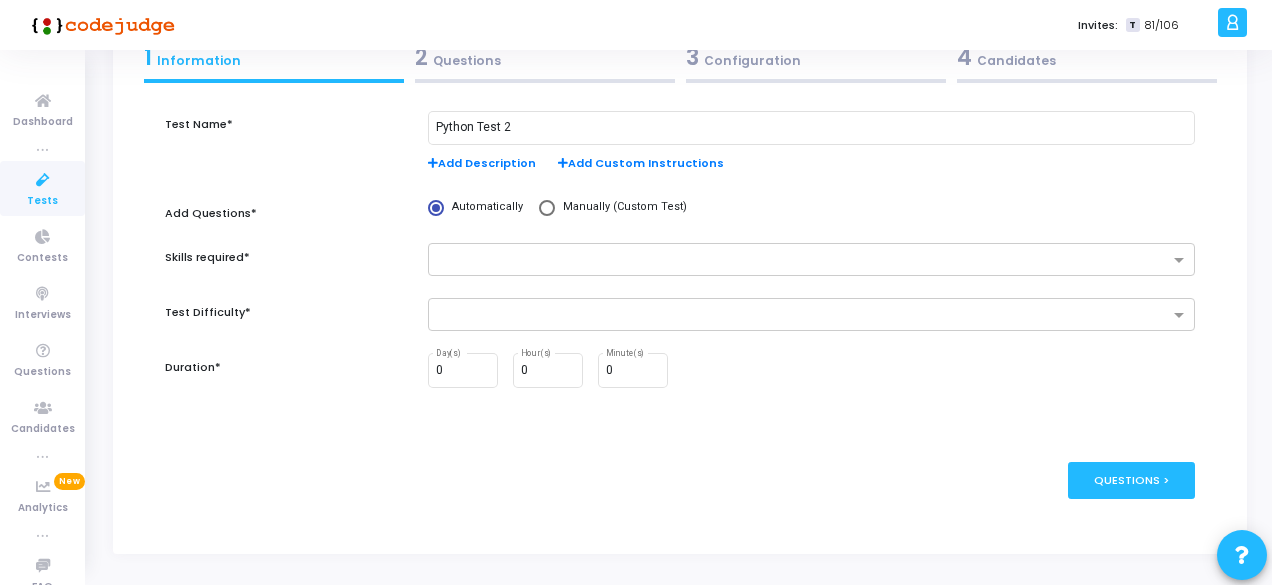 scroll, scrollTop: 169, scrollLeft: 0, axis: vertical 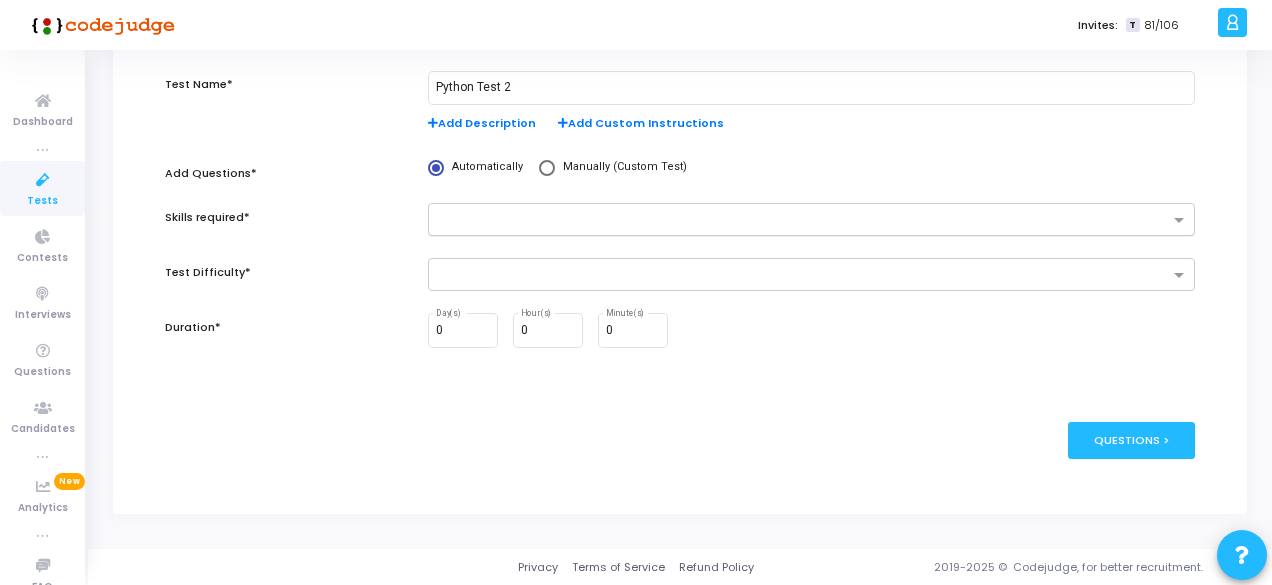 click at bounding box center [804, 221] 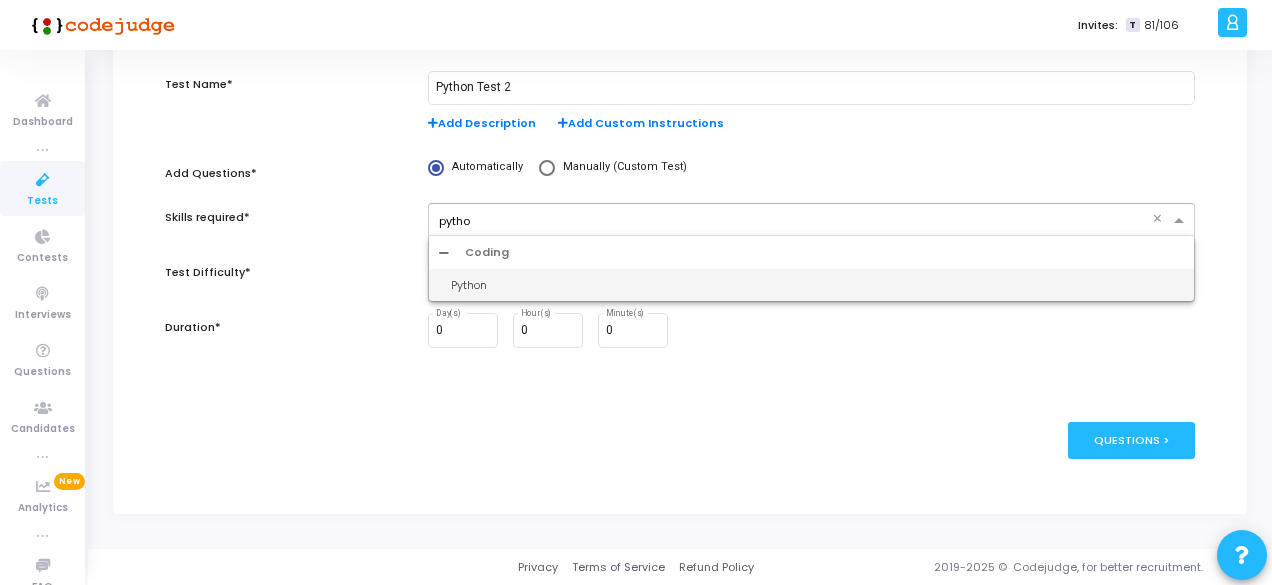 type on "python" 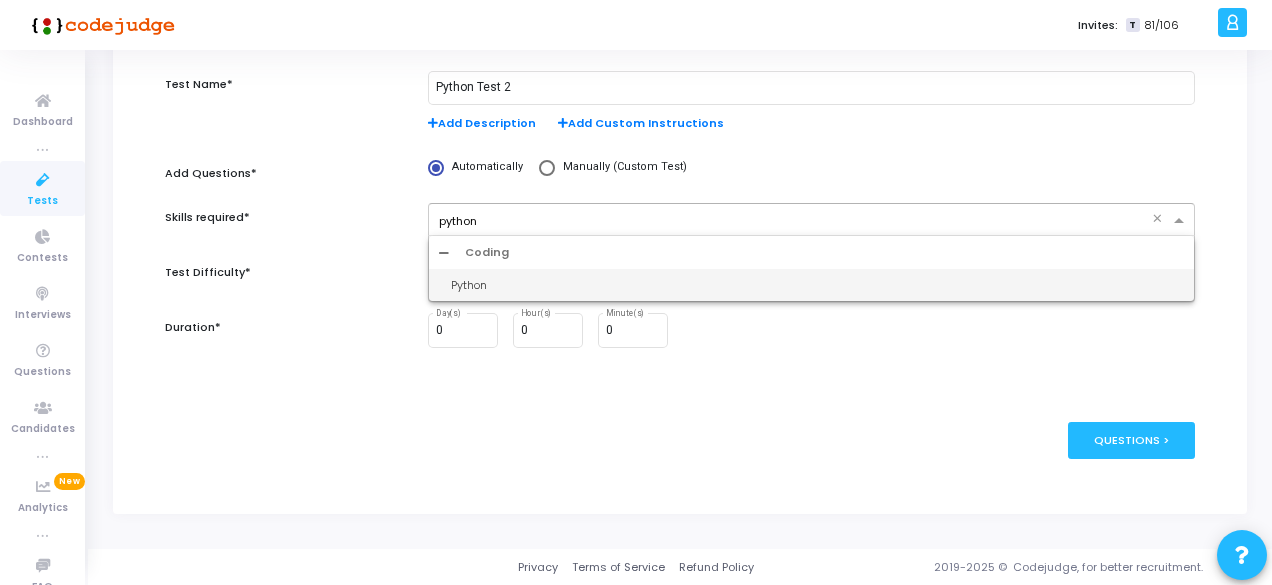 click on "Python" at bounding box center [817, 285] 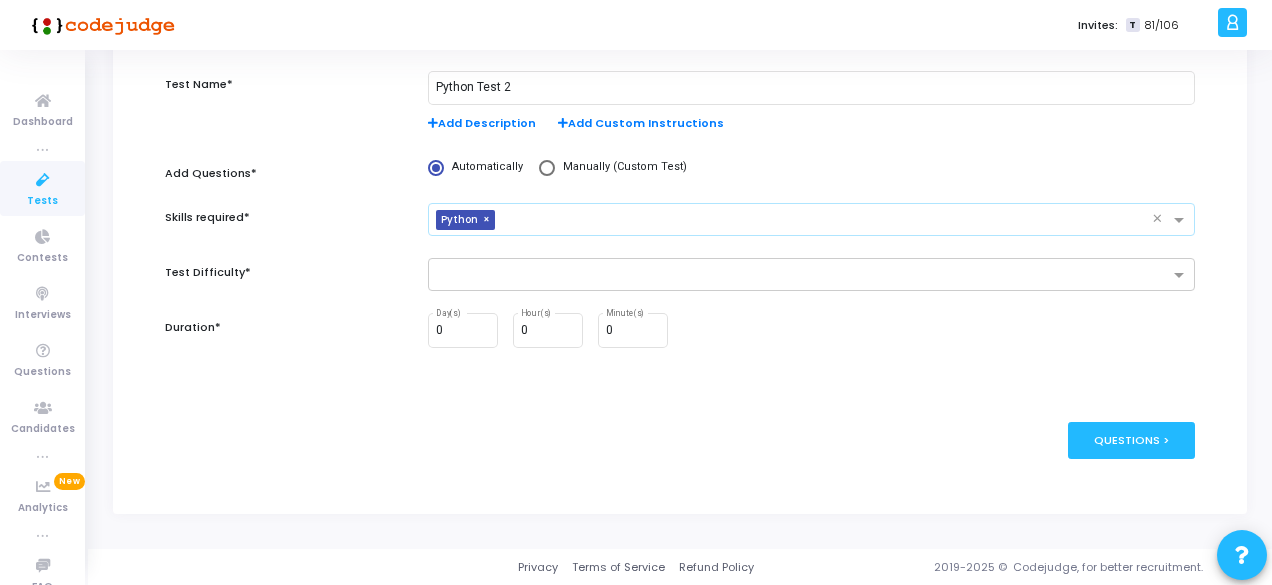 click at bounding box center [827, 221] 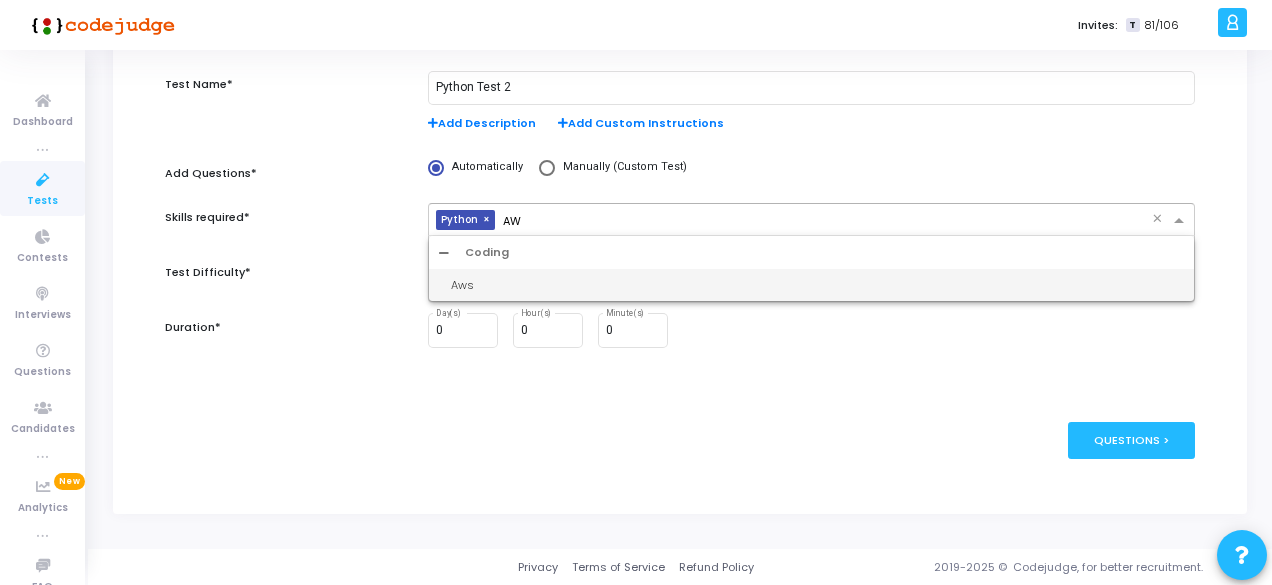 type on "AWS" 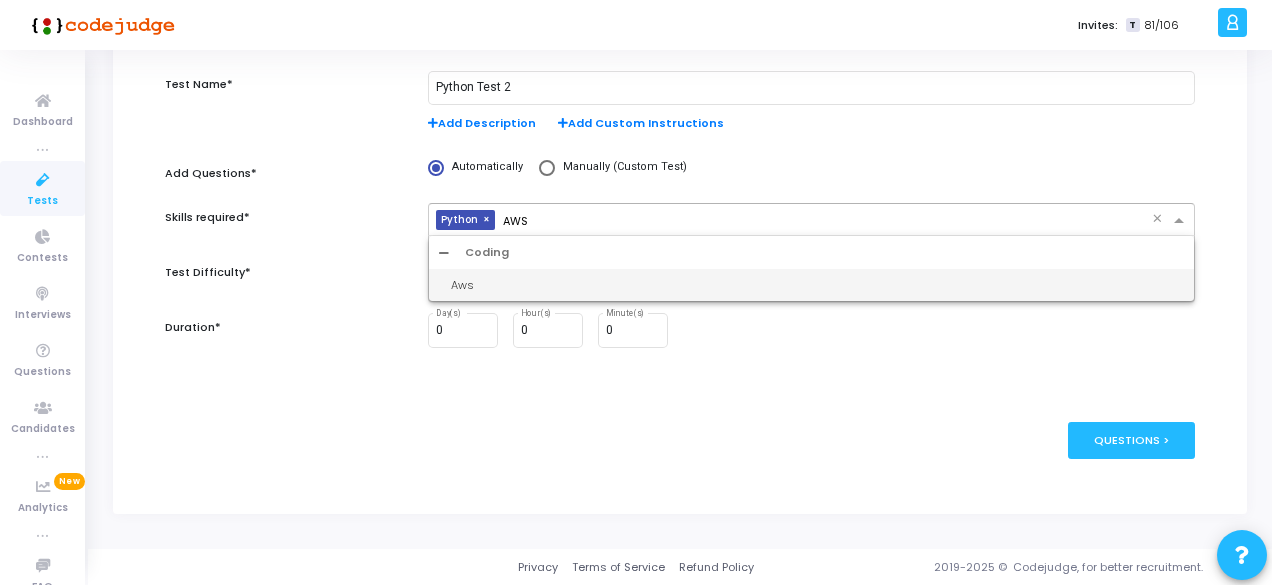 click on "Aws" at bounding box center (817, 285) 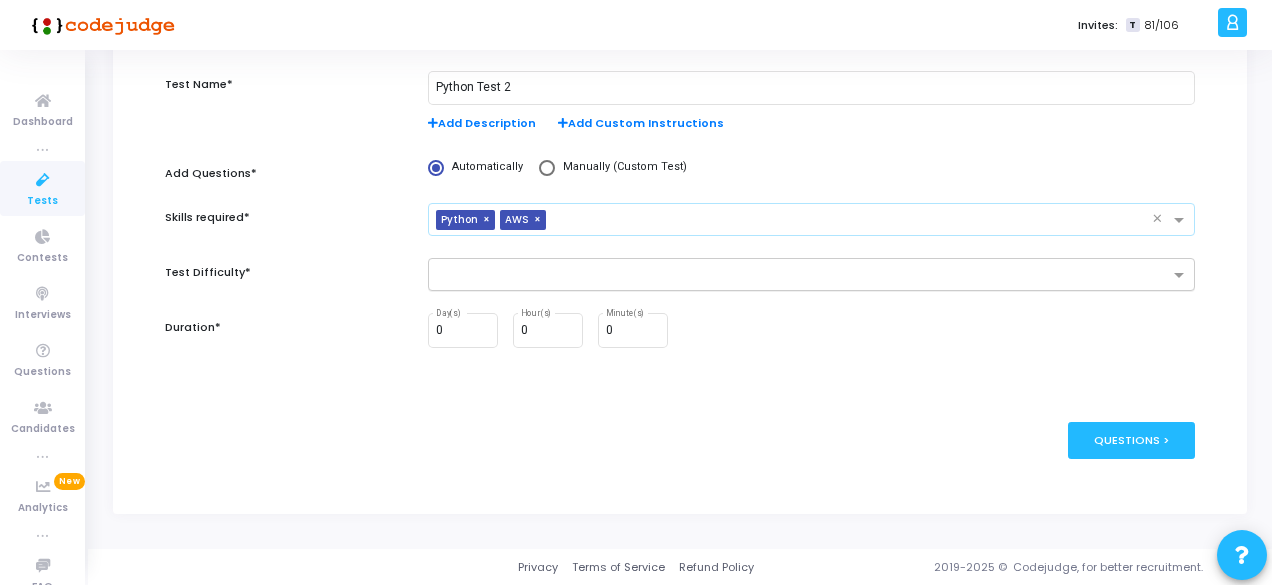 click at bounding box center [804, 276] 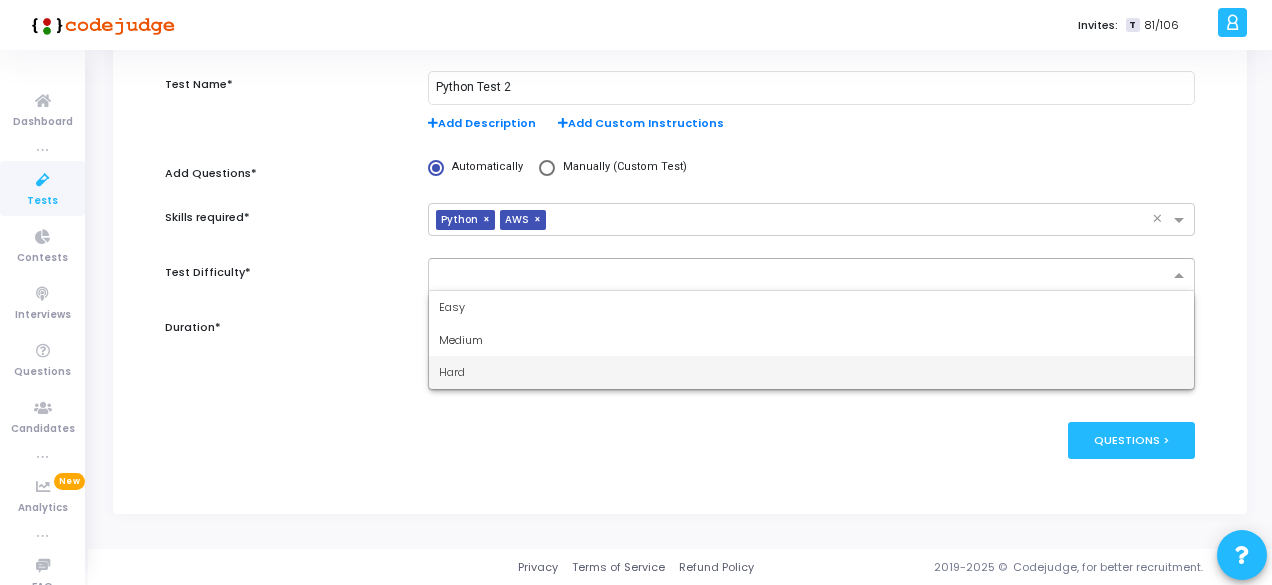 drag, startPoint x: 480, startPoint y: 340, endPoint x: 480, endPoint y: 375, distance: 35 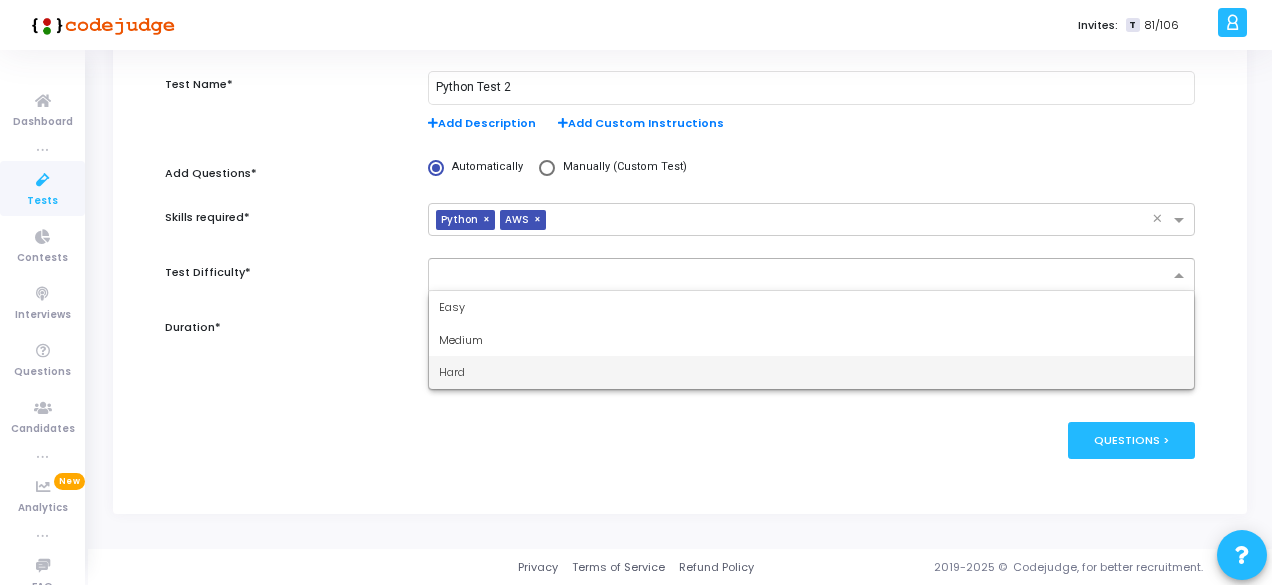 click on "Easy   Medium   Hard" at bounding box center (811, 340) 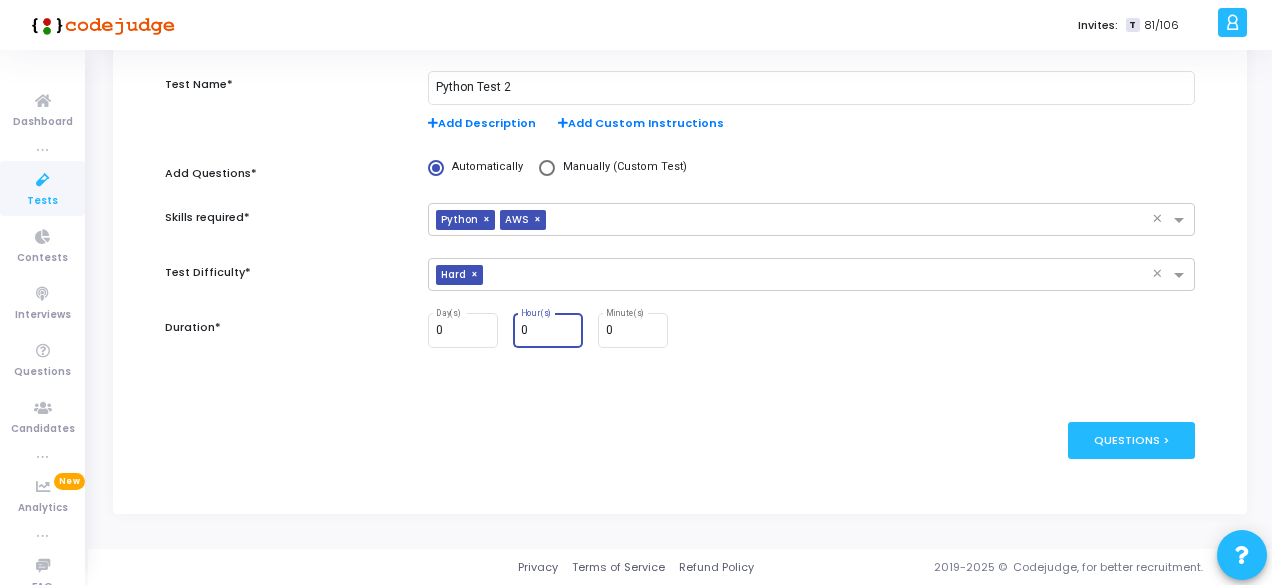 drag, startPoint x: 537, startPoint y: 327, endPoint x: 504, endPoint y: 327, distance: 33 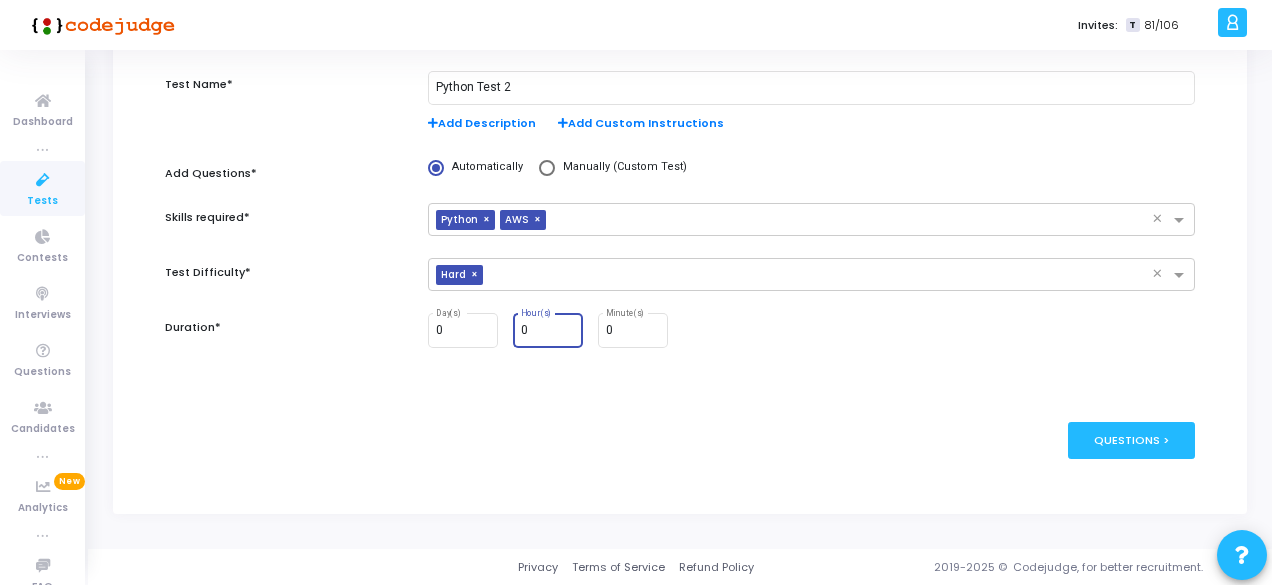 click on "0 Day(s) 0 Hour(s) 0 Minute(s)" at bounding box center [811, 330] 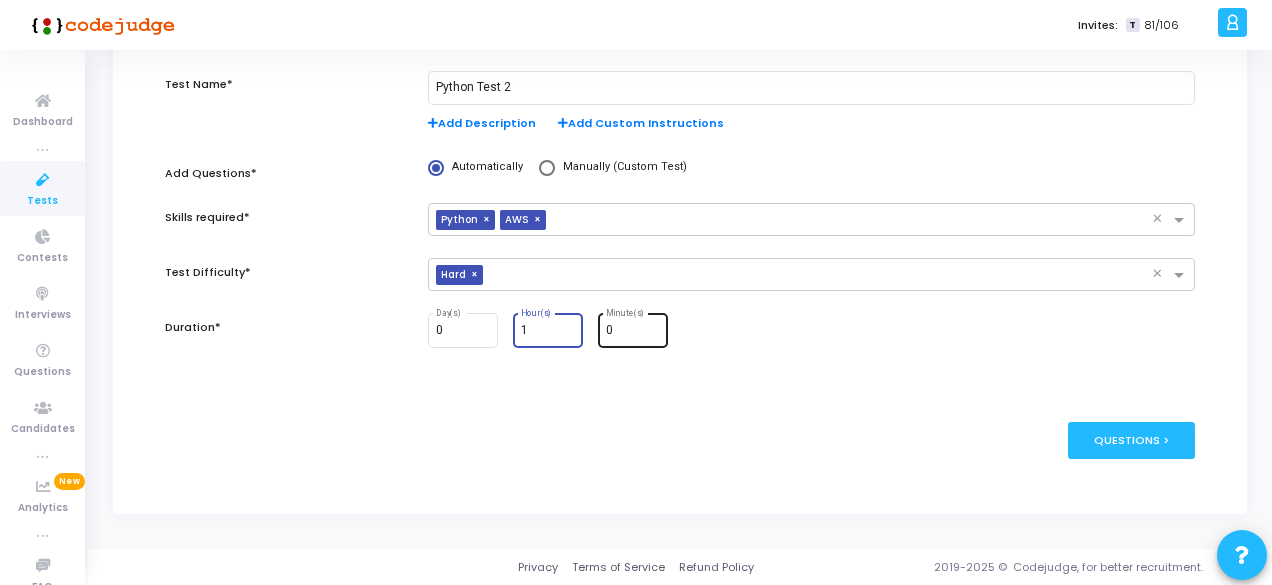 type on "1" 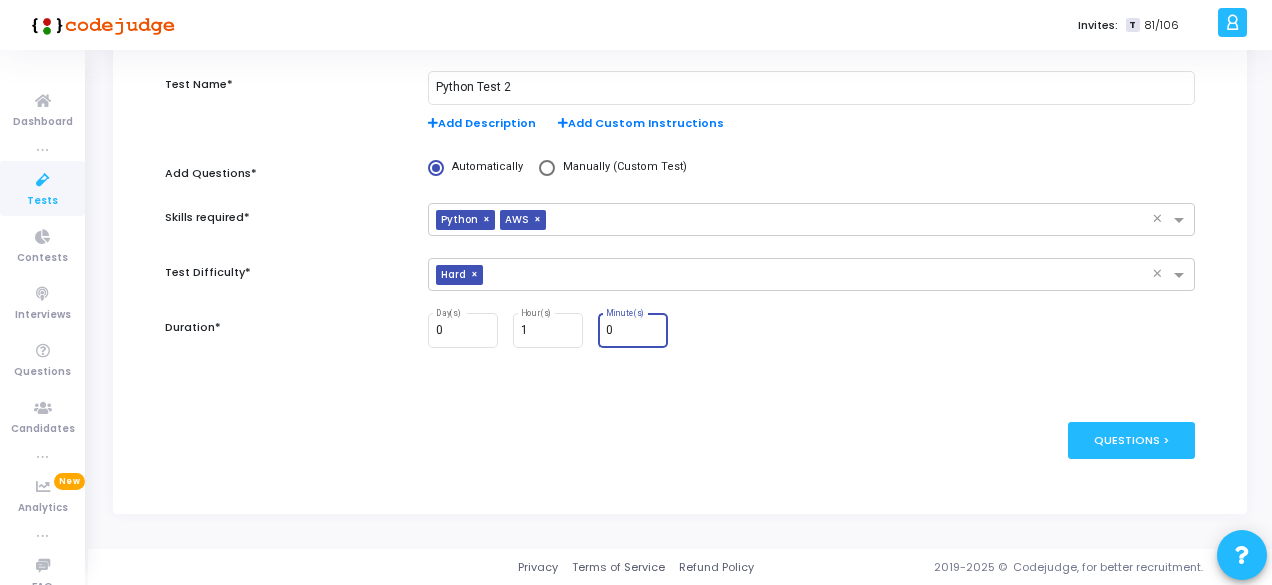 drag, startPoint x: 621, startPoint y: 335, endPoint x: 602, endPoint y: 334, distance: 19.026299 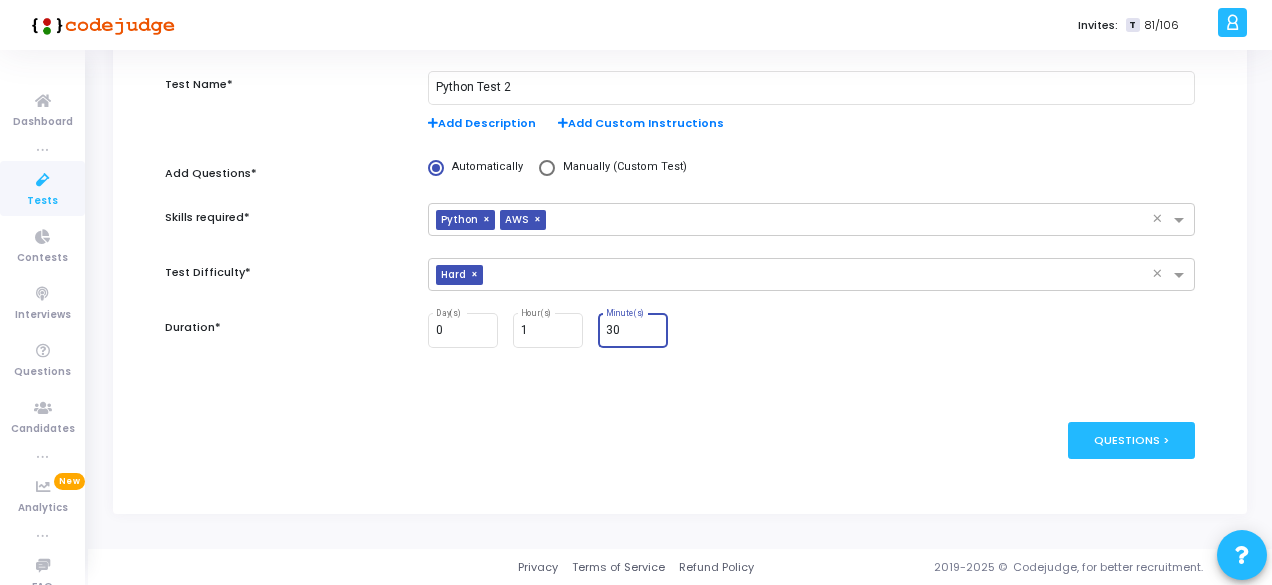 type on "30" 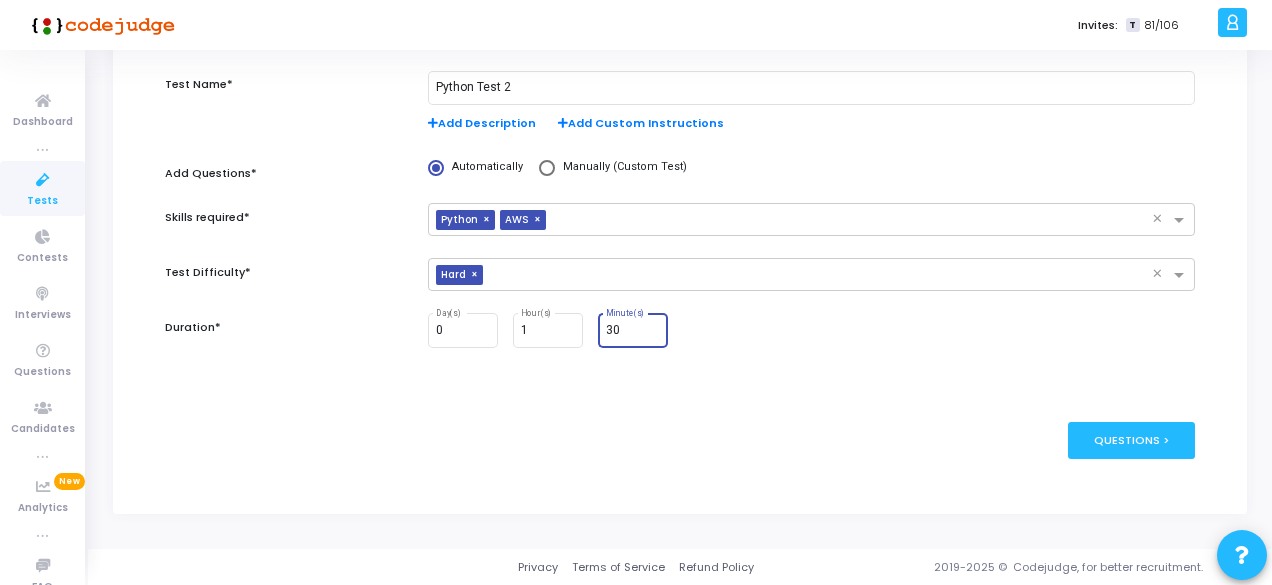 click on "Test Name*  Python Test 2  Add Description  Add Custom Instructions  Add Questions*     Automatically     Manually (Custom Test)   Skills required*  × Python × AWS ×  Test Difficulty*  ×  Hard  ×  Duration*  0 Day(s) 1 Hour(s) 30 Minute(s)" at bounding box center (680, 231) 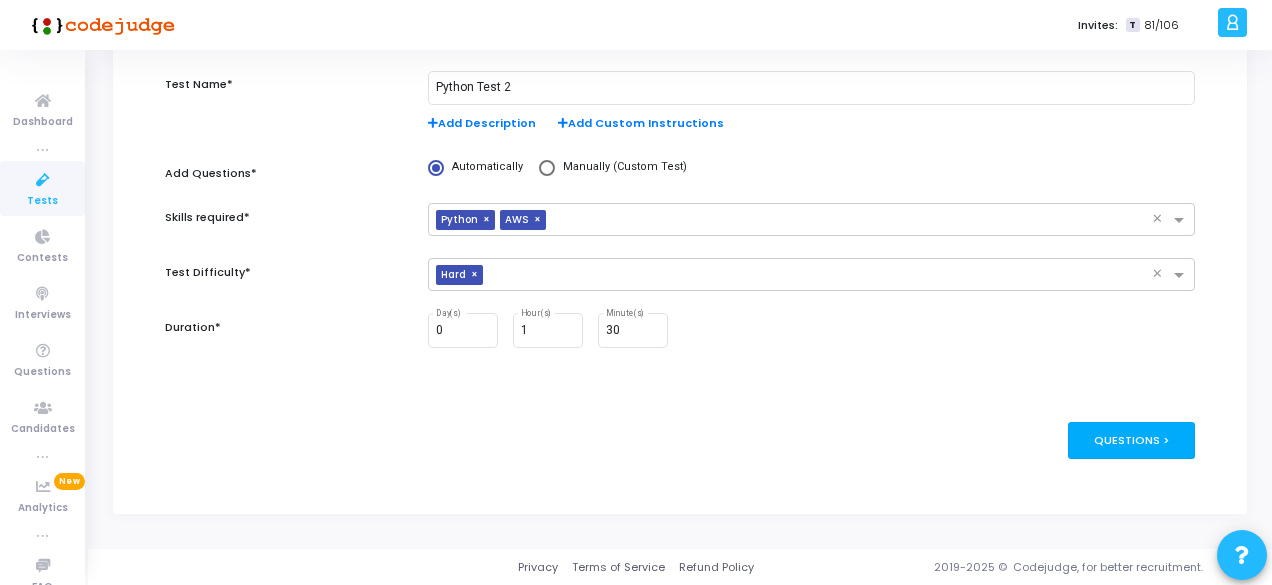 click on "Questions >" at bounding box center [1131, 440] 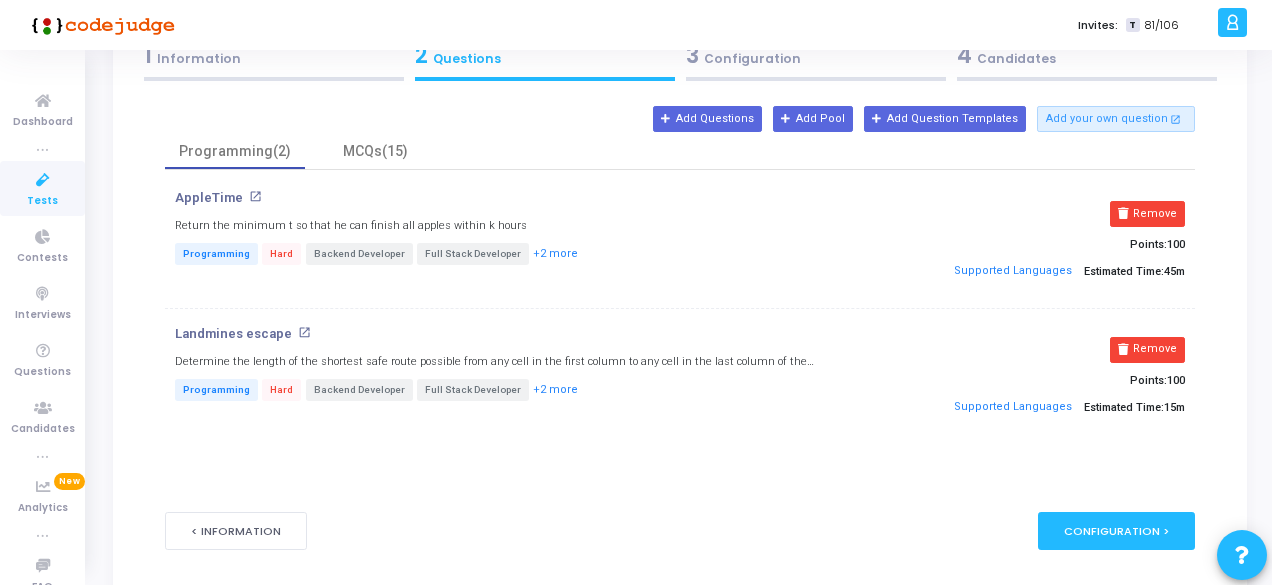 scroll, scrollTop: 100, scrollLeft: 0, axis: vertical 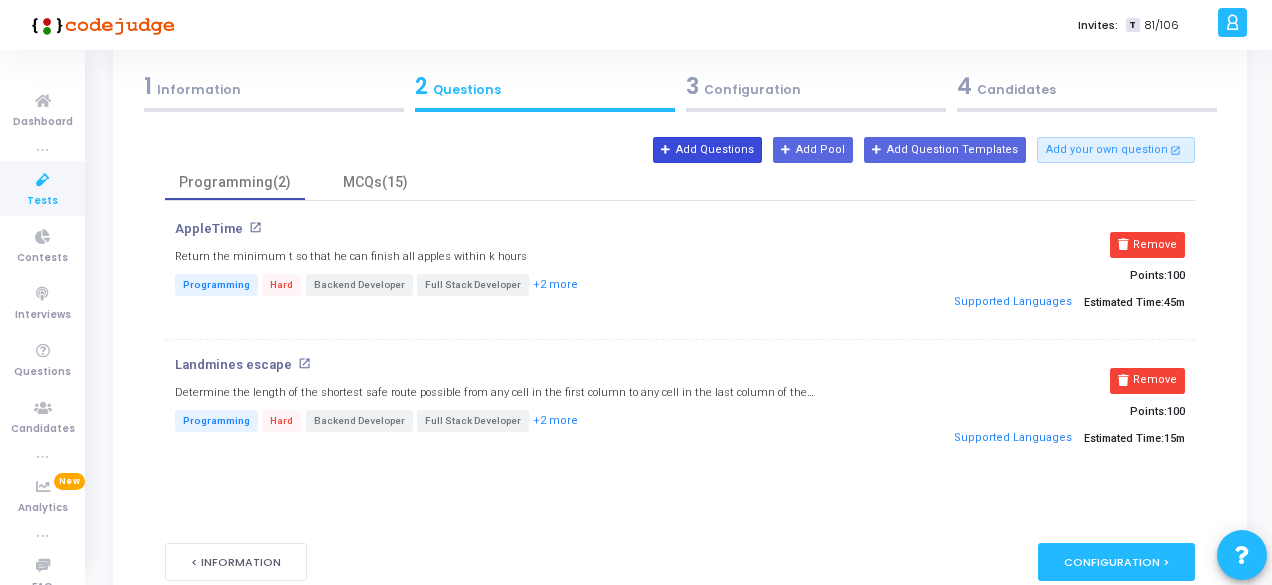 click on "Add Questions" at bounding box center [707, 150] 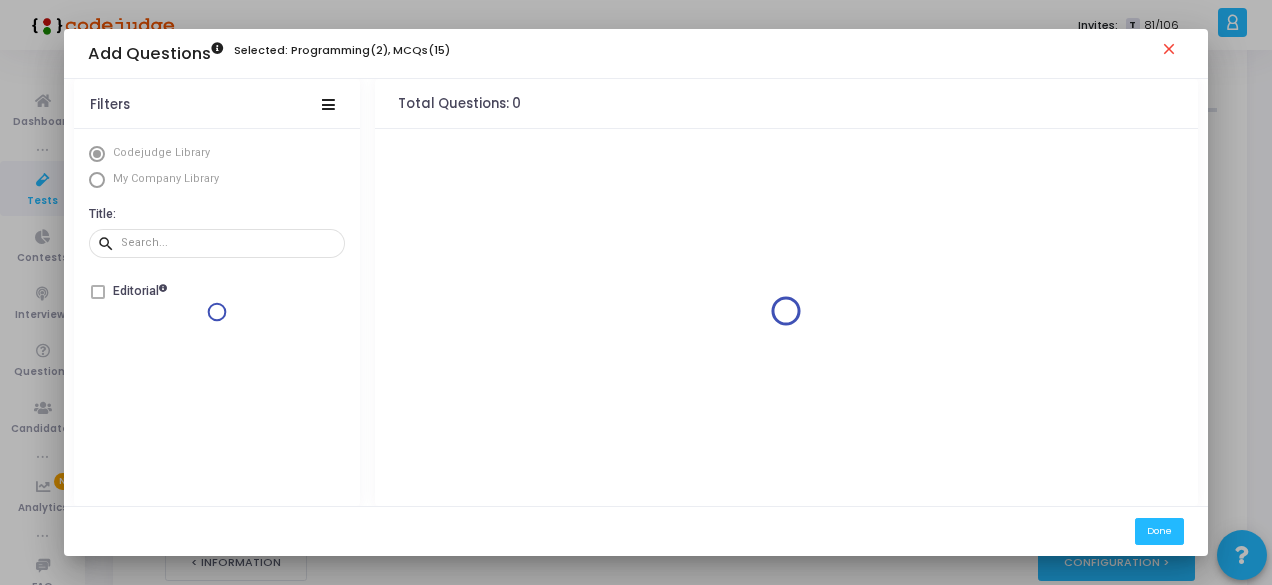 scroll, scrollTop: 0, scrollLeft: 0, axis: both 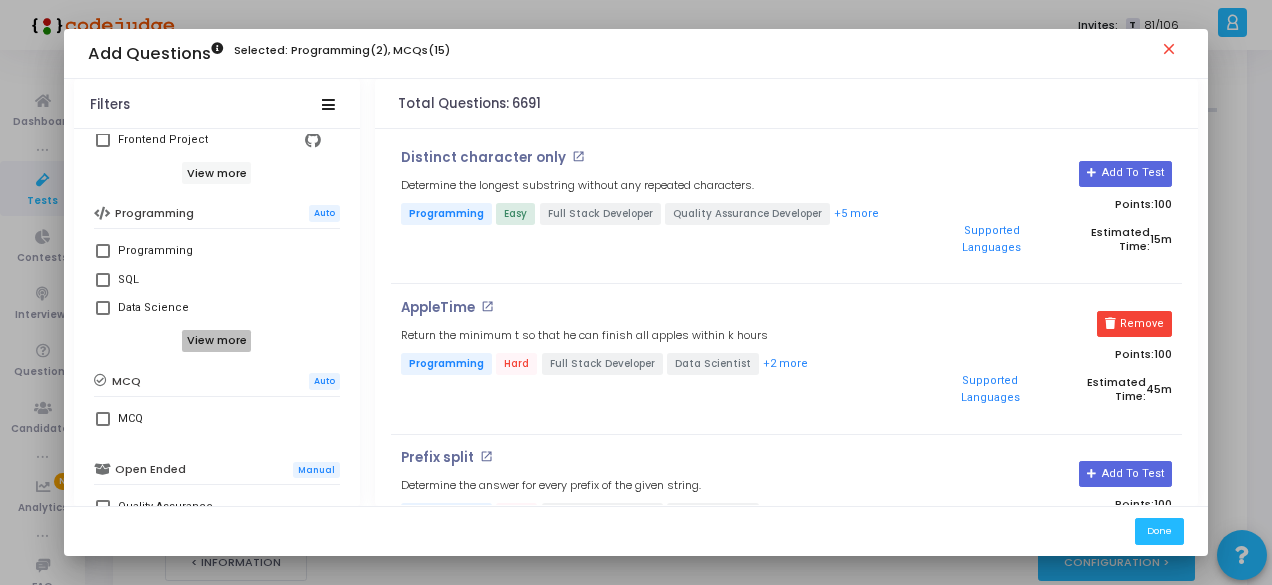 click on "View more" at bounding box center [216, 341] 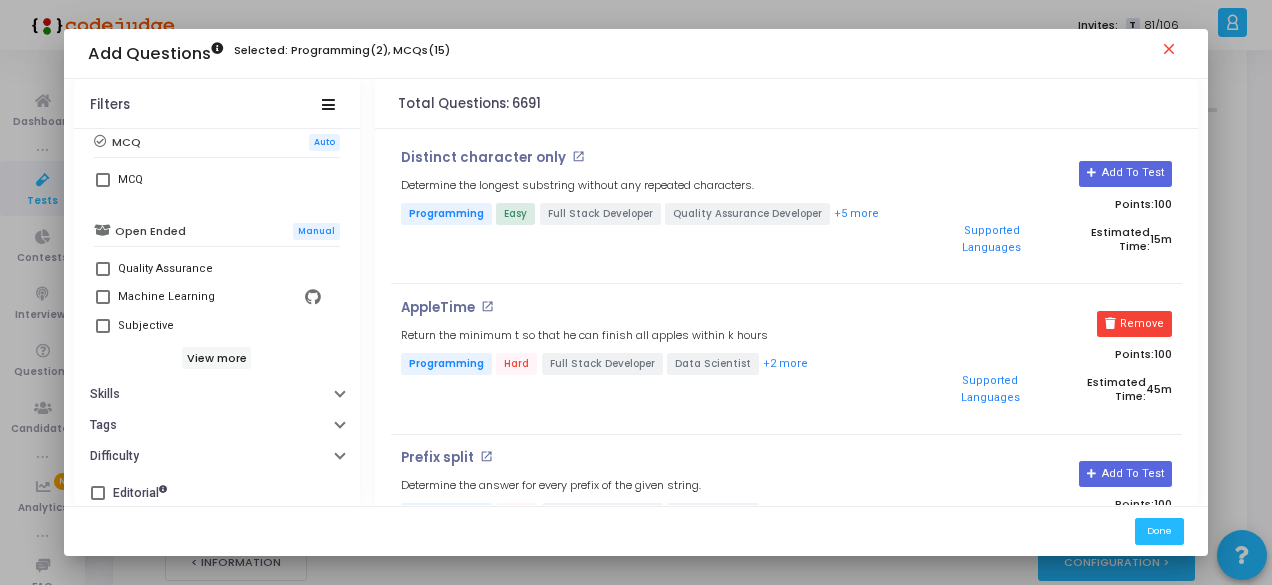 scroll, scrollTop: 550, scrollLeft: 0, axis: vertical 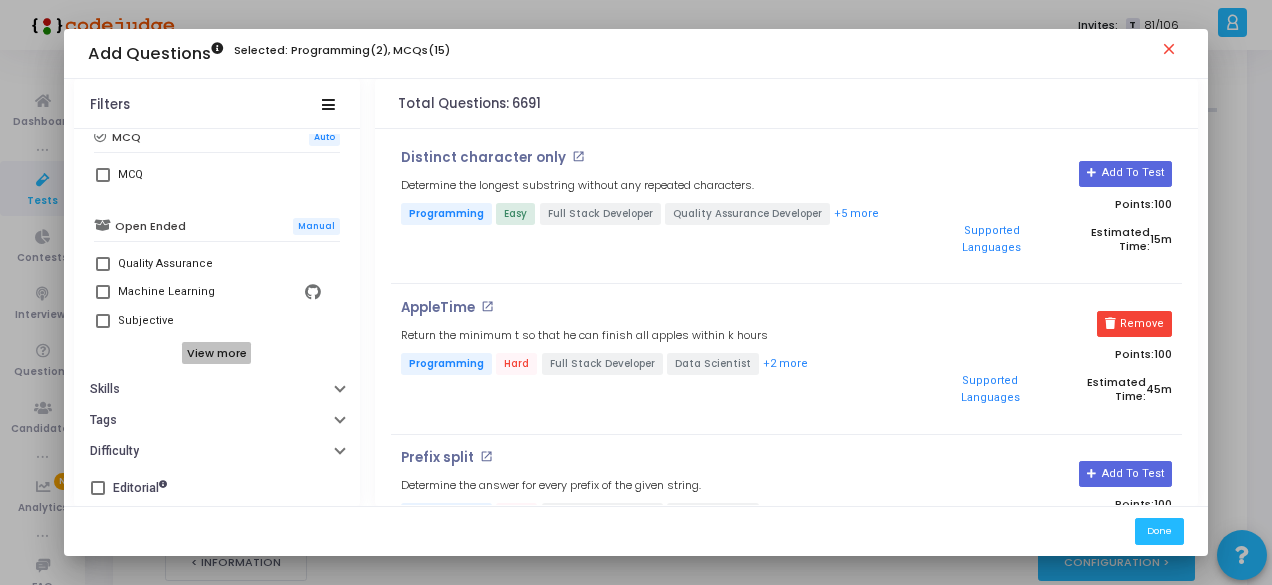 click on "View more" at bounding box center (216, 353) 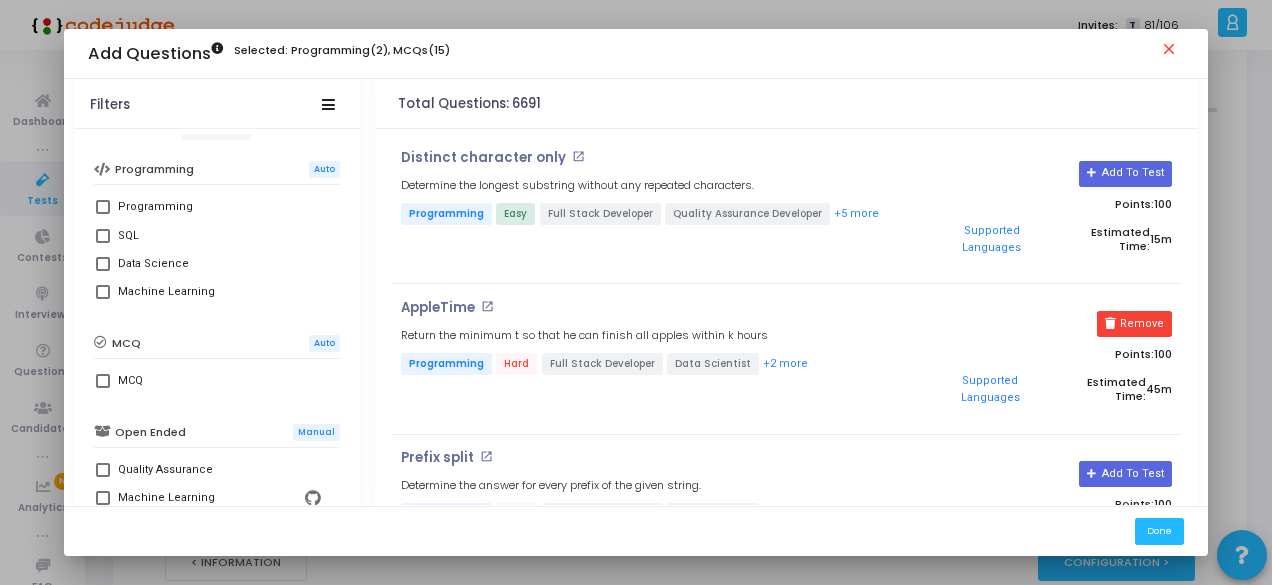 scroll, scrollTop: 670, scrollLeft: 0, axis: vertical 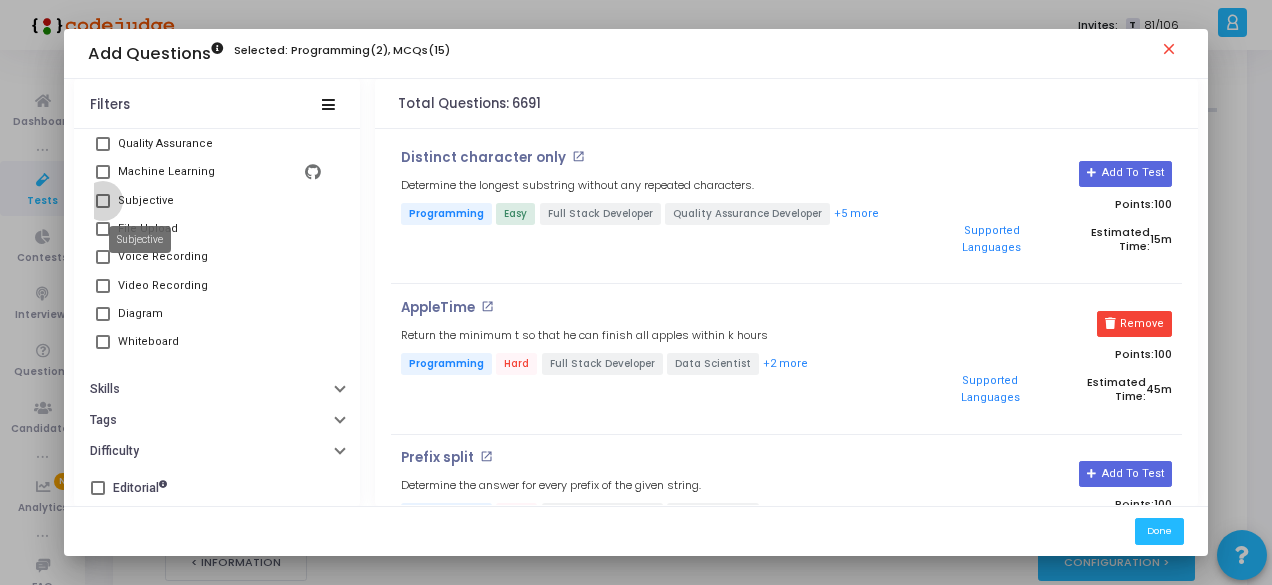 click on "Subjective" at bounding box center [146, 201] 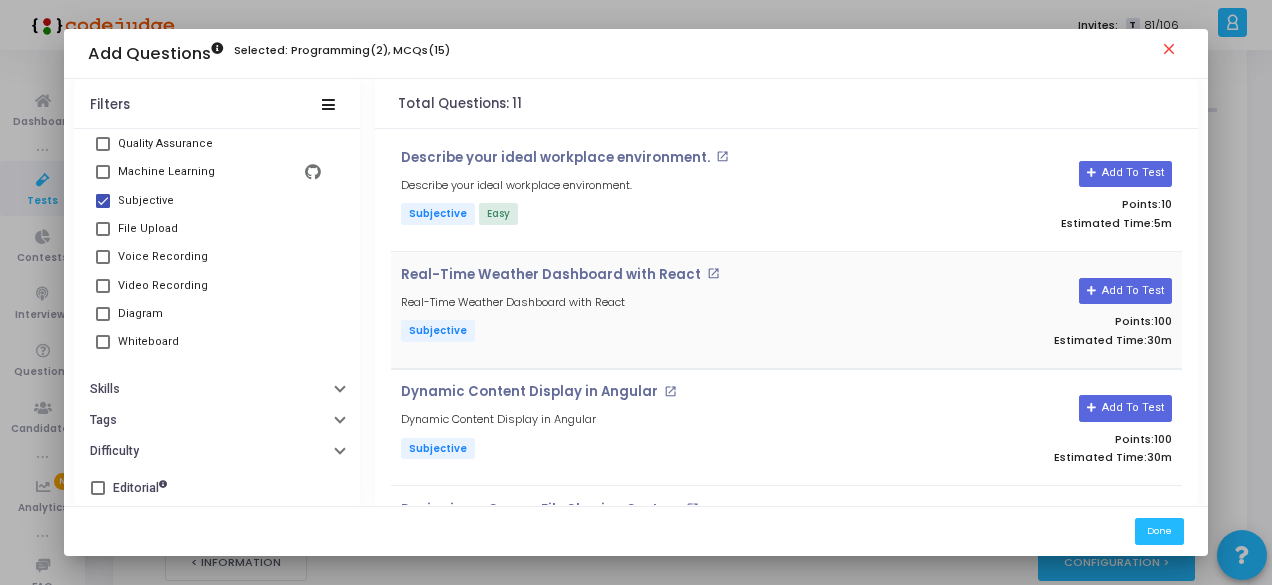click on "Real-Time Weather Dashboard with React open_in_new   Real-Time Weather Dashboard with React   Subjective" at bounding box center [654, 310] 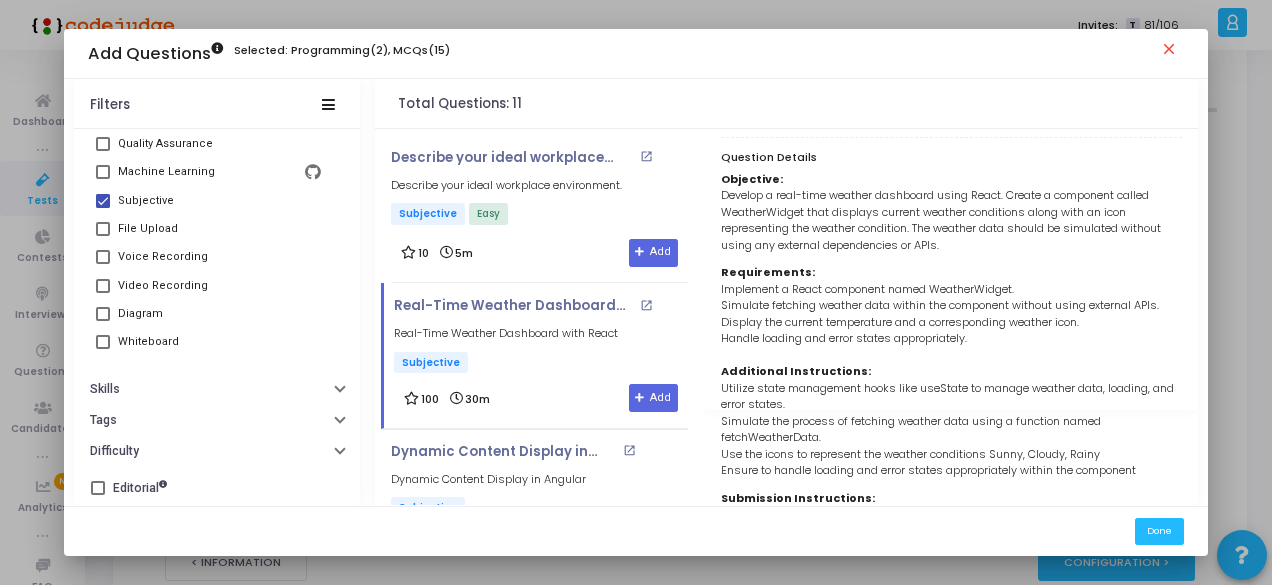 scroll, scrollTop: 0, scrollLeft: 0, axis: both 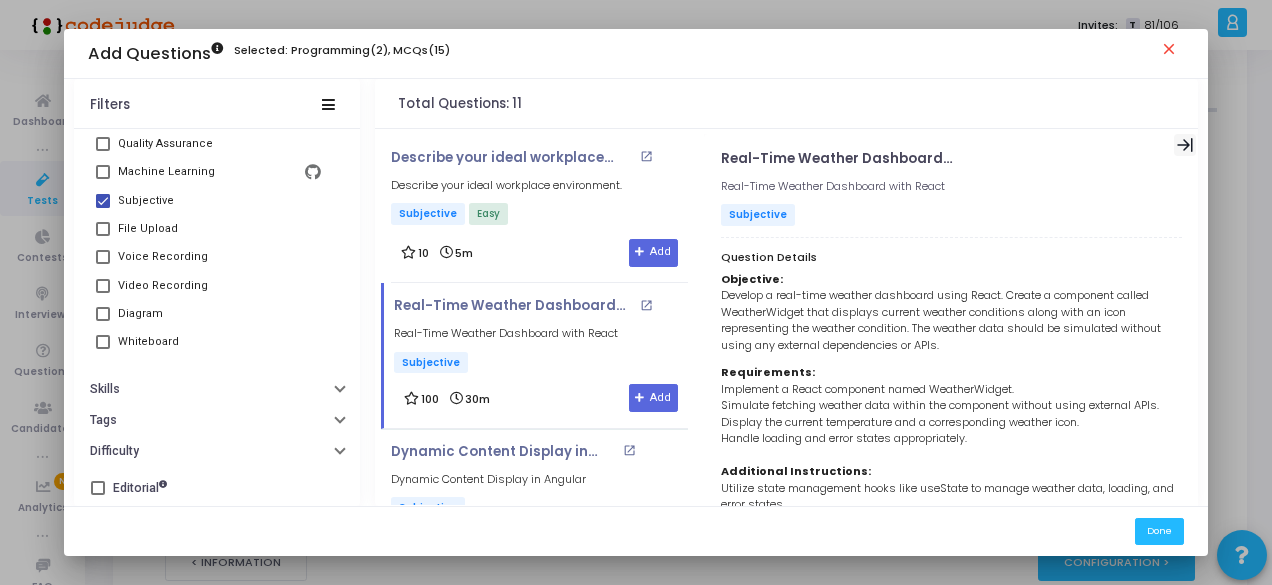 click at bounding box center (1185, 145) 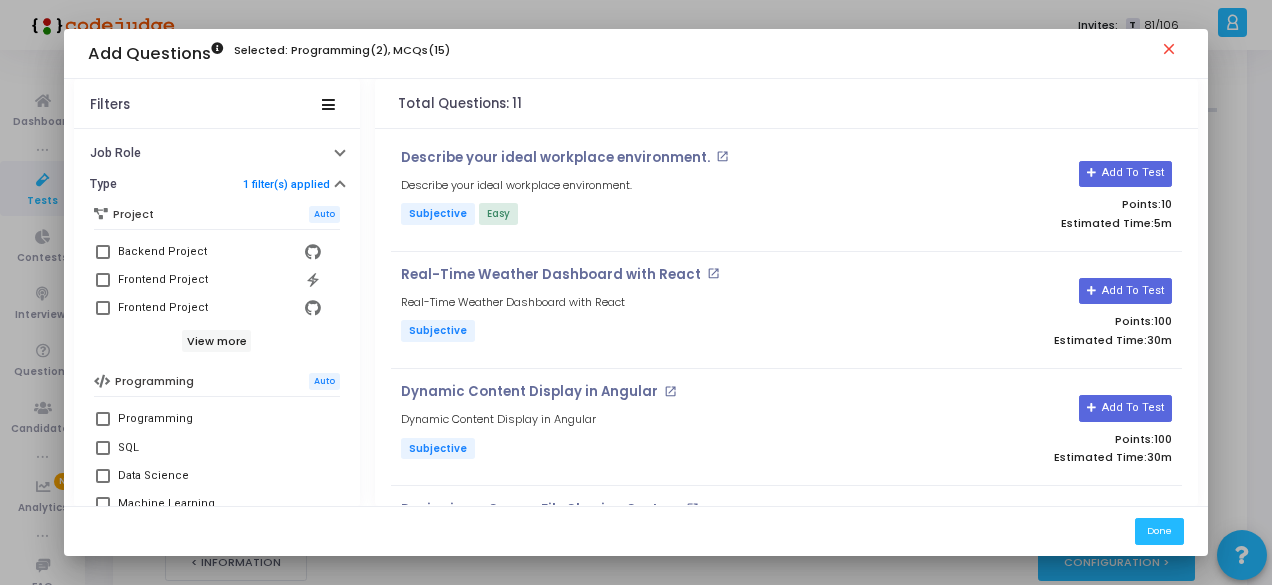 scroll, scrollTop: 70, scrollLeft: 0, axis: vertical 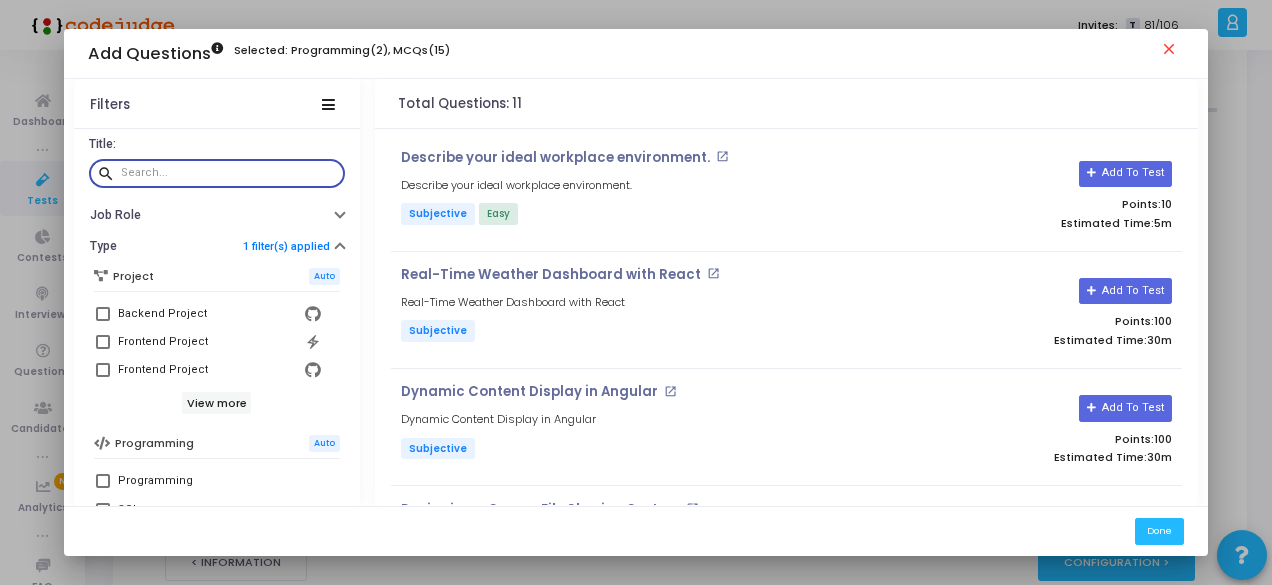 click at bounding box center (229, 173) 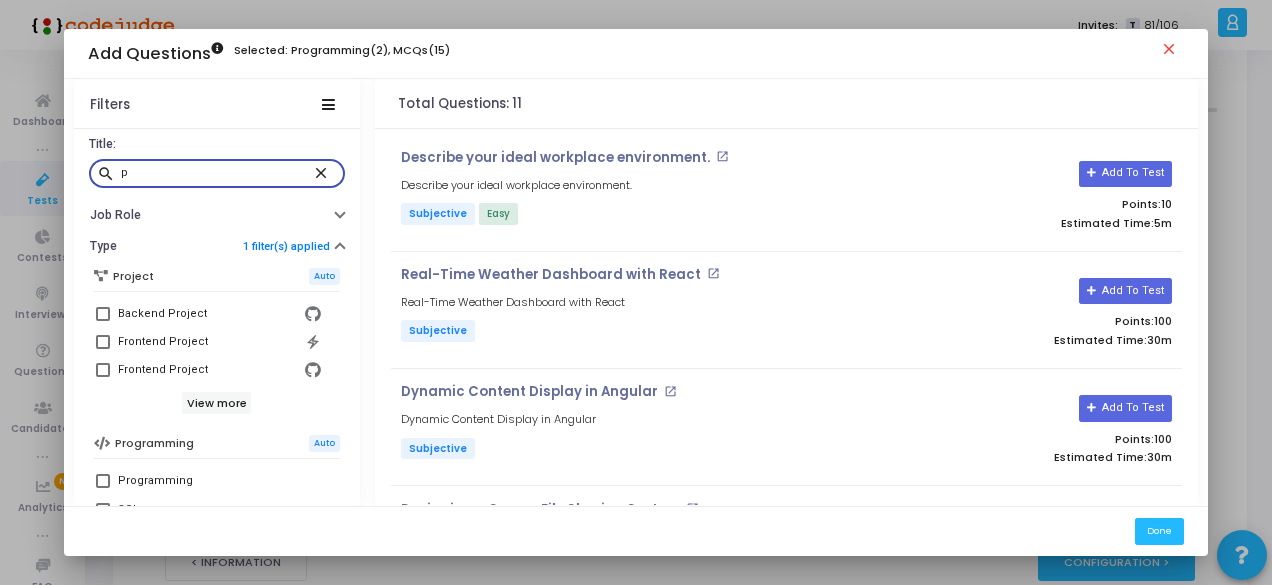 type 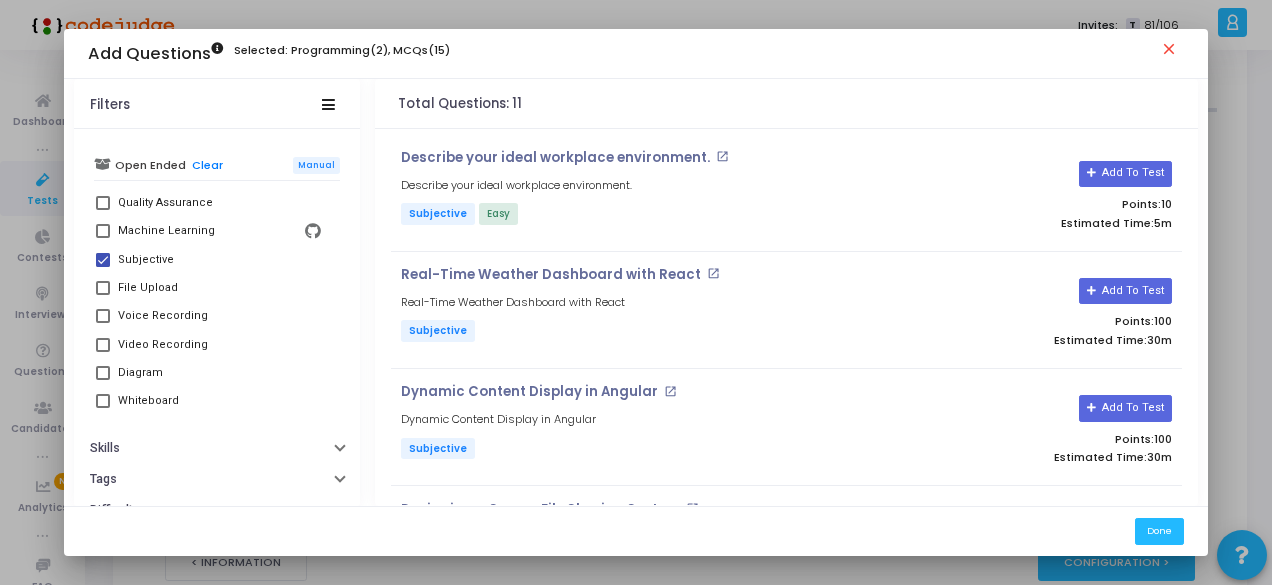 scroll, scrollTop: 670, scrollLeft: 0, axis: vertical 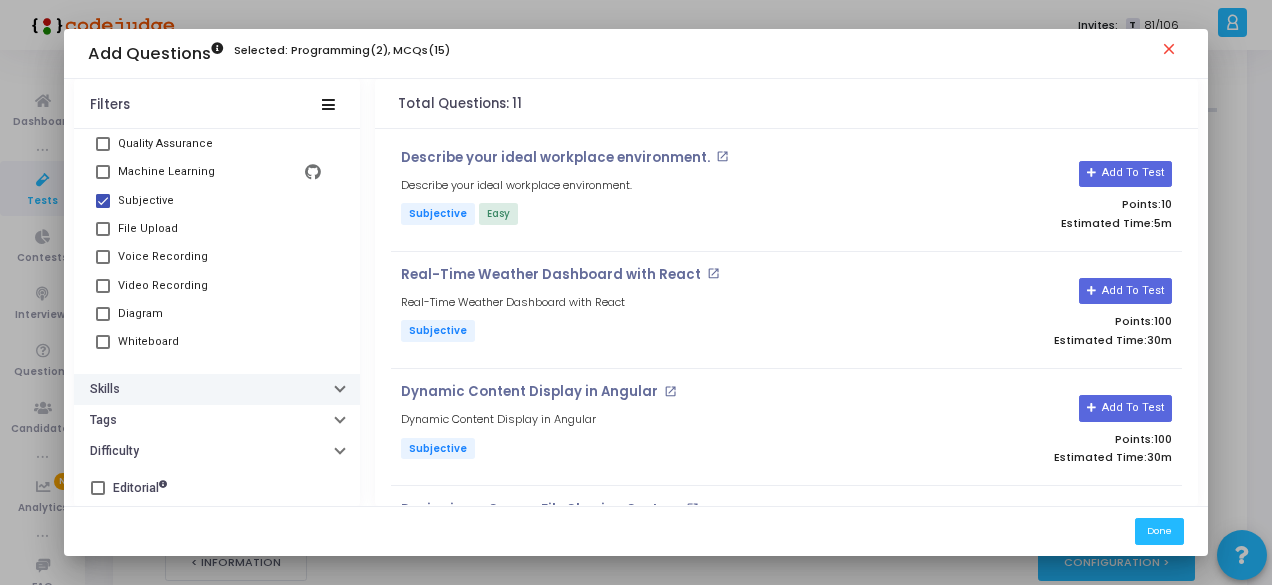 click on "Skills" at bounding box center [217, 389] 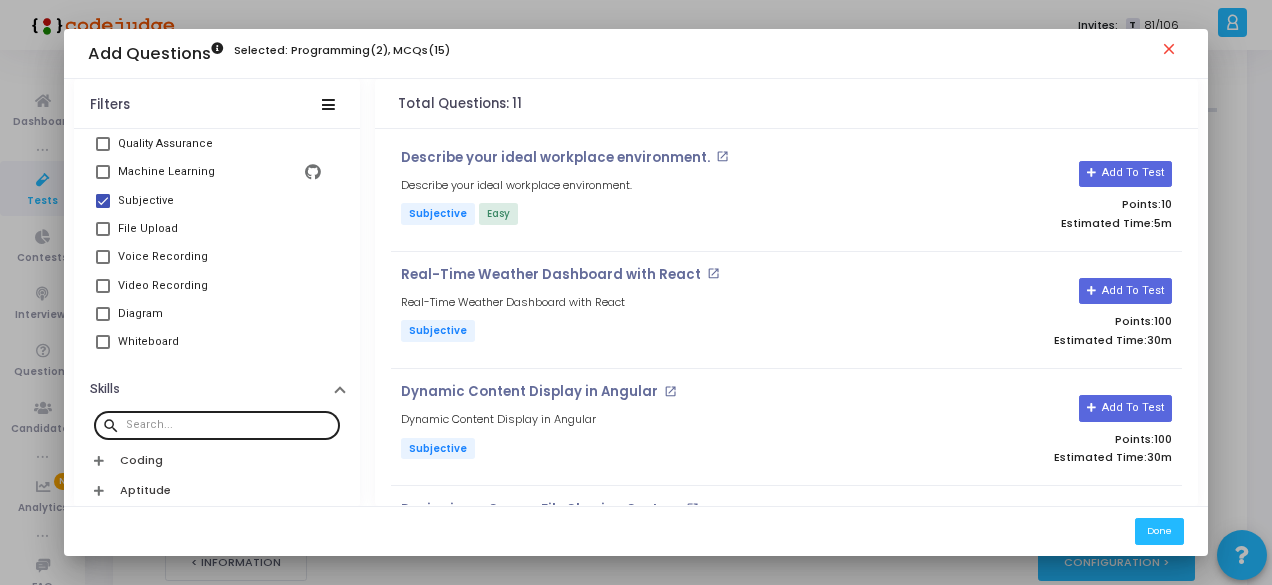 click at bounding box center [229, 425] 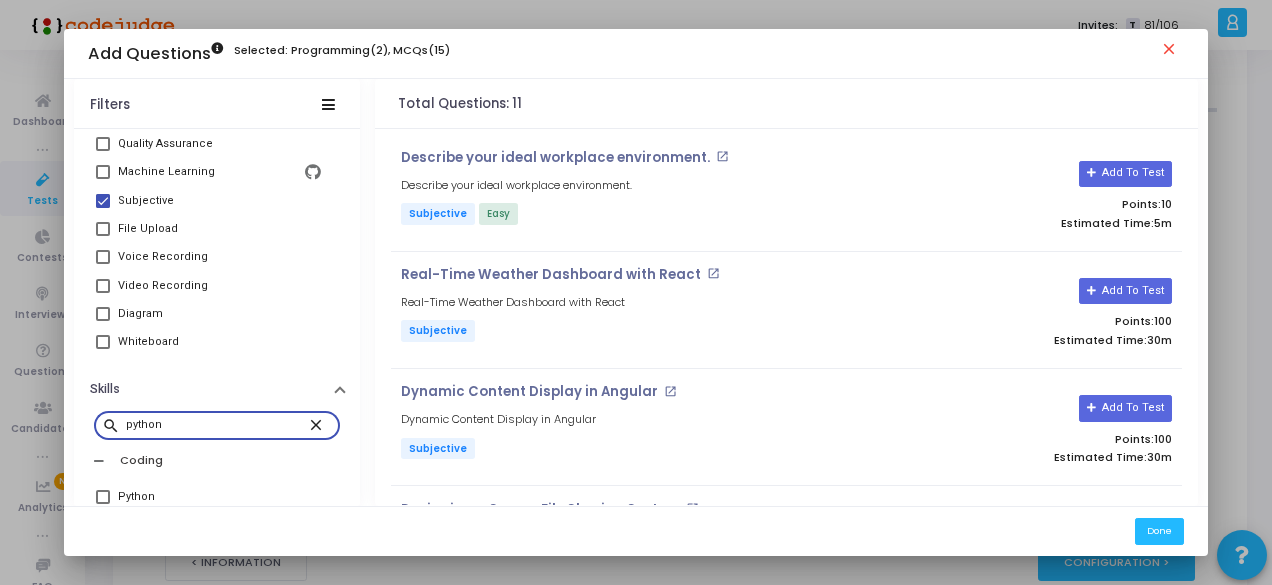 type on "python" 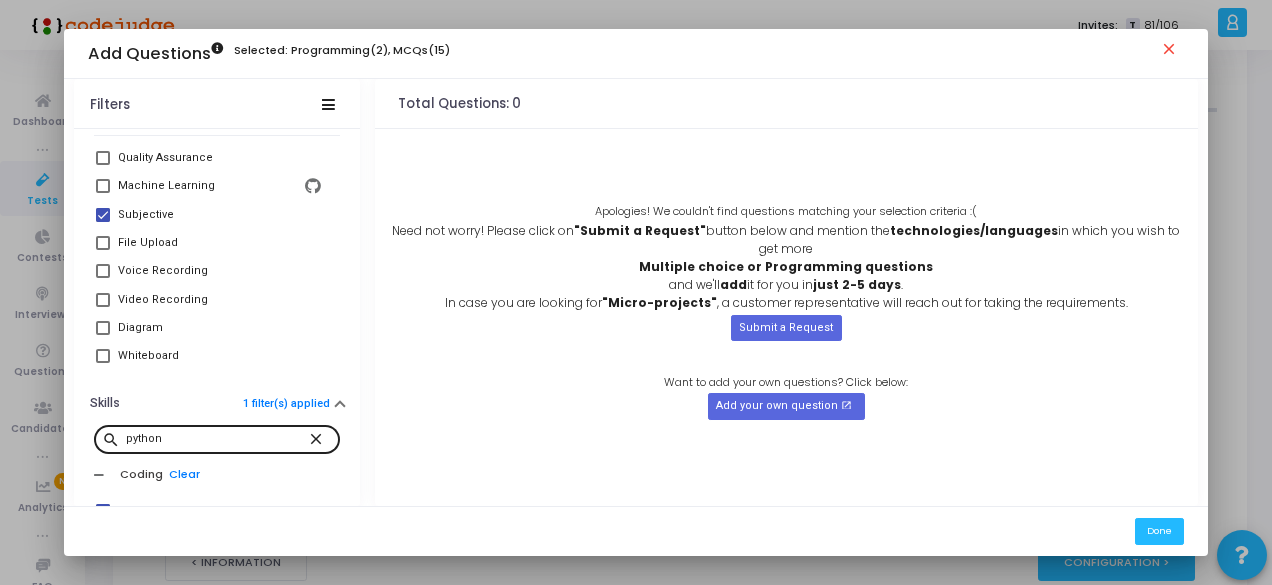 scroll, scrollTop: 770, scrollLeft: 0, axis: vertical 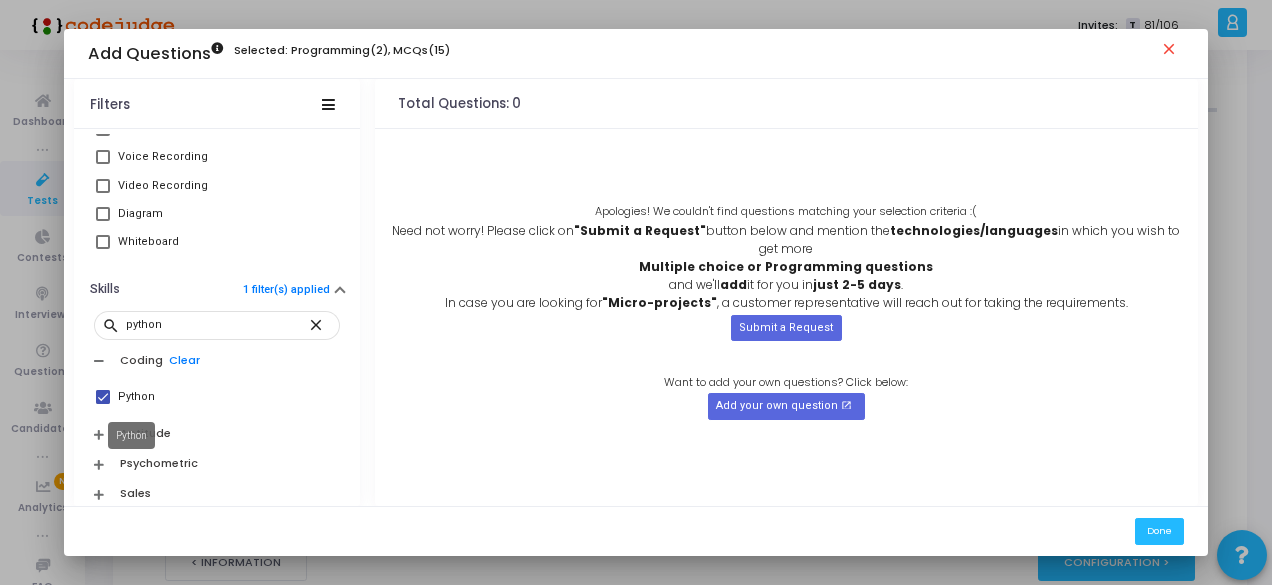 click on "Python" at bounding box center (136, 397) 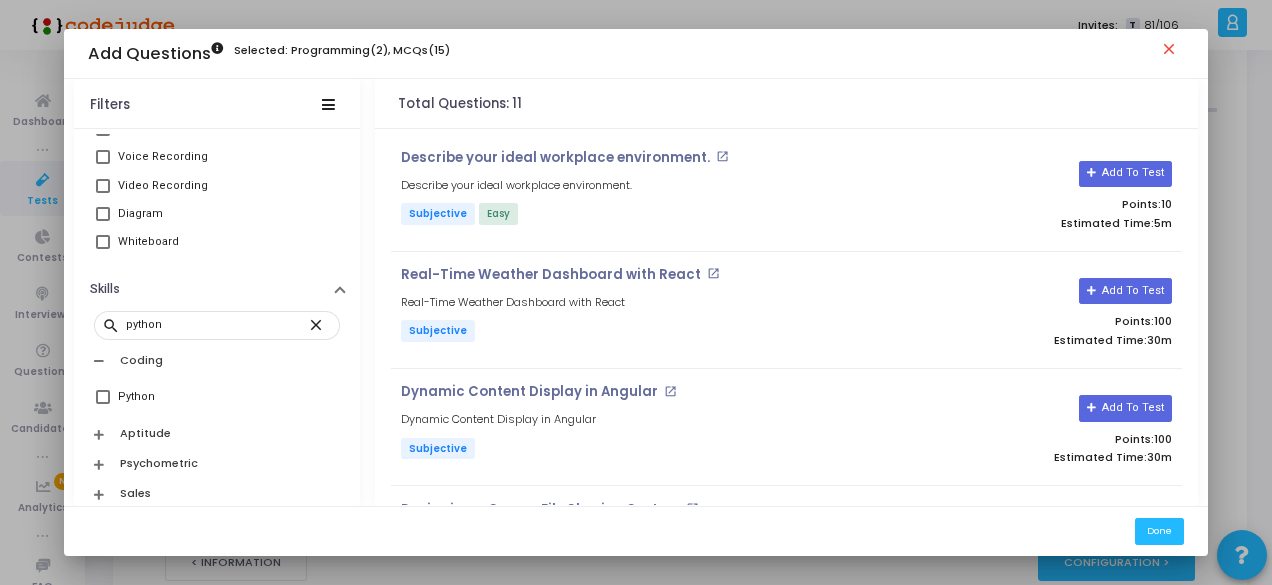 click at bounding box center [99, 360] 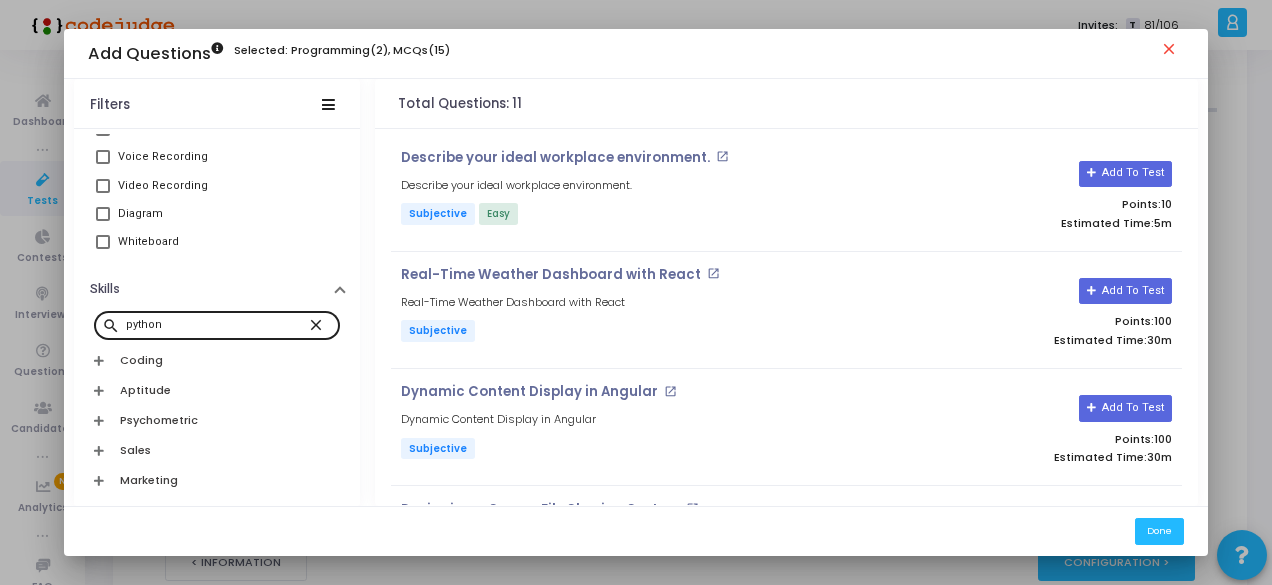 click on "close" at bounding box center [319, 324] 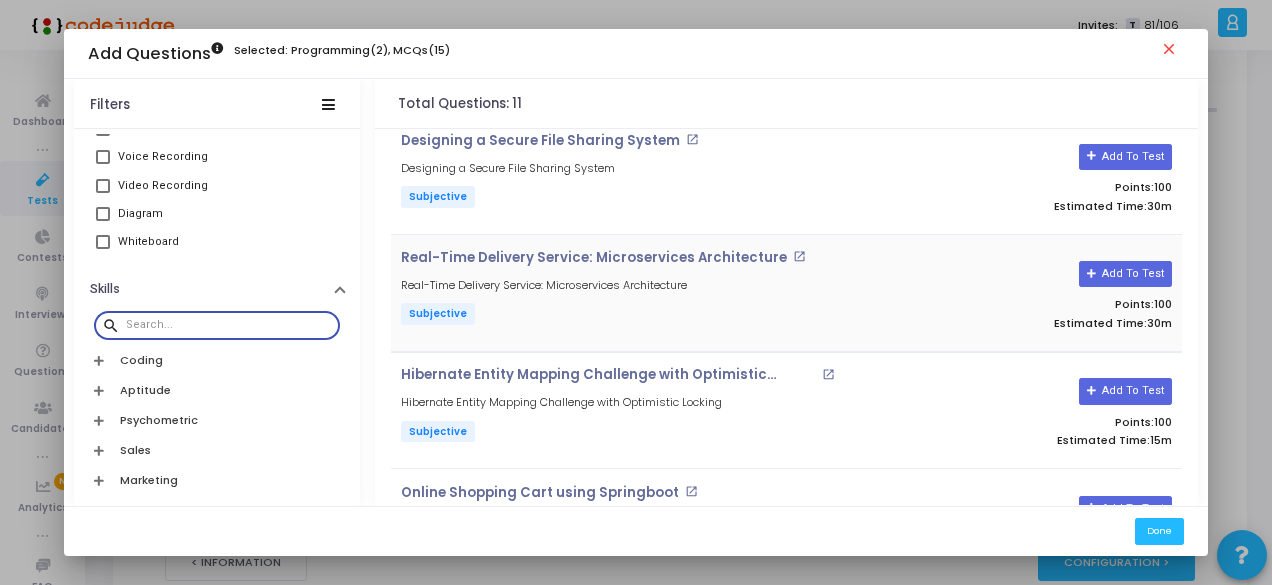scroll, scrollTop: 325, scrollLeft: 0, axis: vertical 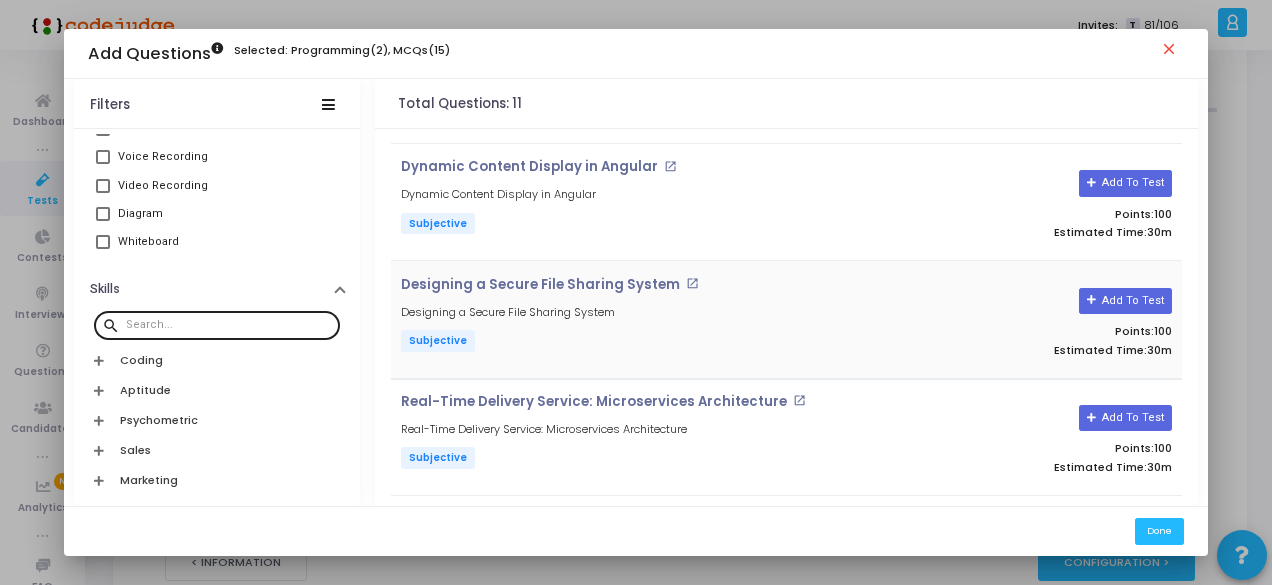 click on "Designing a Secure File Sharing System open_in_new   Designing a Secure File Sharing System   Subjective" at bounding box center (654, 320) 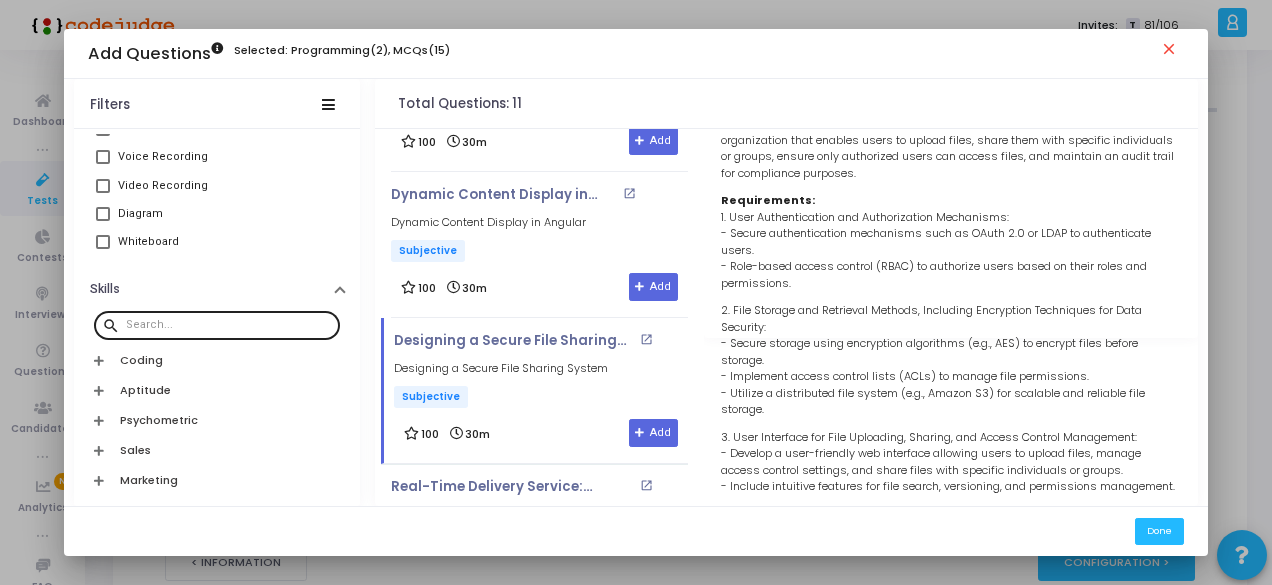 scroll, scrollTop: 0, scrollLeft: 0, axis: both 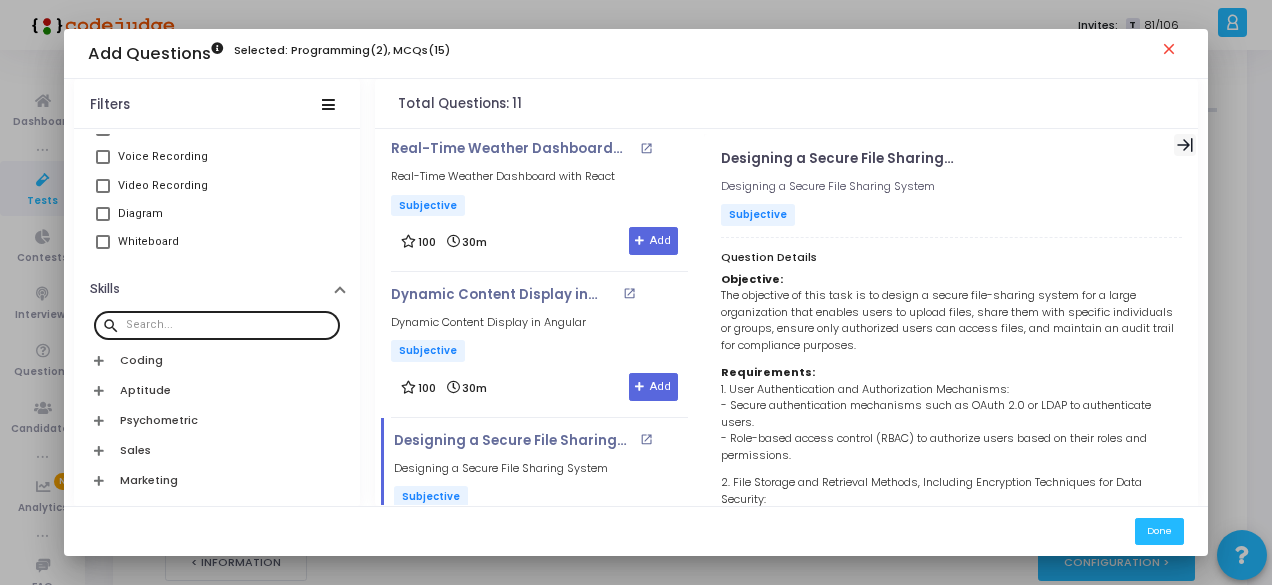click 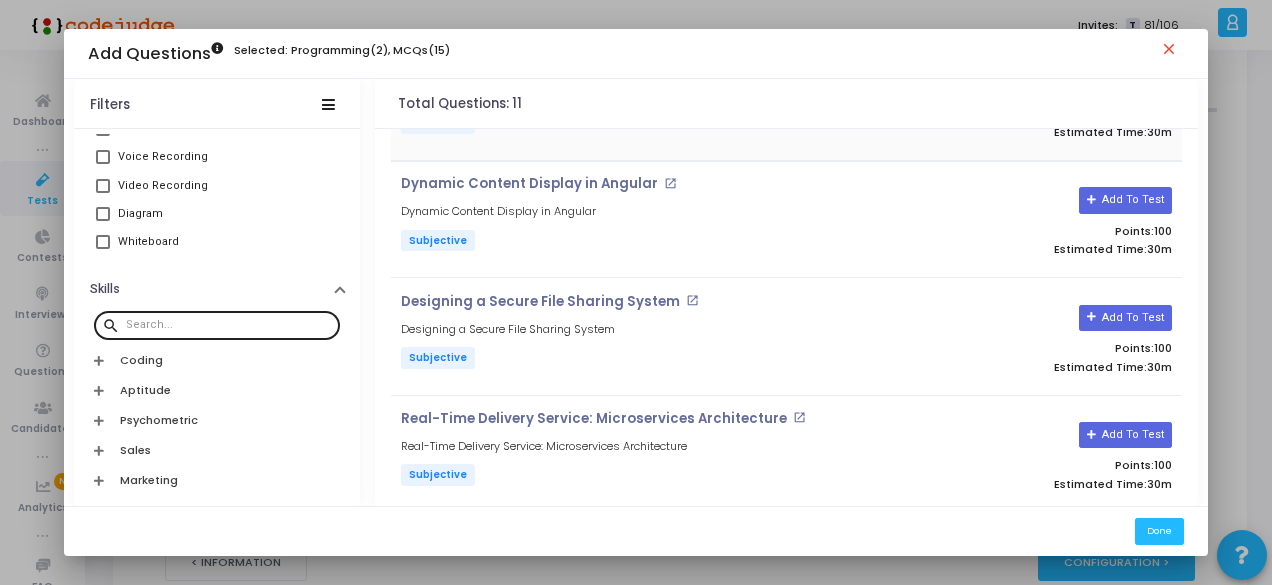 scroll, scrollTop: 300, scrollLeft: 0, axis: vertical 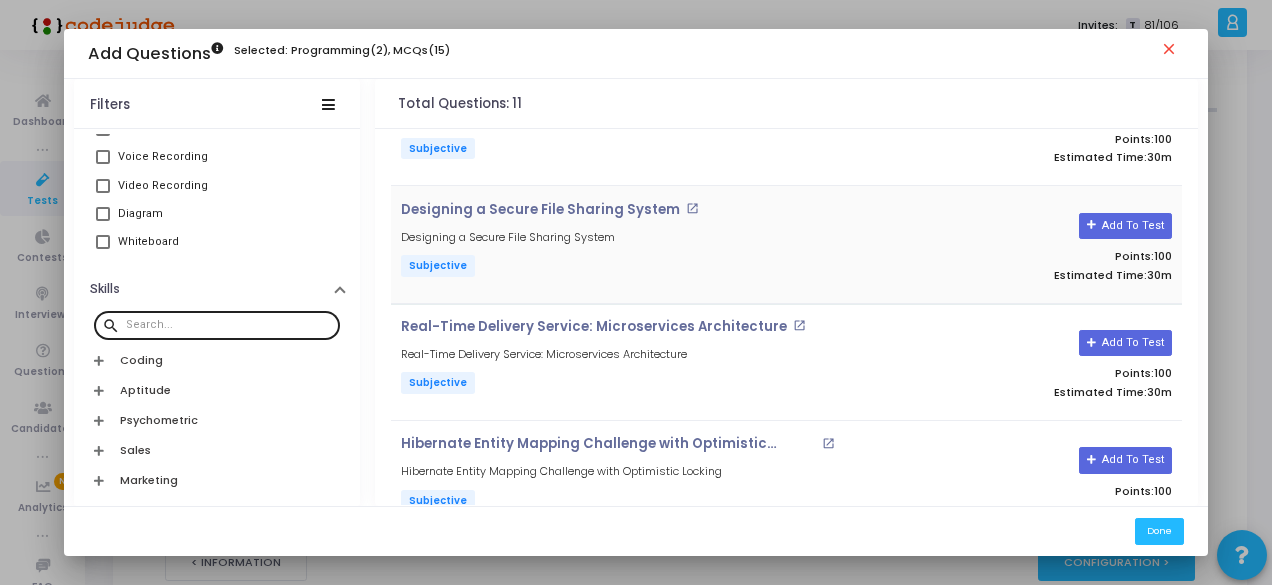 click on "Subjective" at bounding box center (654, 266) 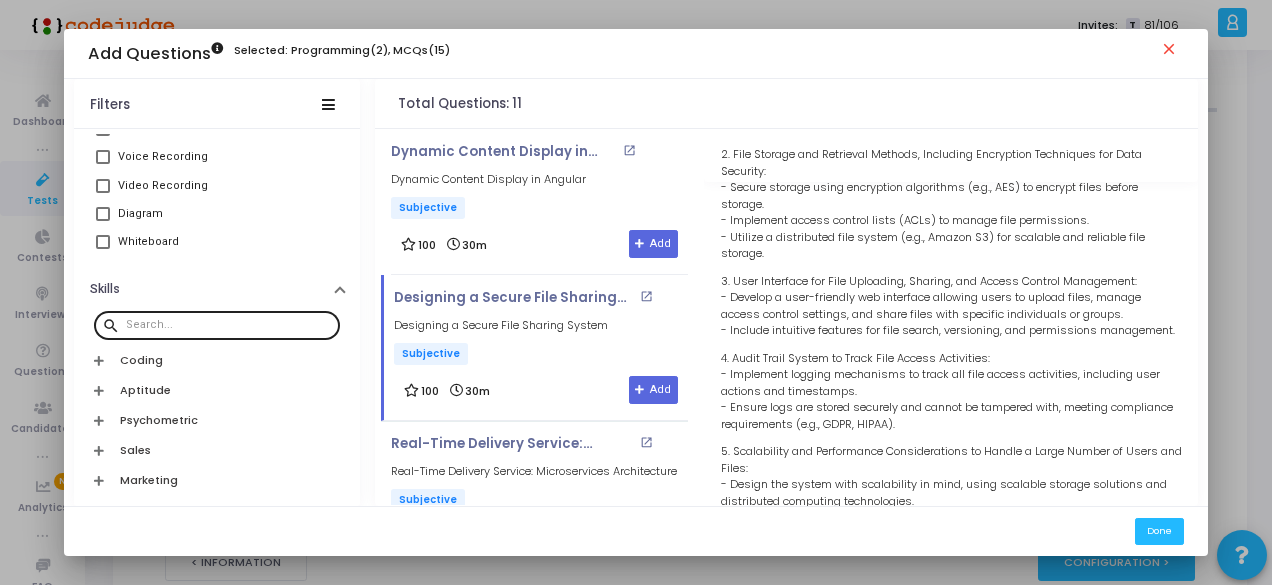 scroll, scrollTop: 400, scrollLeft: 0, axis: vertical 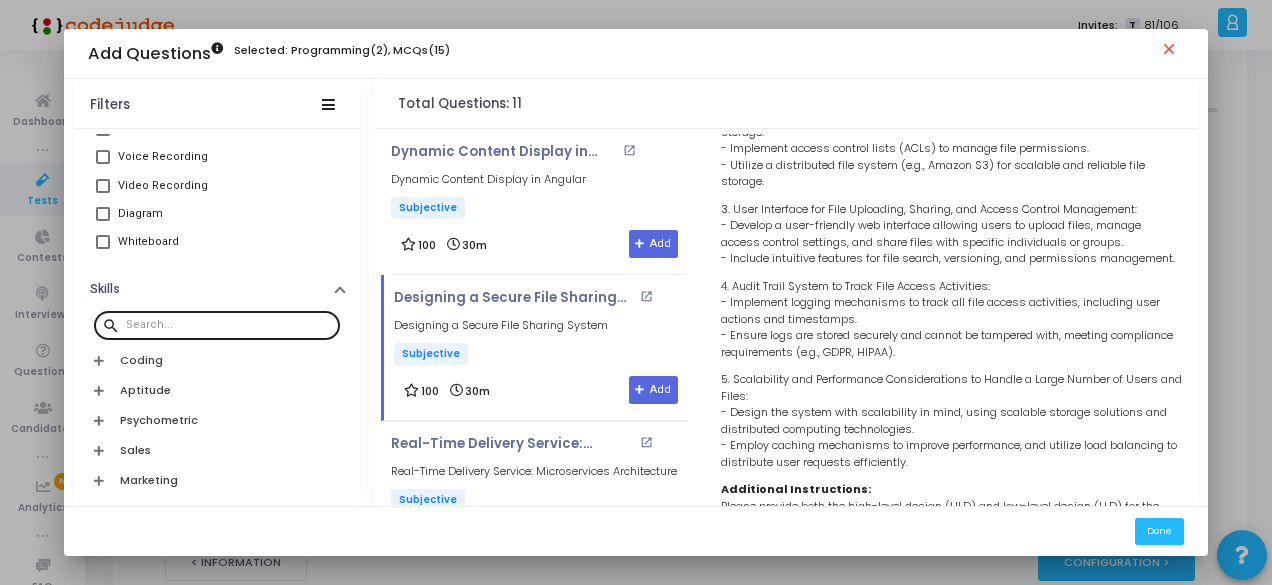 drag, startPoint x: 738, startPoint y: 302, endPoint x: 978, endPoint y: 298, distance: 240.03333 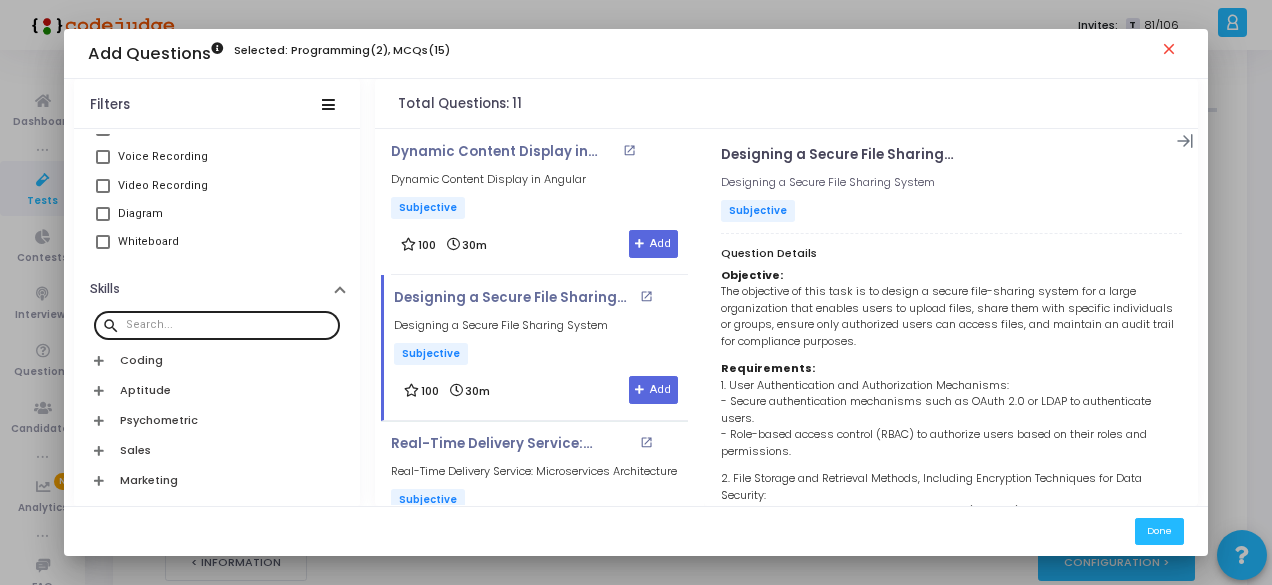 scroll, scrollTop: 0, scrollLeft: 0, axis: both 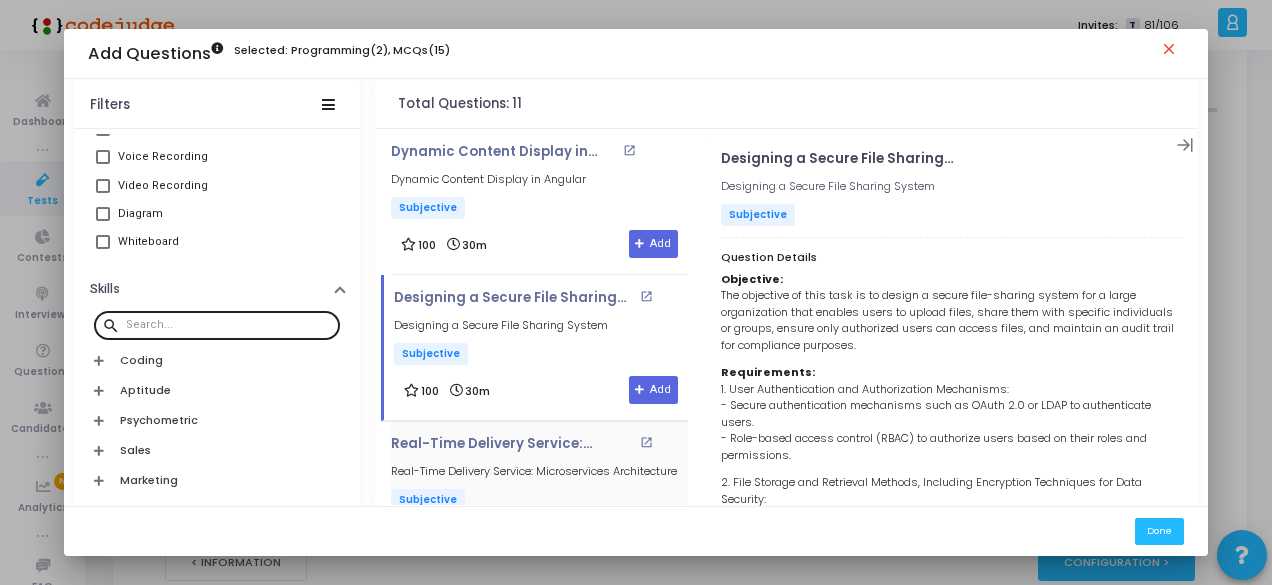 click on "Real-Time Delivery Service: Microservices Architecture open_in_new   Real-Time Delivery Service: Microservices Architecture   Subjective  100 30m  Add" at bounding box center [539, 494] 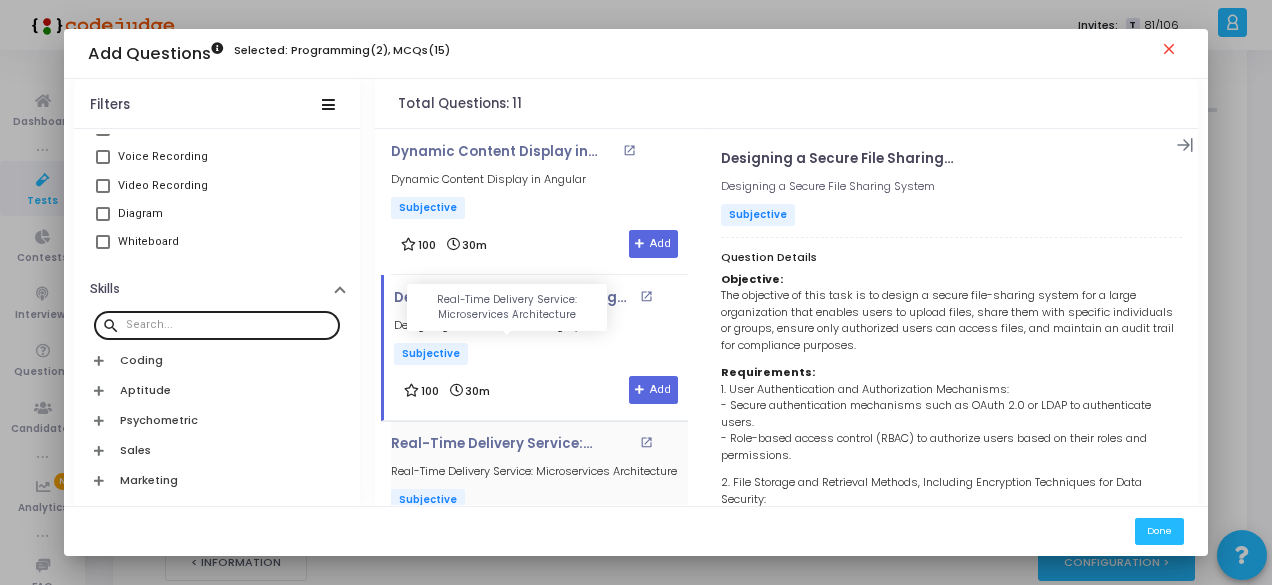 click on "Real-Time Delivery Service: Microservices Architecture" at bounding box center (512, 444) 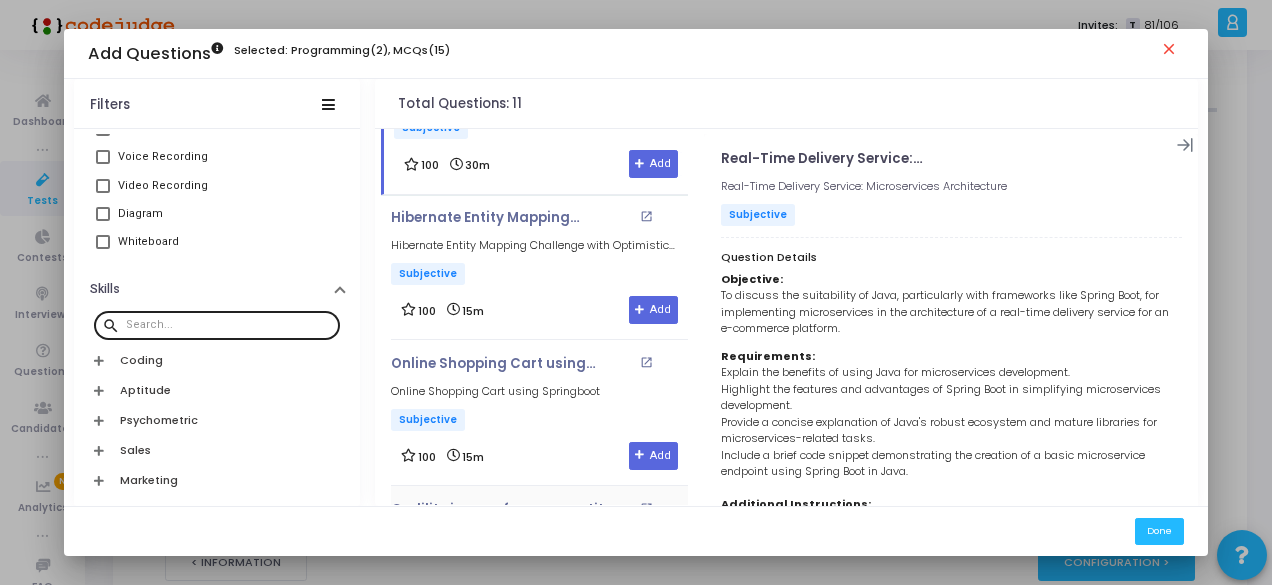 scroll, scrollTop: 800, scrollLeft: 0, axis: vertical 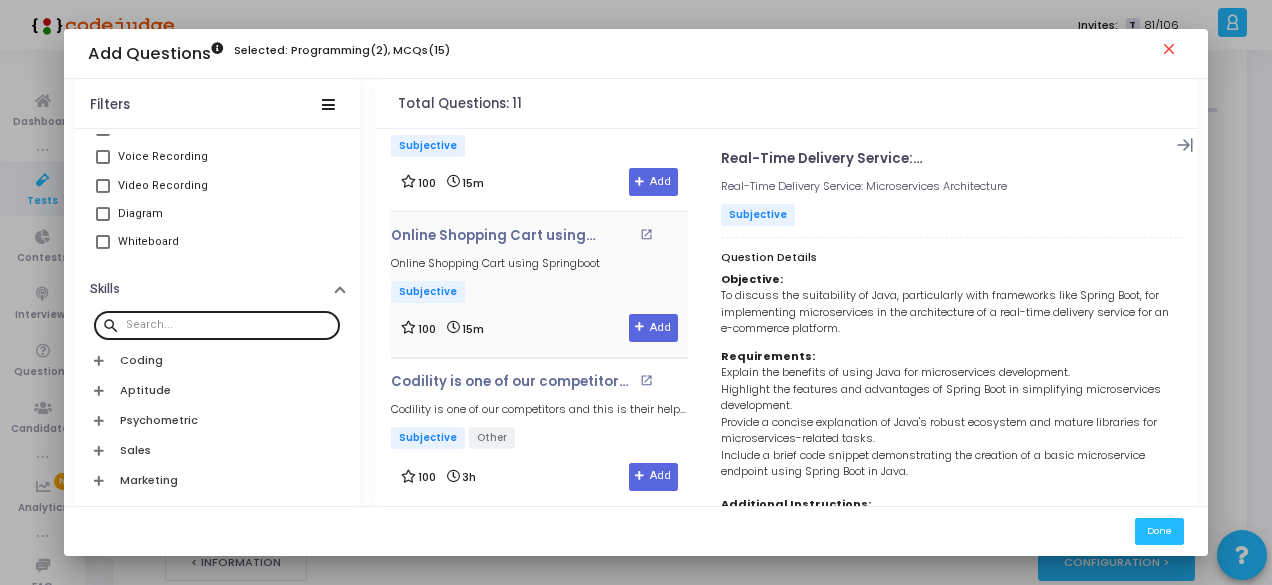click on "Online Shopping Cart using Springboot open_in_new   Online Shopping Cart using Springboot   Subjective" at bounding box center (539, 265) 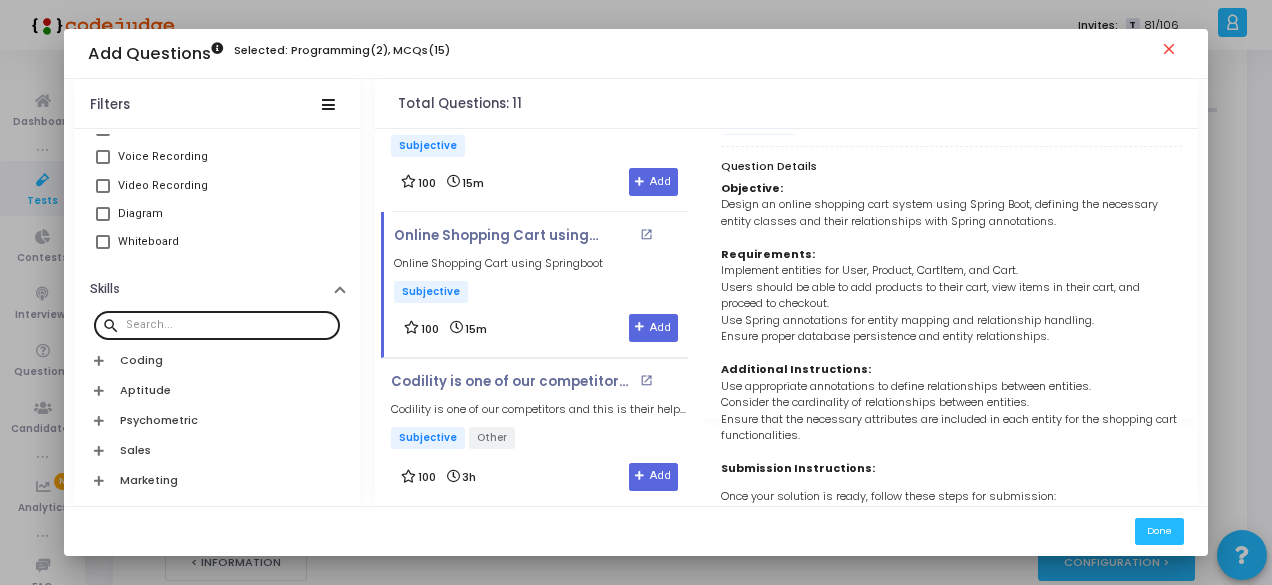 scroll, scrollTop: 200, scrollLeft: 0, axis: vertical 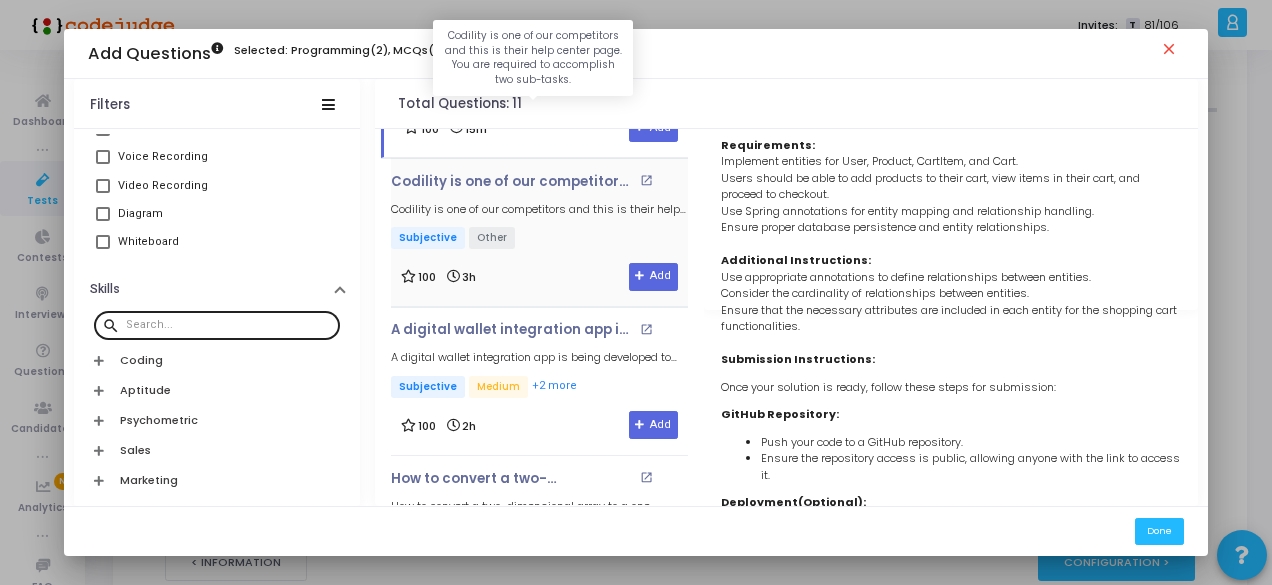 click on "Codility is one of our competitors and this is their help center page. You are required to accomplish two sub-tasks." at bounding box center (539, 209) 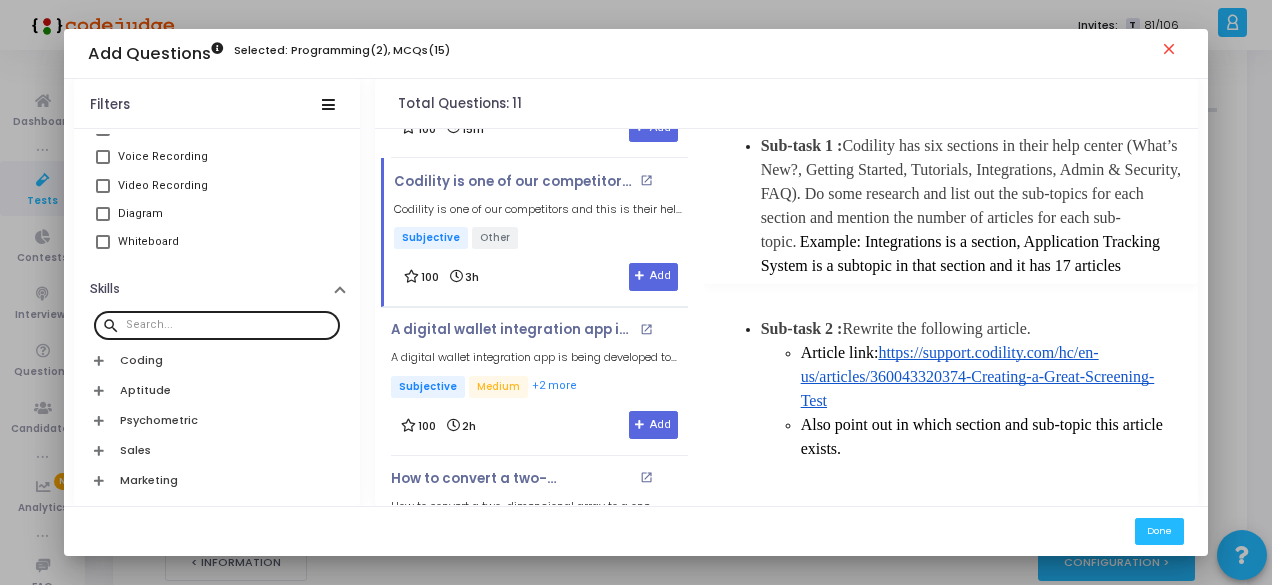 scroll, scrollTop: 231, scrollLeft: 0, axis: vertical 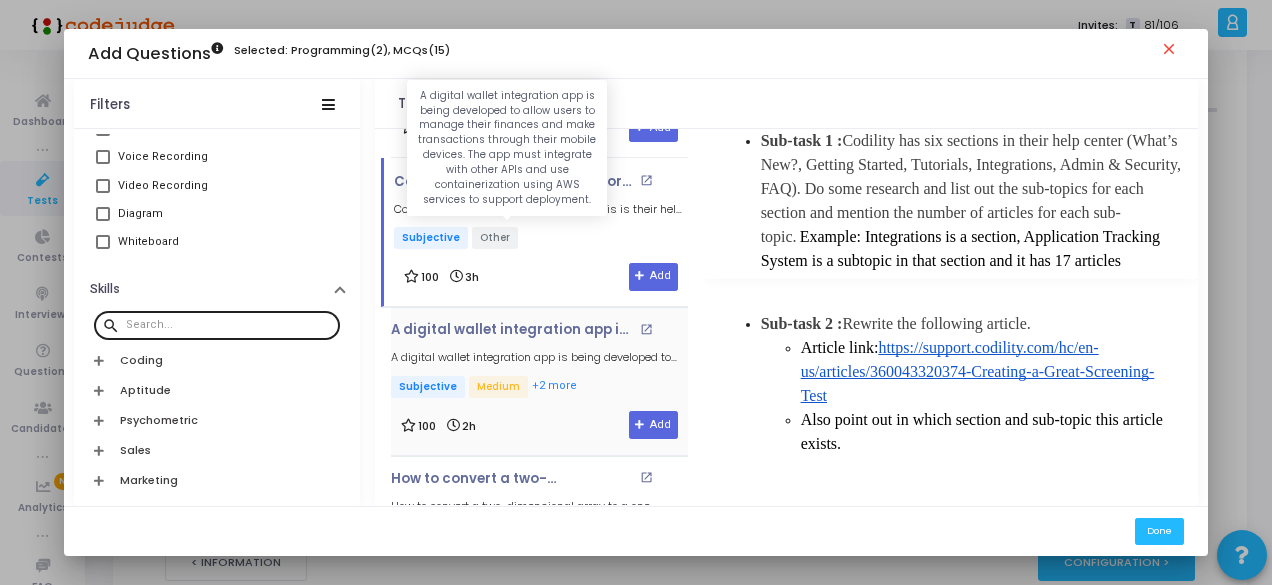 click on "A digital wallet integration app is being developed to allow users to manage their finances and make transactions through their mobile devices. The app must integrate with other APIs and use containerization using AWS services to support deployment." at bounding box center [512, 330] 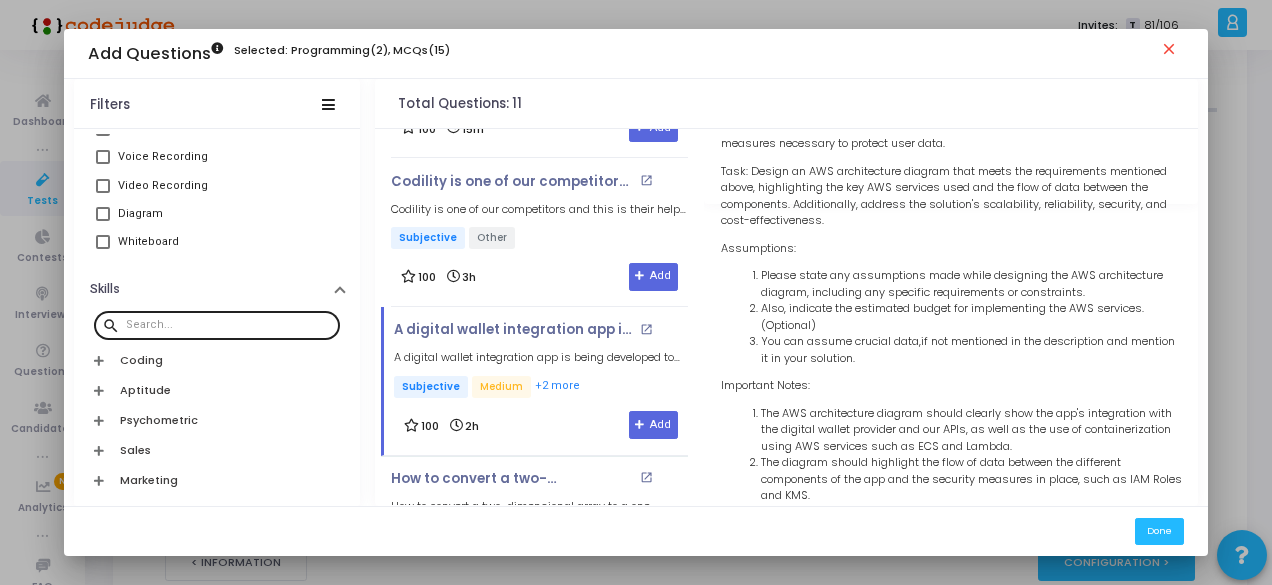 scroll, scrollTop: 0, scrollLeft: 0, axis: both 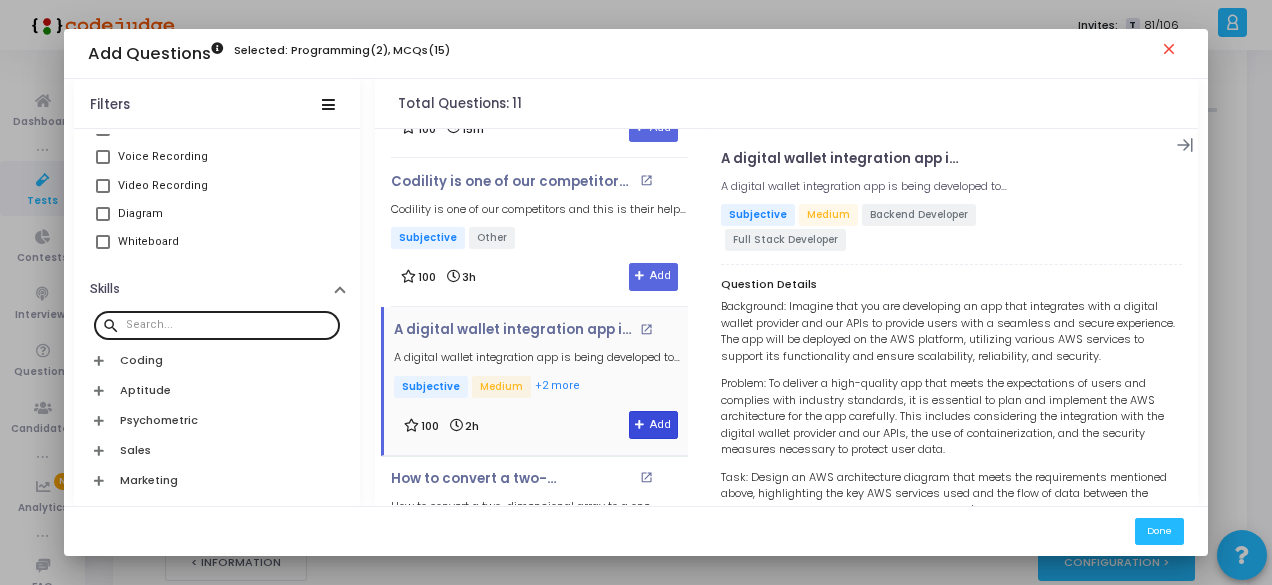 click on "Add" at bounding box center [653, 425] 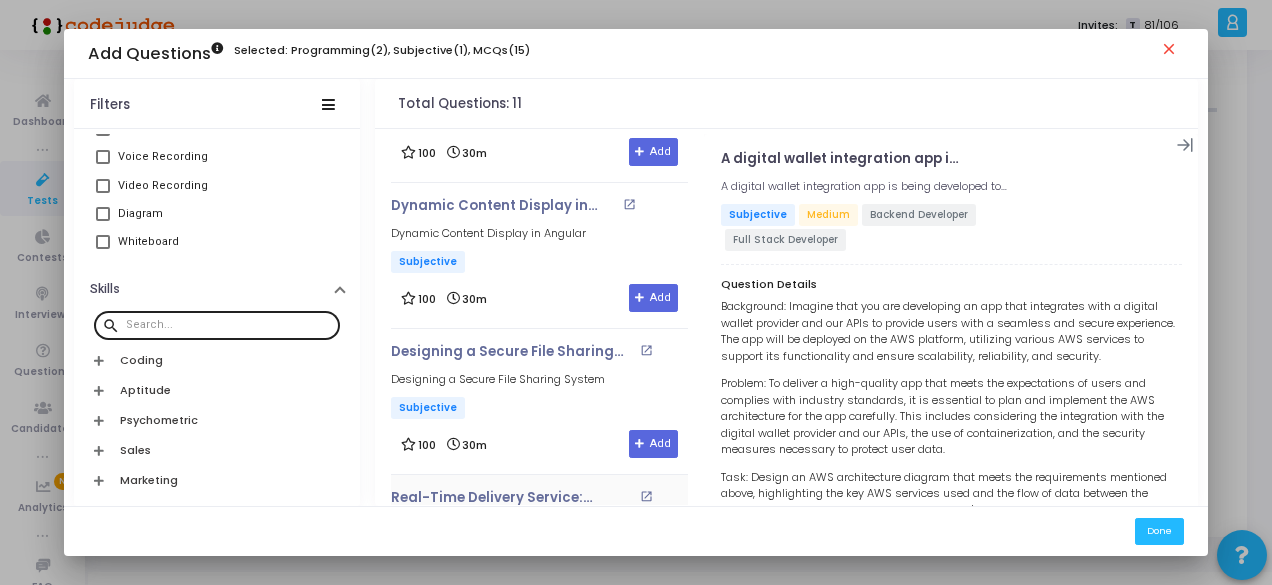 scroll, scrollTop: 300, scrollLeft: 0, axis: vertical 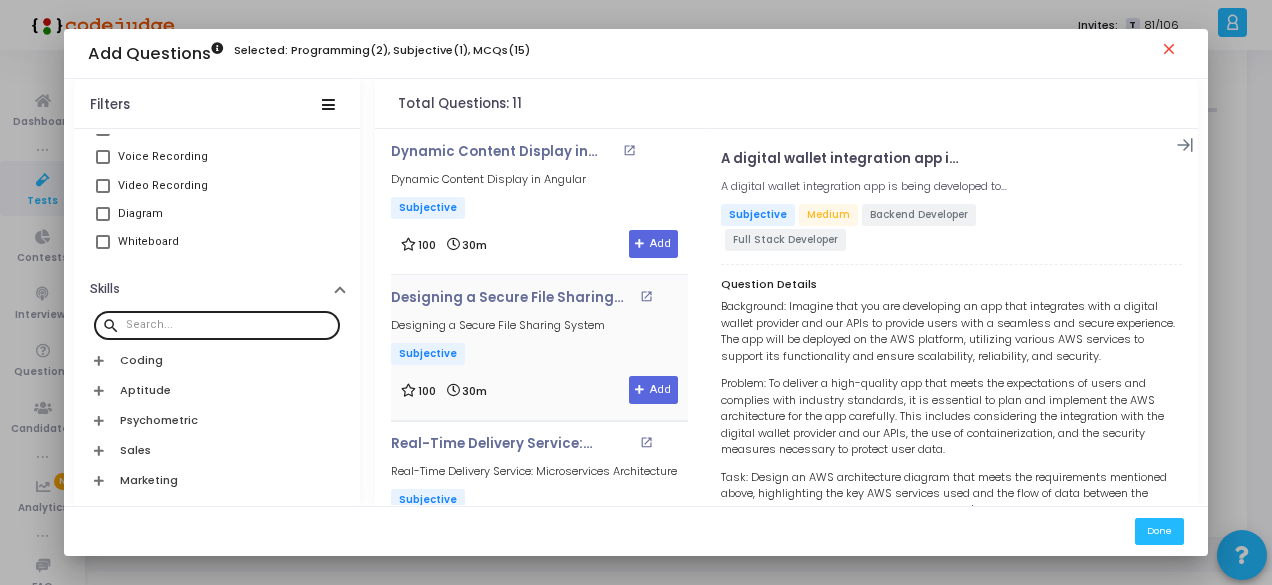 click on "Designing a Secure File Sharing System open_in_new   Designing a Secure File Sharing System   Subjective" at bounding box center [539, 327] 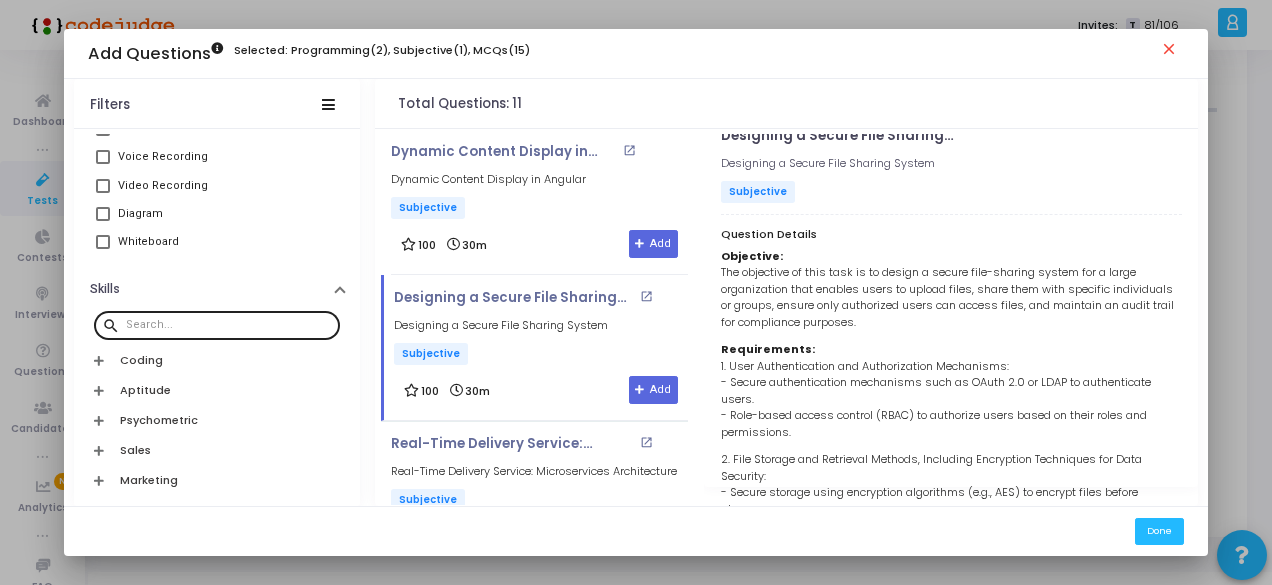 scroll, scrollTop: 0, scrollLeft: 0, axis: both 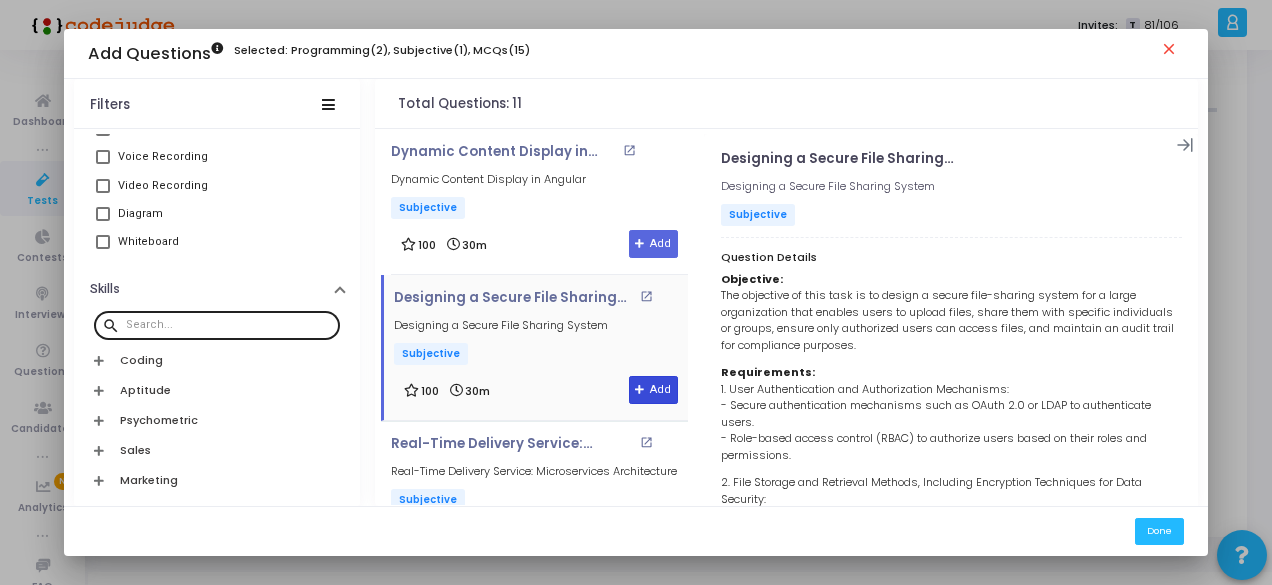 click on "Add" at bounding box center (653, 390) 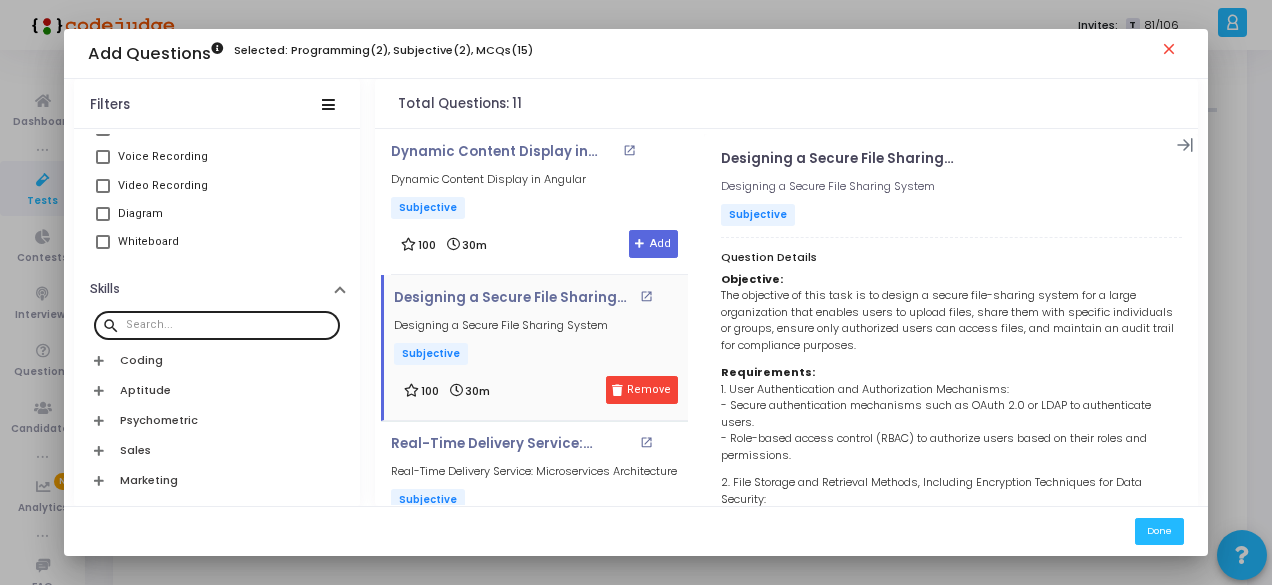 click on "close" at bounding box center [1172, 52] 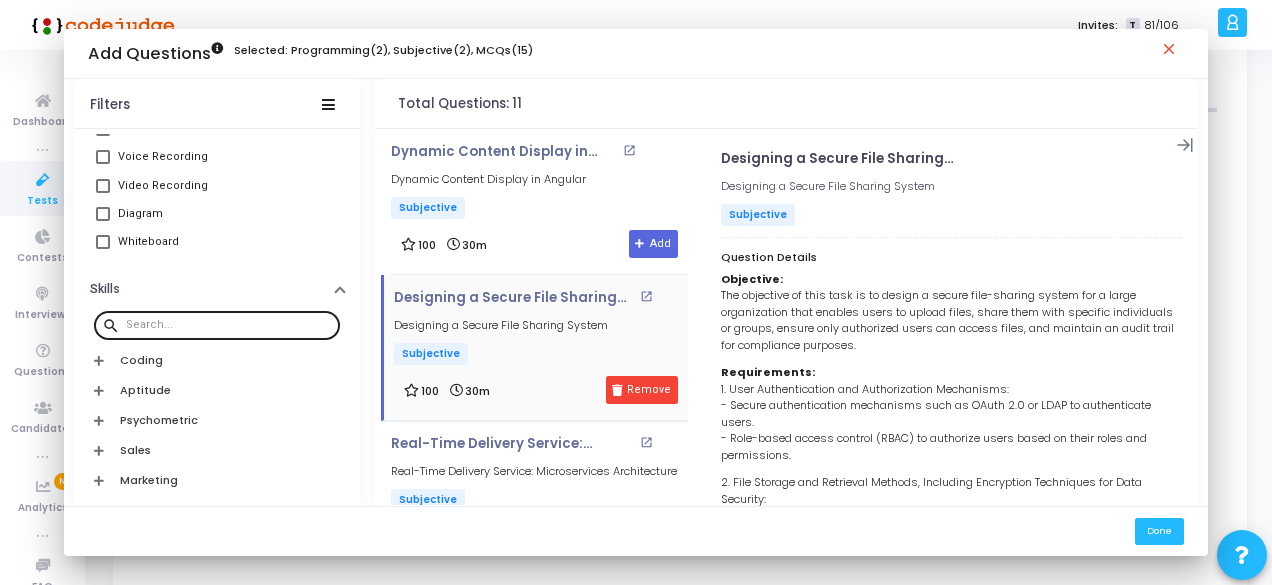 scroll, scrollTop: 100, scrollLeft: 0, axis: vertical 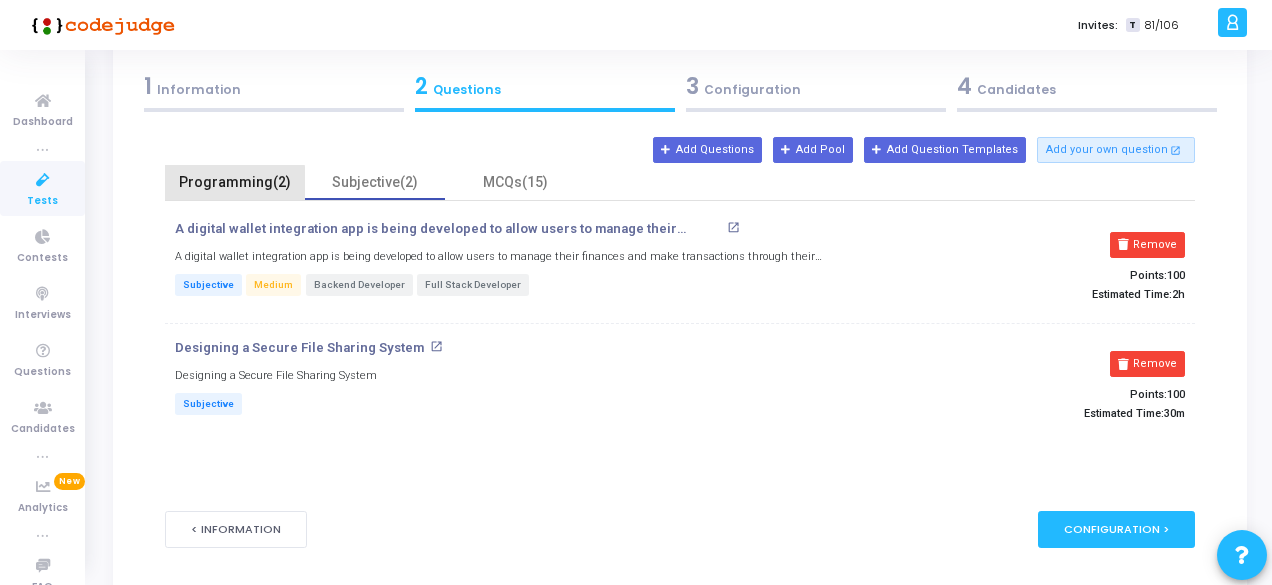 click on "Programming(2)" at bounding box center (235, 182) 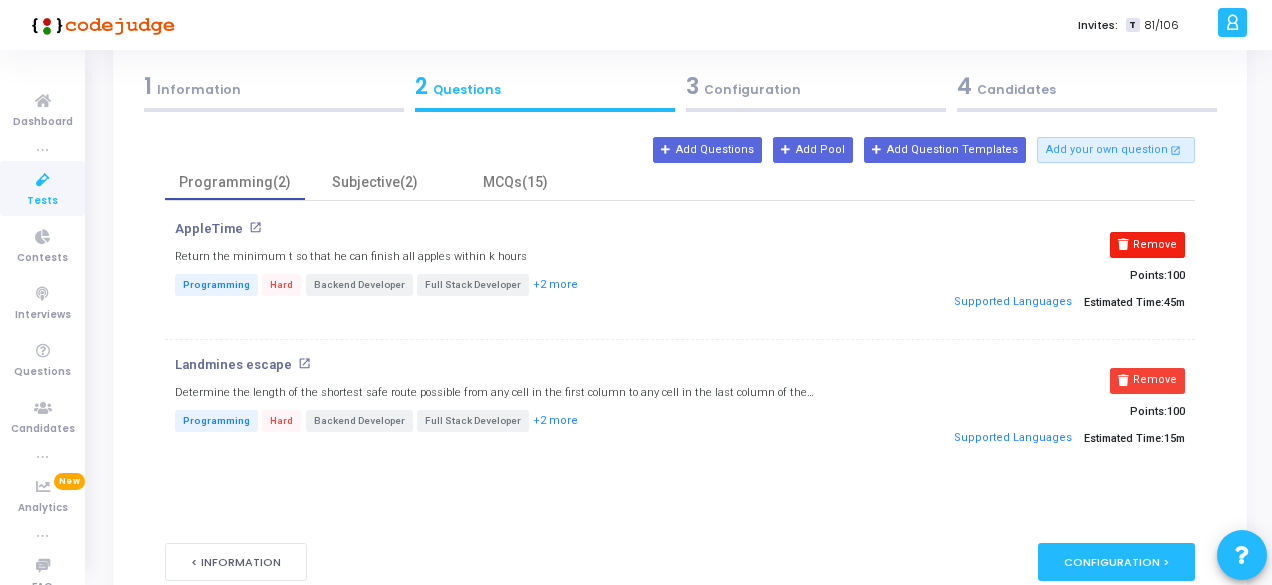 click on "Remove" at bounding box center [1147, 245] 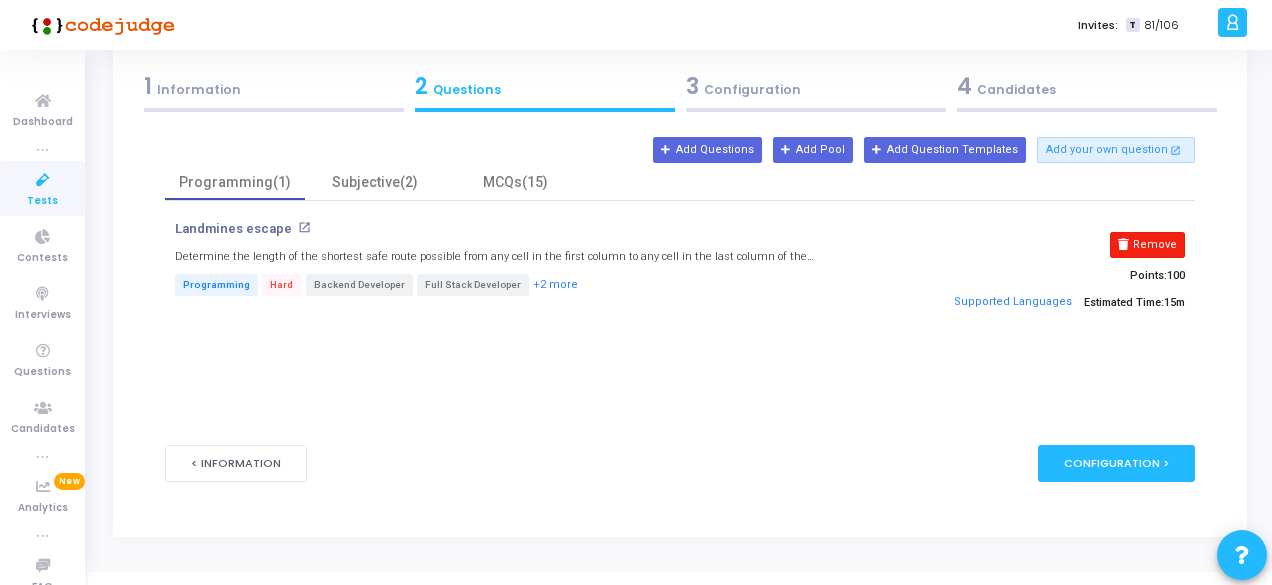 click on "Remove" at bounding box center [1147, 245] 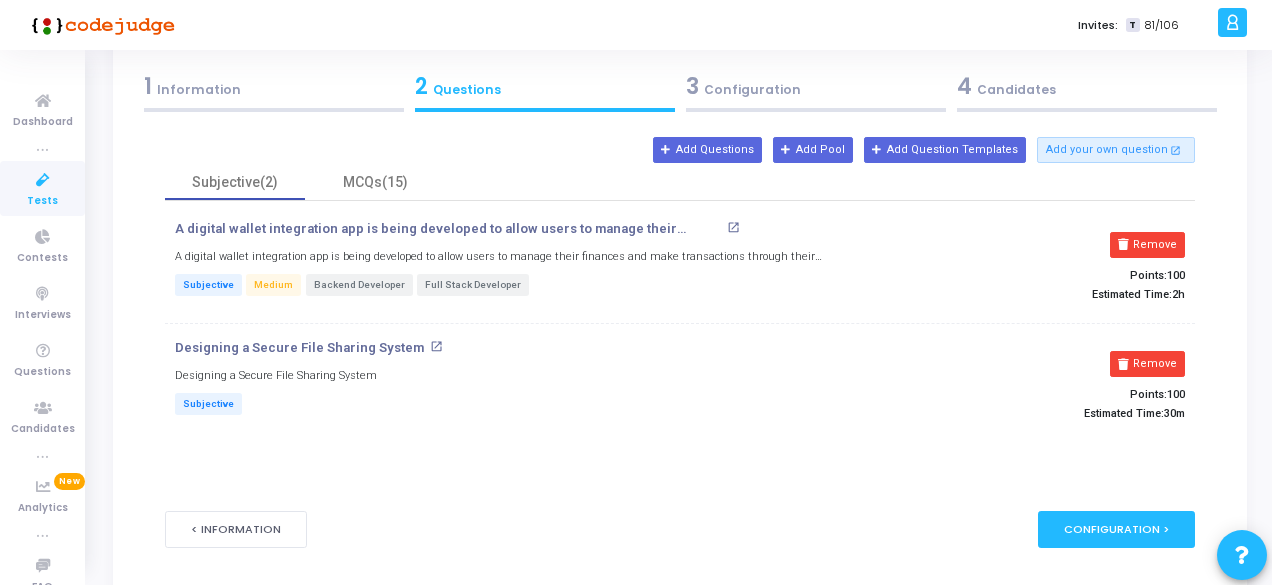 drag, startPoint x: 174, startPoint y: 354, endPoint x: 541, endPoint y: 354, distance: 367 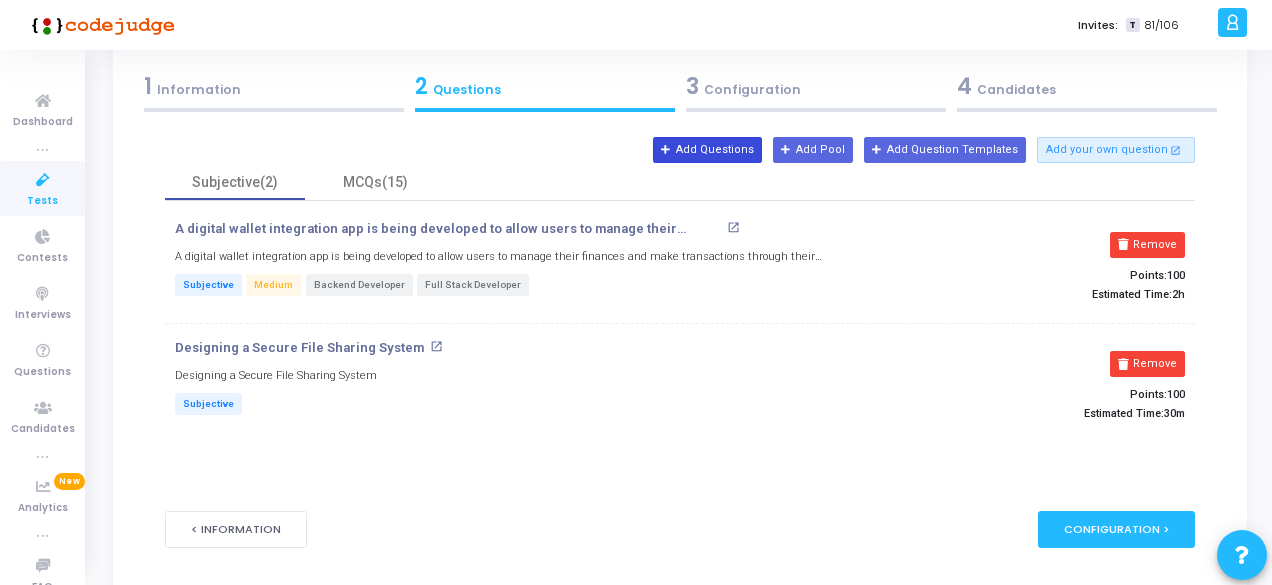 click on "Add Questions" at bounding box center [707, 150] 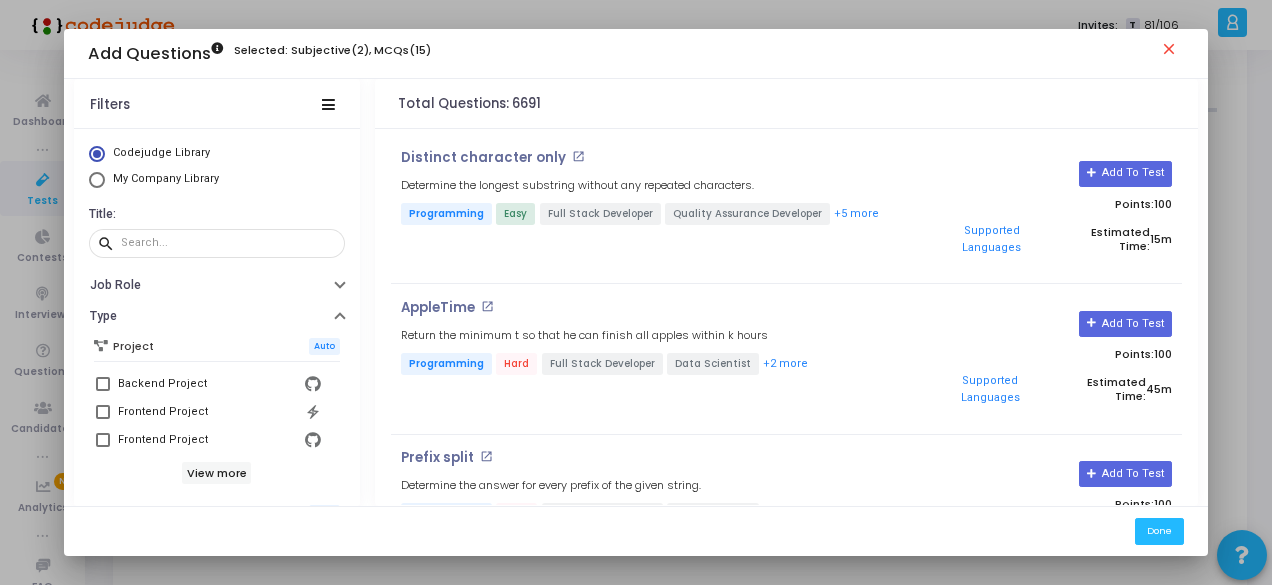 click on "close" at bounding box center (1172, 52) 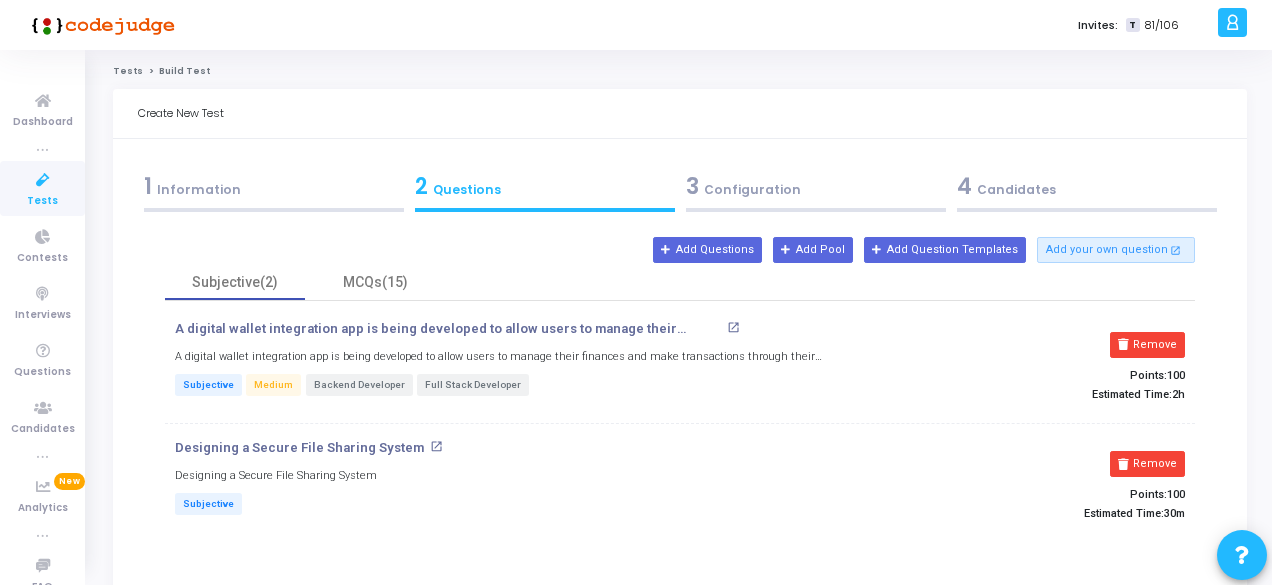 scroll, scrollTop: 100, scrollLeft: 0, axis: vertical 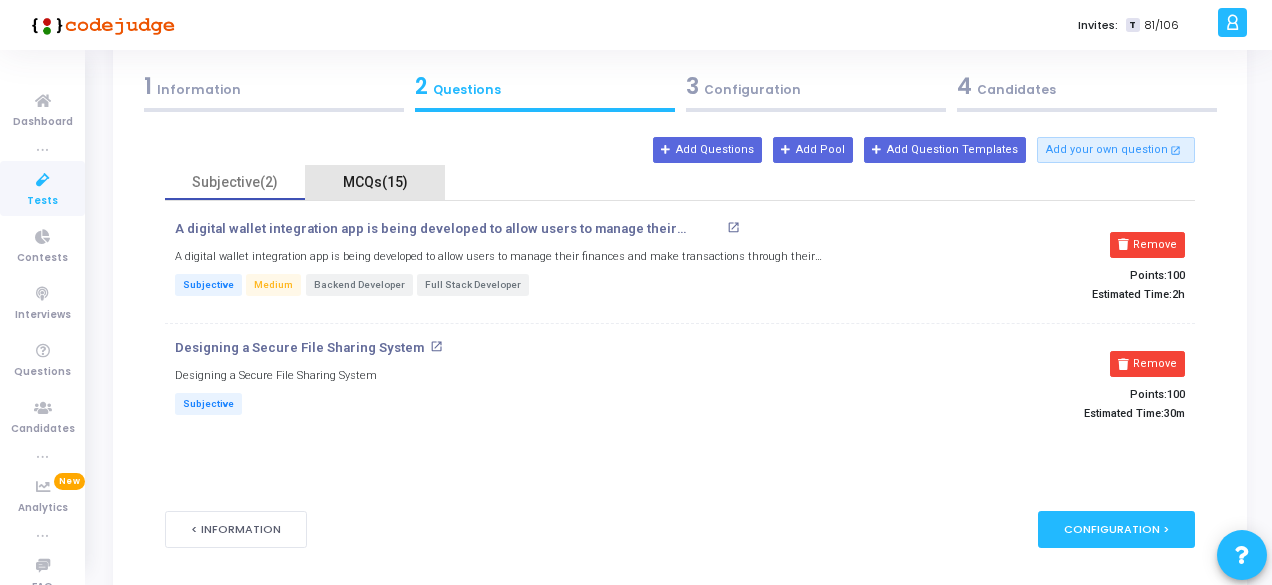 click on "MCQs(15)" at bounding box center (375, 182) 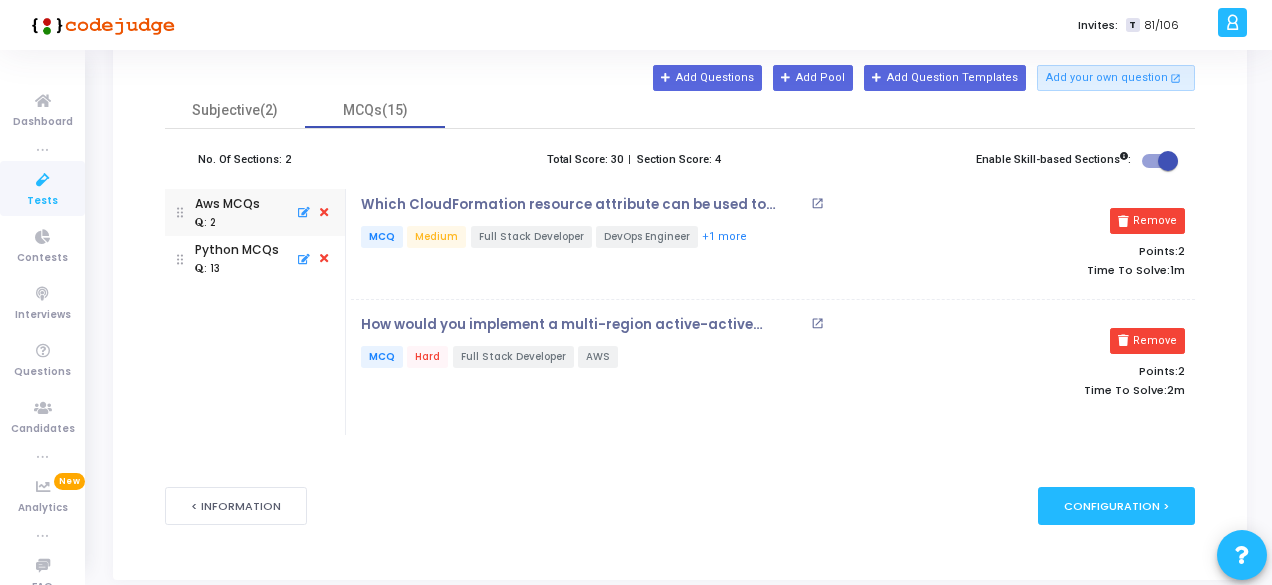 click on "Python MCQs  : 13" at bounding box center [237, 259] 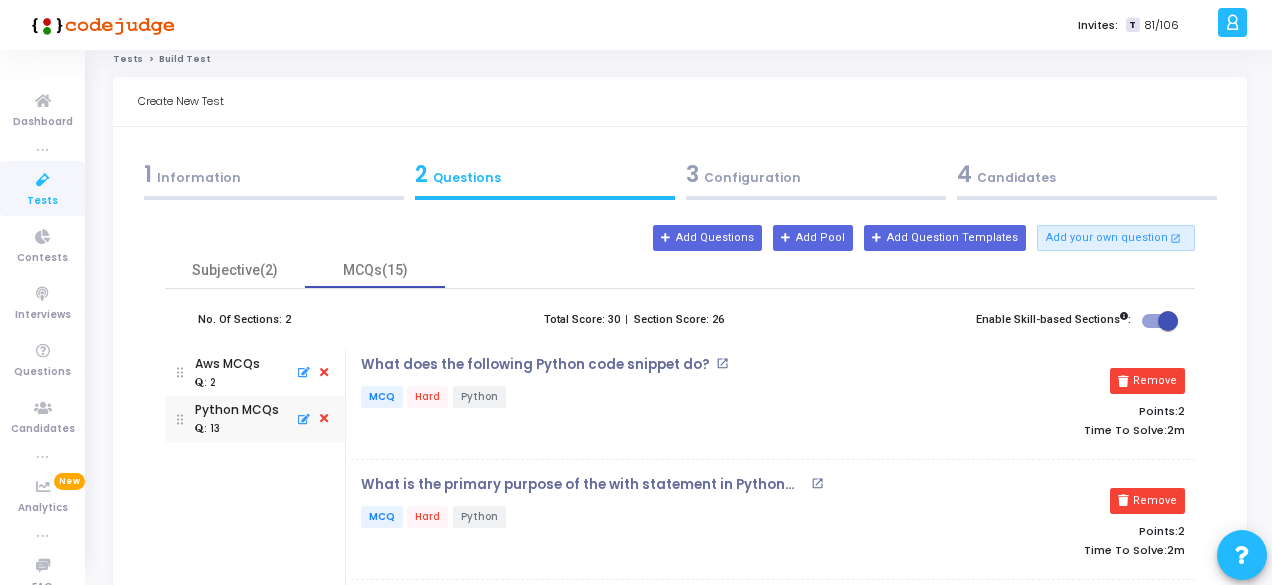 scroll, scrollTop: 0, scrollLeft: 0, axis: both 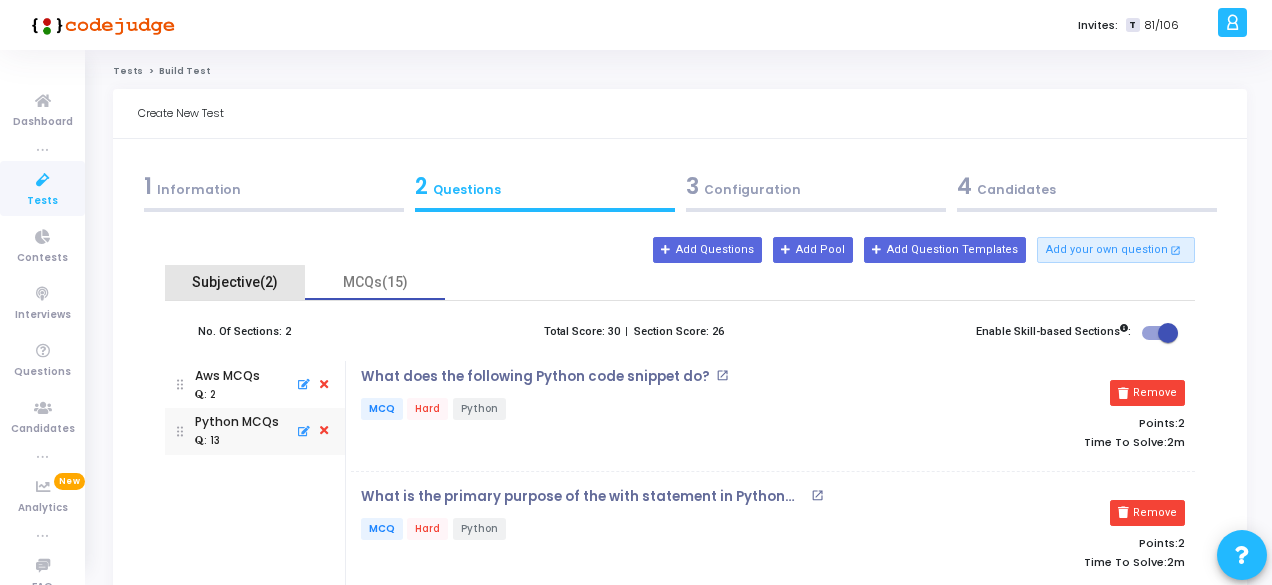 click on "Subjective(2)" at bounding box center [235, 282] 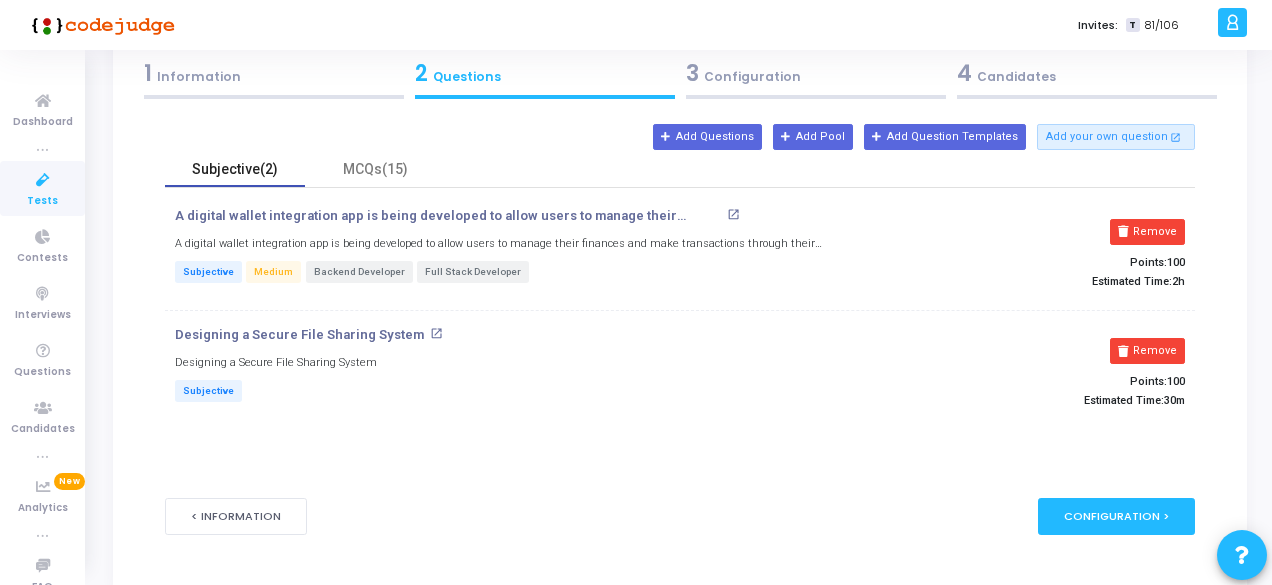 scroll, scrollTop: 123, scrollLeft: 0, axis: vertical 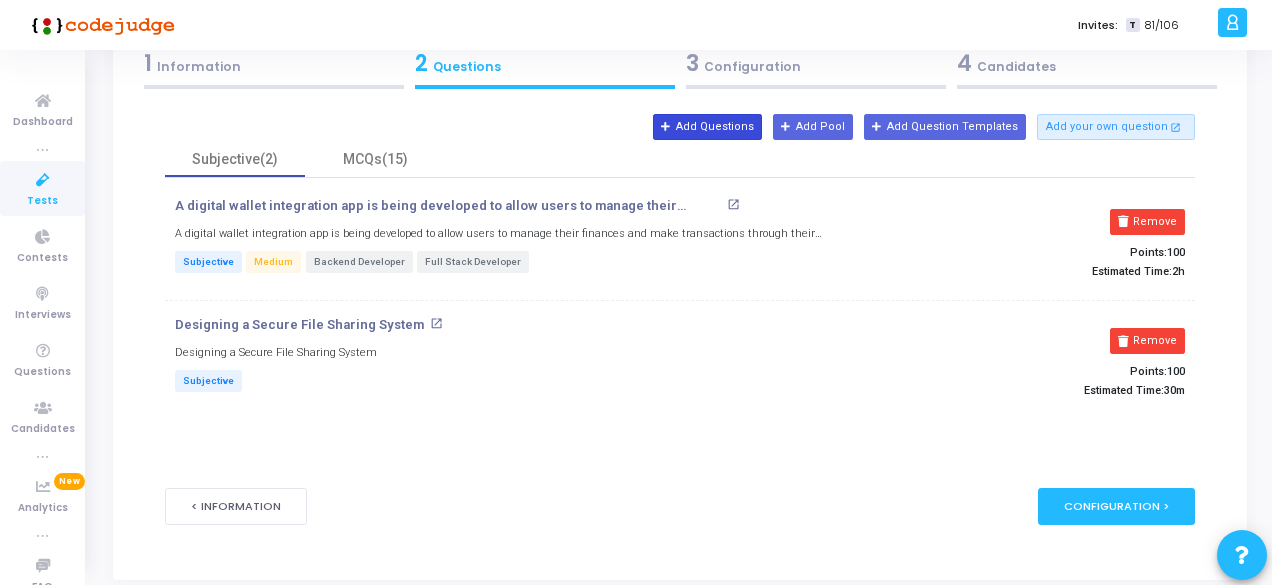 click at bounding box center (666, 127) 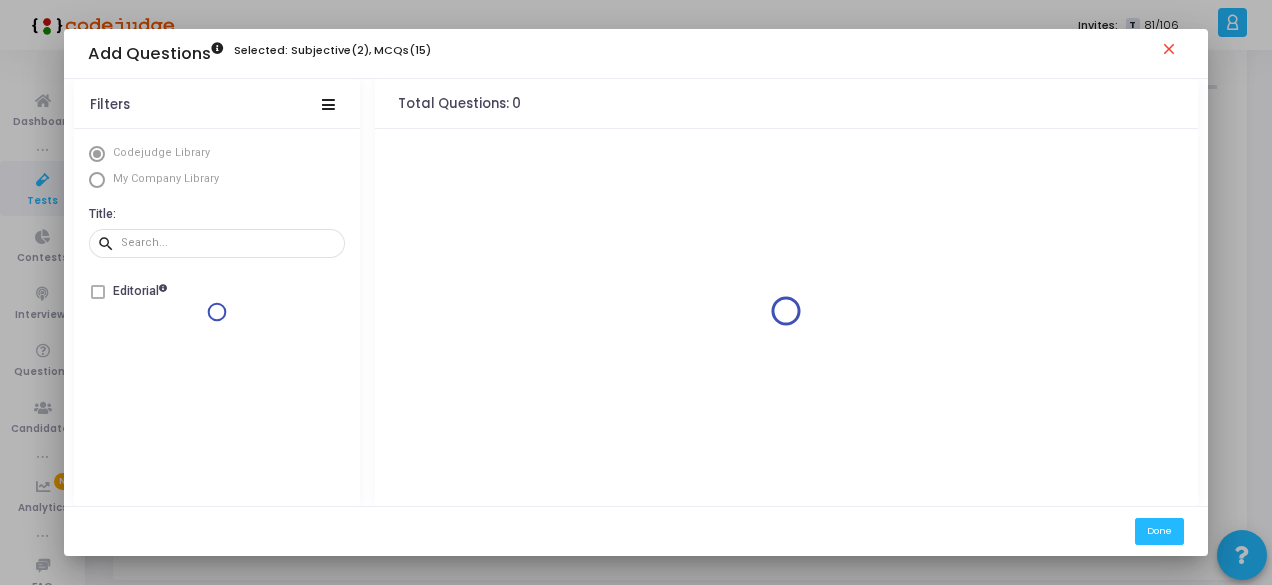 scroll, scrollTop: 0, scrollLeft: 0, axis: both 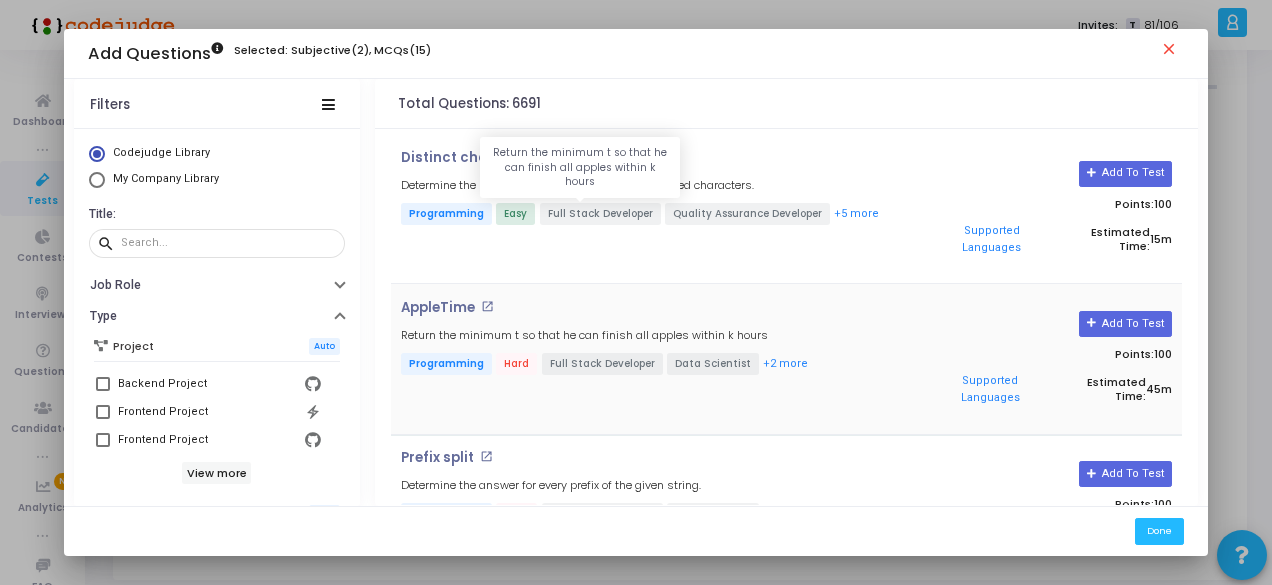 click on "Return the minimum t so that he can finish all apples within k hours" at bounding box center [584, 335] 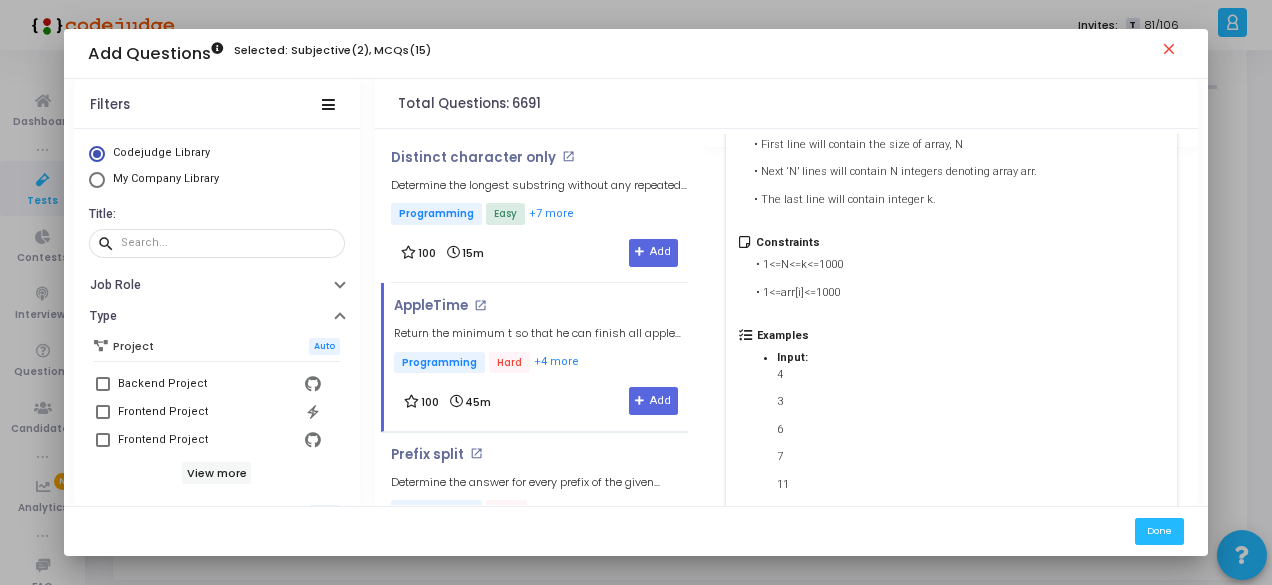scroll, scrollTop: 0, scrollLeft: 0, axis: both 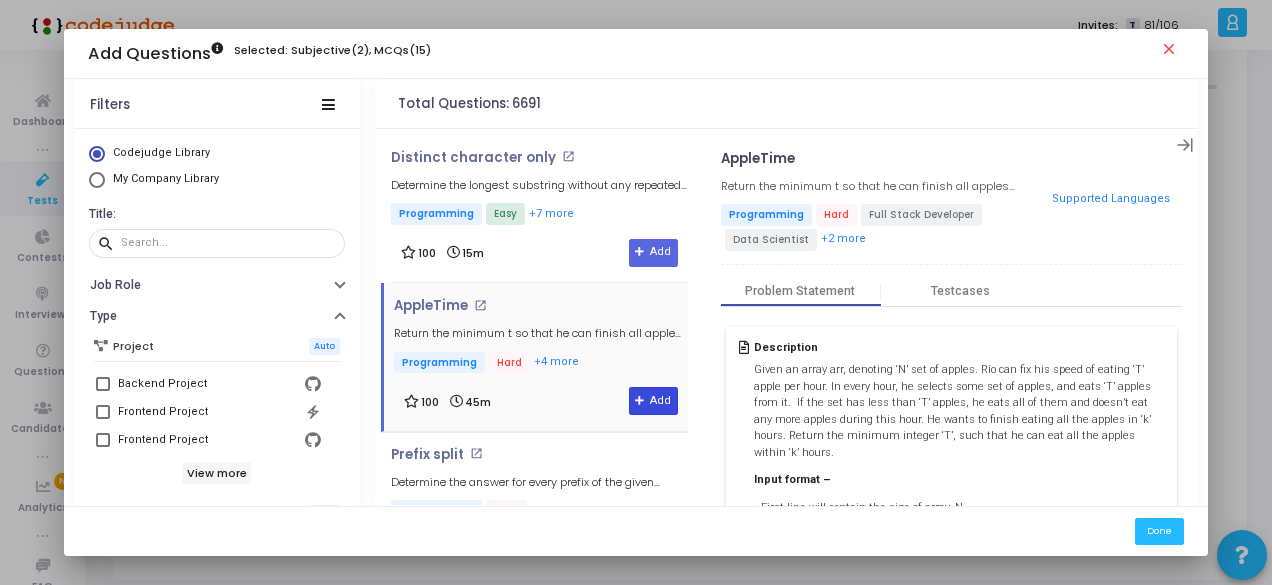 click on "Add" at bounding box center [653, 401] 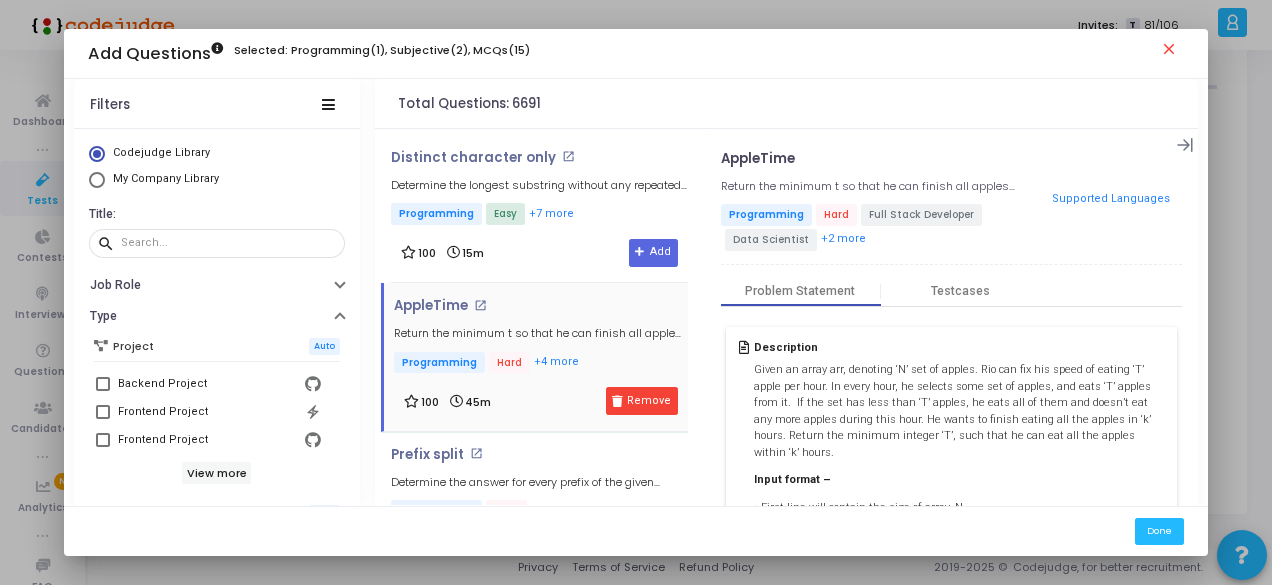 click on "close" at bounding box center [1172, 52] 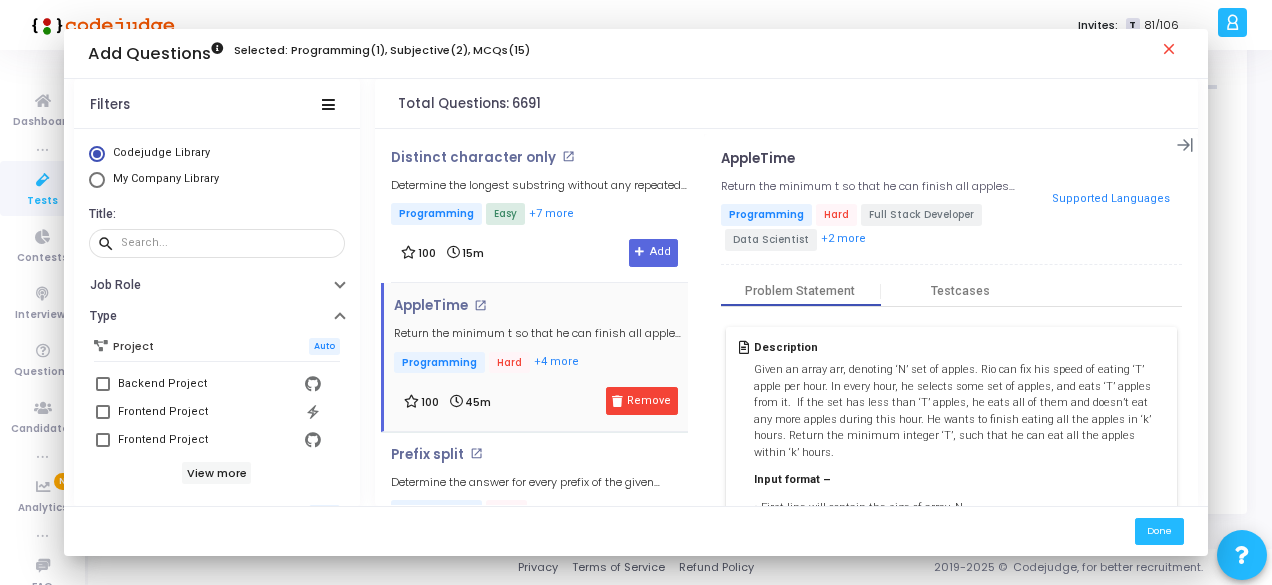 scroll, scrollTop: 122, scrollLeft: 0, axis: vertical 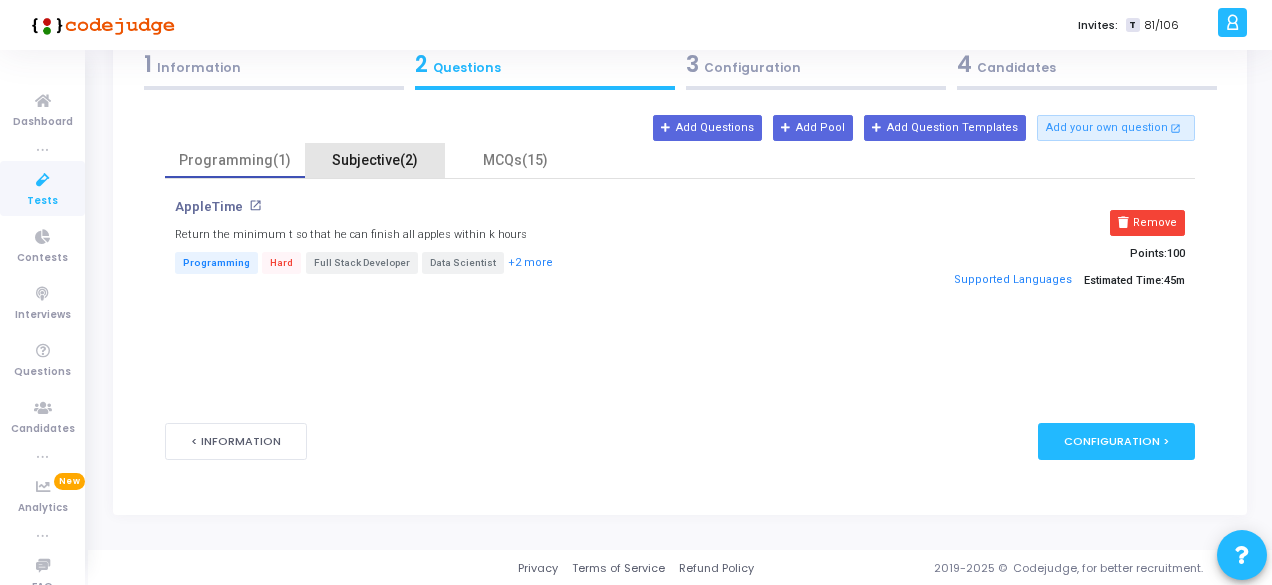 click on "Subjective(2)" at bounding box center [375, 160] 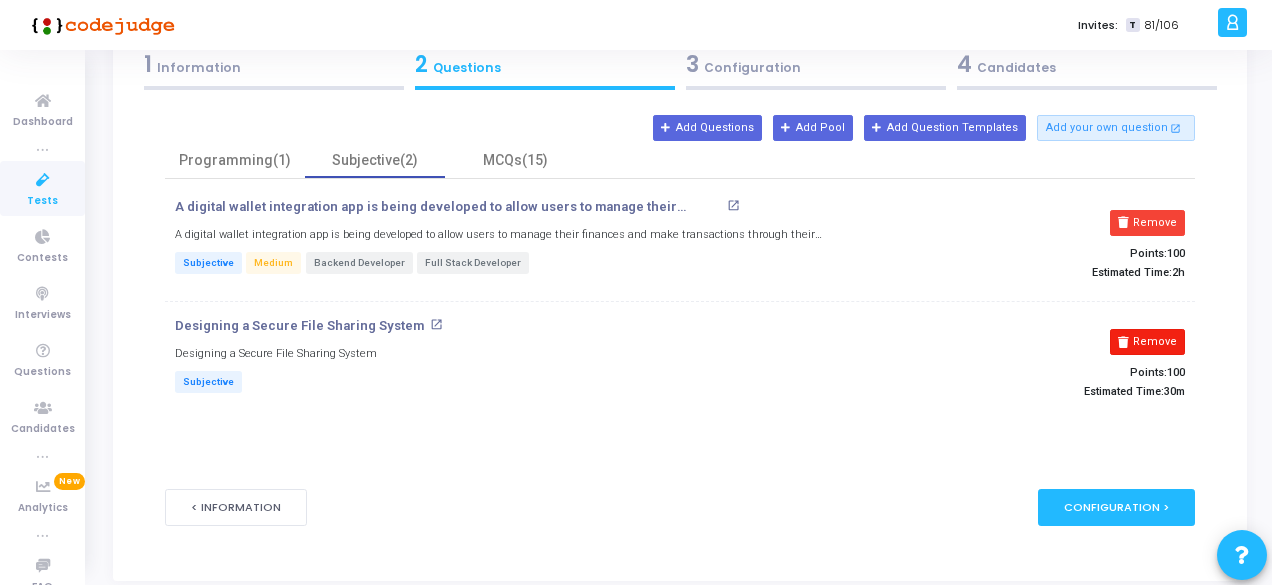click on "Remove" at bounding box center (1147, 342) 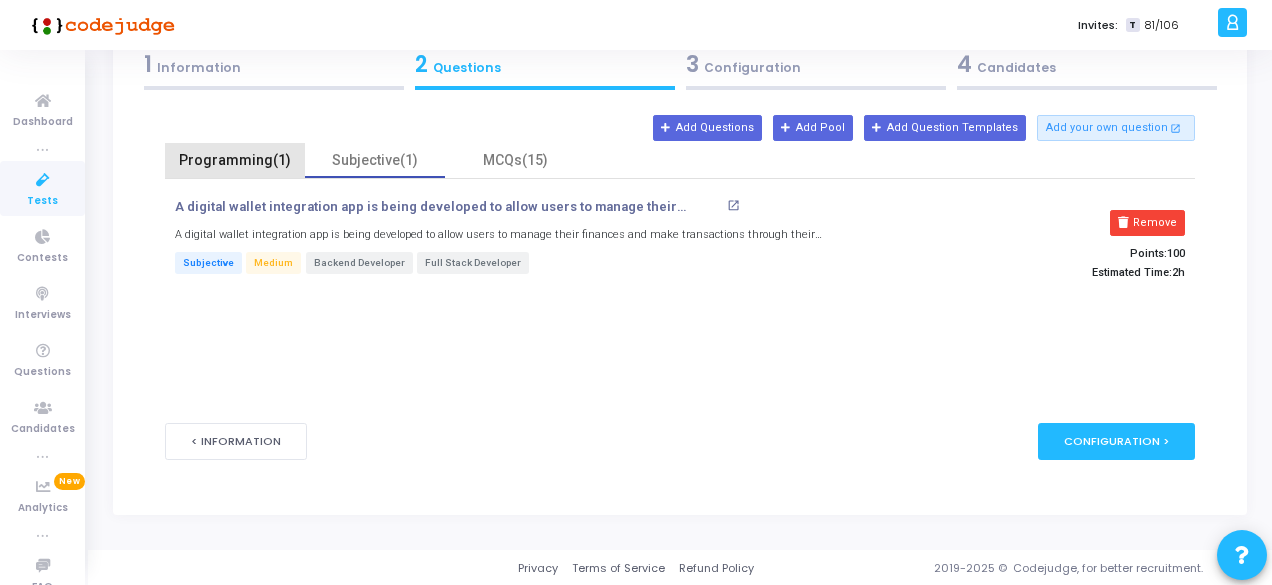 click on "Programming(1)" at bounding box center [235, 160] 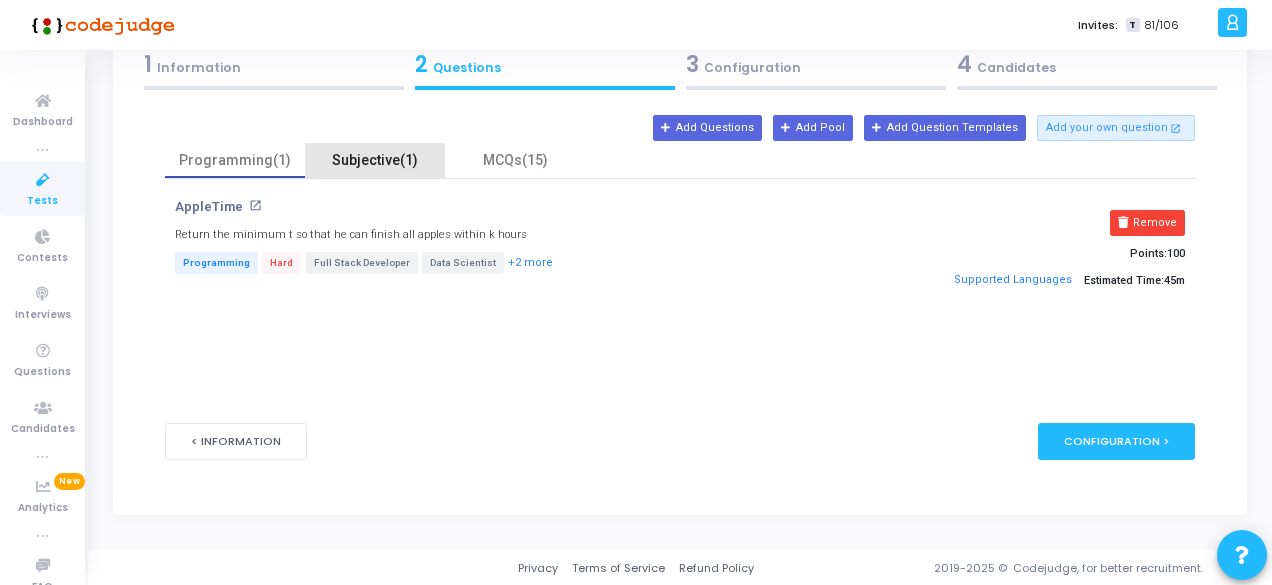 click on "Subjective(1)" at bounding box center (375, 160) 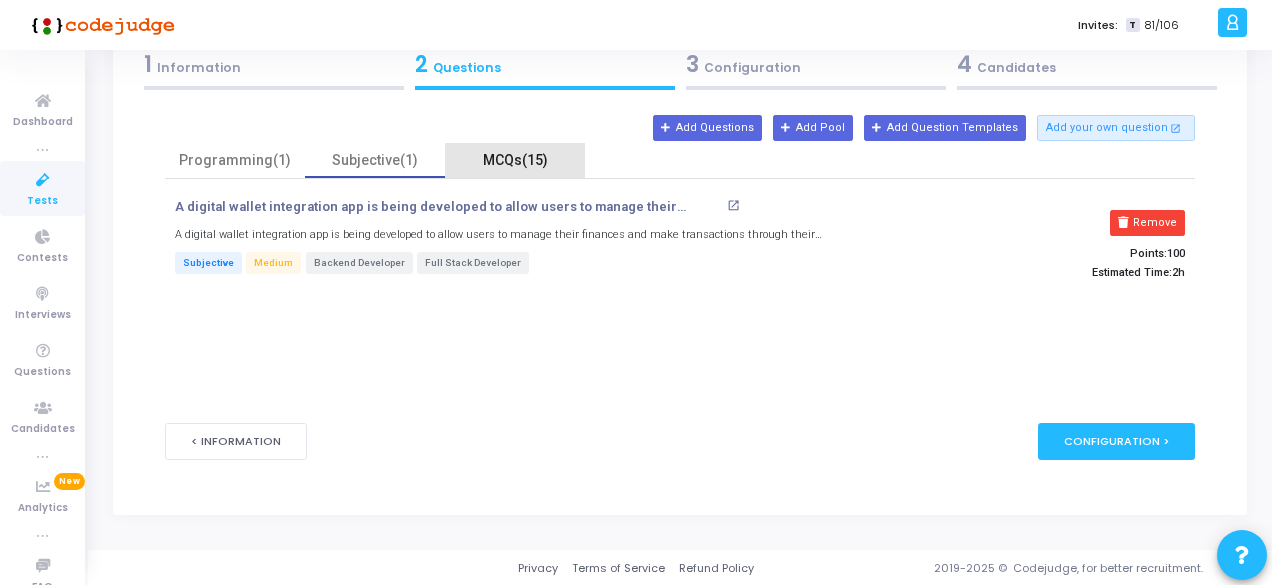 click on "MCQs(15)" at bounding box center (515, 160) 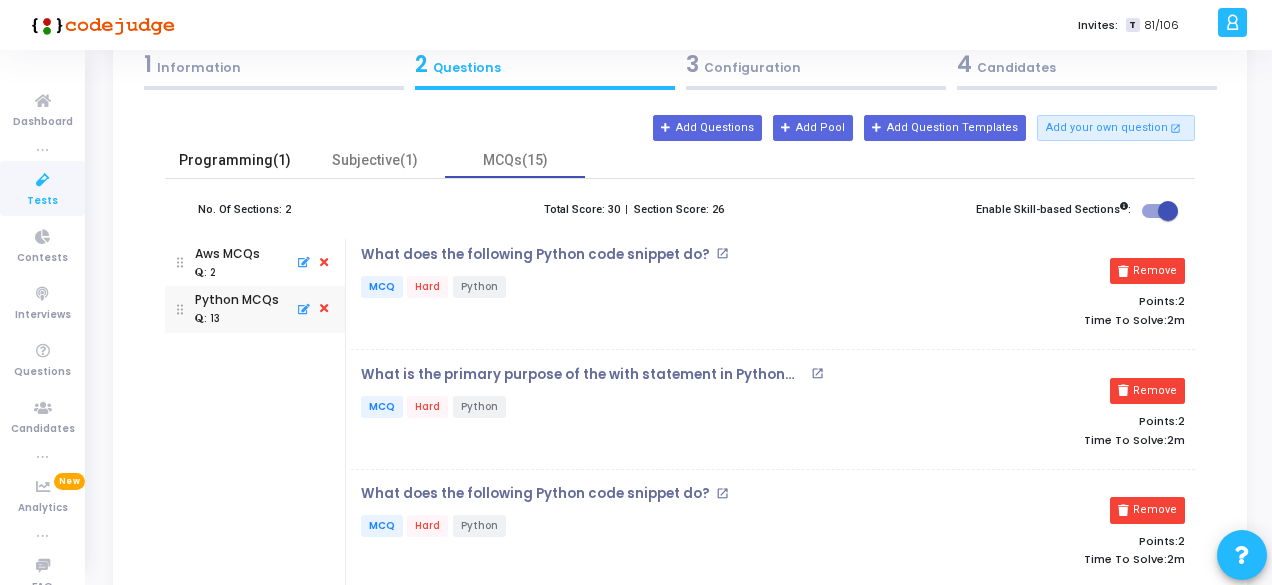 click on "Programming(1)" at bounding box center (235, 160) 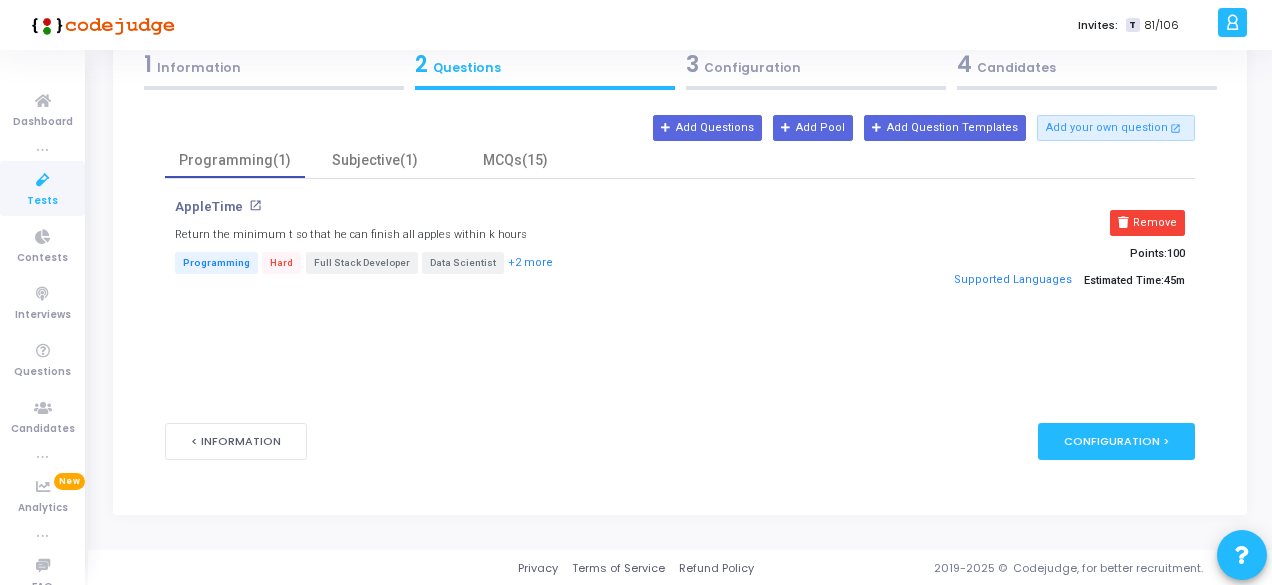 click at bounding box center (274, 88) 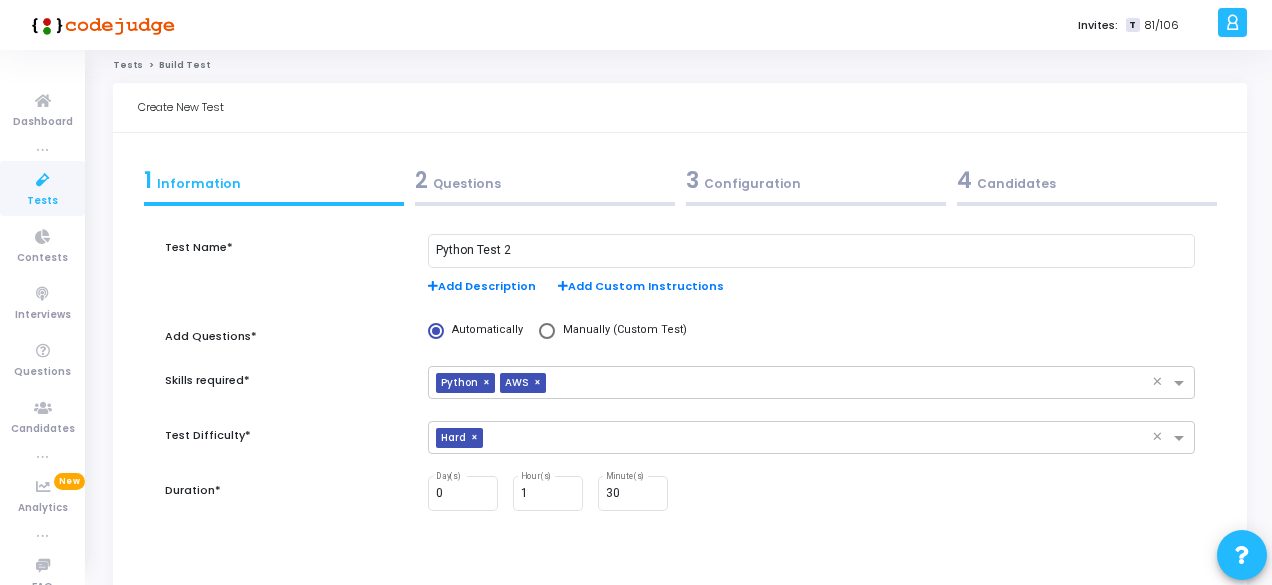 scroll, scrollTop: 0, scrollLeft: 0, axis: both 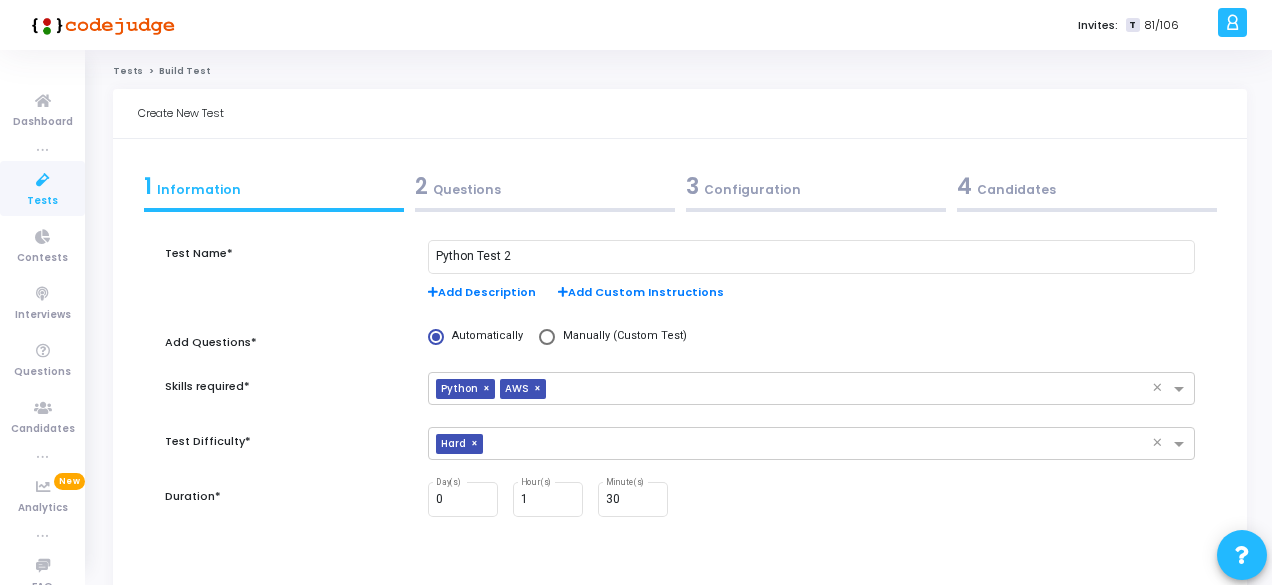 click on "0 Day(s) 1 Hour(s) 30 Minute(s)" at bounding box center (811, 510) 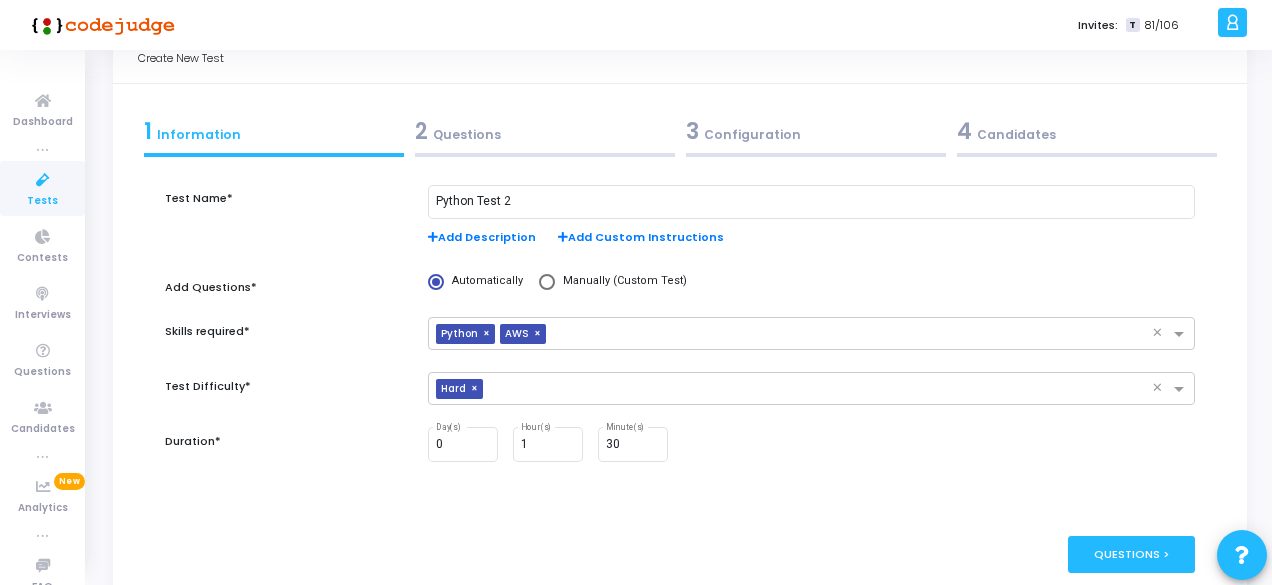 scroll, scrollTop: 100, scrollLeft: 0, axis: vertical 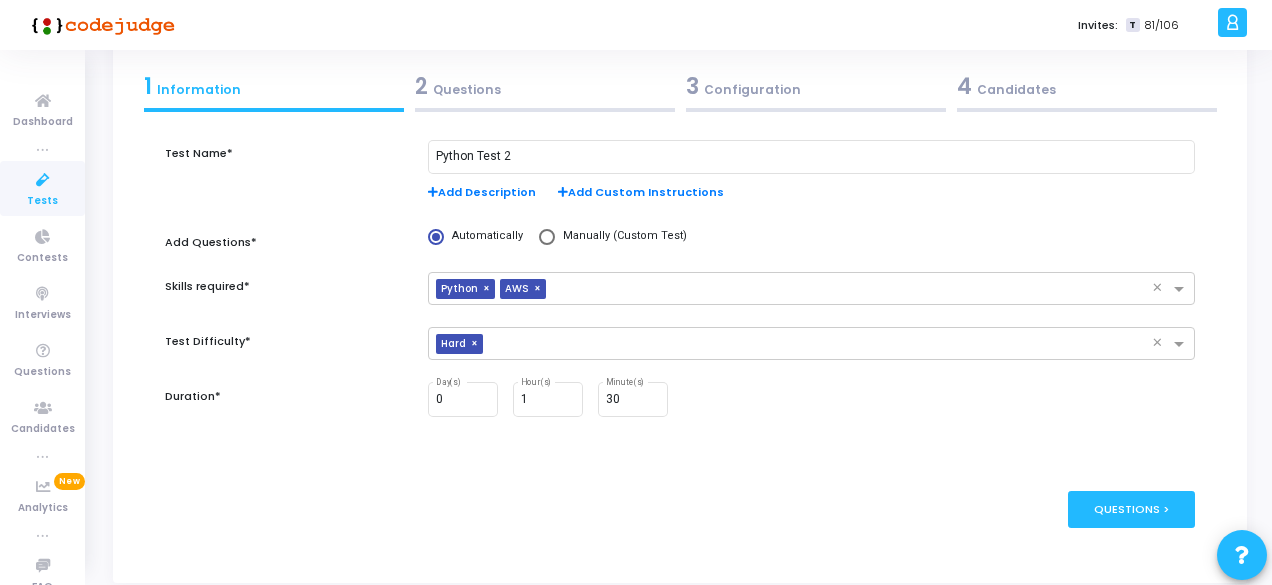 click on "2  Questions" at bounding box center [545, 86] 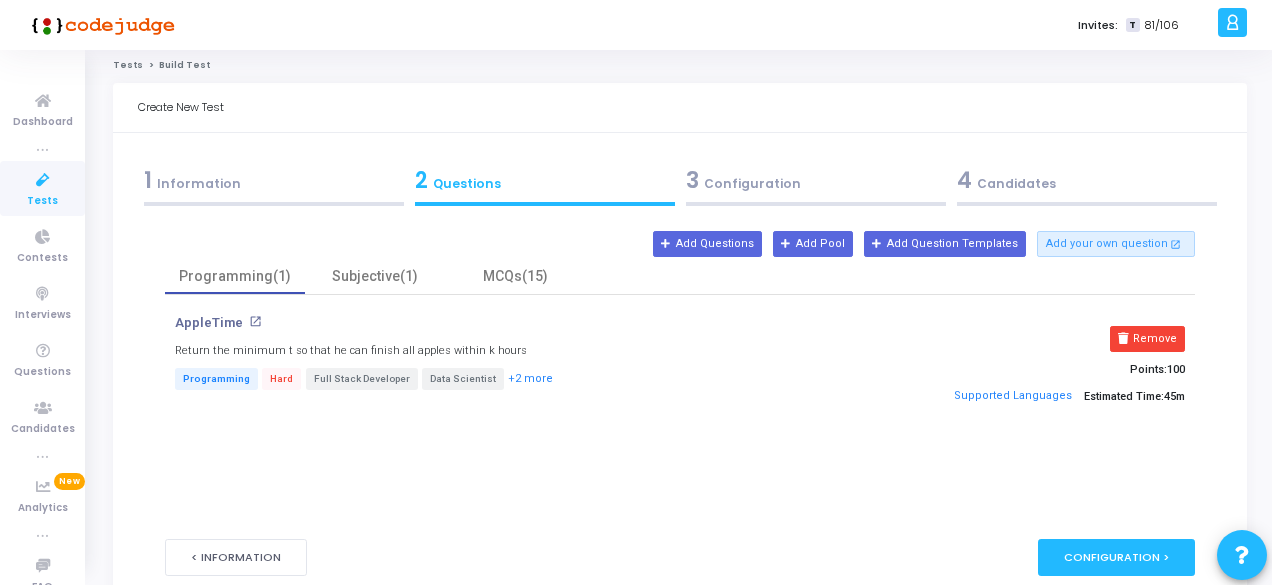 scroll, scrollTop: 0, scrollLeft: 0, axis: both 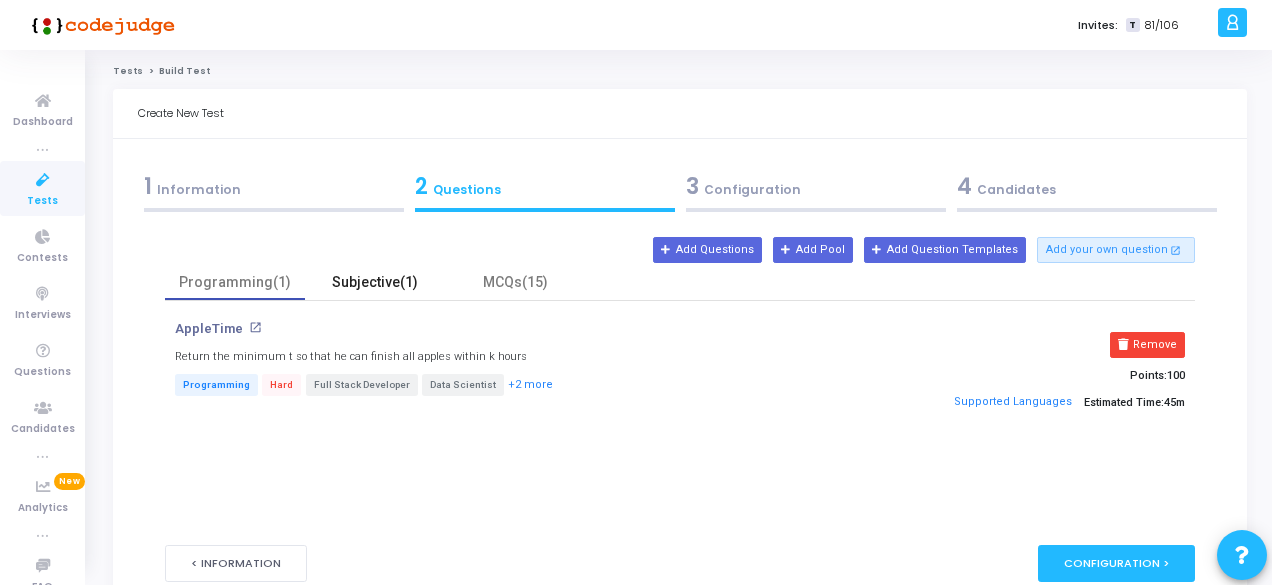 click on "Subjective(1)" at bounding box center [375, 282] 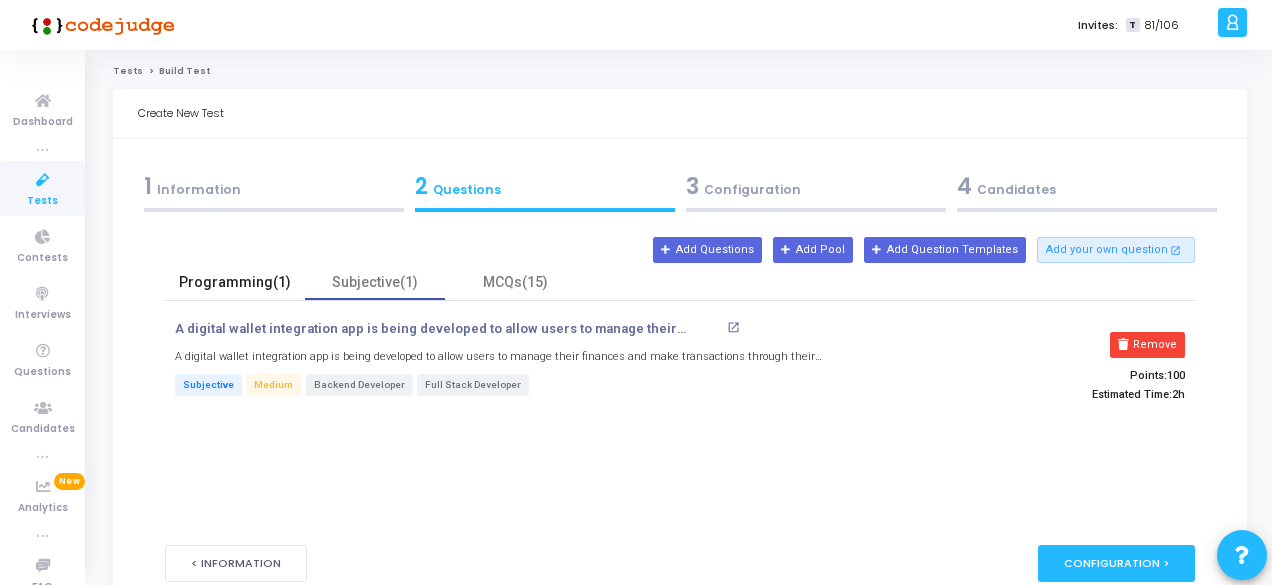 click on "Programming(1)" at bounding box center (235, 282) 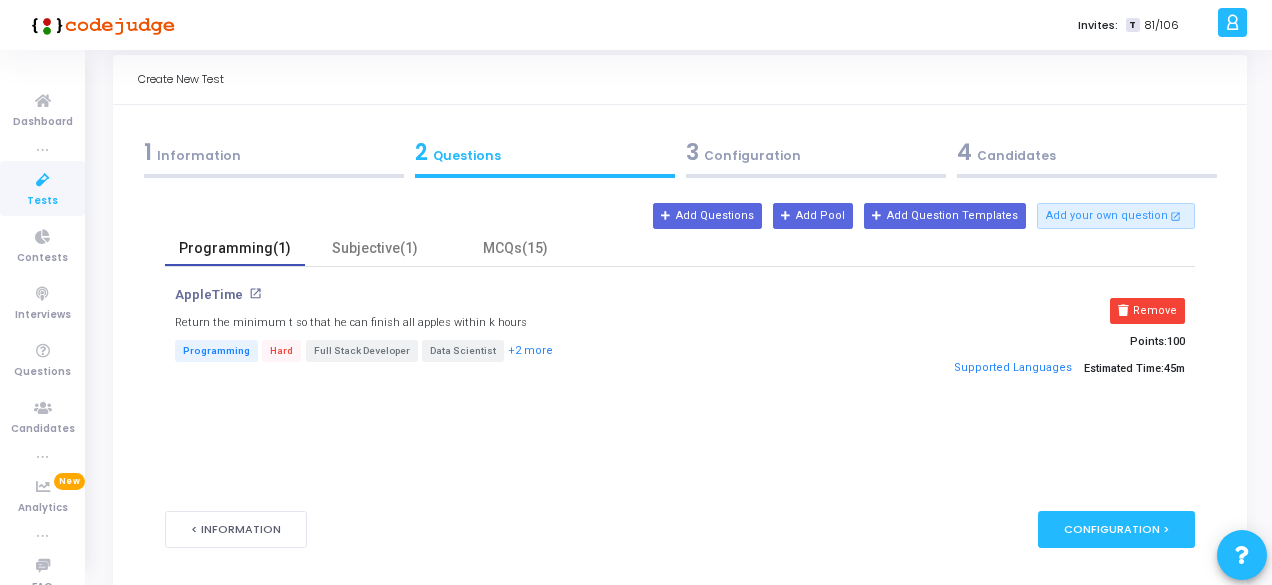 scroll, scrollTop: 22, scrollLeft: 0, axis: vertical 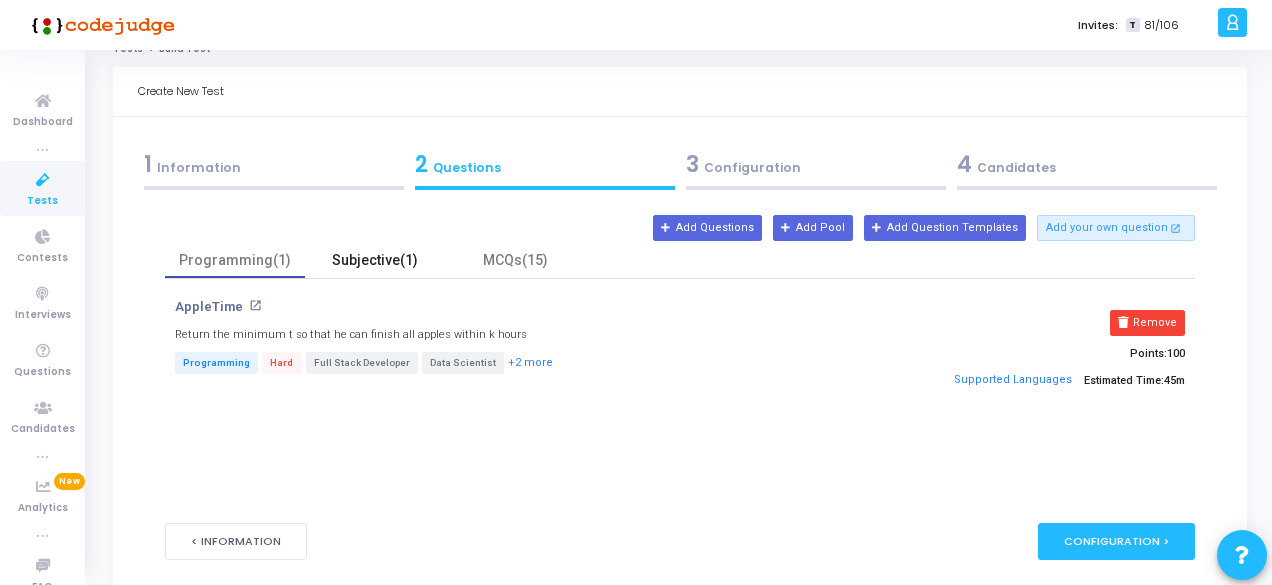 click on "Subjective(1)" at bounding box center (375, 260) 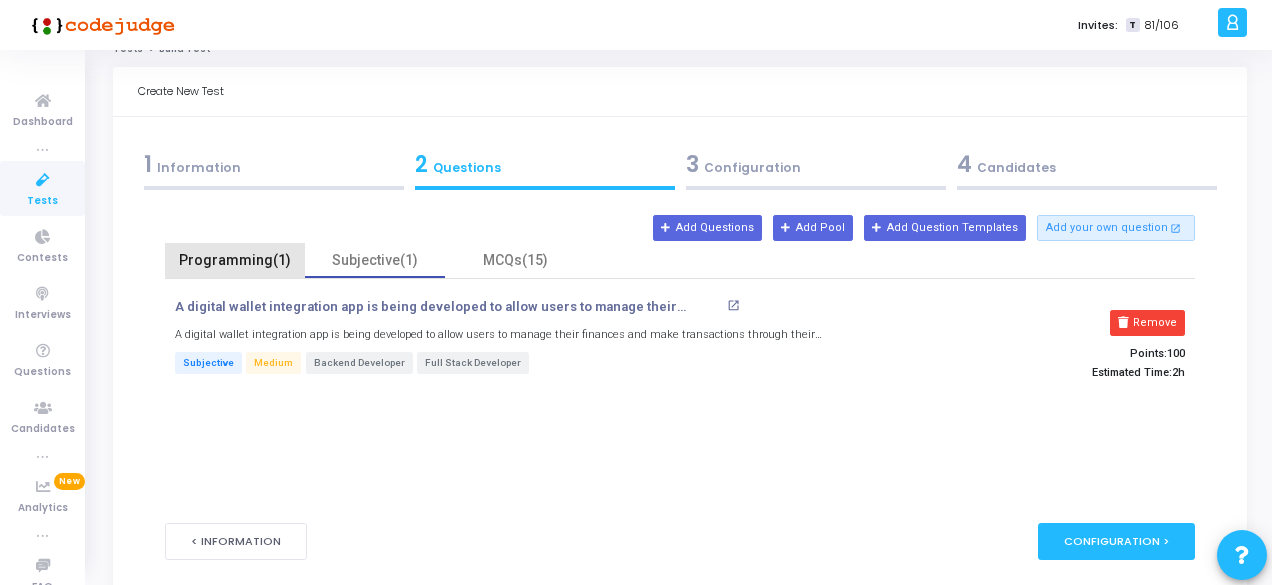 click on "Programming(1)" at bounding box center (235, 260) 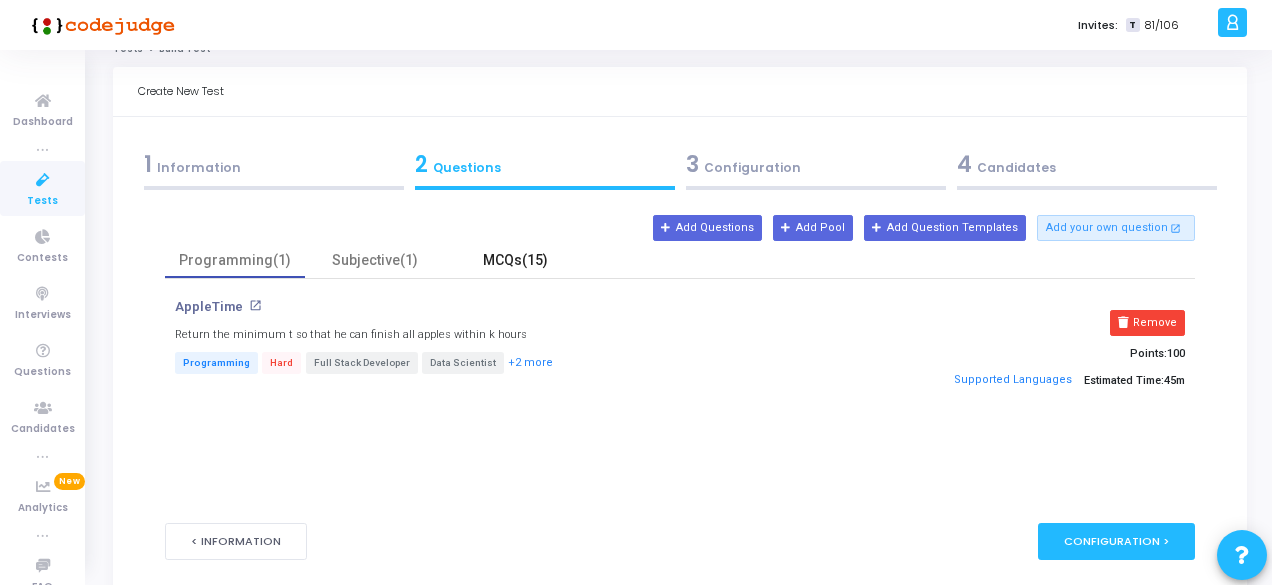 click on "MCQs(15)" at bounding box center (515, 260) 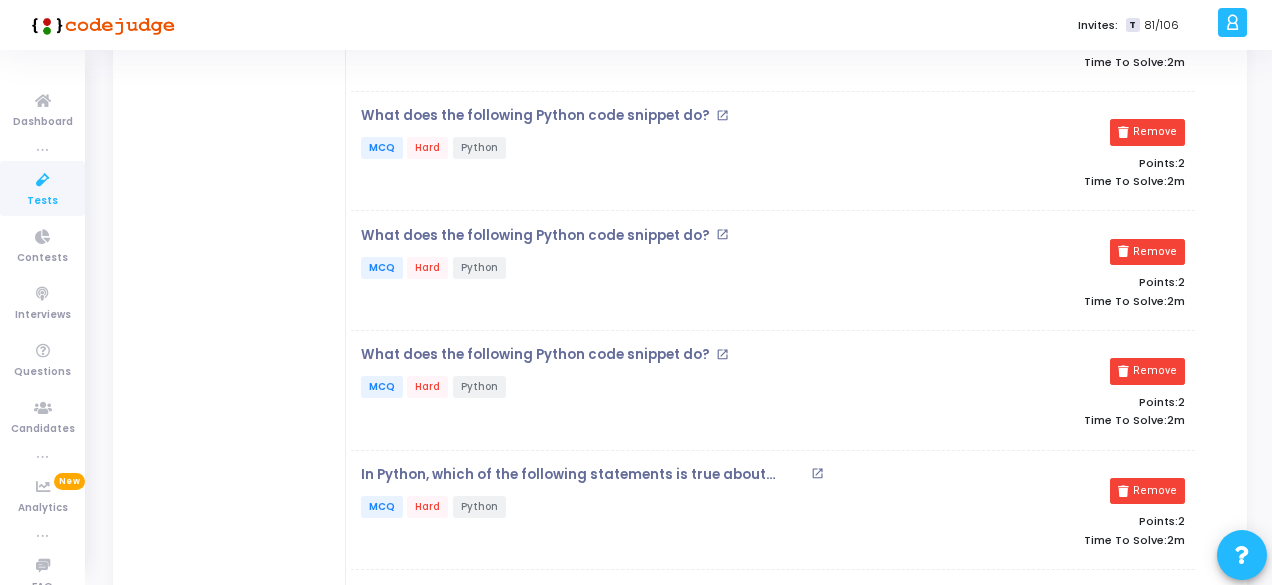 scroll, scrollTop: 0, scrollLeft: 0, axis: both 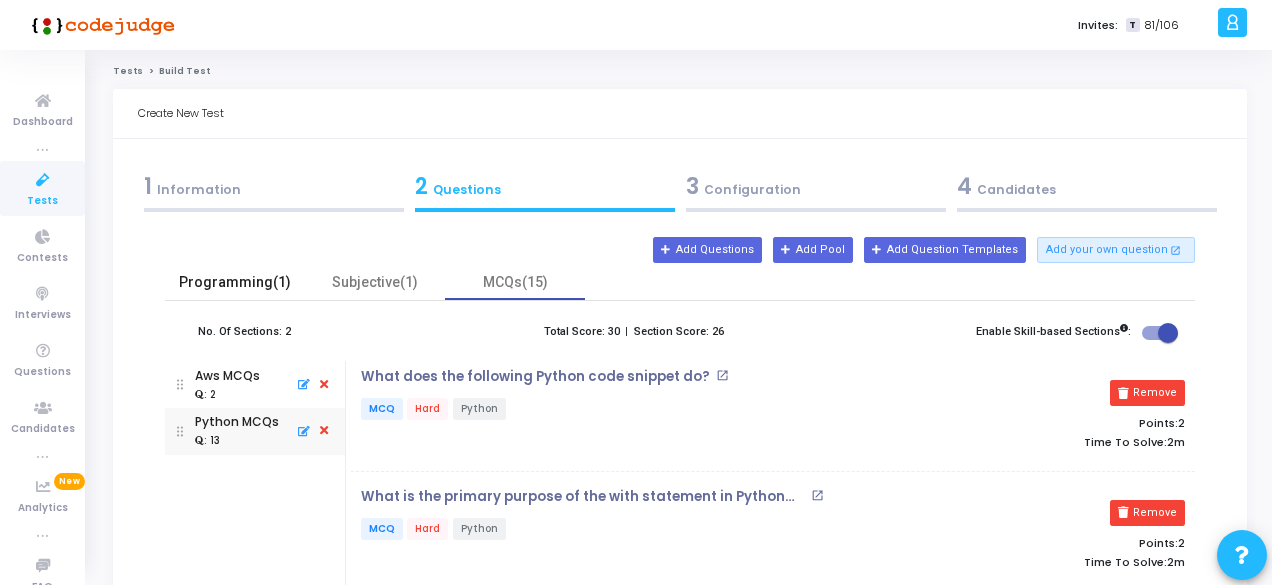 click on "Programming(1)" at bounding box center (235, 282) 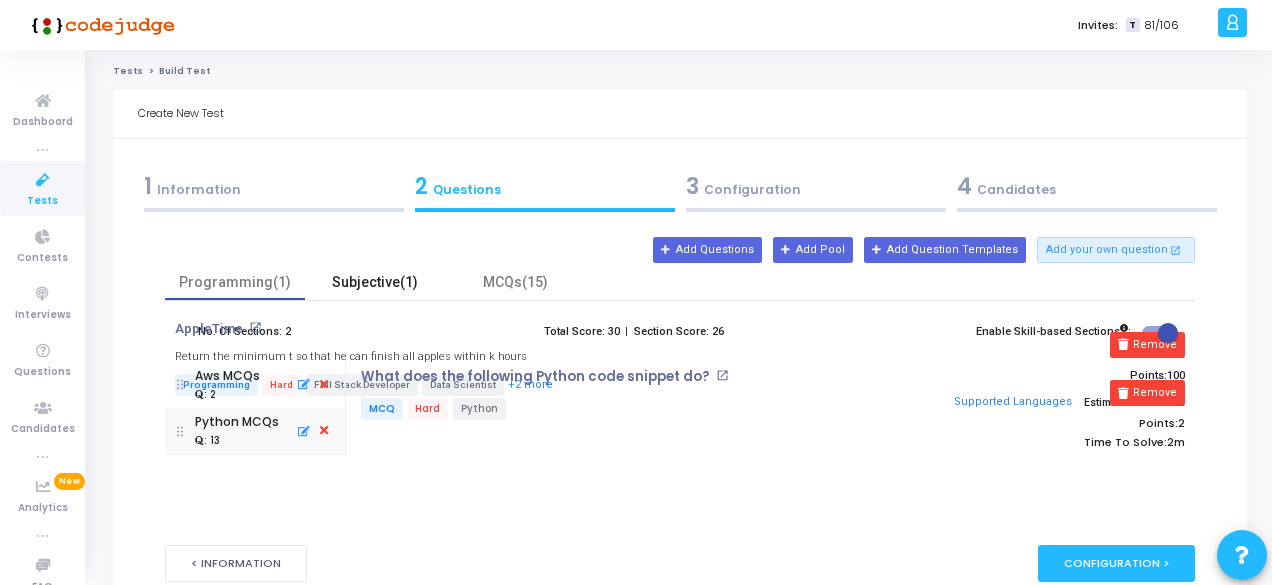 click on "Subjective(1)" at bounding box center (375, 282) 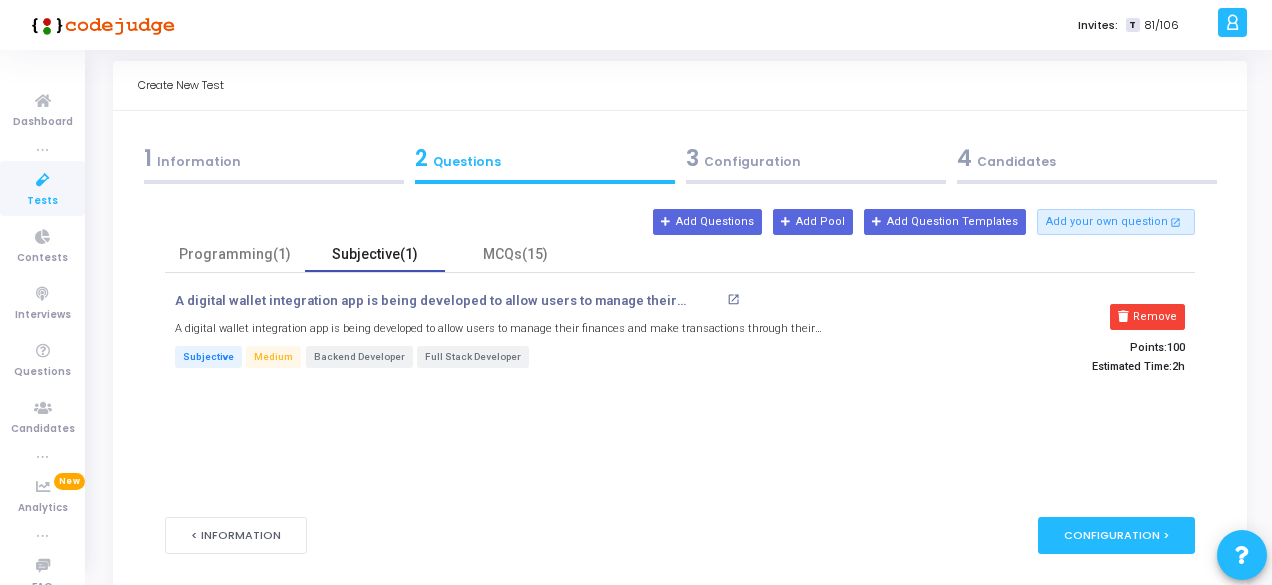 scroll, scrollTop: 0, scrollLeft: 0, axis: both 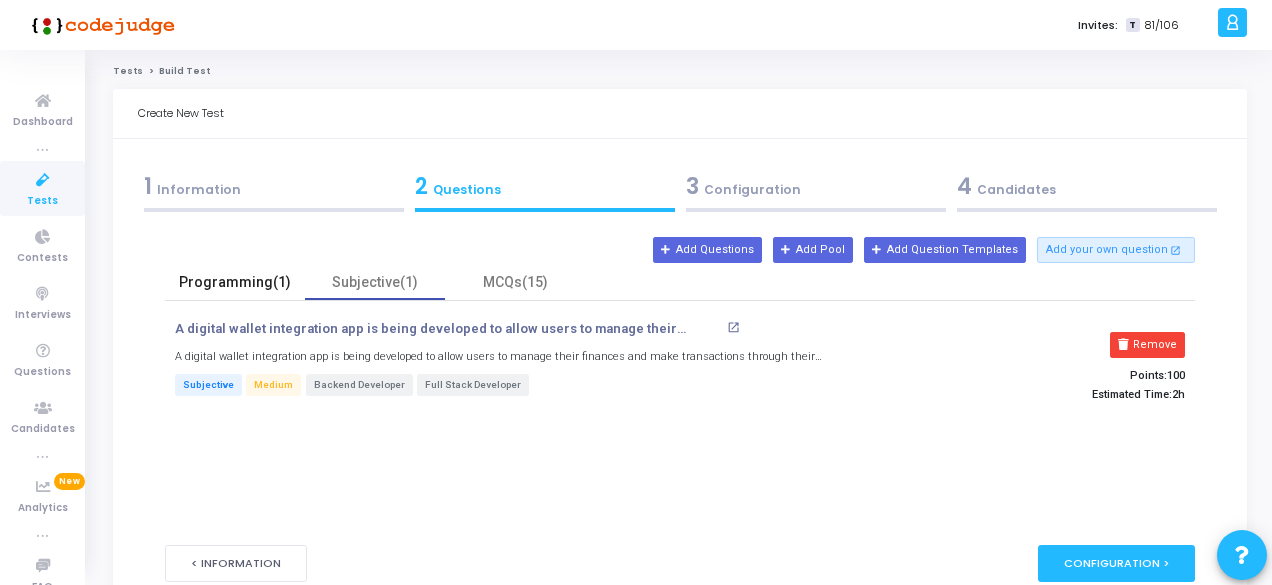 click on "Programming(1)" at bounding box center (235, 282) 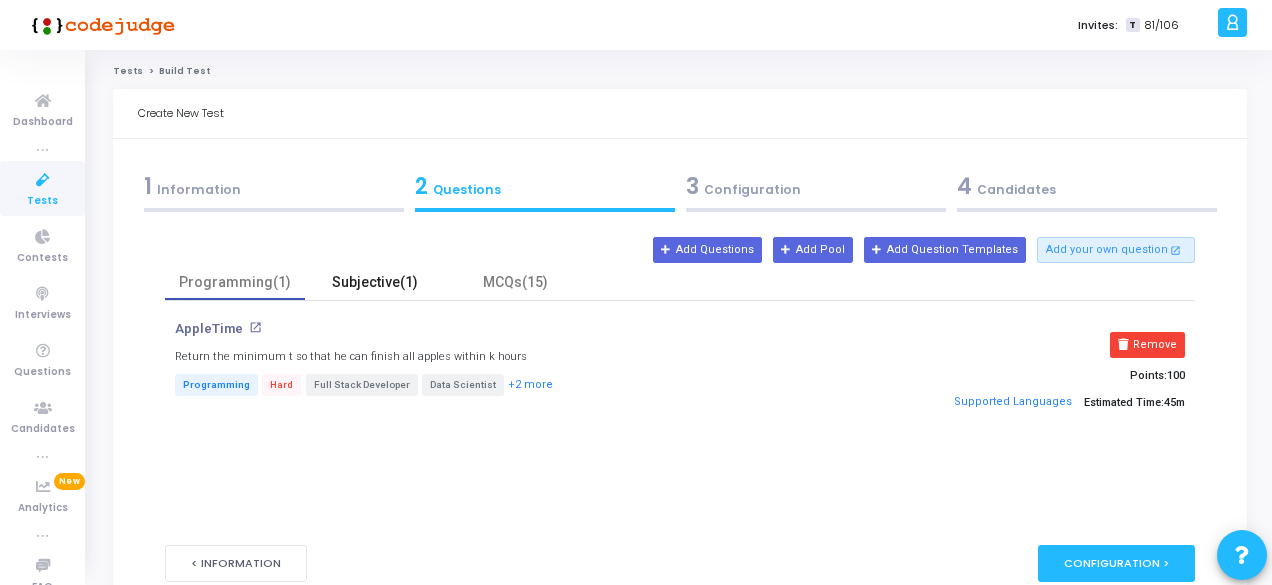 click on "Subjective(1)" at bounding box center [375, 282] 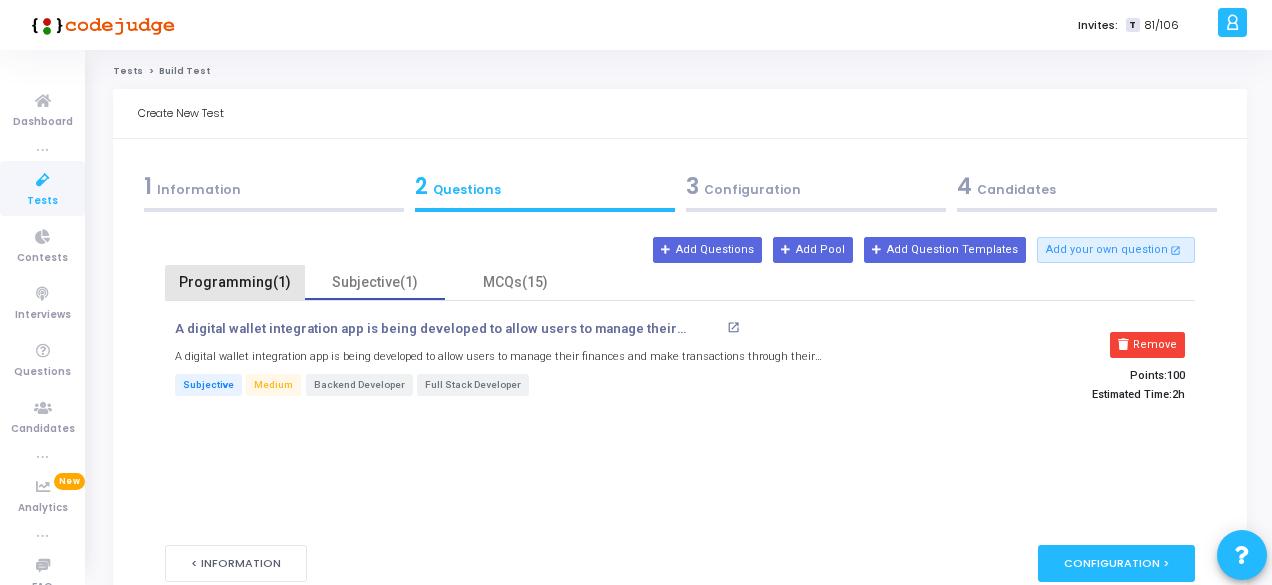 click on "Programming(1)" at bounding box center (235, 282) 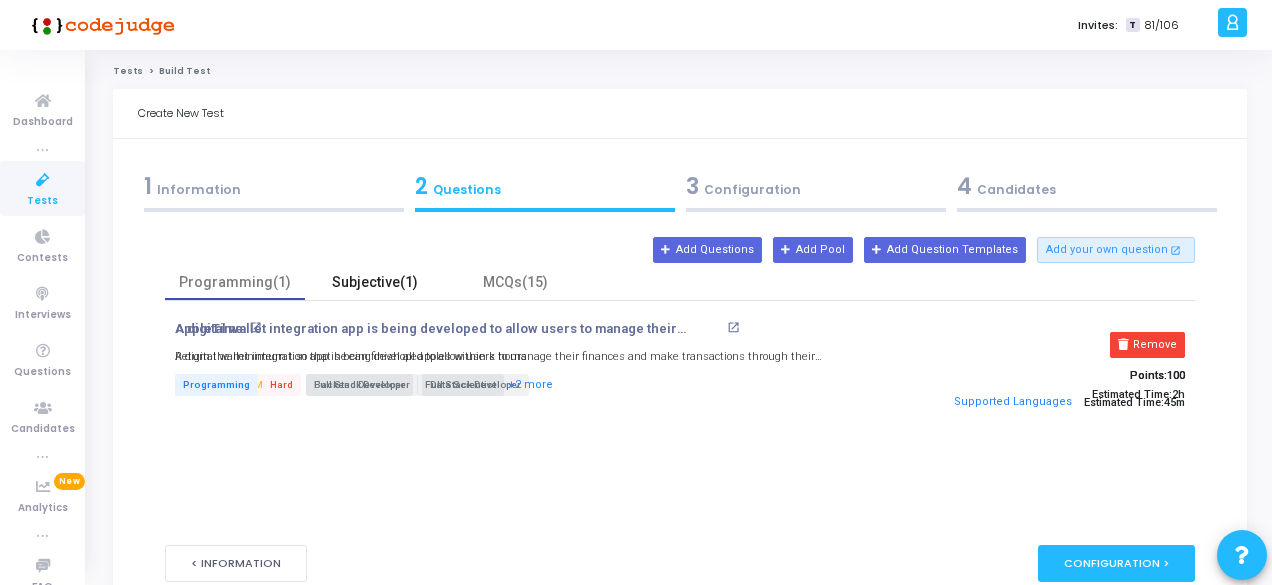 click on "Subjective(1)" at bounding box center [375, 282] 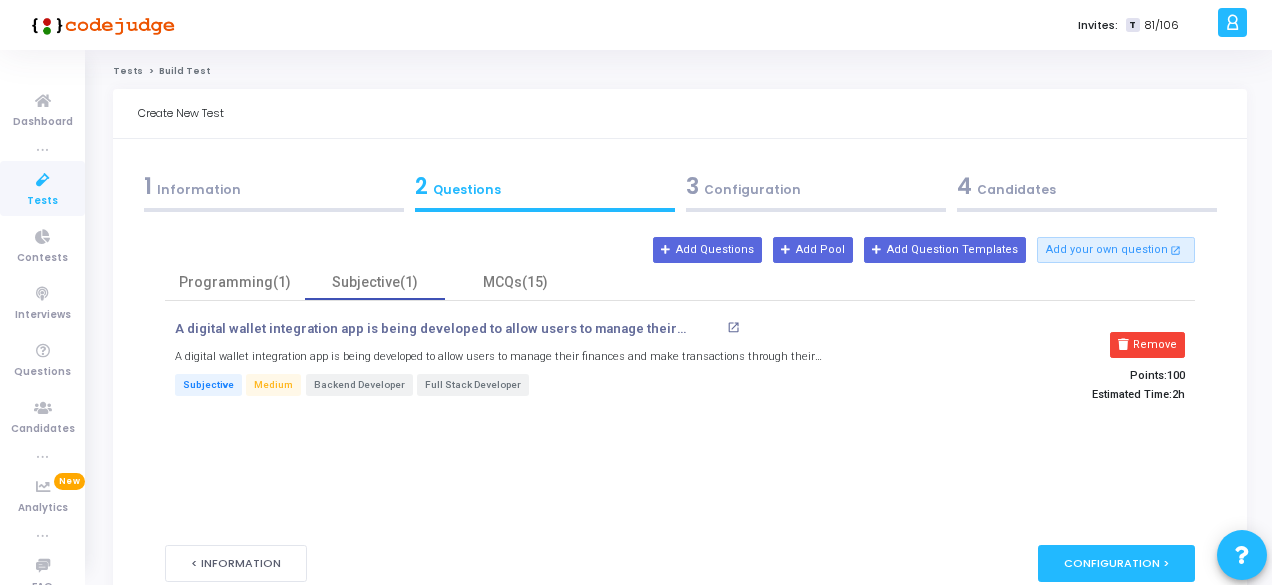 drag, startPoint x: 1167, startPoint y: 345, endPoint x: 1032, endPoint y: 431, distance: 160.06561 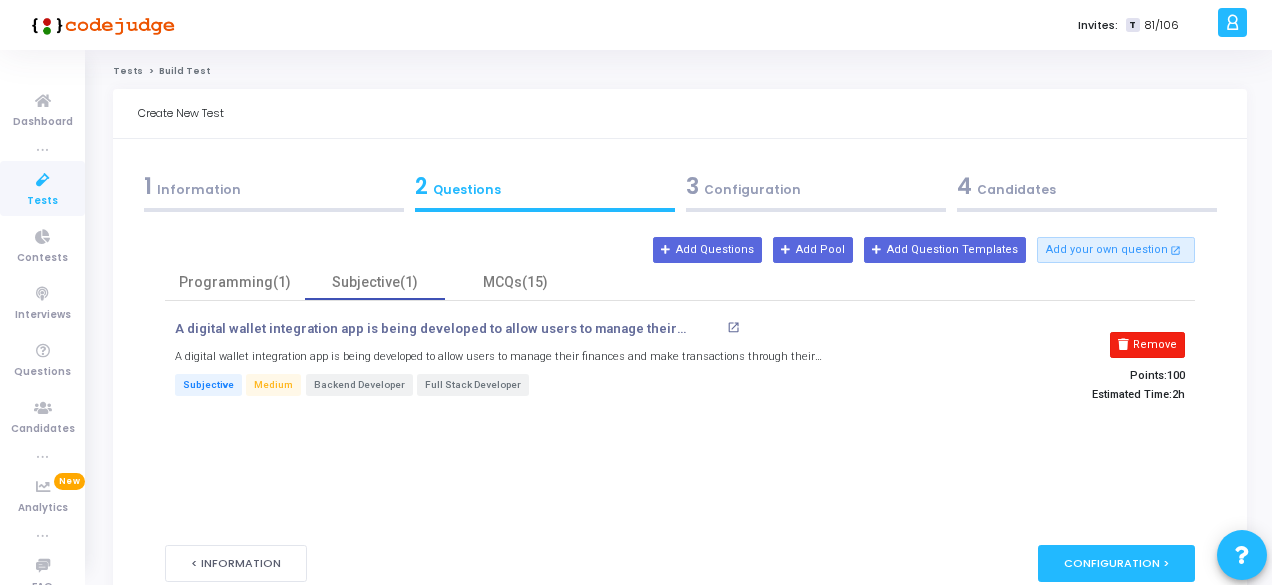 click on "Remove" at bounding box center [1147, 345] 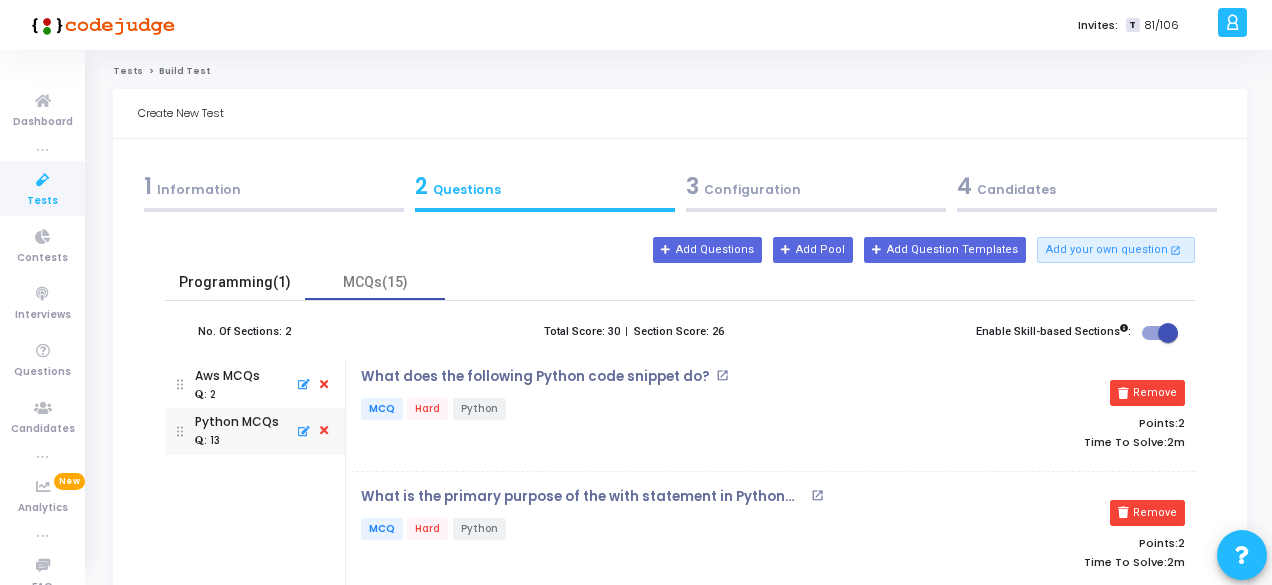 click on "Programming(1)" at bounding box center [235, 282] 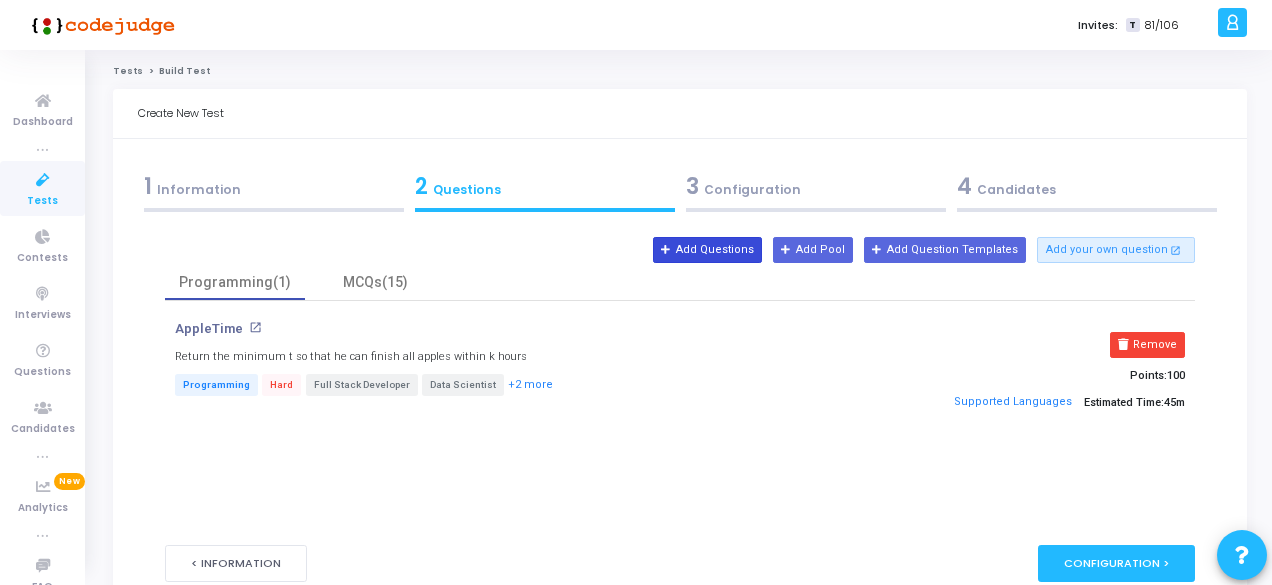 click at bounding box center [666, 250] 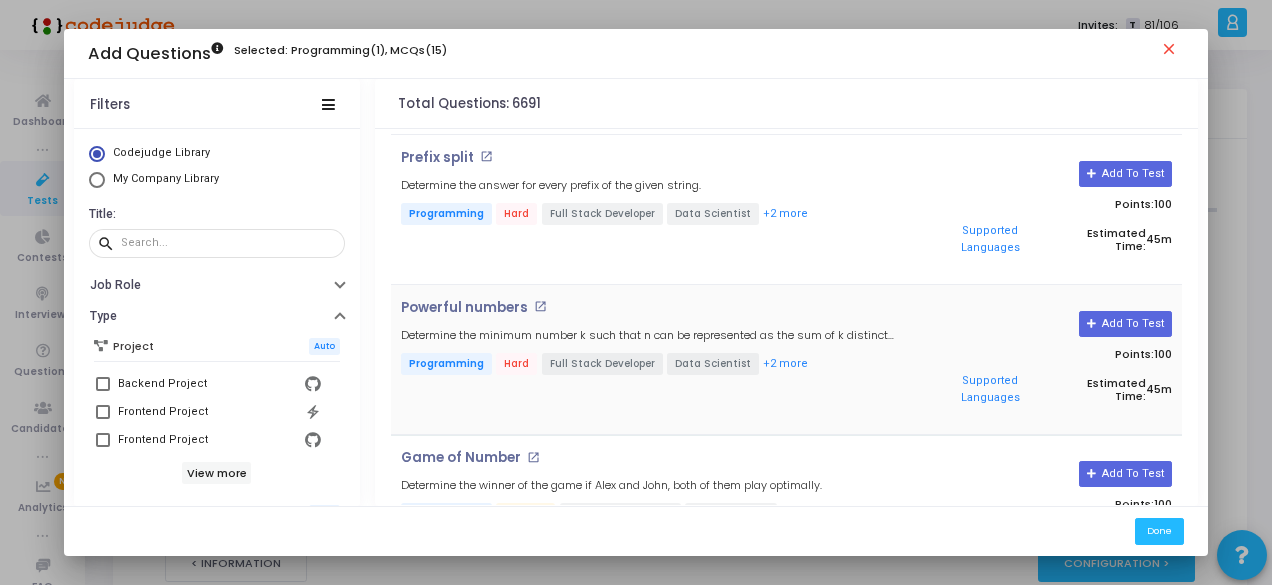 scroll, scrollTop: 100, scrollLeft: 0, axis: vertical 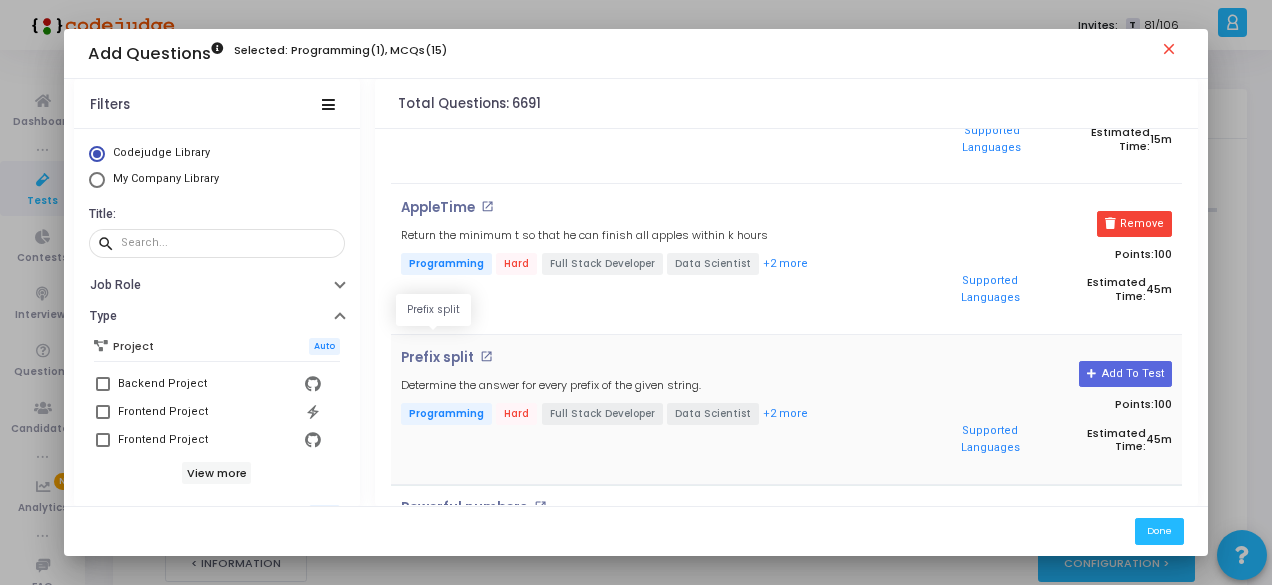 click on "Prefix split" at bounding box center [437, 358] 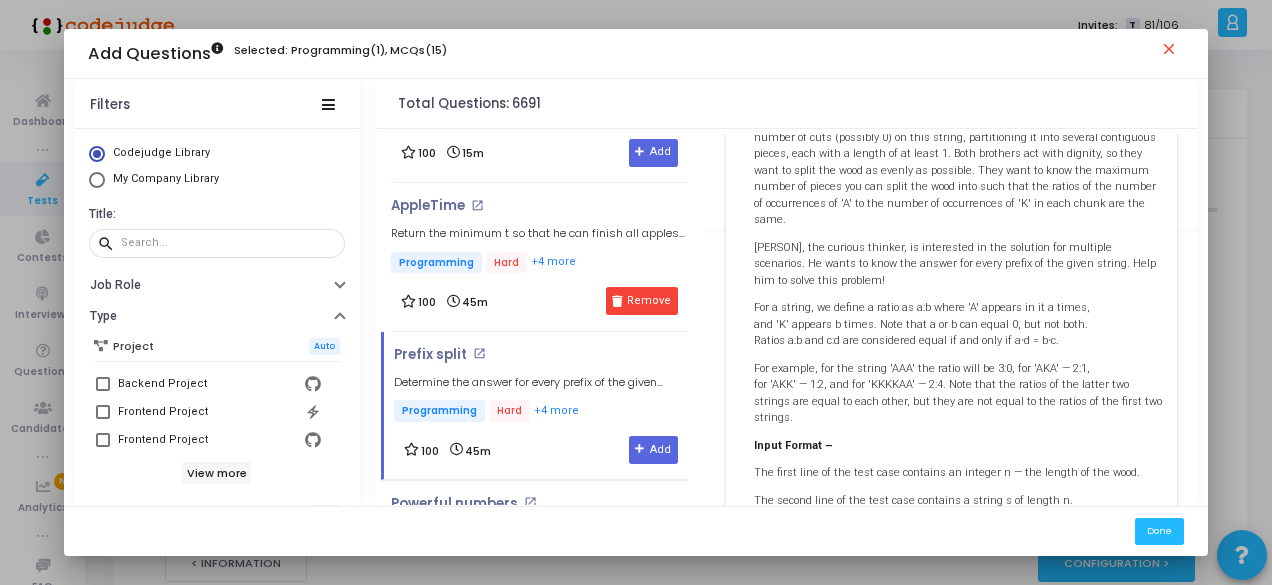 scroll, scrollTop: 0, scrollLeft: 0, axis: both 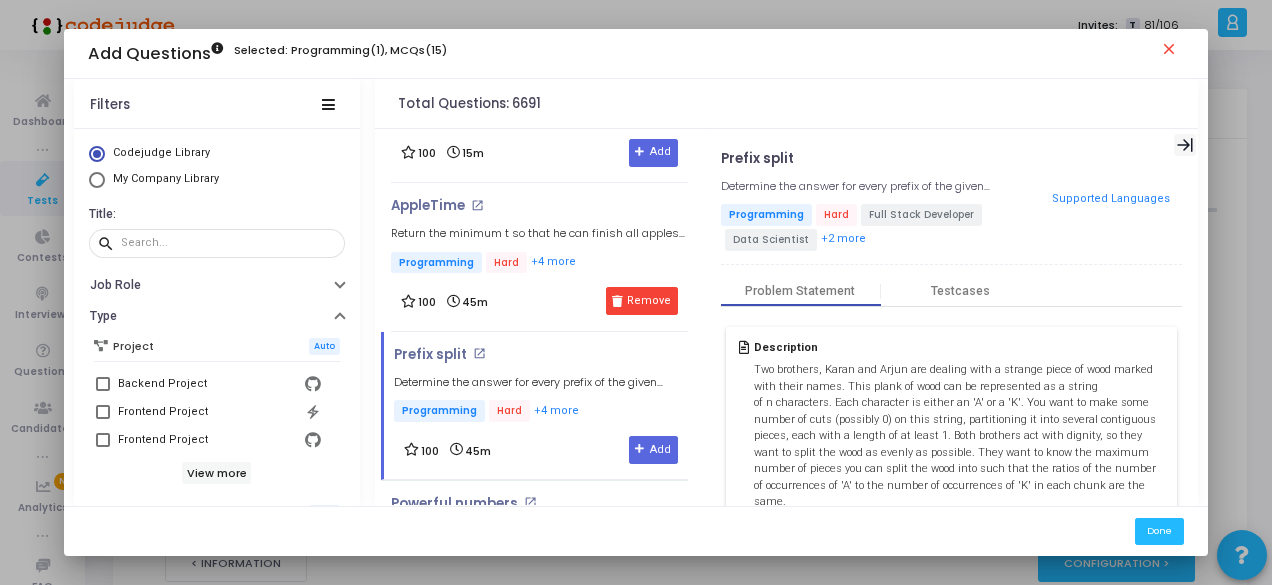 click 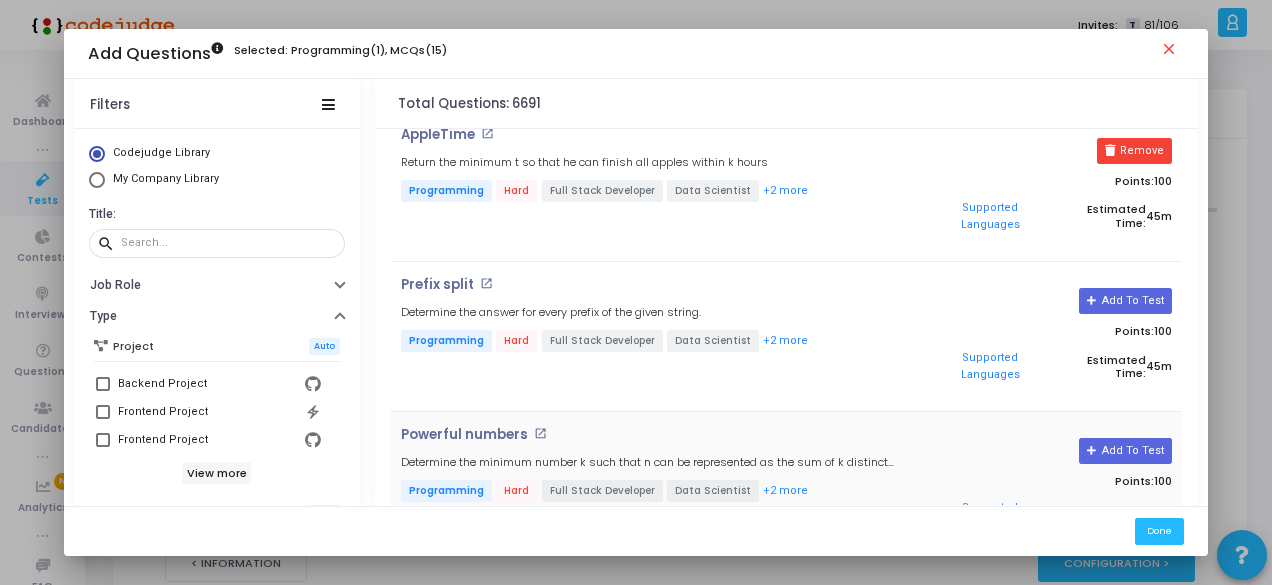 scroll, scrollTop: 300, scrollLeft: 0, axis: vertical 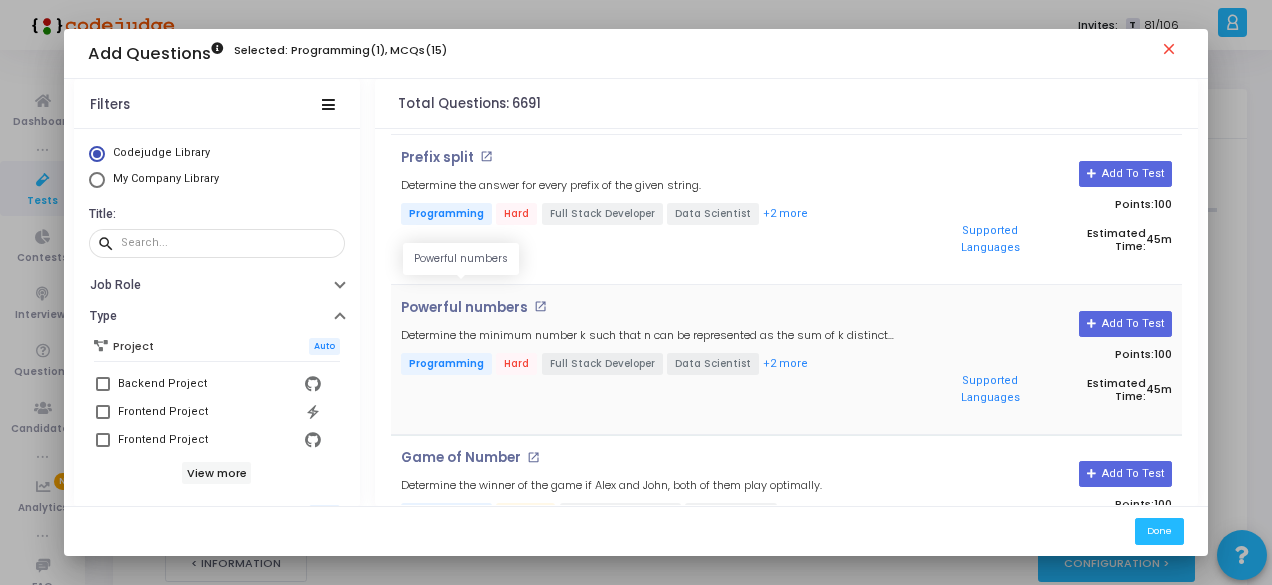 click on "Powerful numbers" at bounding box center [464, 308] 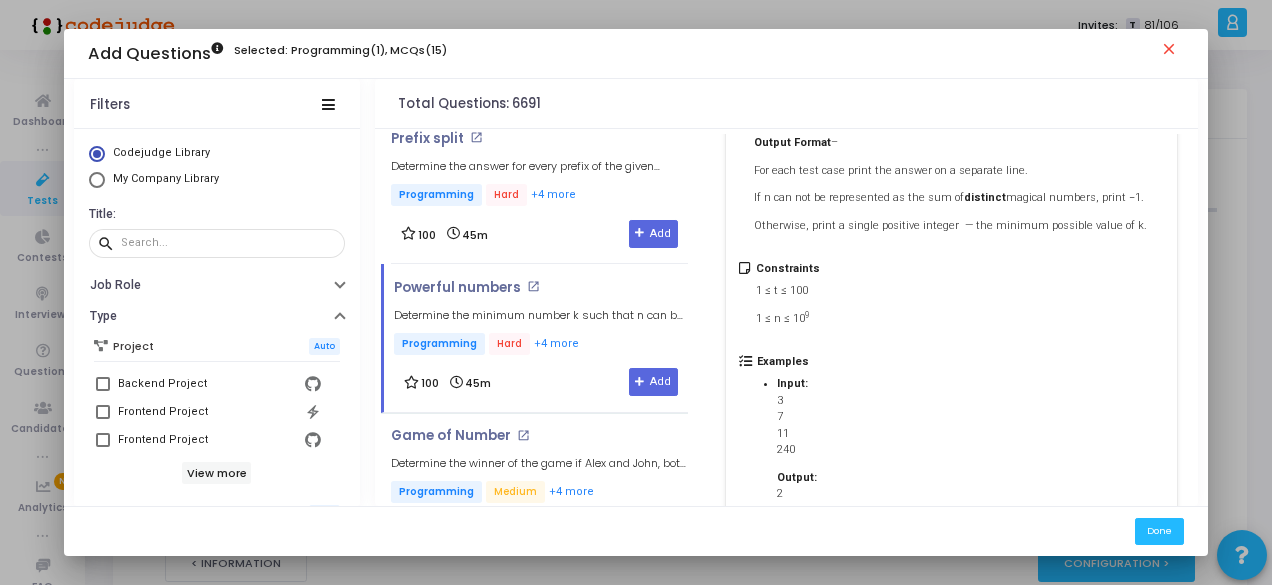 scroll, scrollTop: 846, scrollLeft: 0, axis: vertical 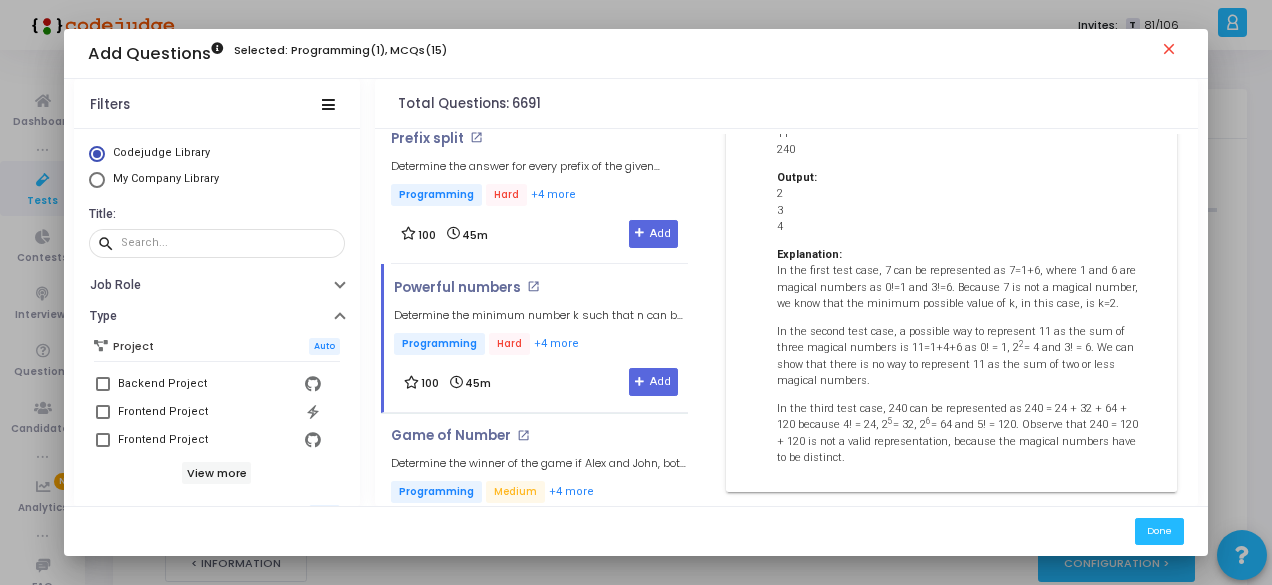 click on "close" at bounding box center (1172, 52) 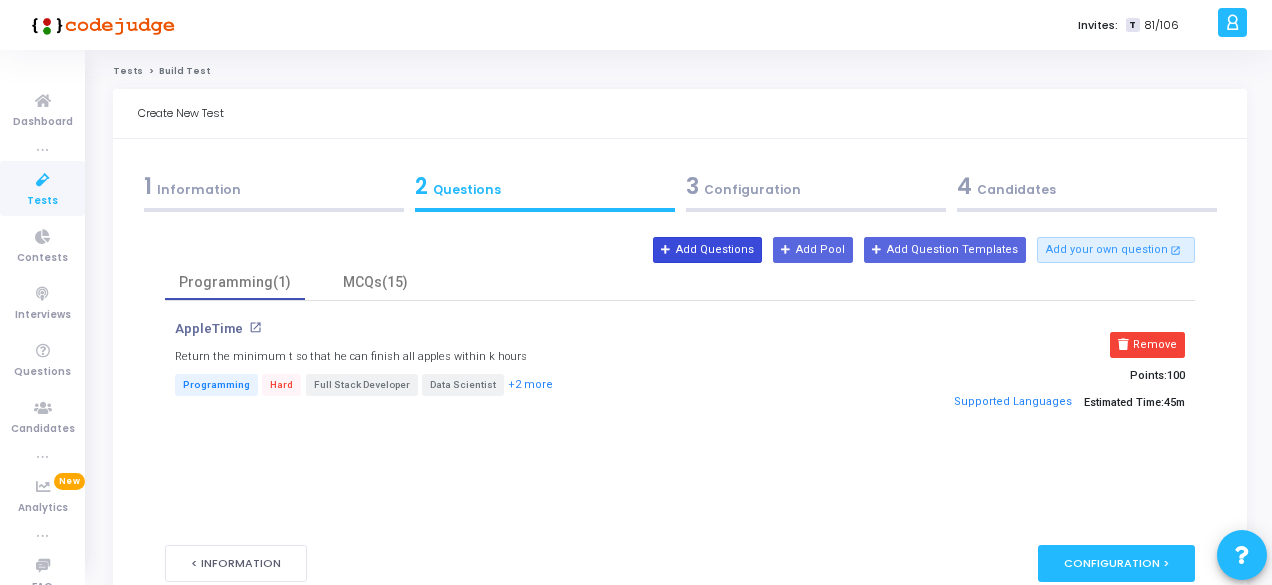 click on "Add Questions" at bounding box center (707, 250) 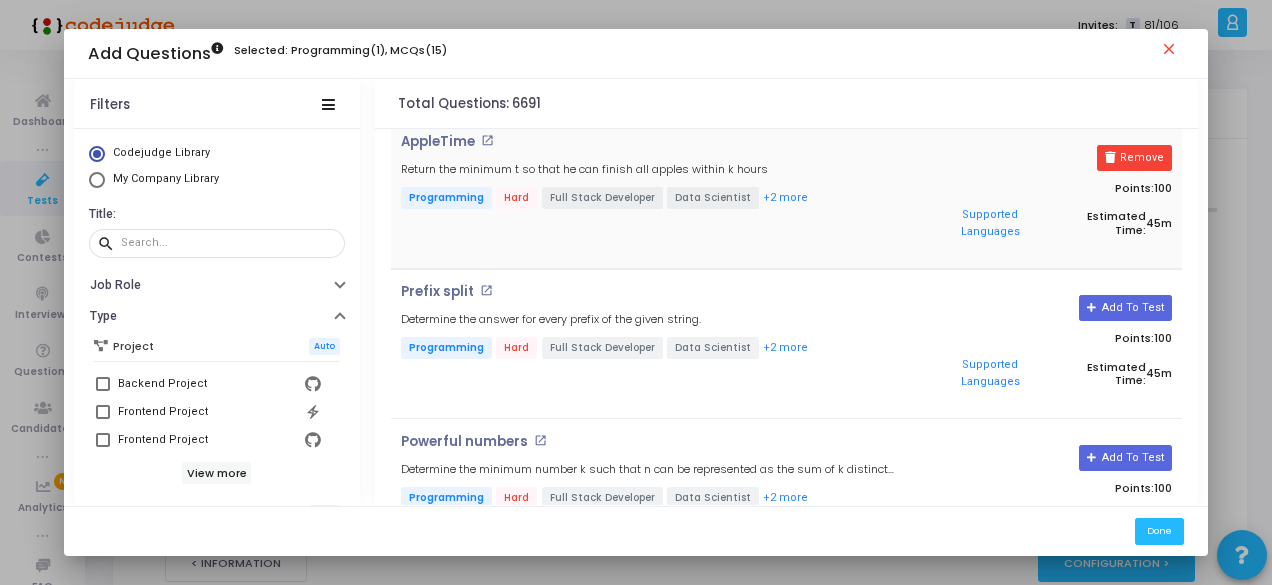 scroll, scrollTop: 300, scrollLeft: 0, axis: vertical 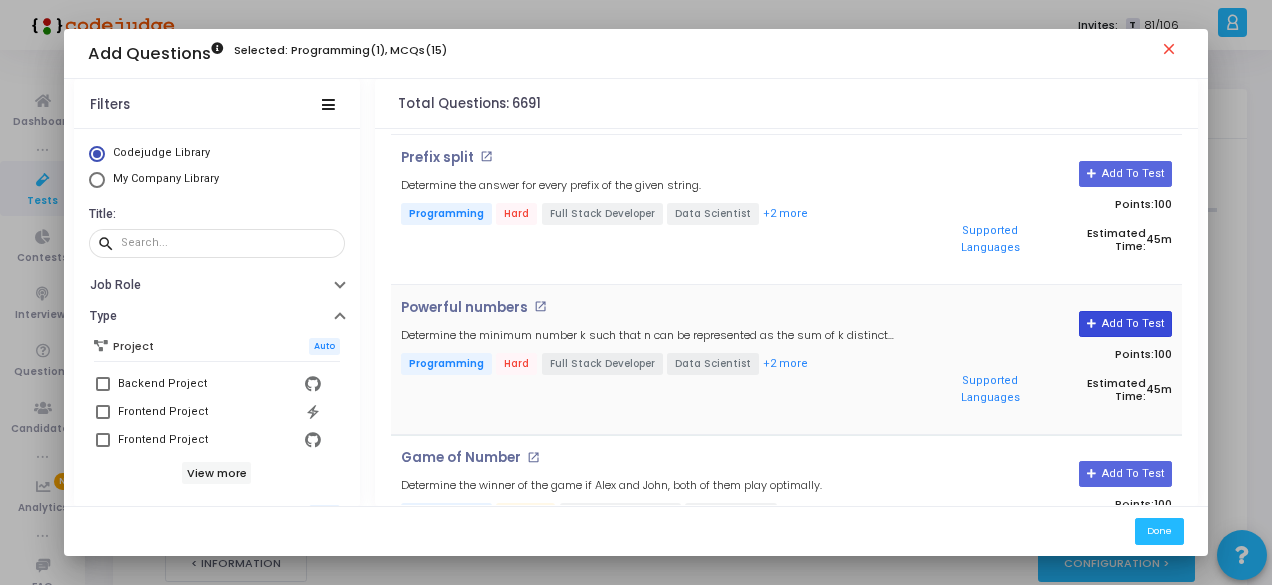 click on "Add To Test" at bounding box center (1125, 324) 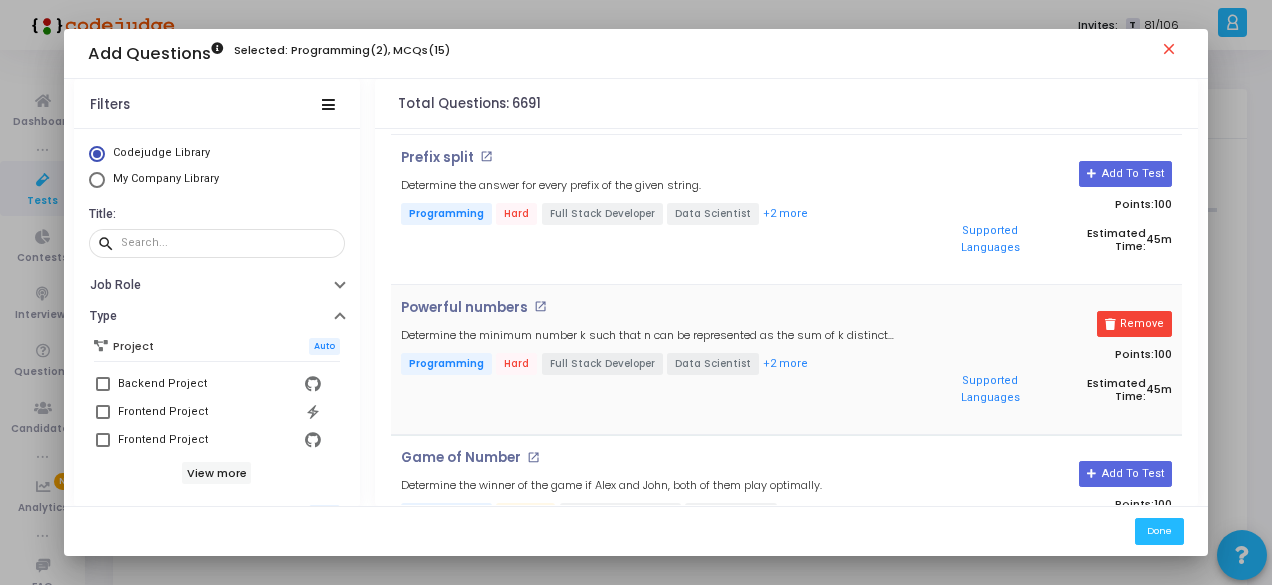 click on "Remove" at bounding box center [1134, 324] 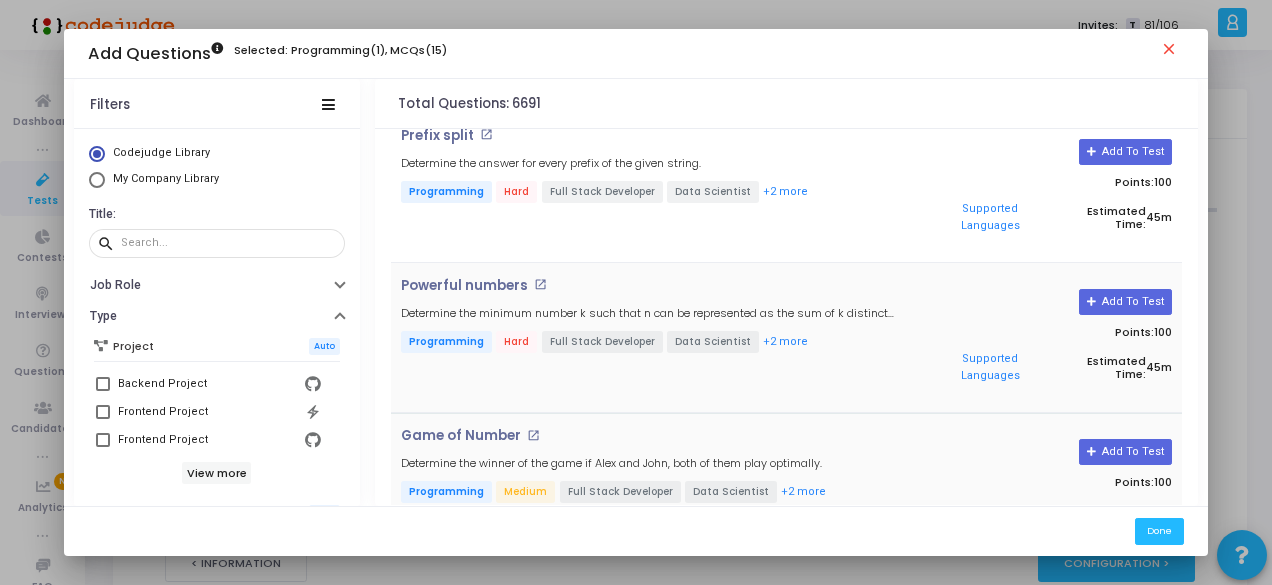 scroll, scrollTop: 400, scrollLeft: 0, axis: vertical 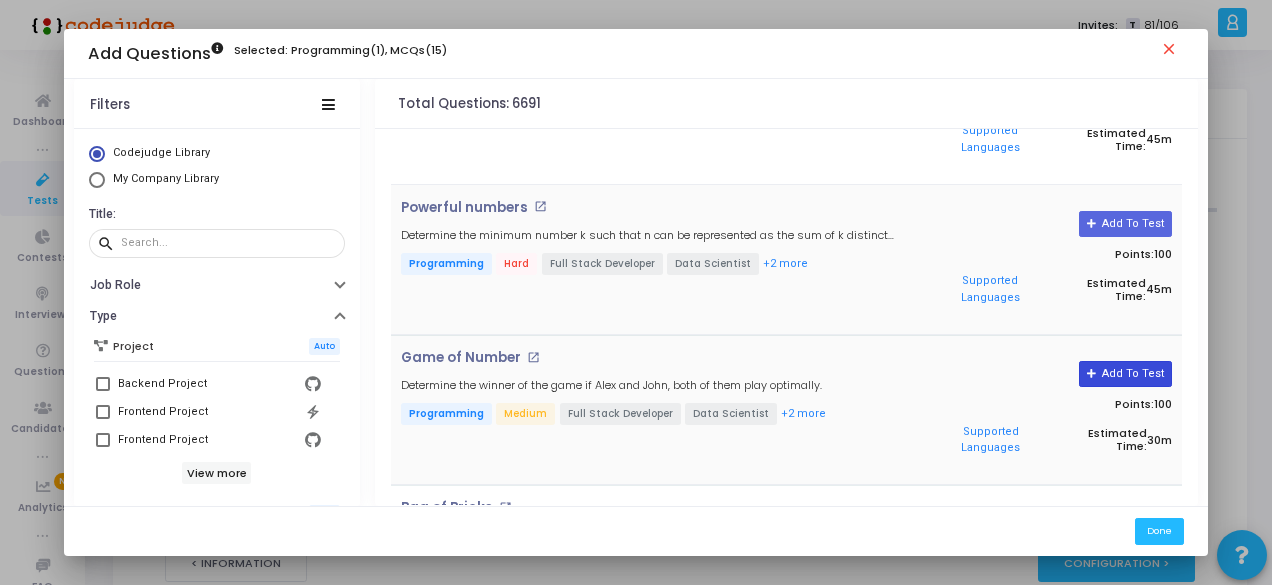 click on "Add To Test" at bounding box center (1125, 374) 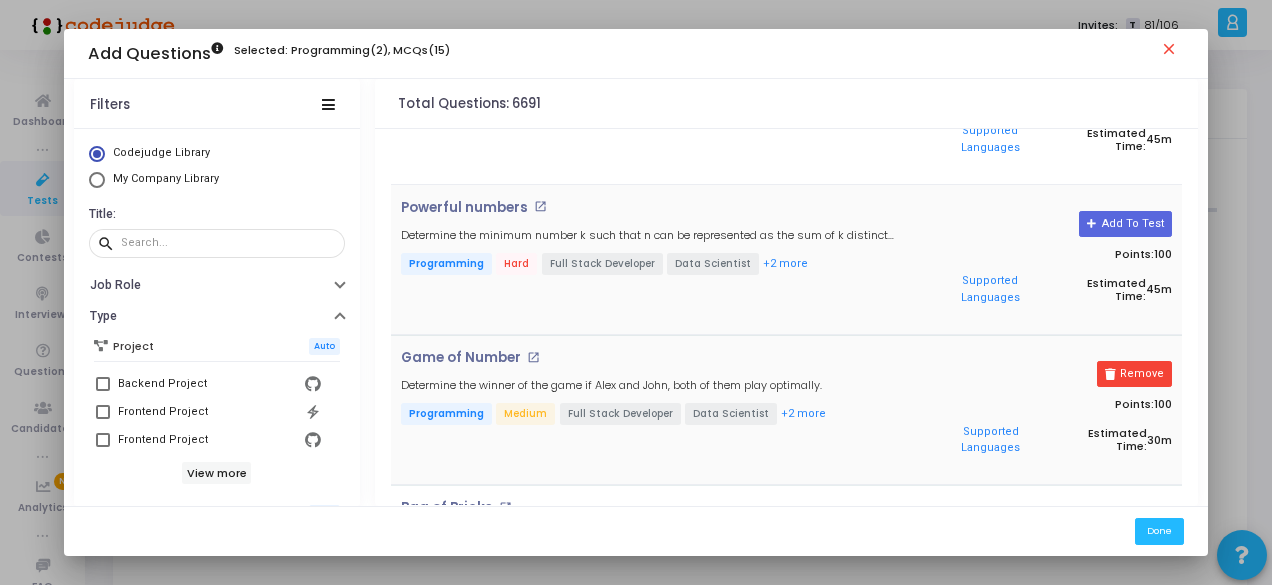 click on "close" at bounding box center [1172, 52] 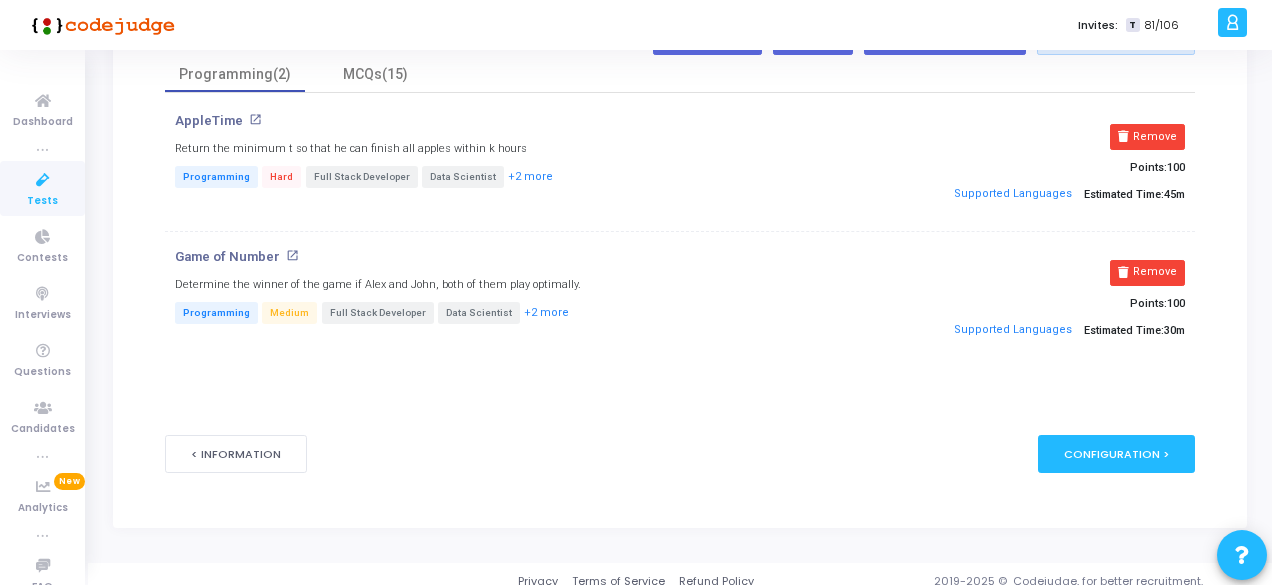 scroll, scrollTop: 18, scrollLeft: 0, axis: vertical 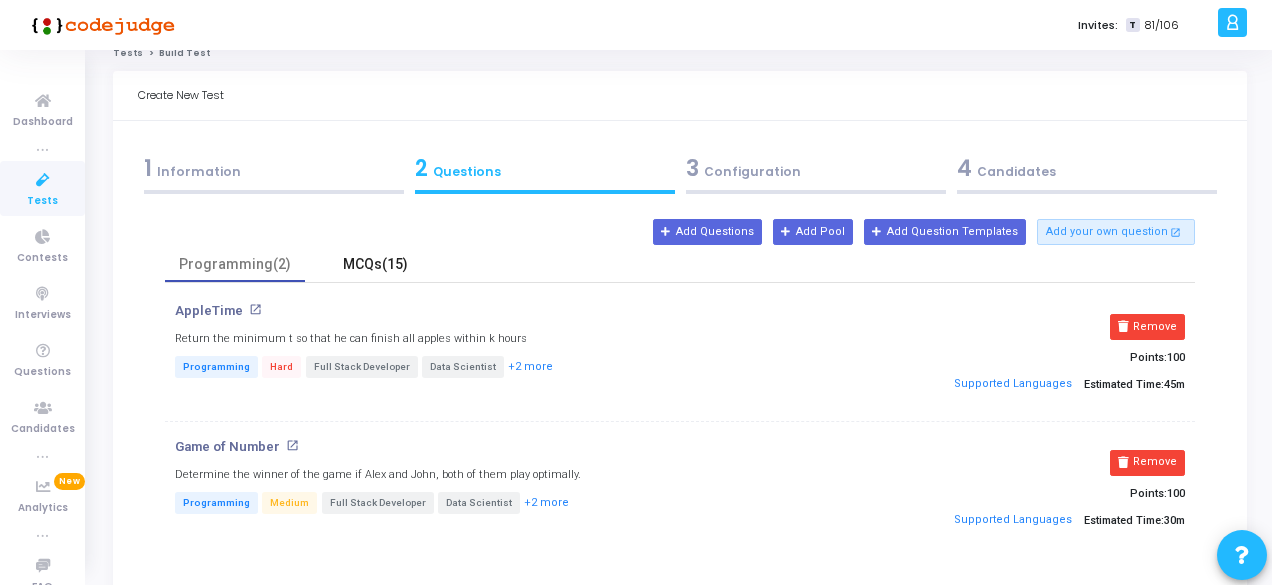 click on "MCQs(15)" at bounding box center [375, 264] 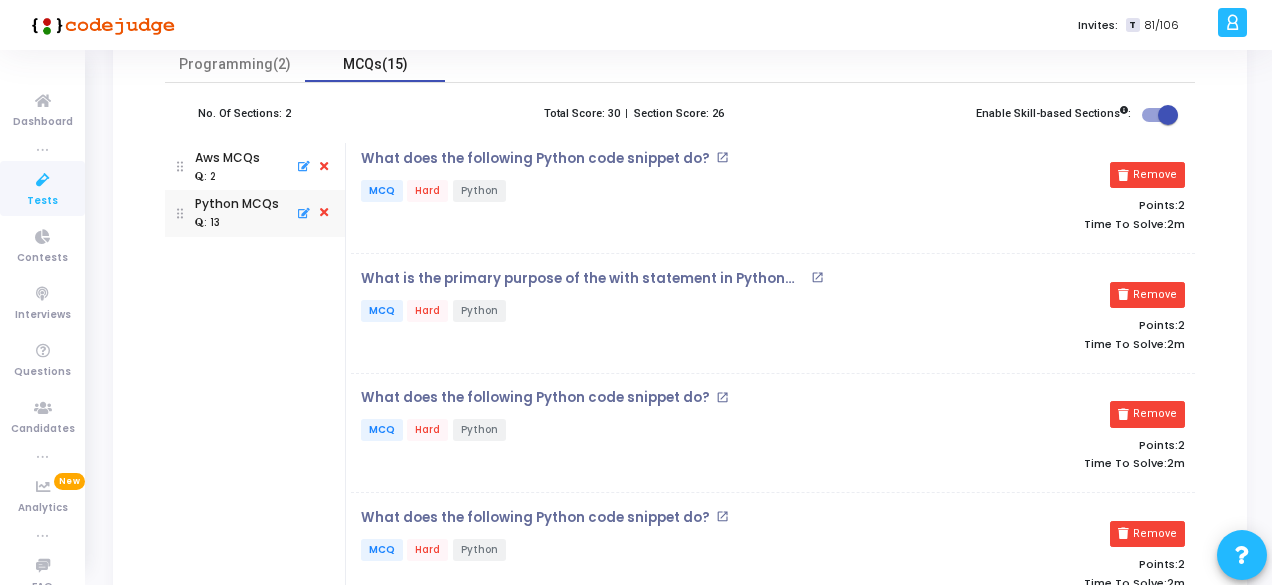 scroll, scrollTop: 0, scrollLeft: 0, axis: both 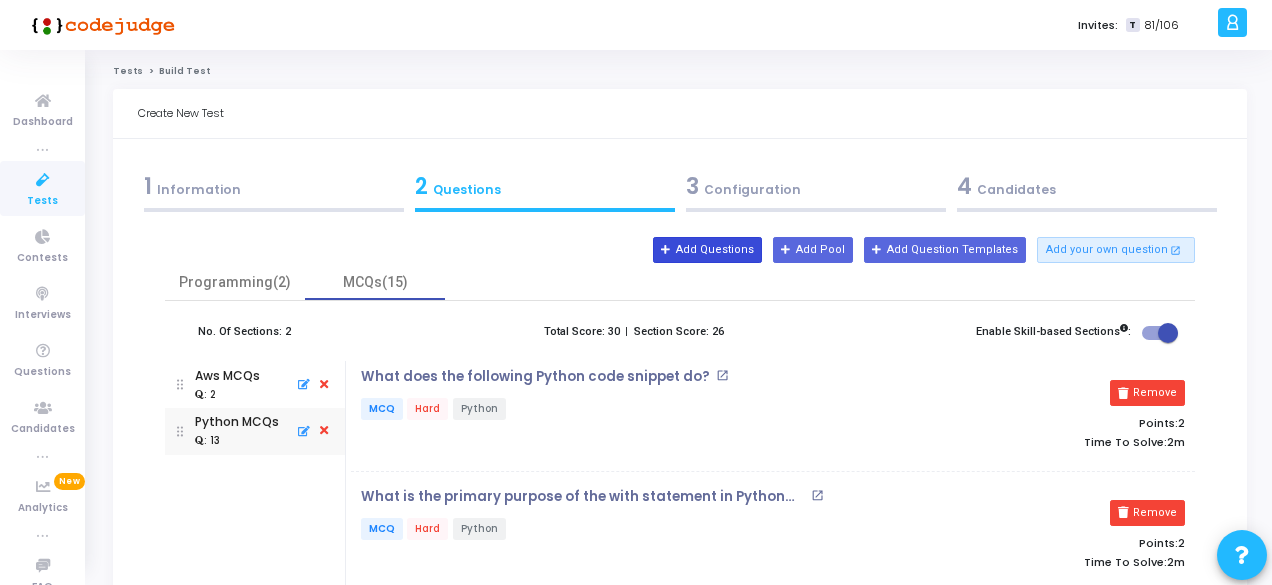 click on "Add Questions" at bounding box center [707, 250] 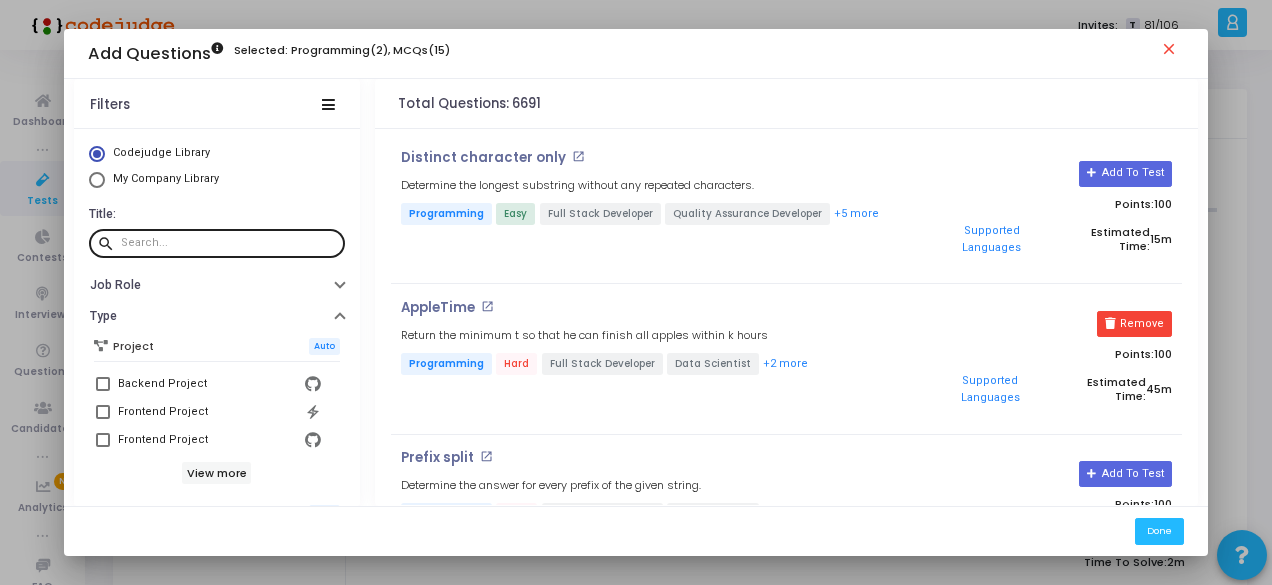 click at bounding box center [229, 243] 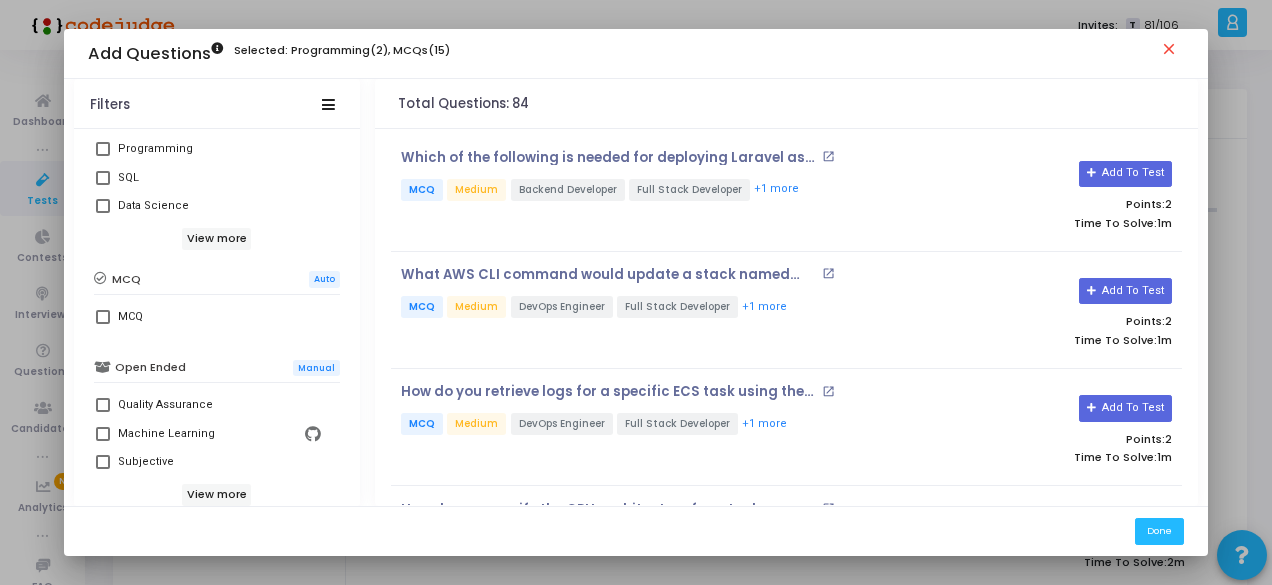 scroll, scrollTop: 400, scrollLeft: 0, axis: vertical 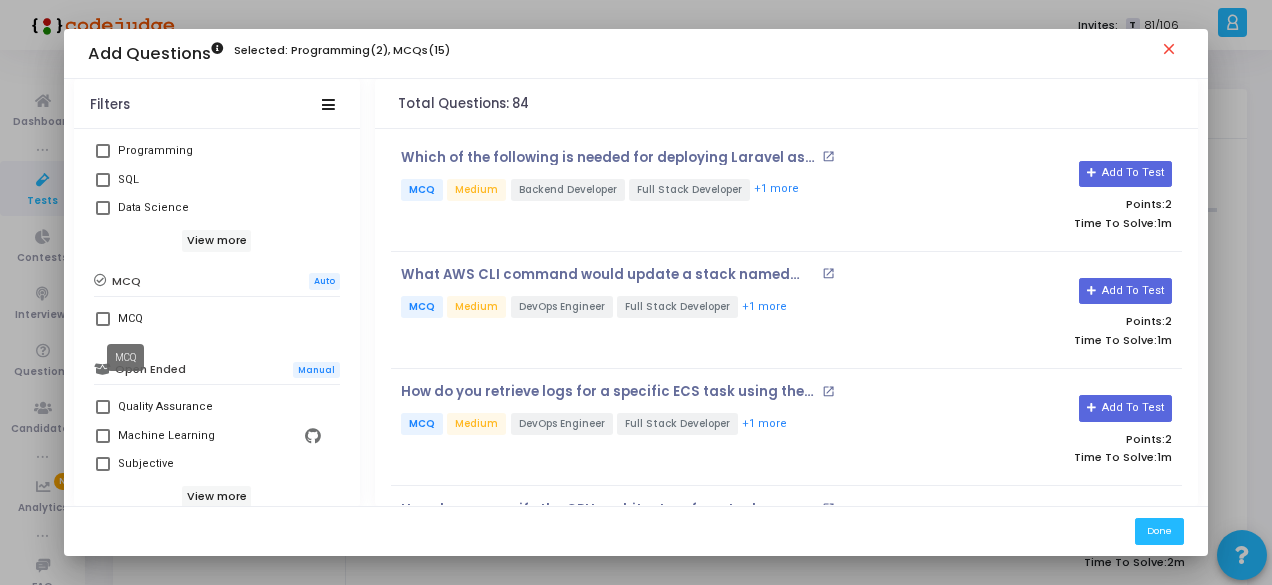 type on "AWS" 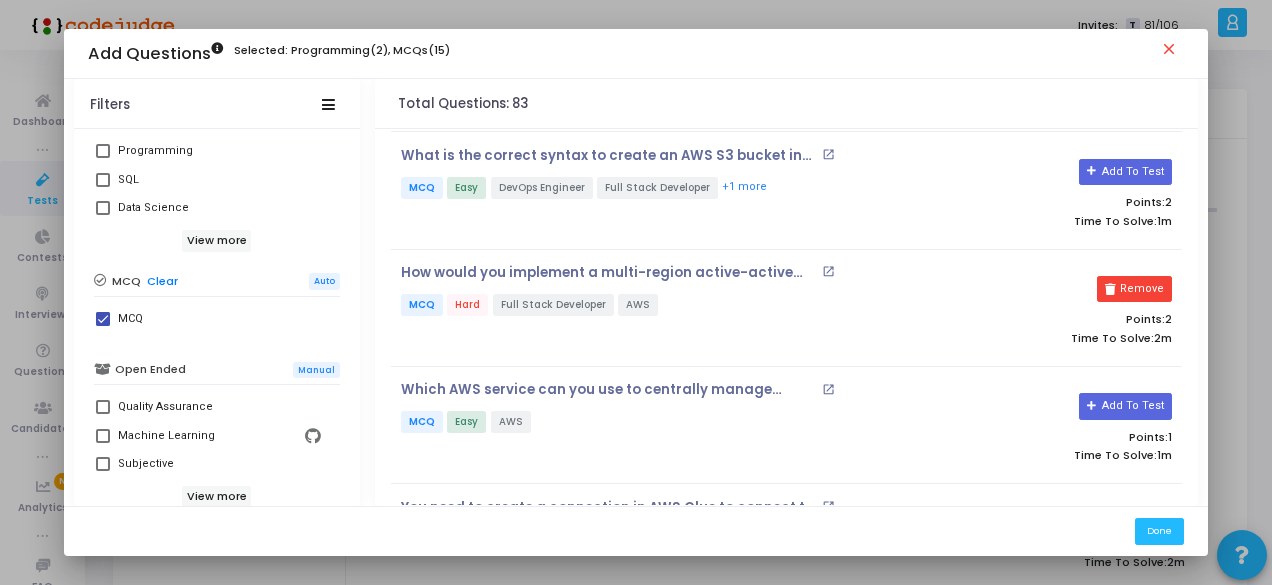 scroll, scrollTop: 800, scrollLeft: 0, axis: vertical 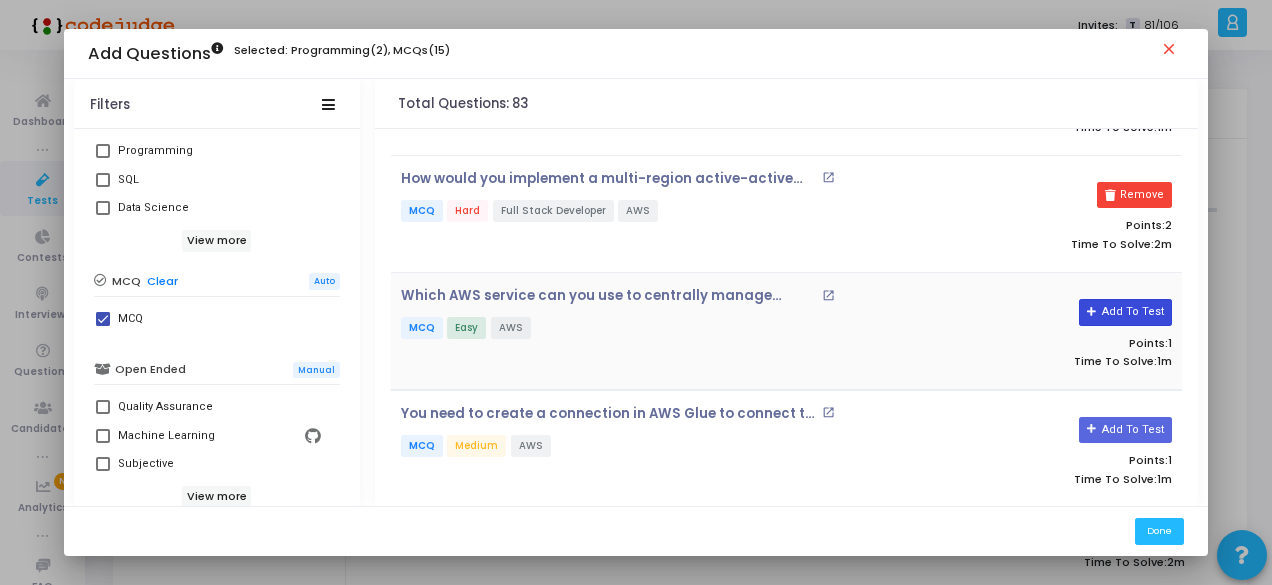 click on "Add To Test" at bounding box center (1125, 312) 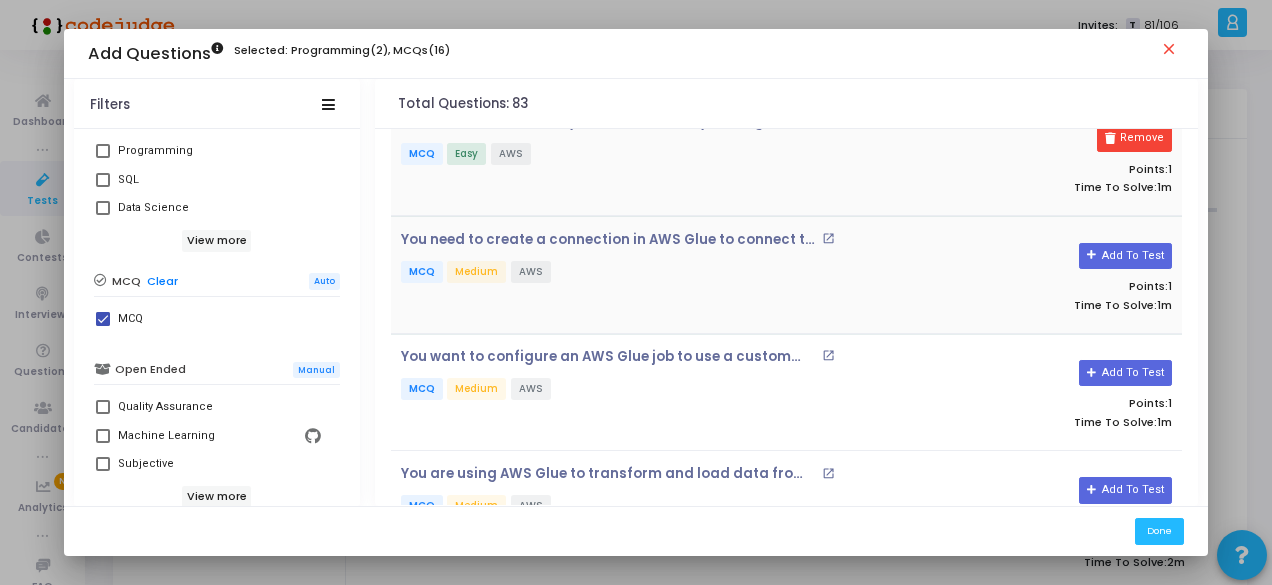 scroll, scrollTop: 1000, scrollLeft: 0, axis: vertical 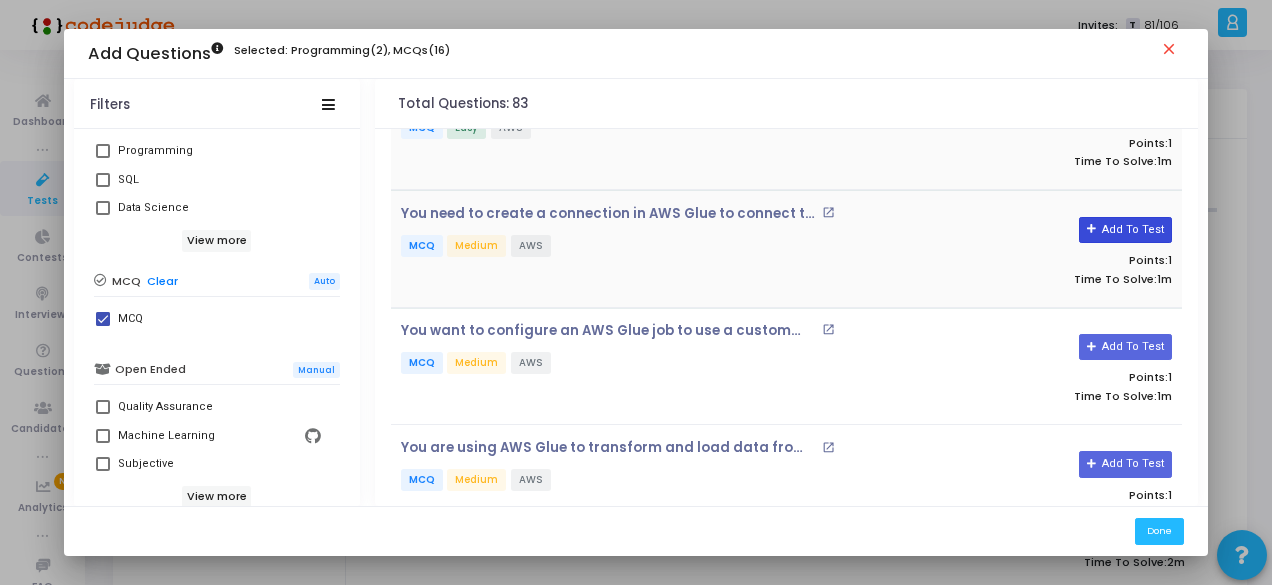 click on "Add To Test" at bounding box center (1125, 230) 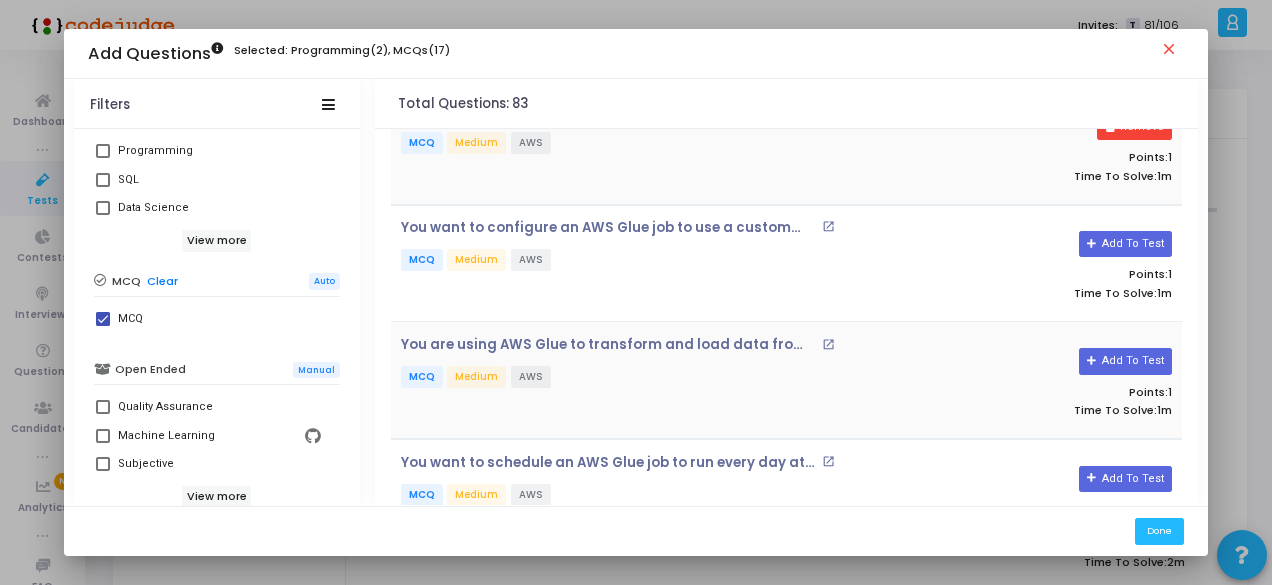 scroll, scrollTop: 1200, scrollLeft: 0, axis: vertical 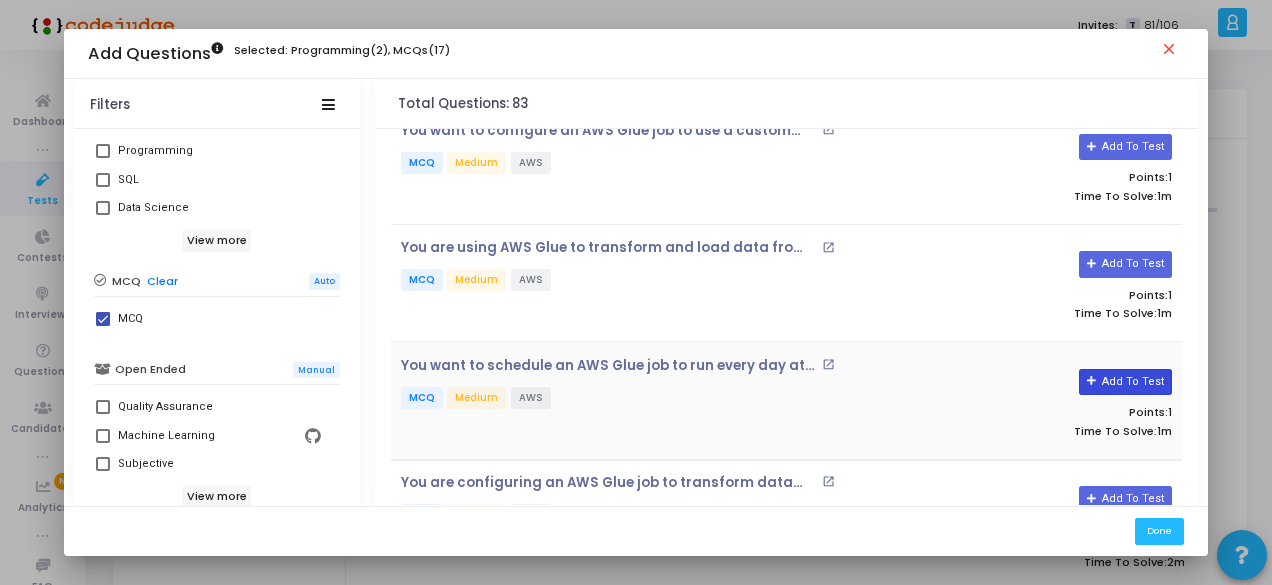 click on "Add To Test" at bounding box center (1125, 382) 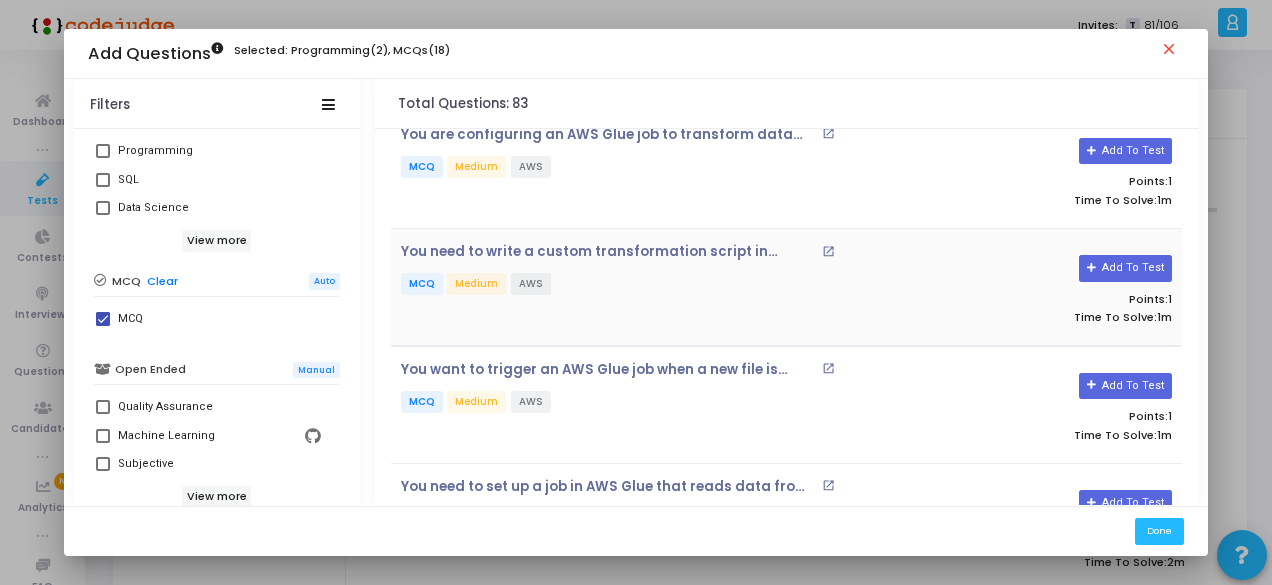 scroll, scrollTop: 1600, scrollLeft: 0, axis: vertical 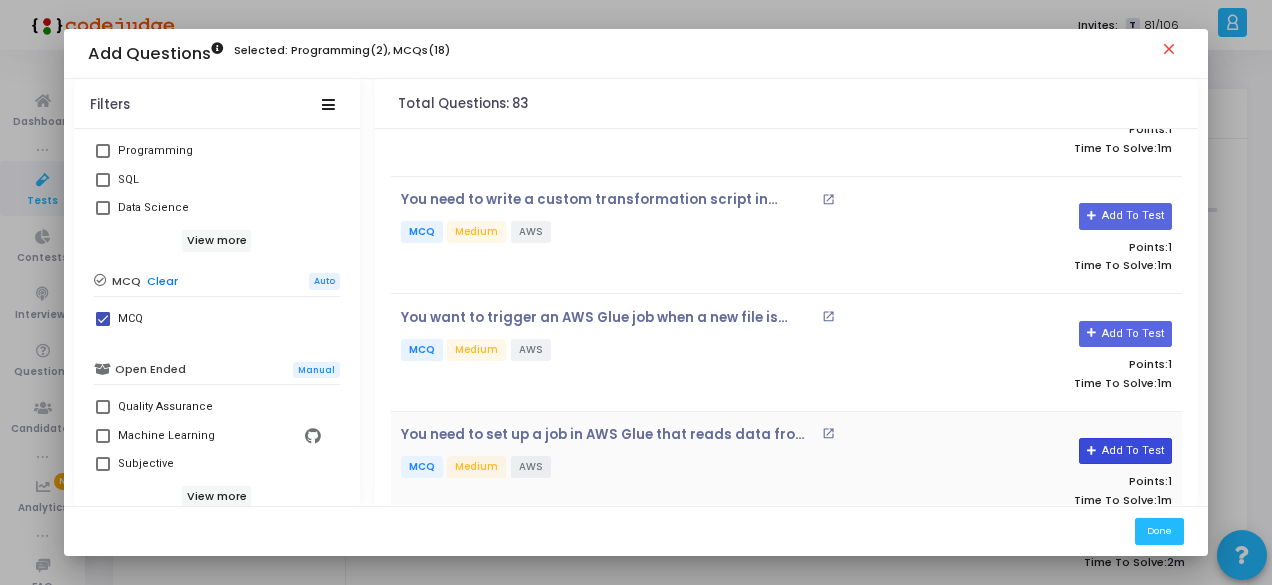 click on "Add To Test" at bounding box center (1125, 451) 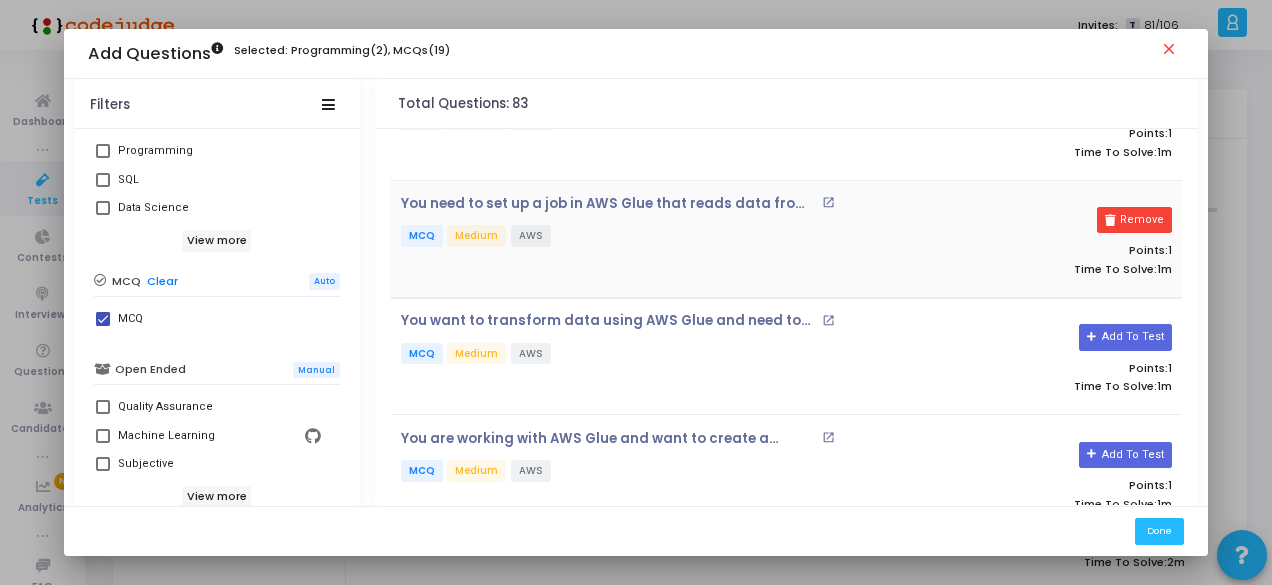 scroll, scrollTop: 1900, scrollLeft: 0, axis: vertical 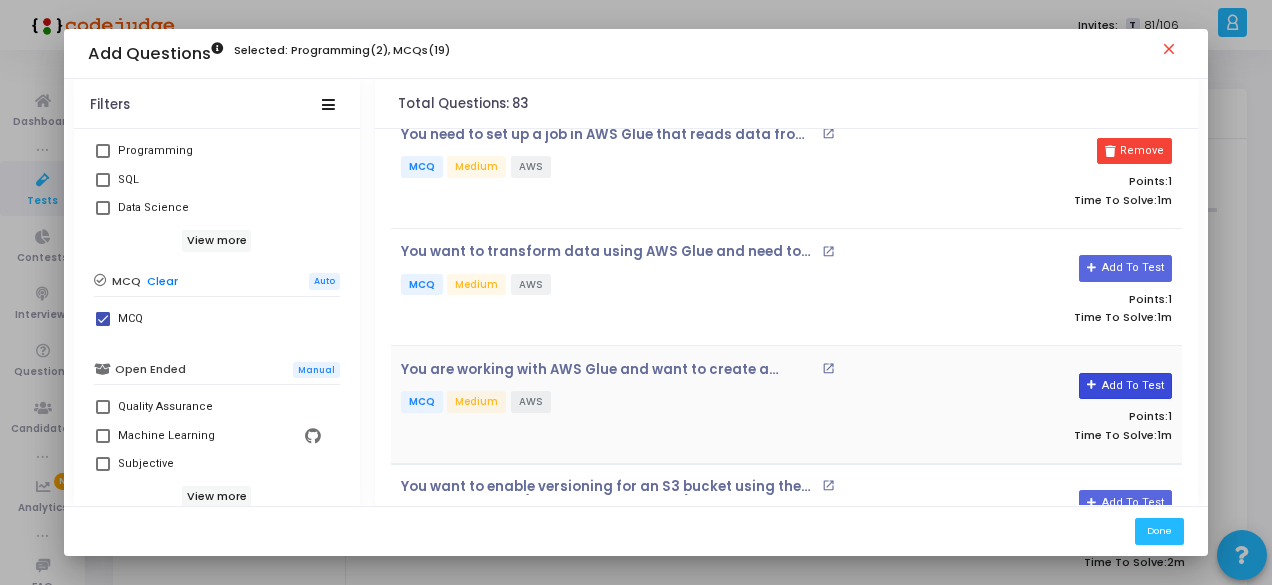 click on "Add To Test" at bounding box center (1125, 386) 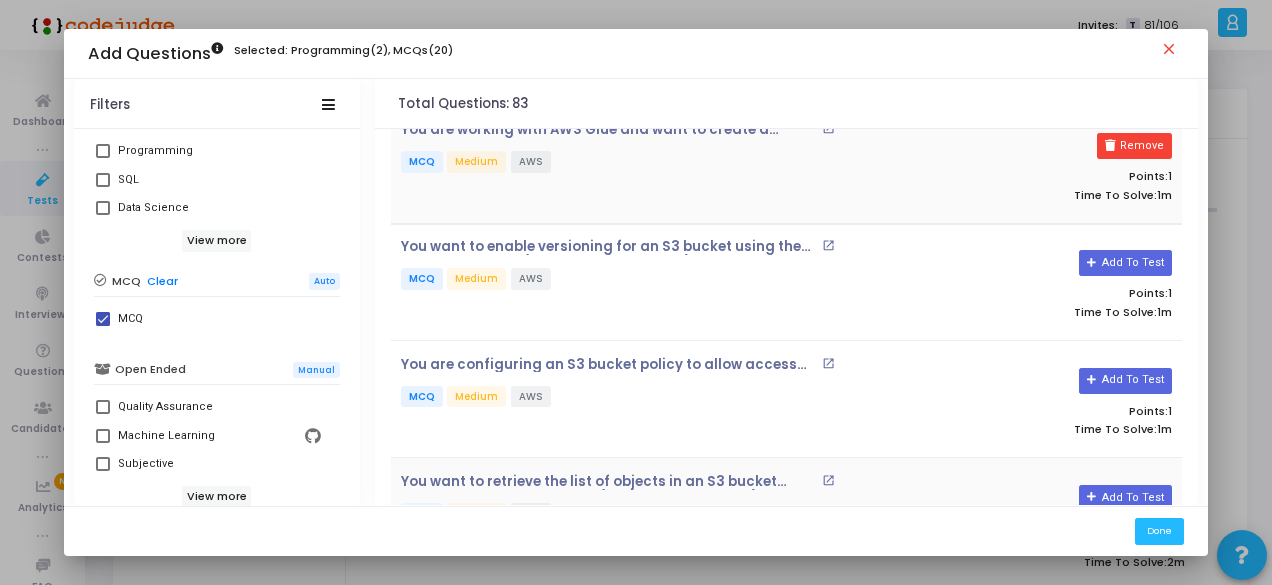 scroll, scrollTop: 2300, scrollLeft: 0, axis: vertical 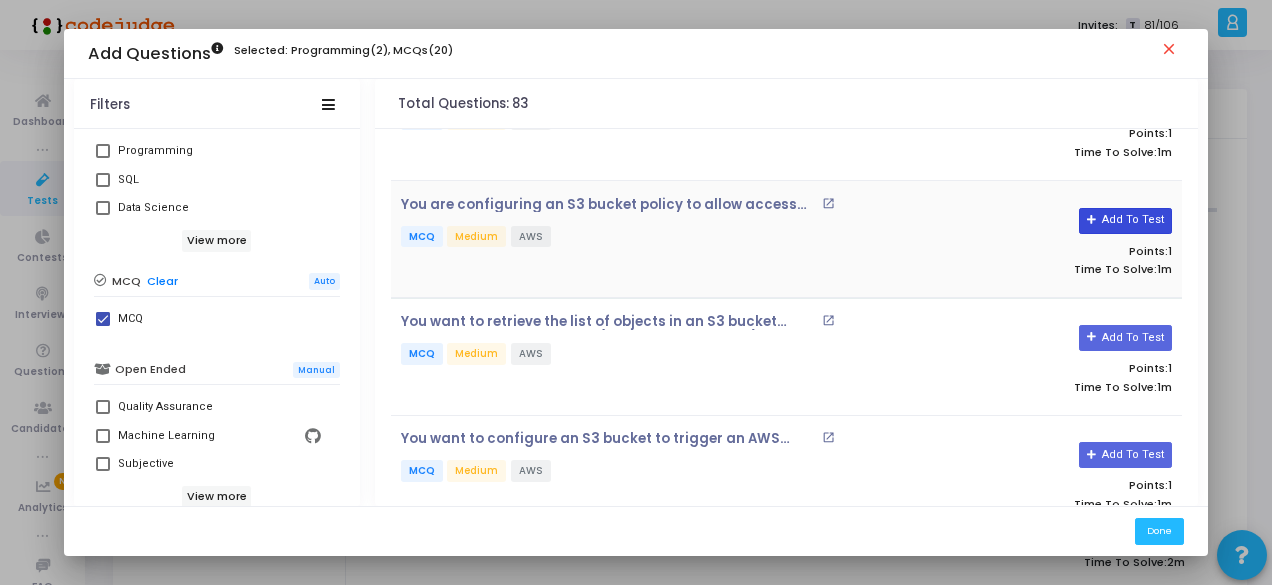 click at bounding box center [1092, 220] 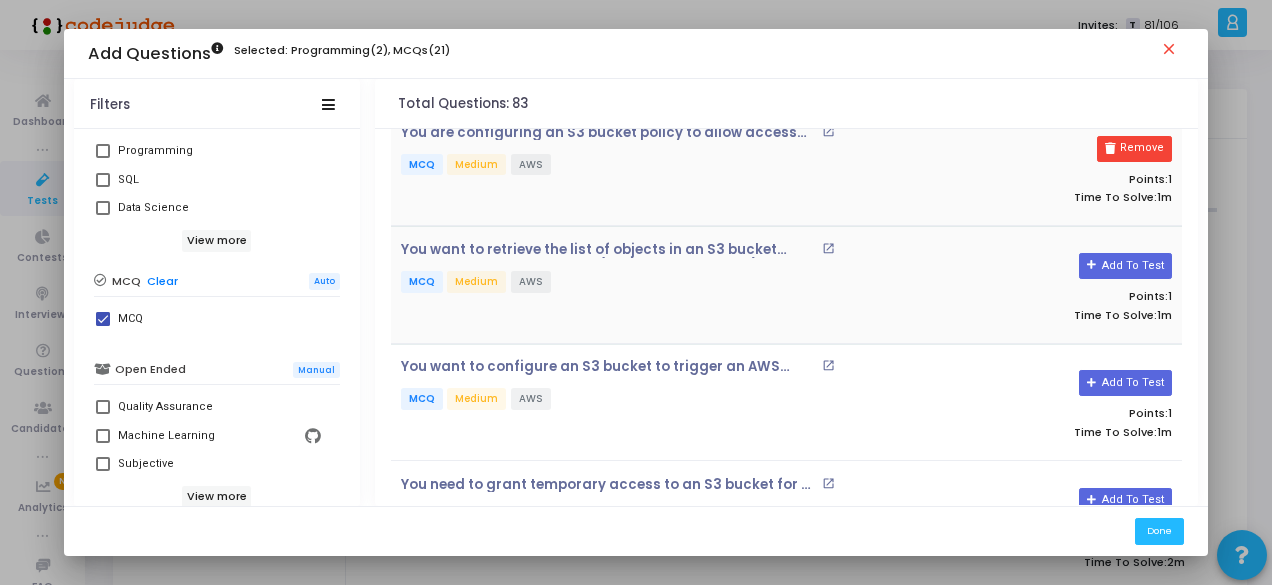 scroll, scrollTop: 2400, scrollLeft: 0, axis: vertical 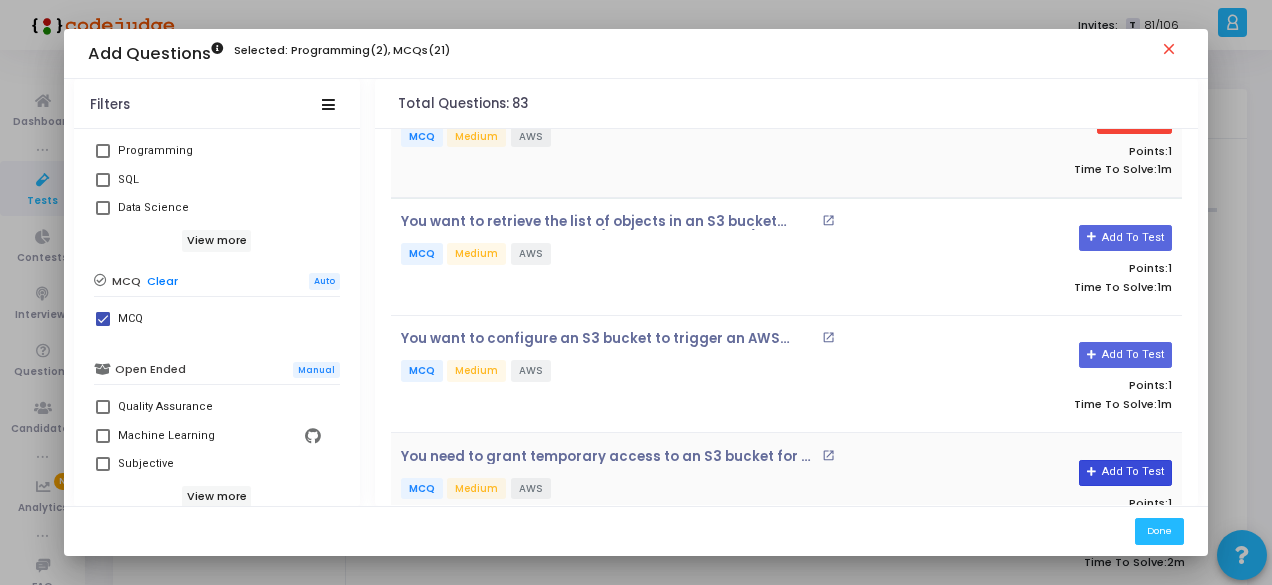 click on "Add To Test" at bounding box center (1125, 473) 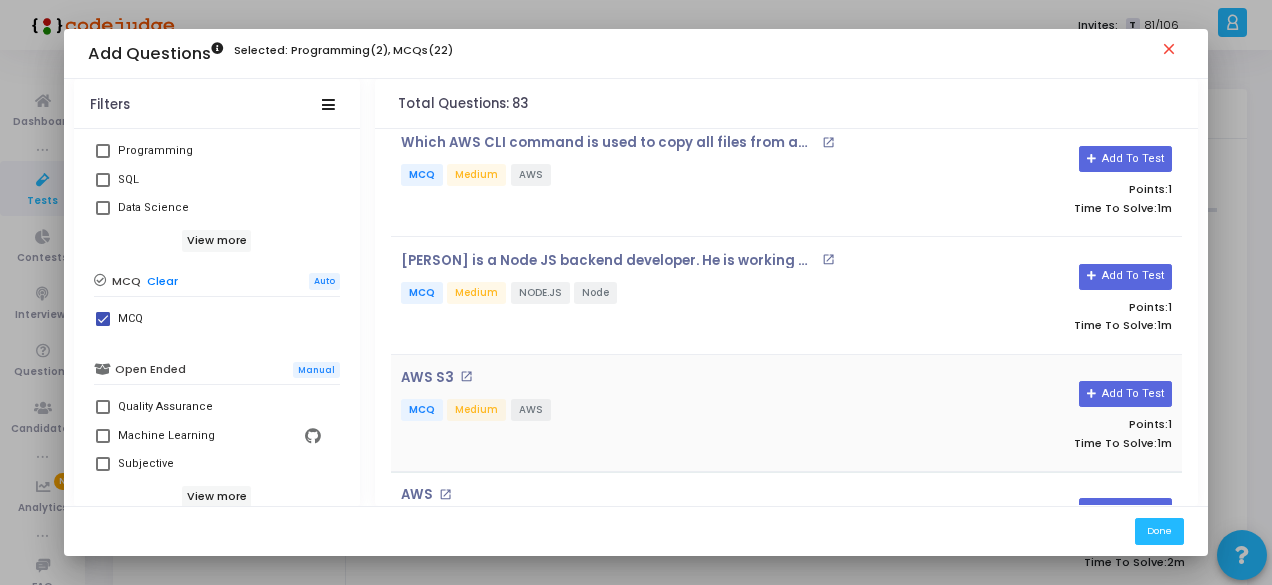 scroll, scrollTop: 3600, scrollLeft: 0, axis: vertical 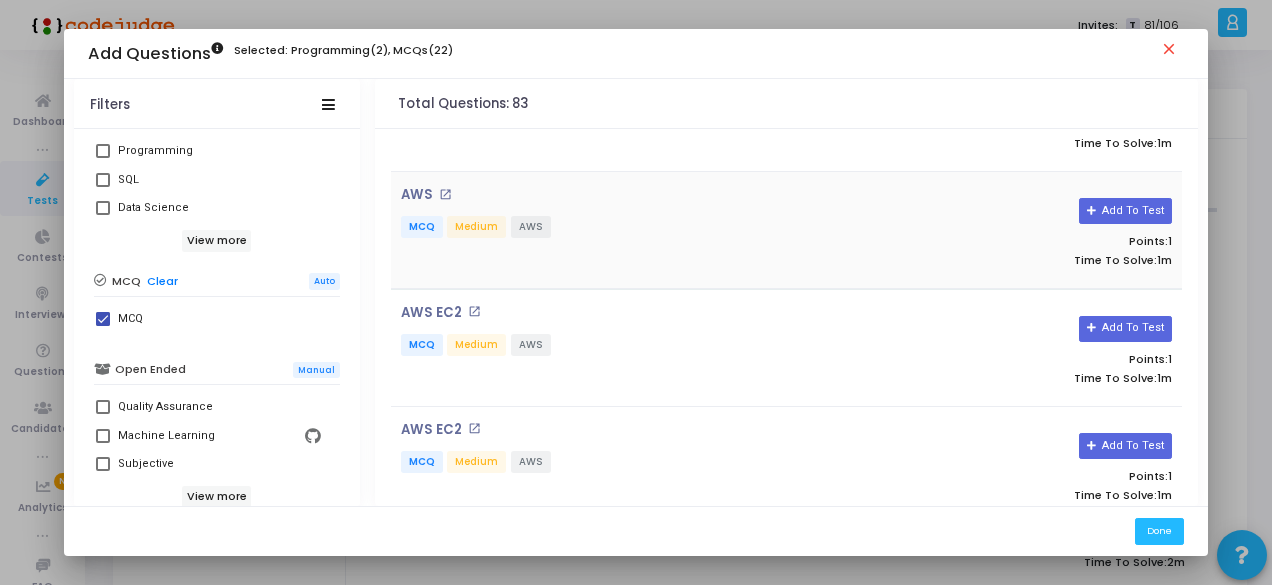 click on "open_in_new" at bounding box center [445, 194] 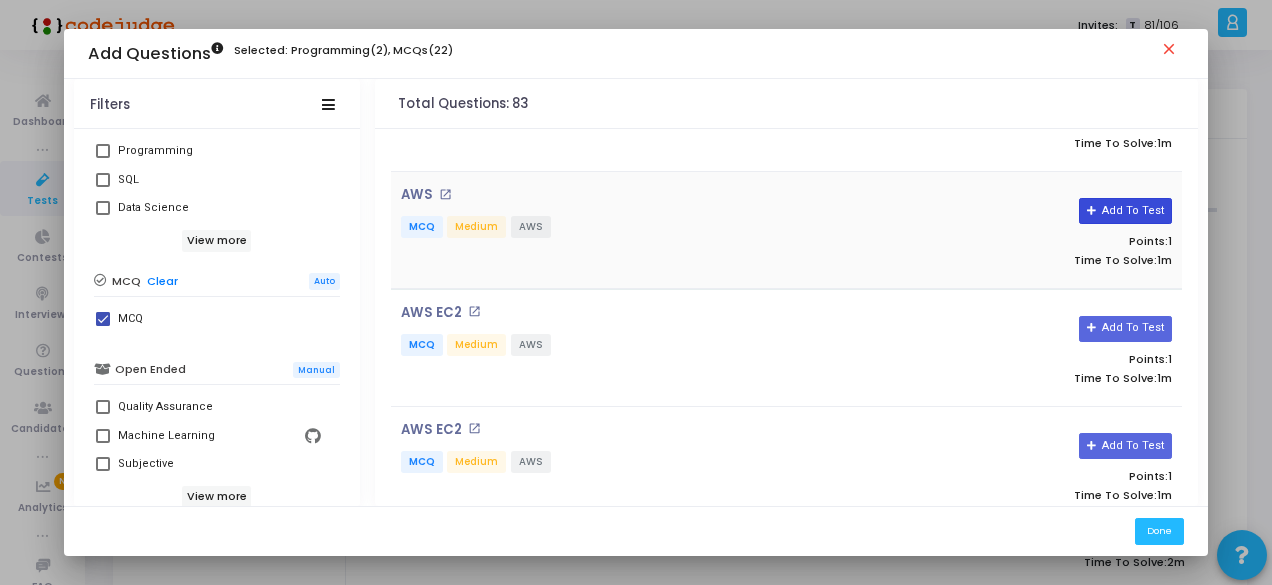 click on "Add To Test" at bounding box center (1125, 211) 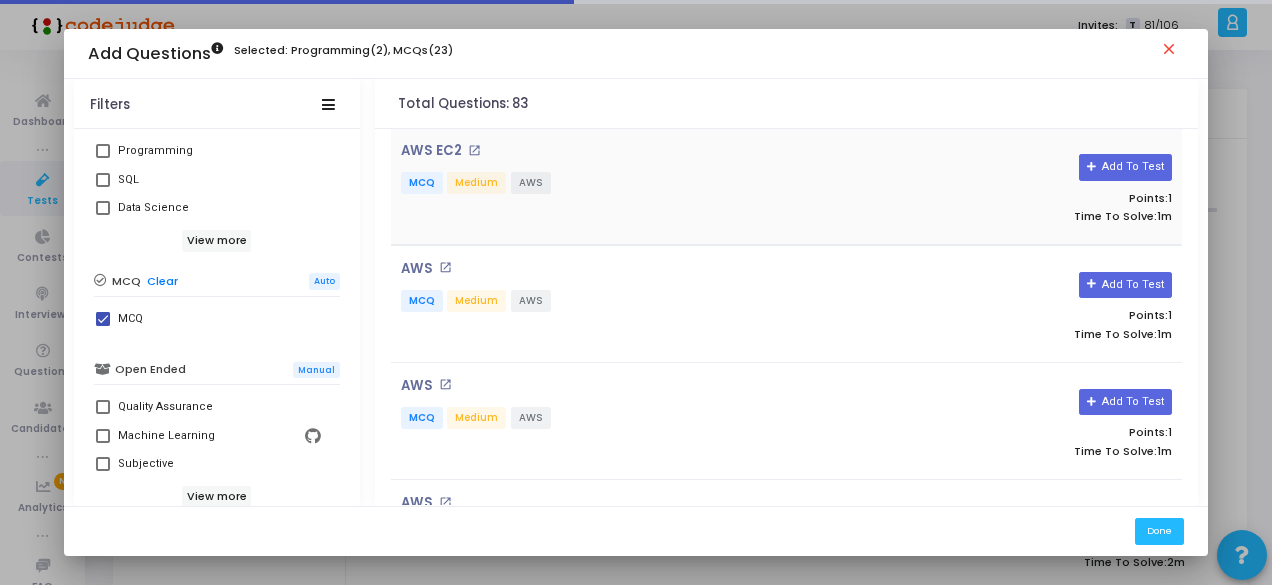 scroll, scrollTop: 4000, scrollLeft: 0, axis: vertical 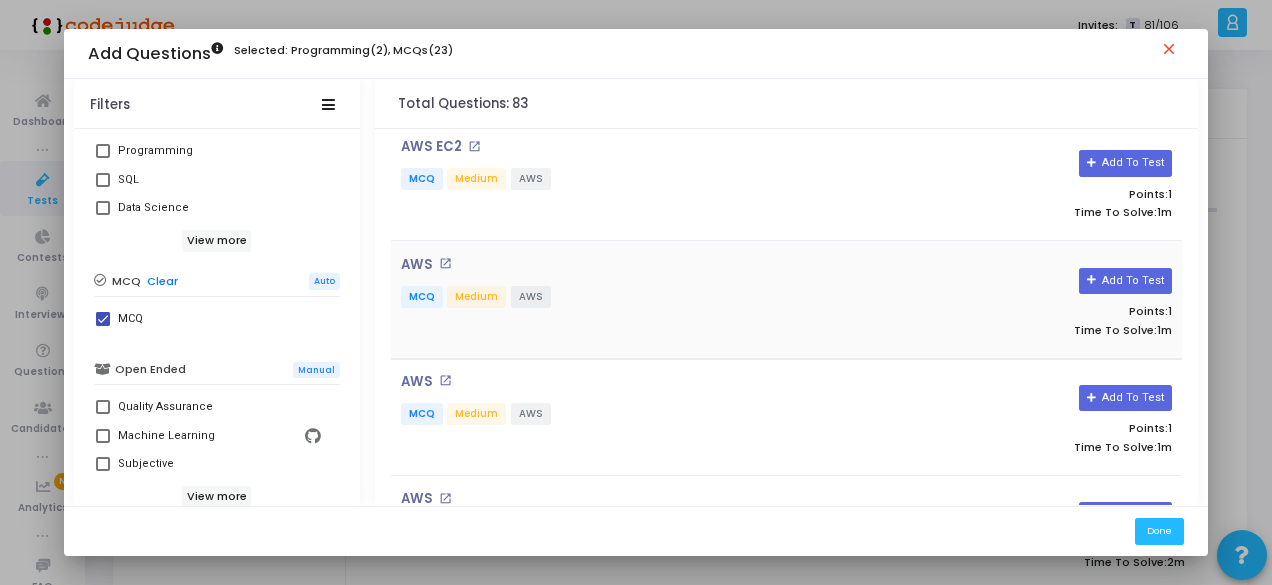 click on "open_in_new" at bounding box center [445, 263] 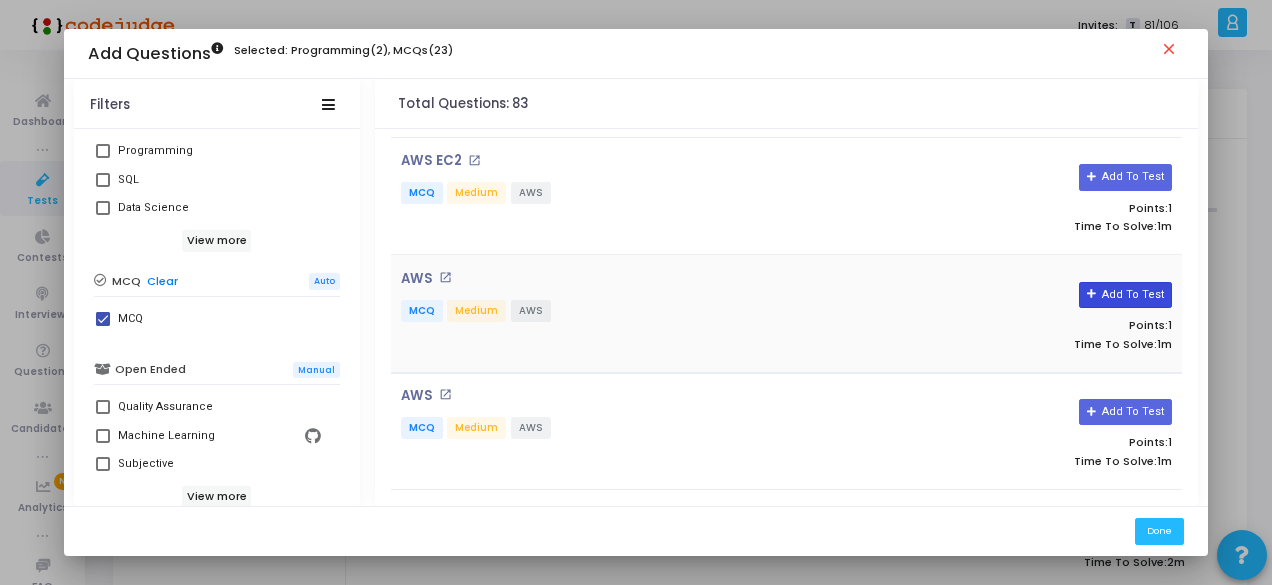 click on "Add To Test" at bounding box center (1125, 295) 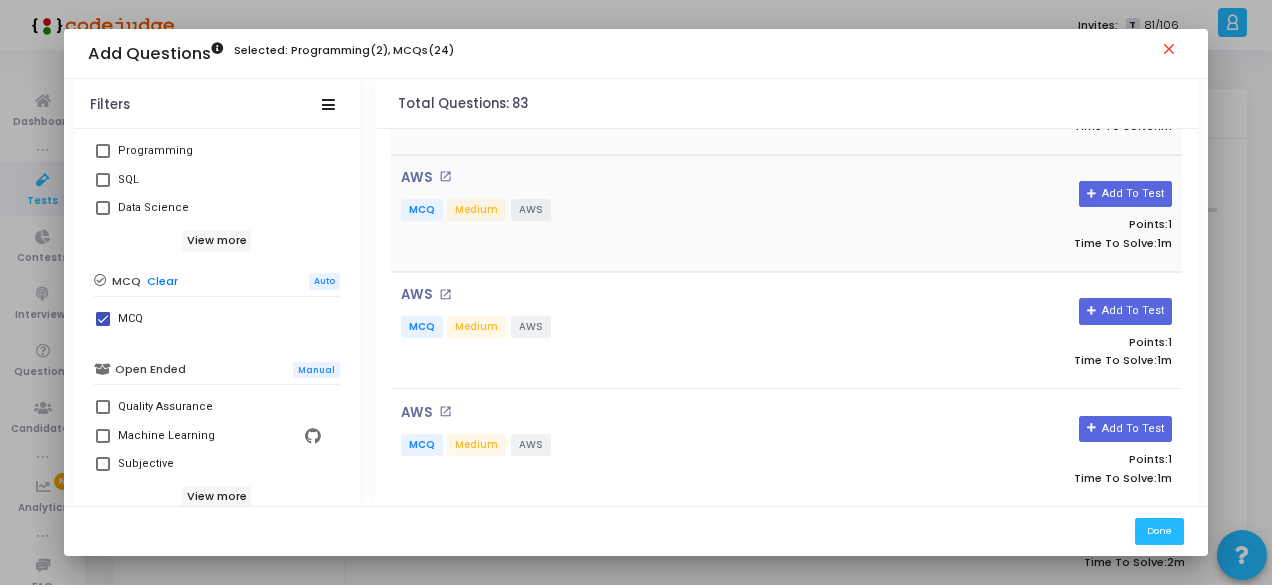 scroll, scrollTop: 4200, scrollLeft: 0, axis: vertical 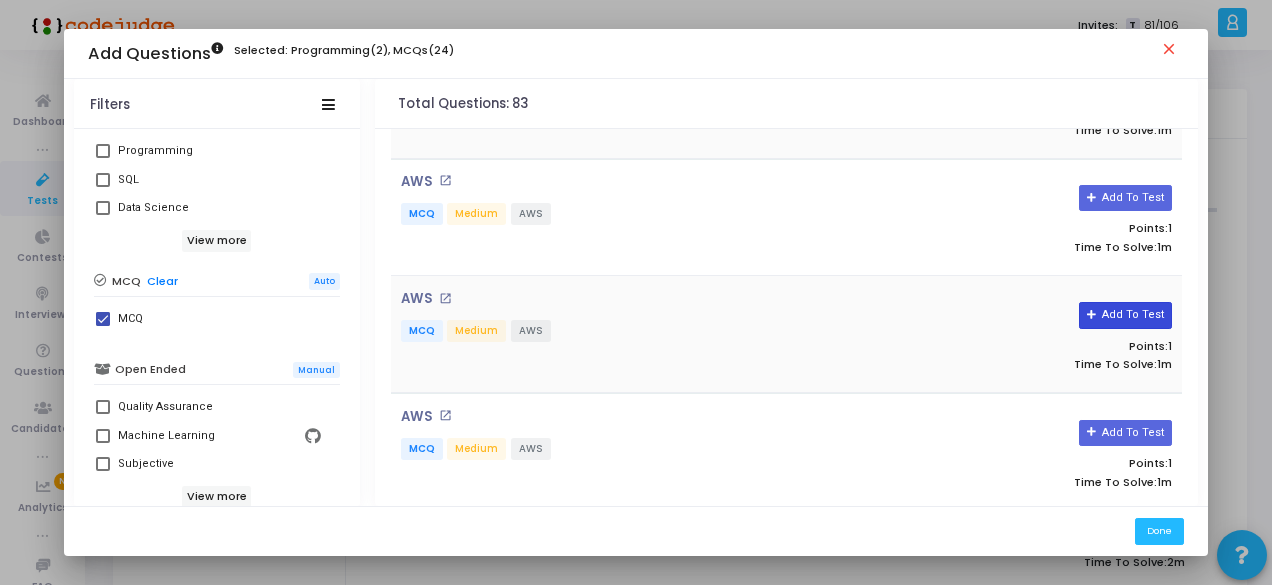 click on "Add To Test" at bounding box center [1125, 315] 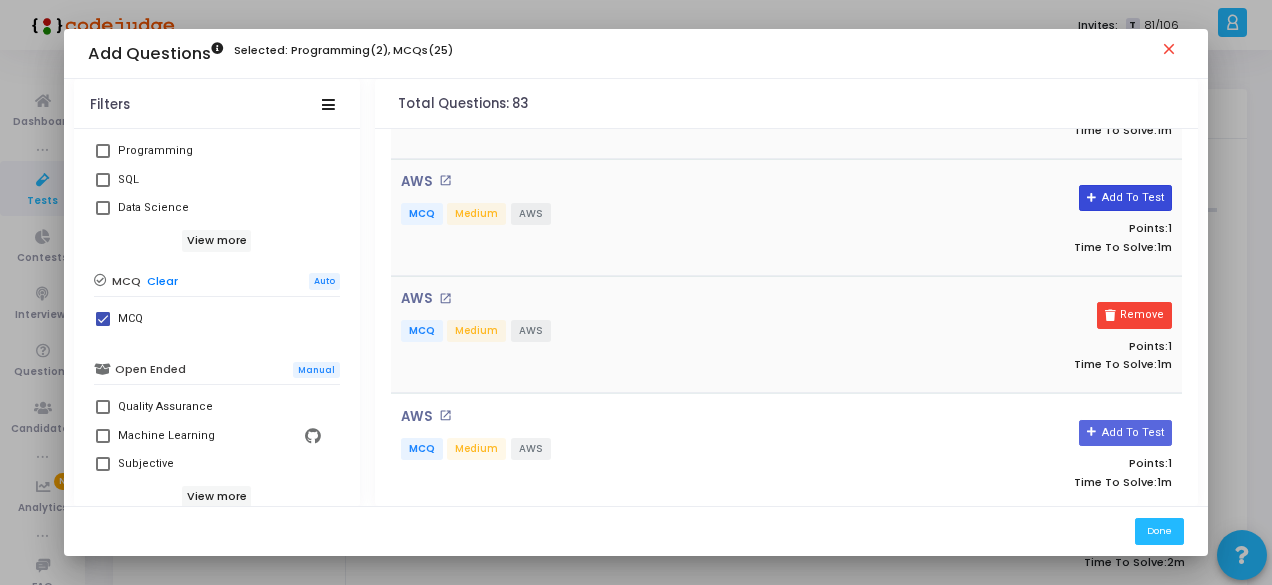 click on "Add To Test" at bounding box center (1125, 198) 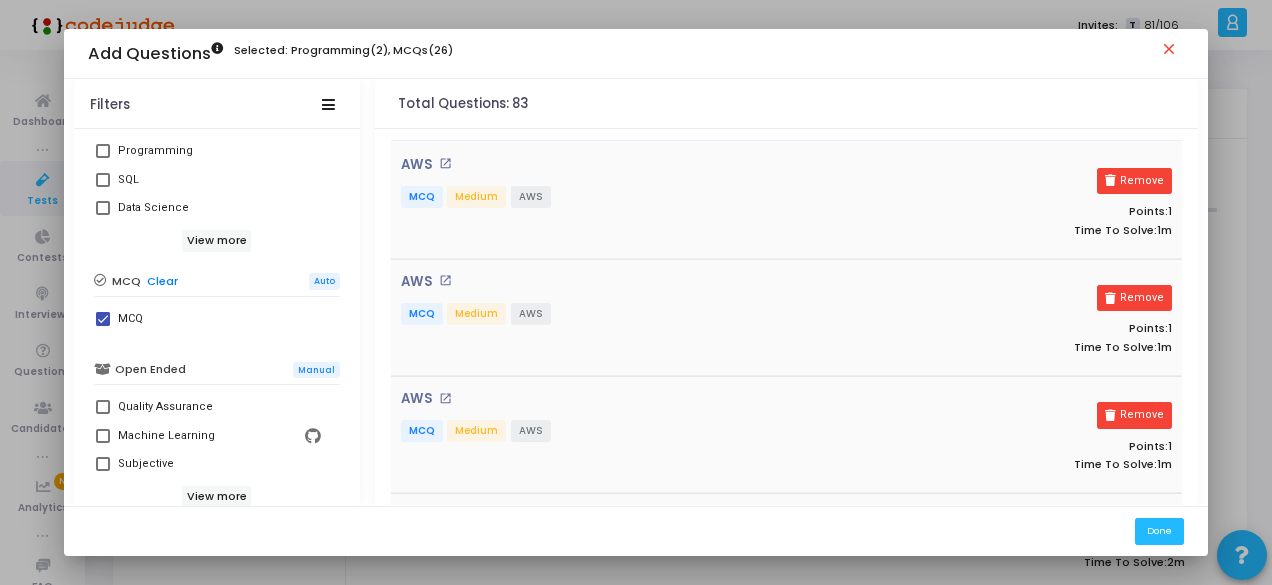 scroll, scrollTop: 4200, scrollLeft: 0, axis: vertical 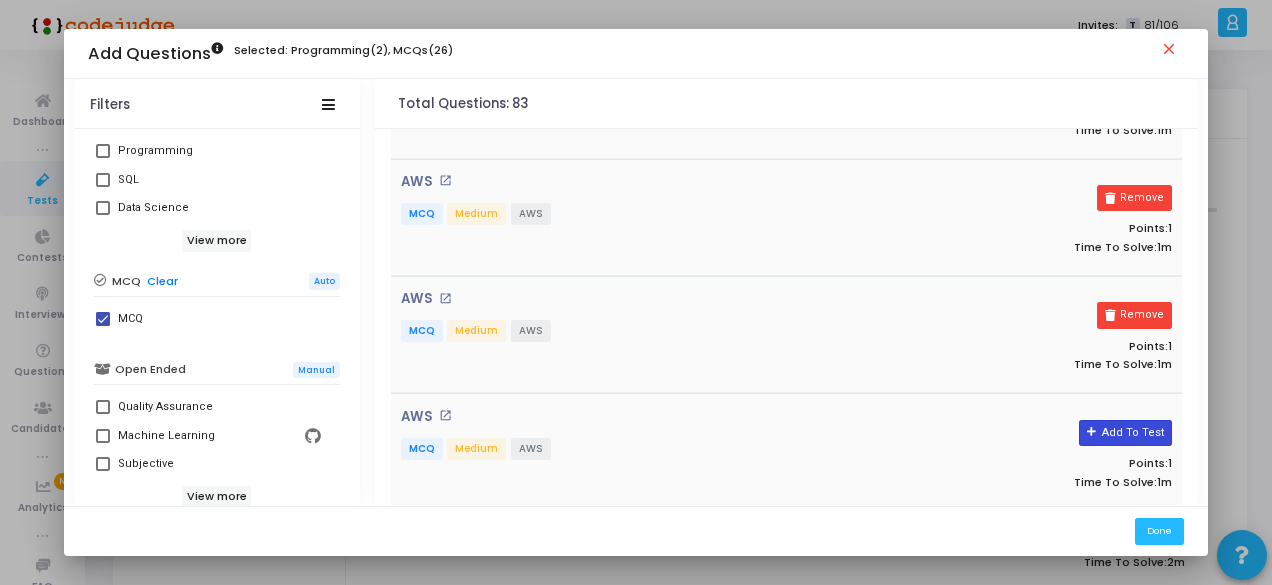 click on "Add To Test" at bounding box center [1125, 433] 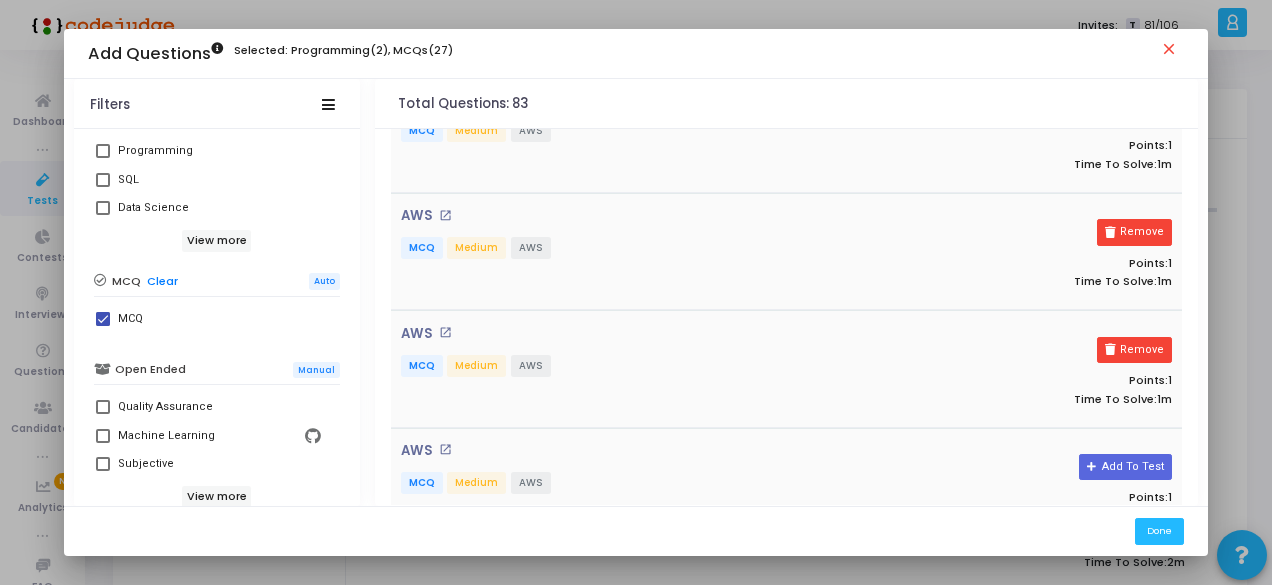 scroll, scrollTop: 4400, scrollLeft: 0, axis: vertical 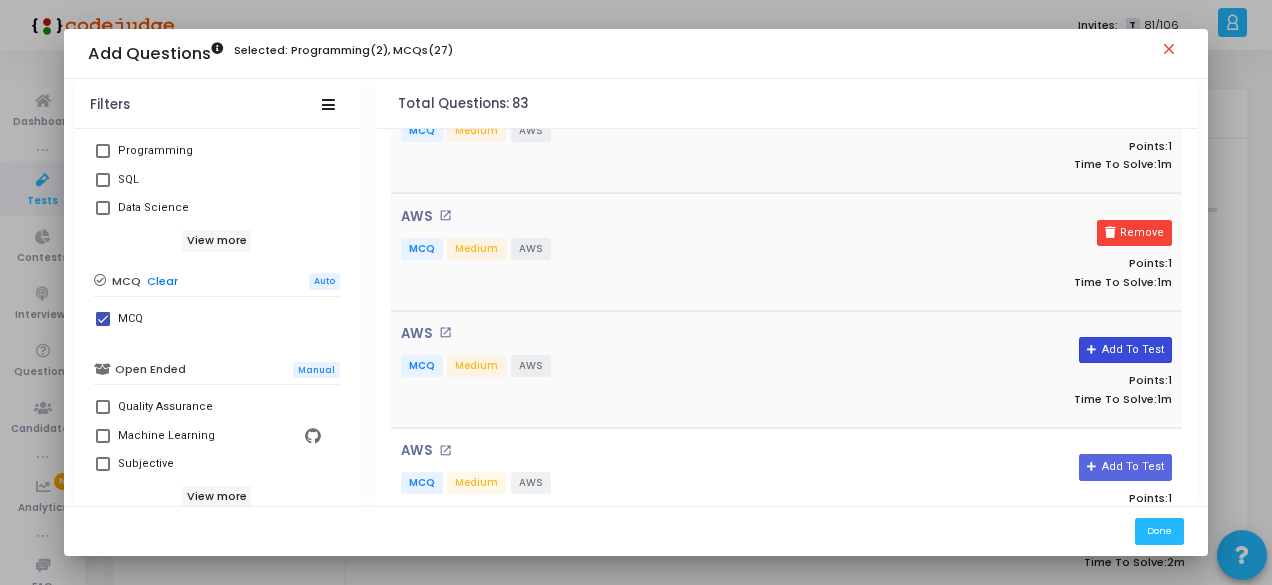 click on "Add To Test" at bounding box center [1125, 350] 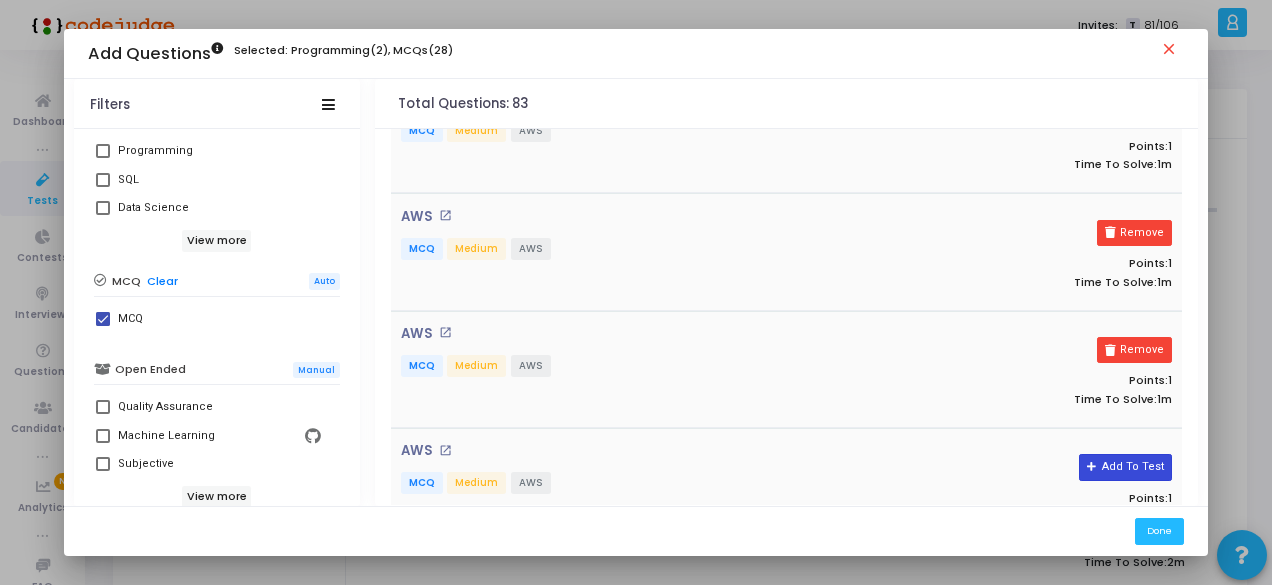 click on "Add To Test" at bounding box center [1125, 467] 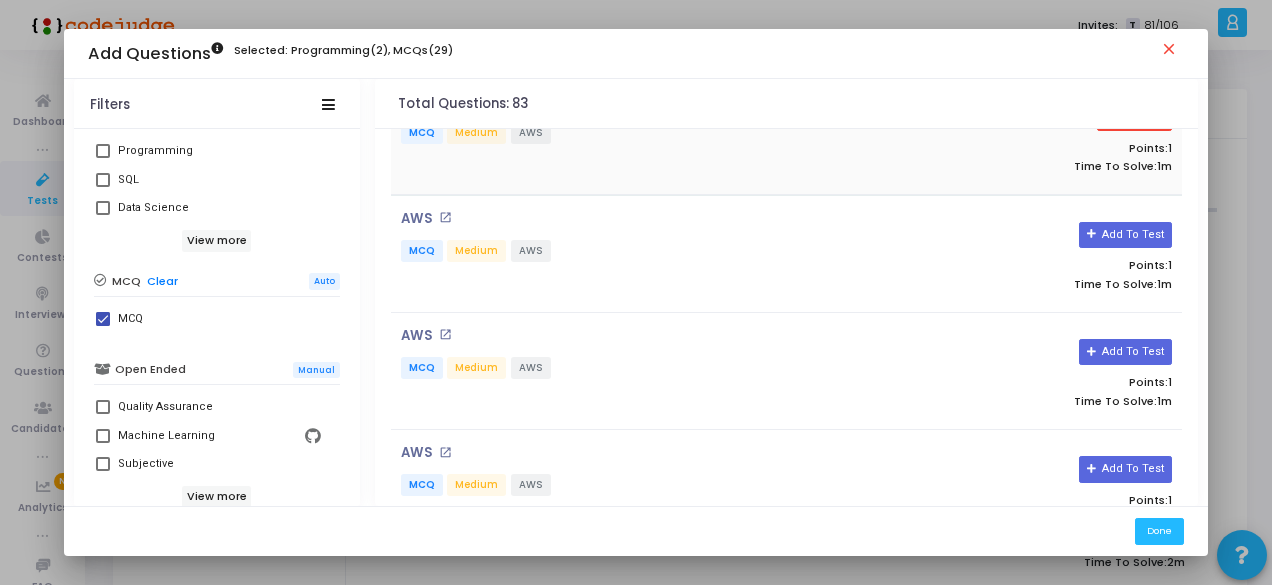 scroll, scrollTop: 5000, scrollLeft: 0, axis: vertical 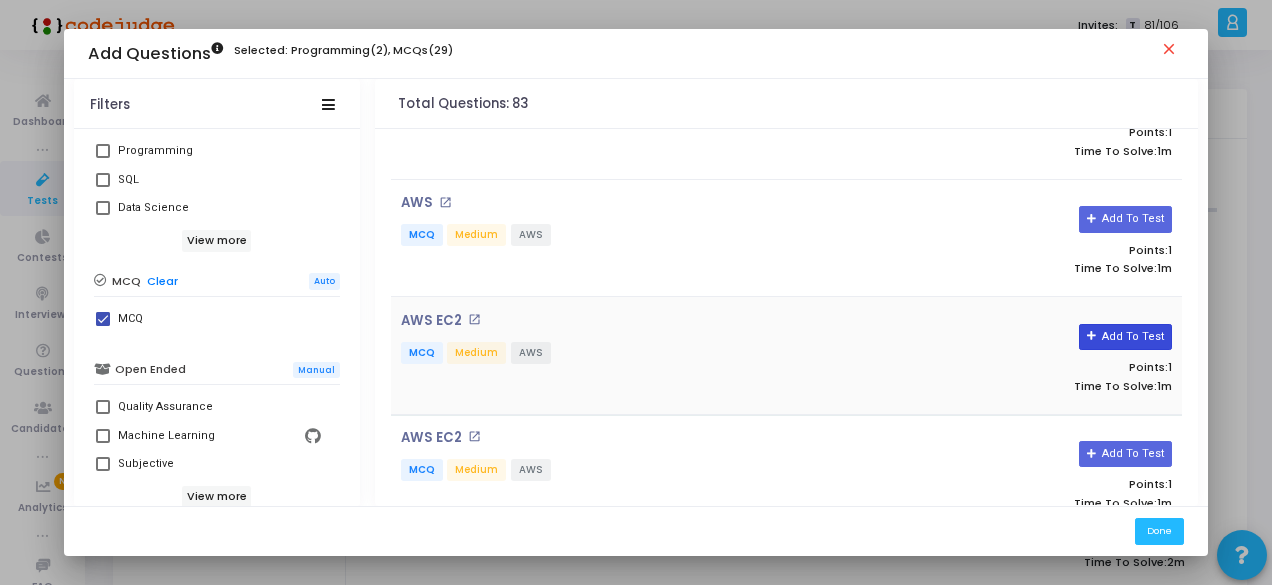 click on "Add To Test" at bounding box center [1125, 337] 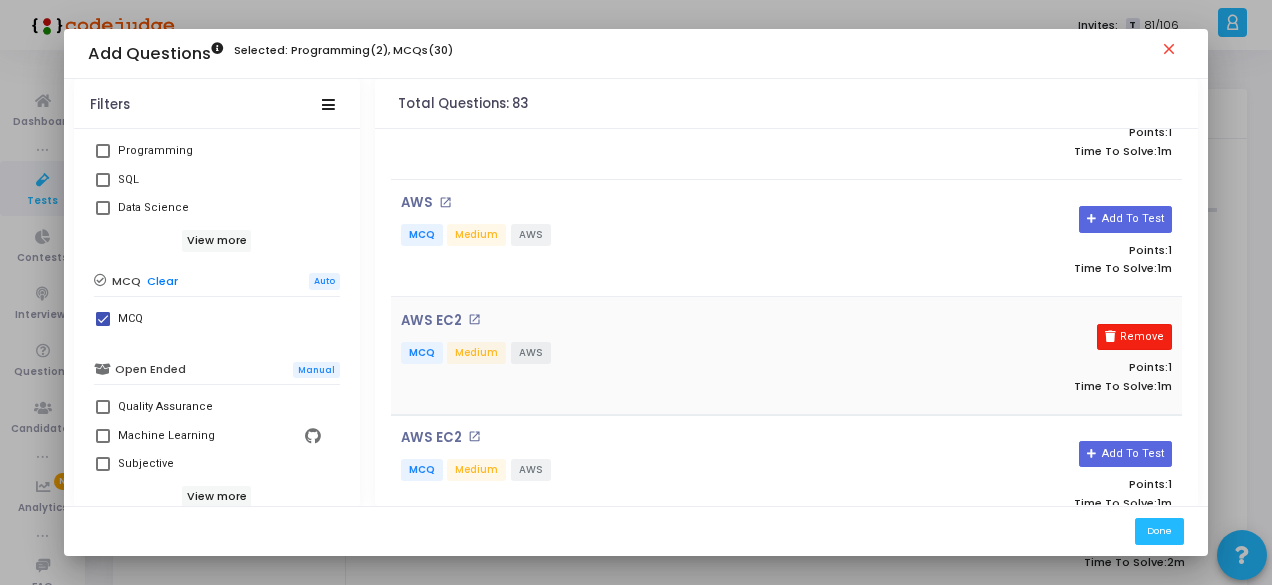 click on "Remove" at bounding box center [1134, 337] 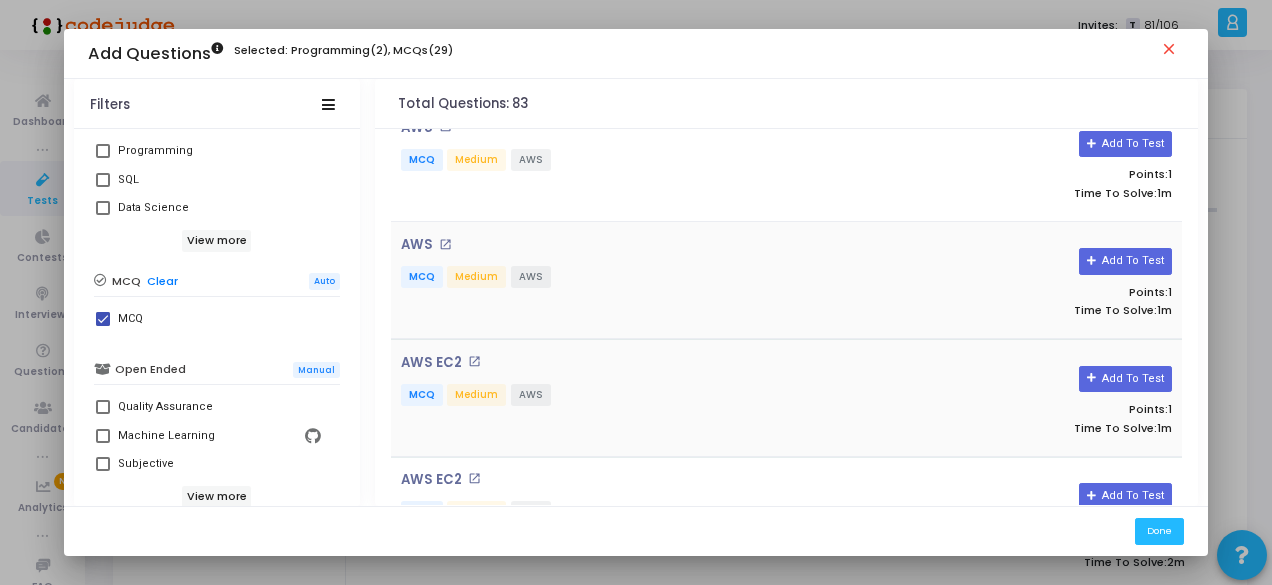 scroll, scrollTop: 4900, scrollLeft: 0, axis: vertical 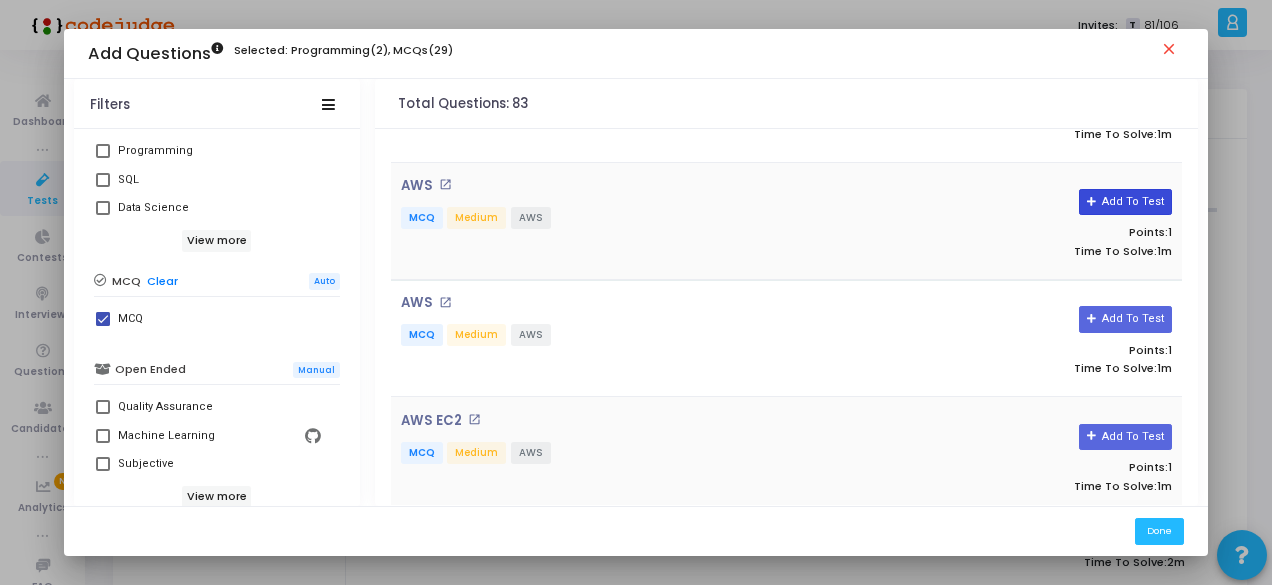 click on "Add To Test" at bounding box center (1125, 202) 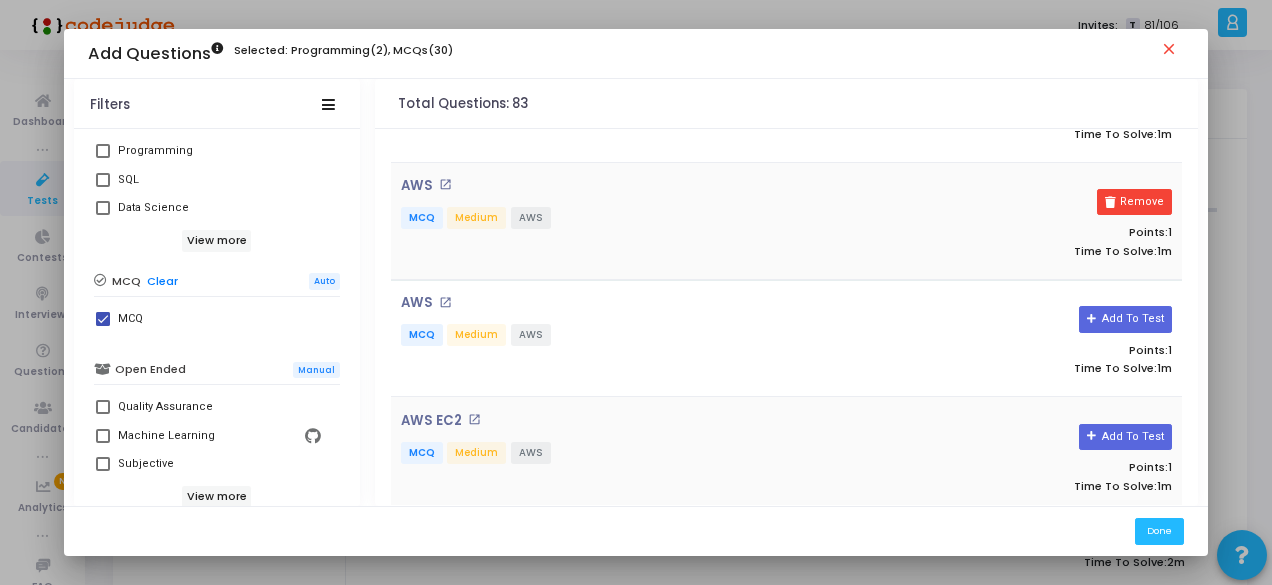 scroll, scrollTop: 4600, scrollLeft: 0, axis: vertical 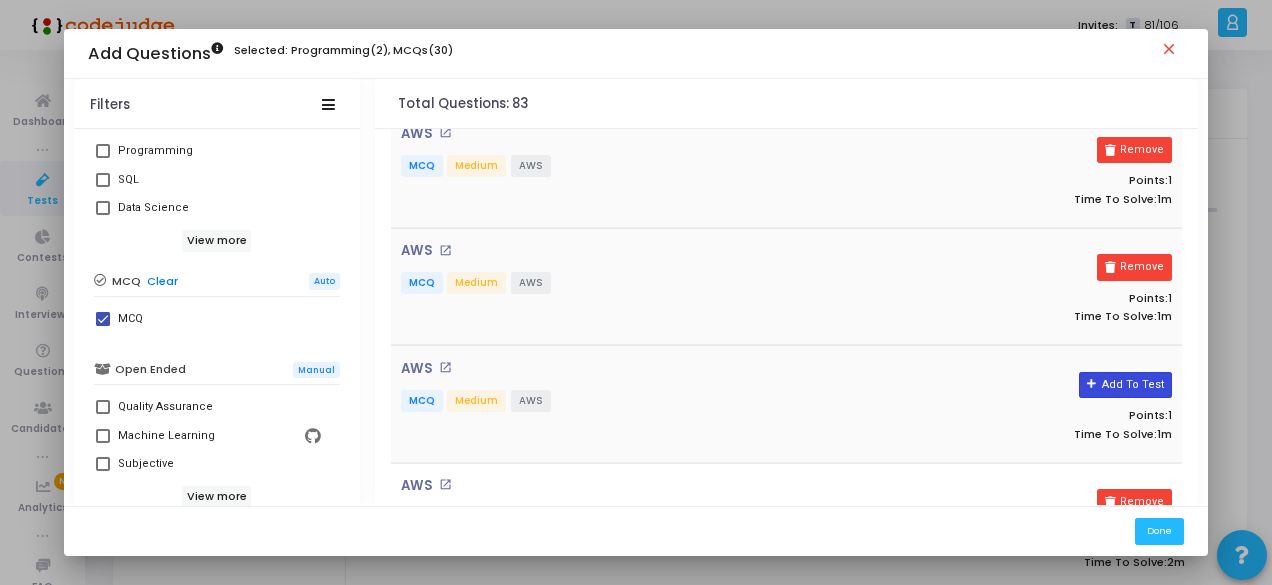 click on "Add To Test" at bounding box center [1125, 385] 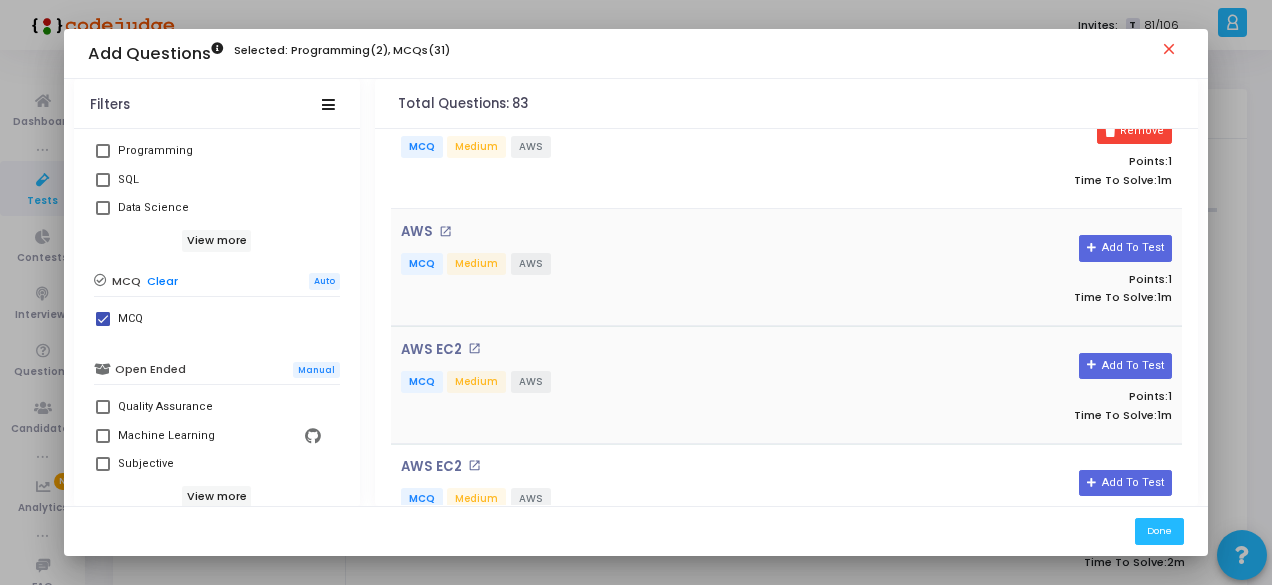 scroll, scrollTop: 4900, scrollLeft: 0, axis: vertical 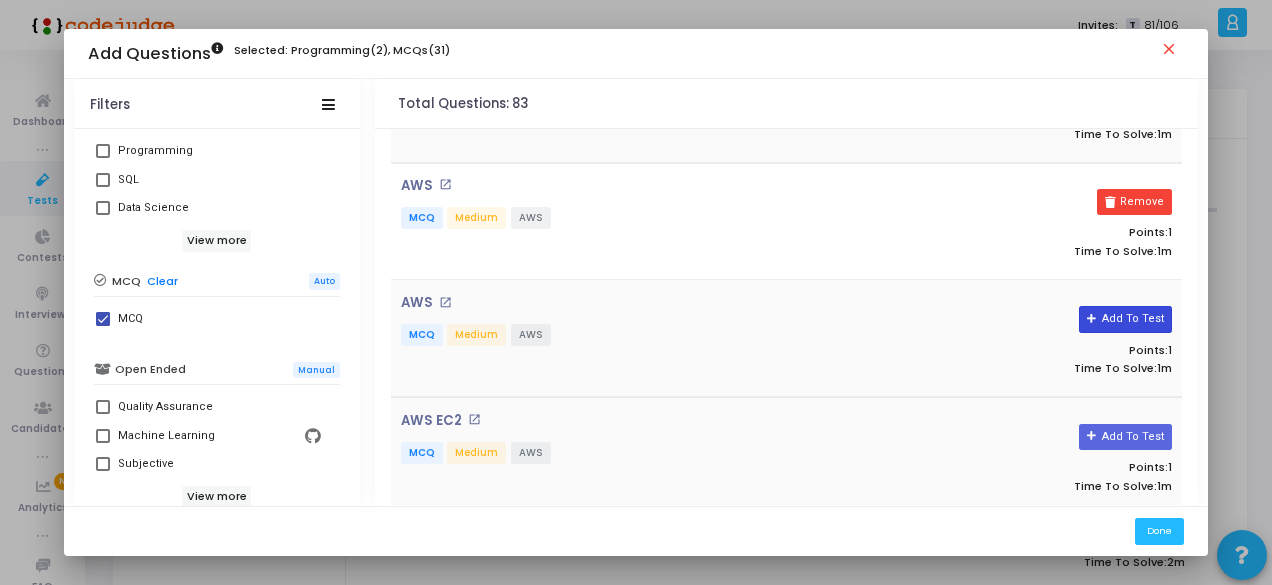 click on "Add To Test" at bounding box center (1125, 319) 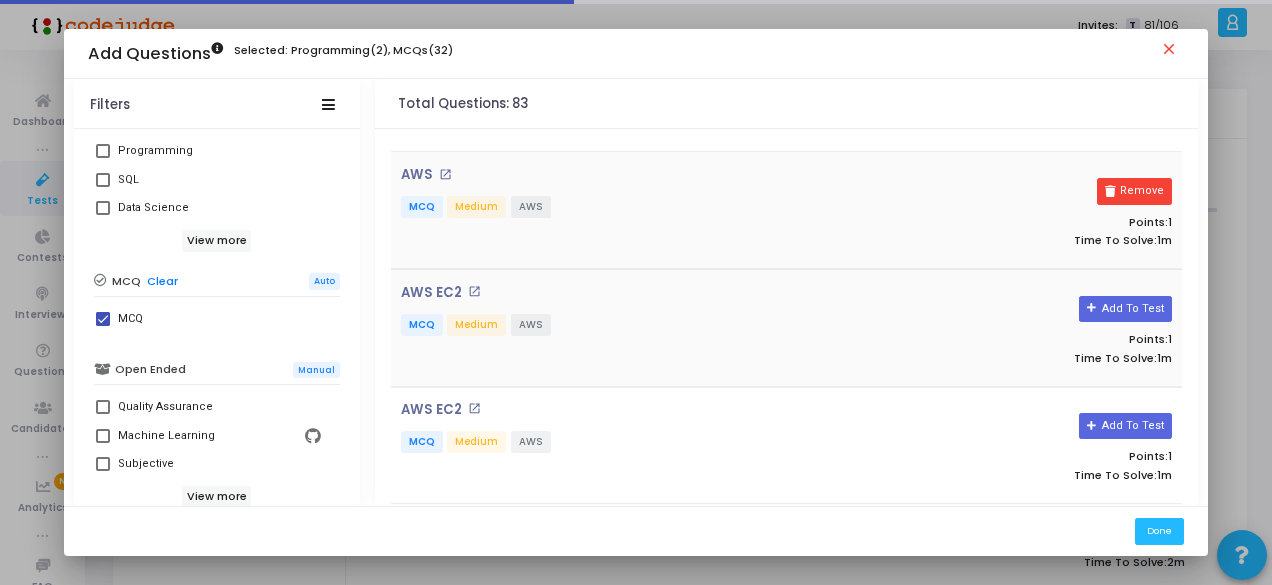 scroll, scrollTop: 5000, scrollLeft: 0, axis: vertical 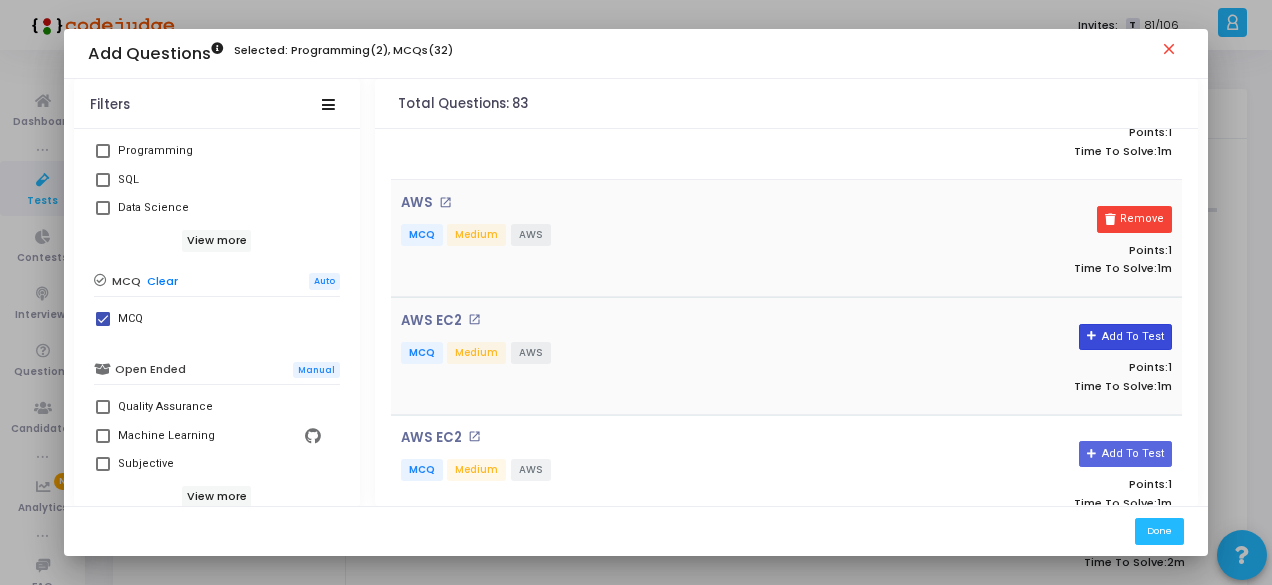 click on "Add To Test" at bounding box center (1125, 337) 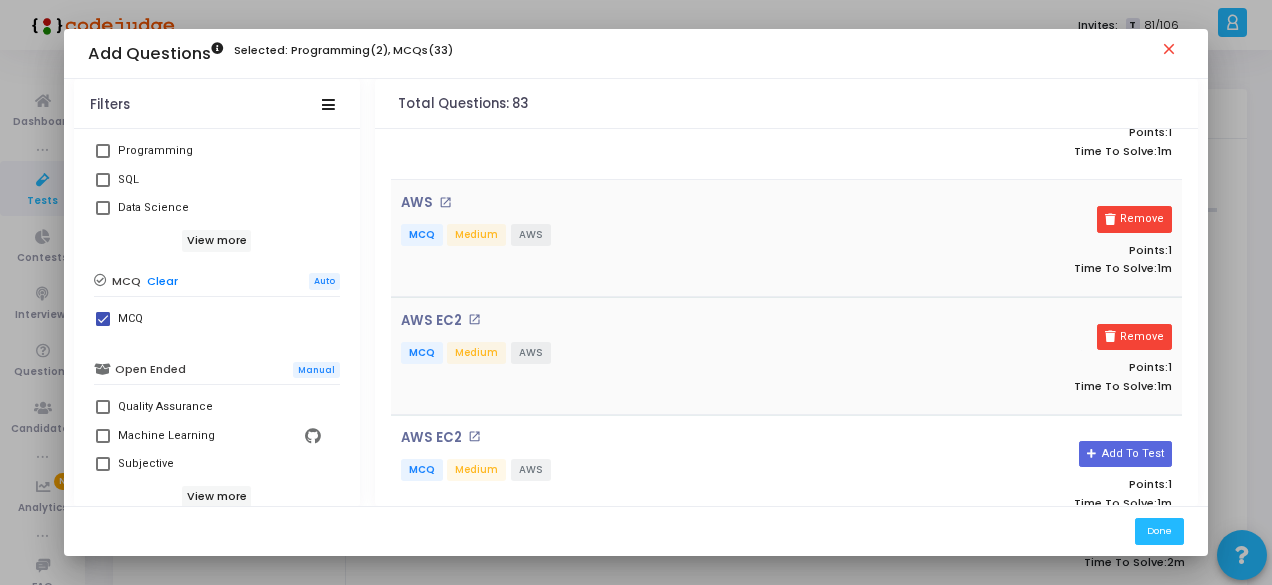 scroll, scrollTop: 5200, scrollLeft: 0, axis: vertical 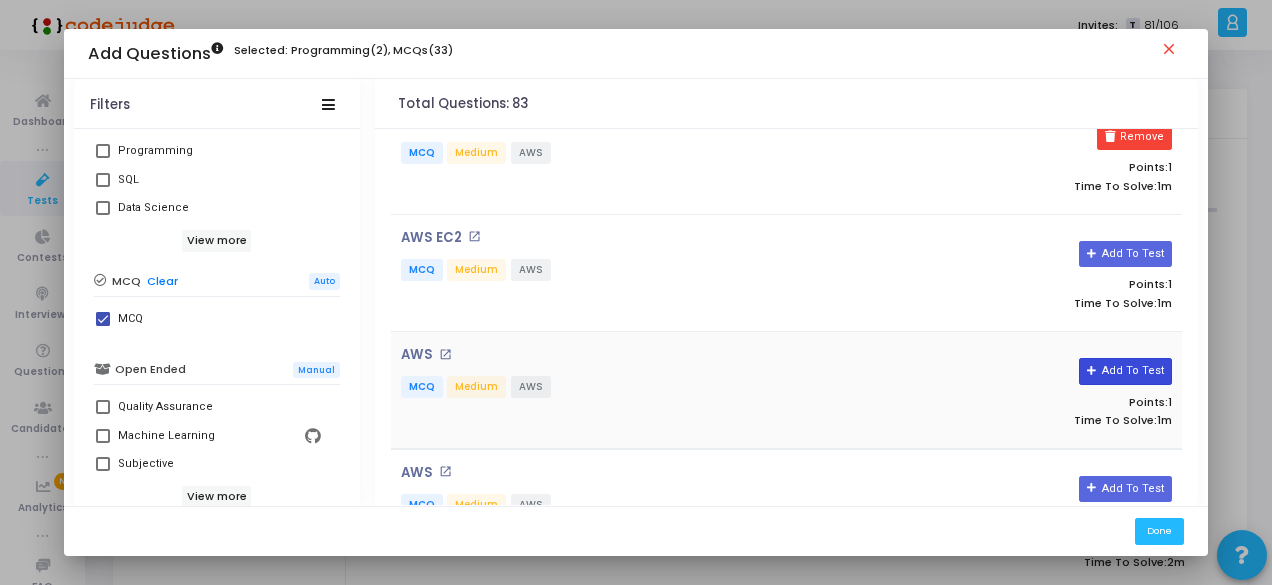 click on "Add To Test" at bounding box center (1125, 371) 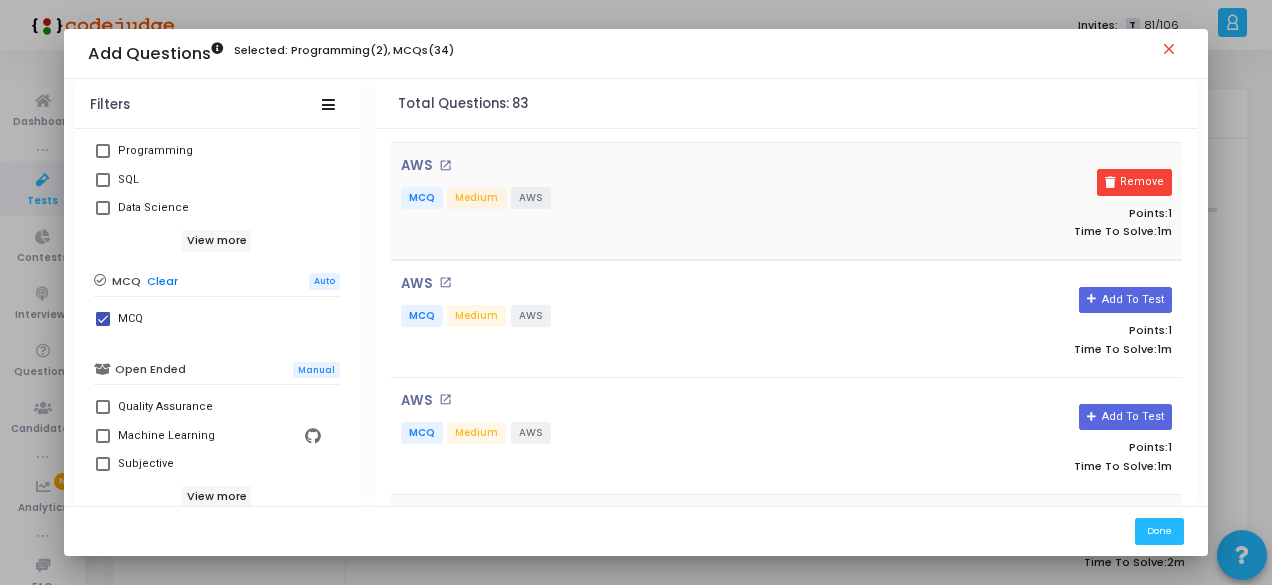 scroll, scrollTop: 5500, scrollLeft: 0, axis: vertical 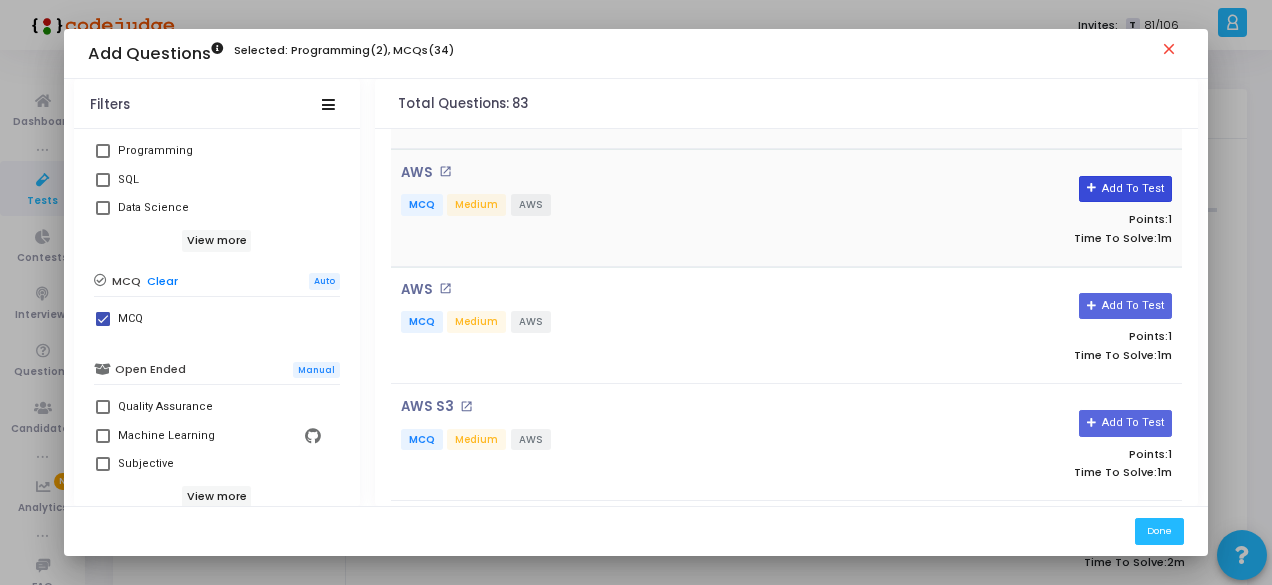 click on "Add To Test" at bounding box center (1125, 189) 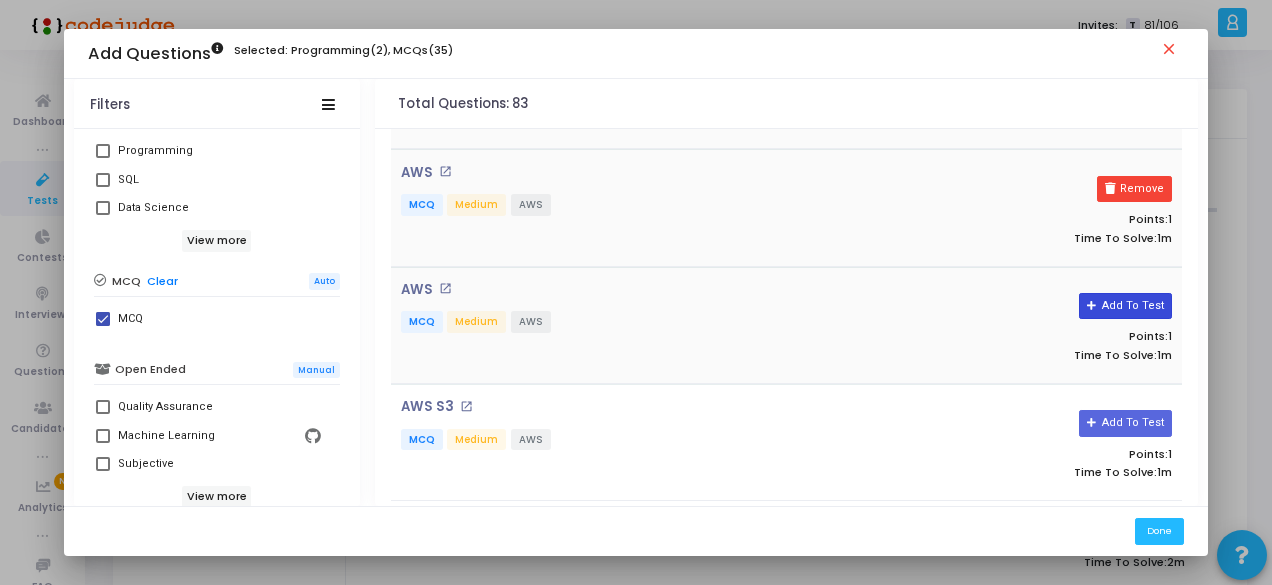 click on "Add To Test" at bounding box center [1125, 306] 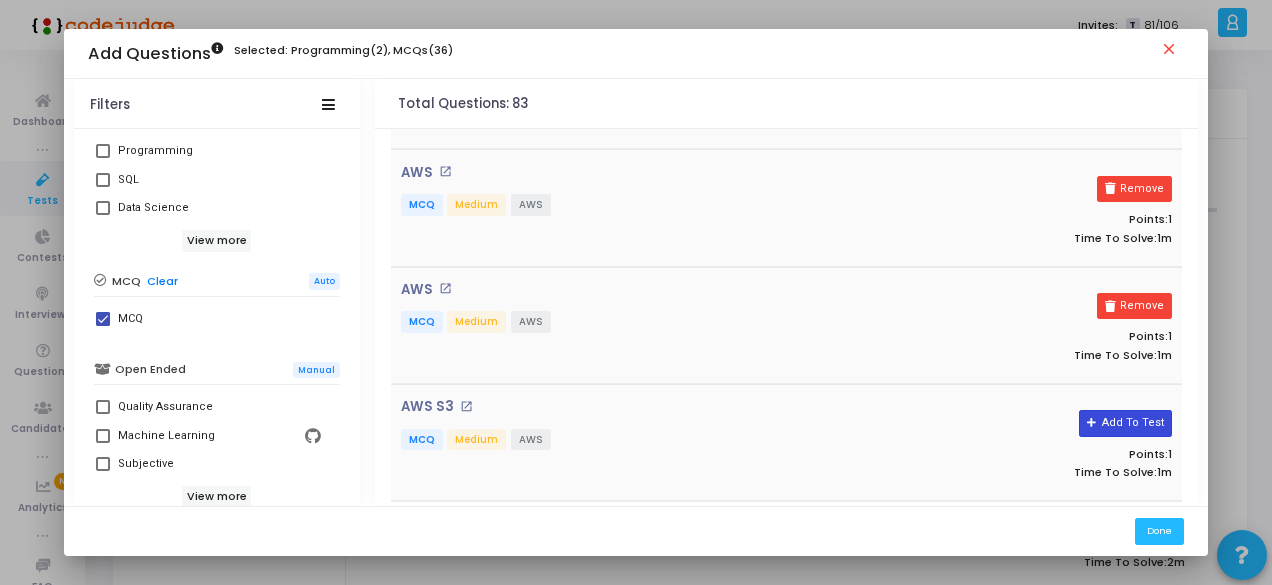 click on "Add To Test" at bounding box center (1125, 423) 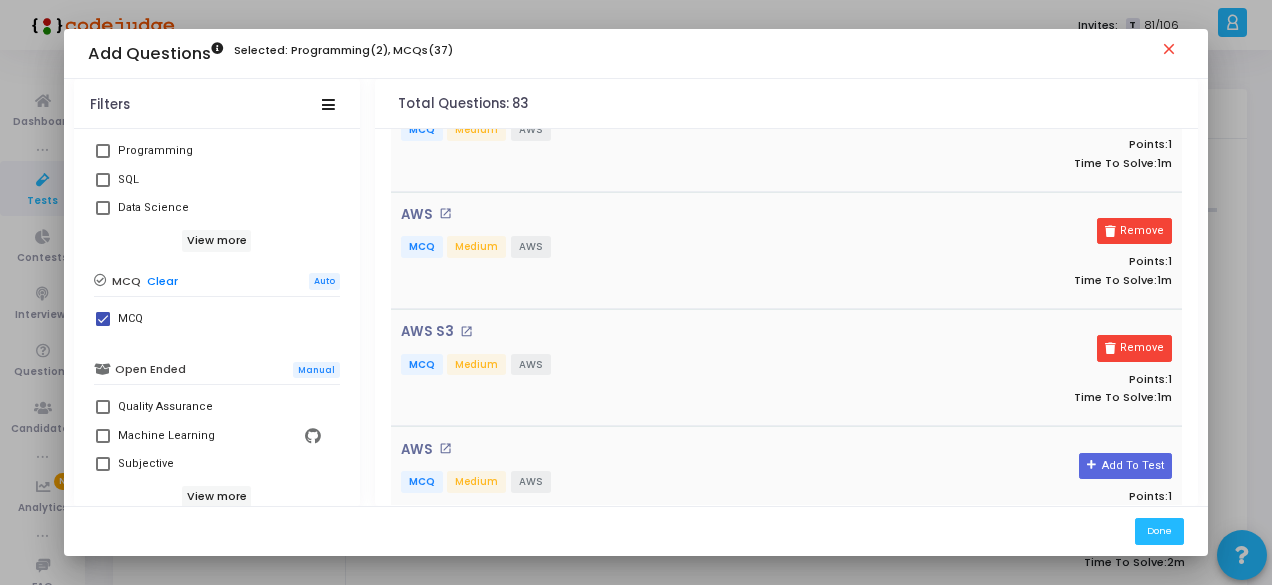 scroll, scrollTop: 5700, scrollLeft: 0, axis: vertical 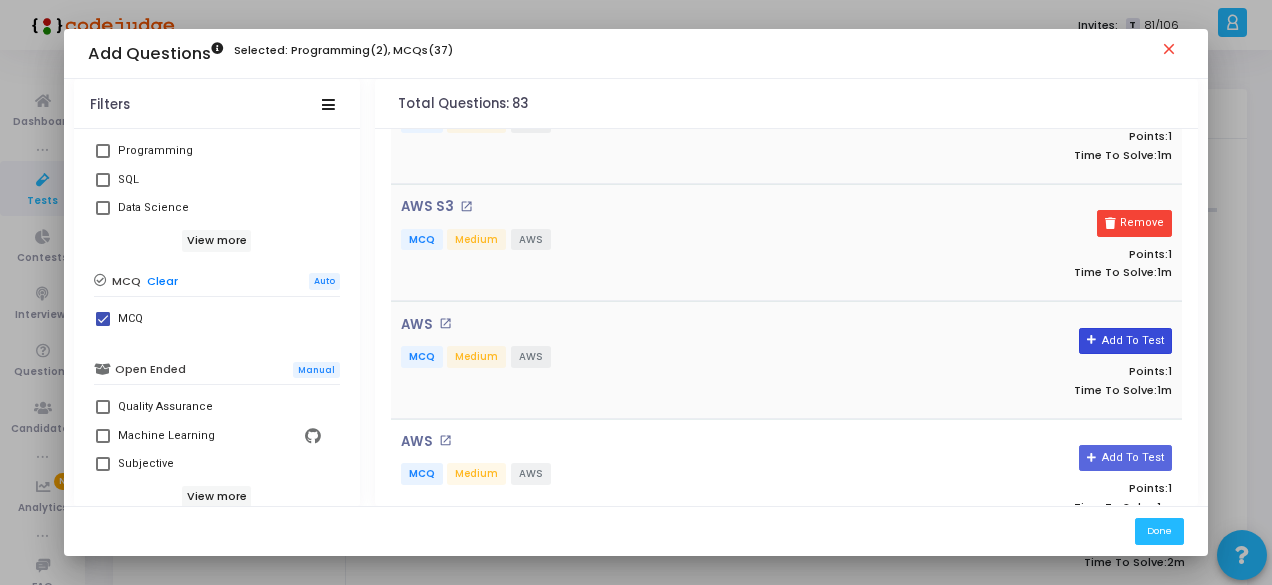 click on "Add To Test" at bounding box center (1125, 341) 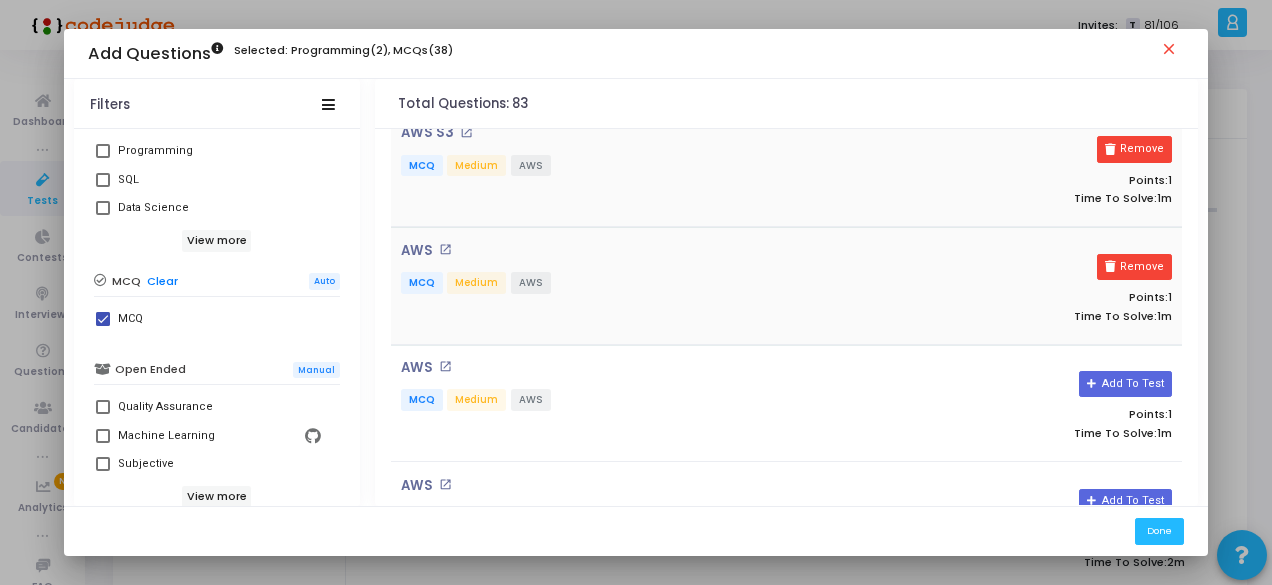 scroll, scrollTop: 5800, scrollLeft: 0, axis: vertical 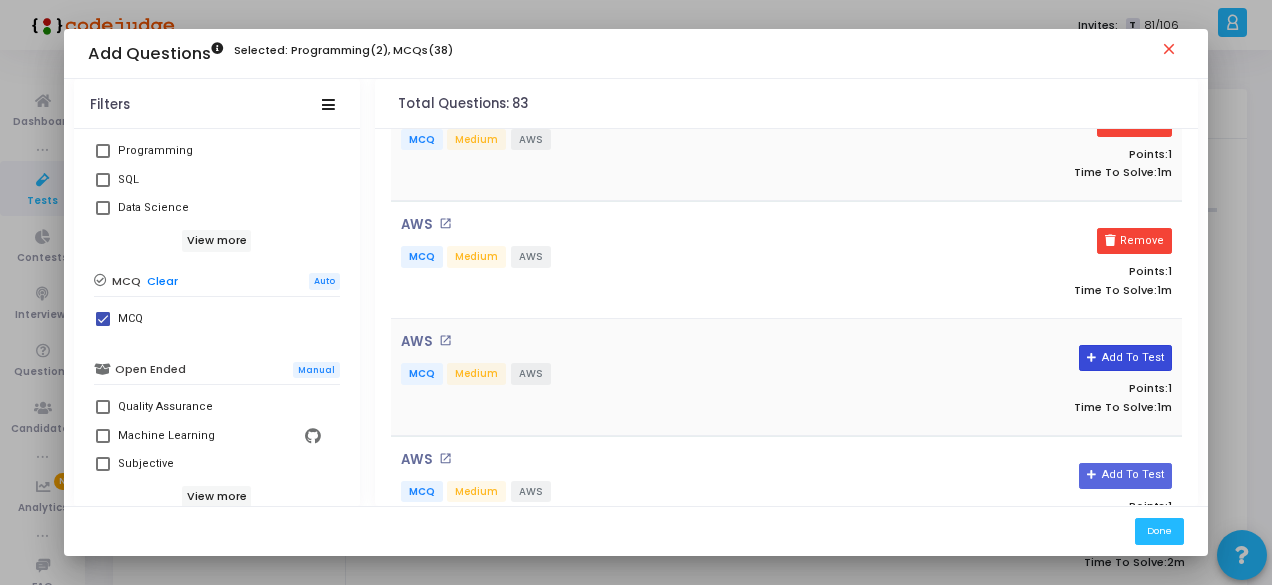 click on "Add To Test" at bounding box center [1125, 358] 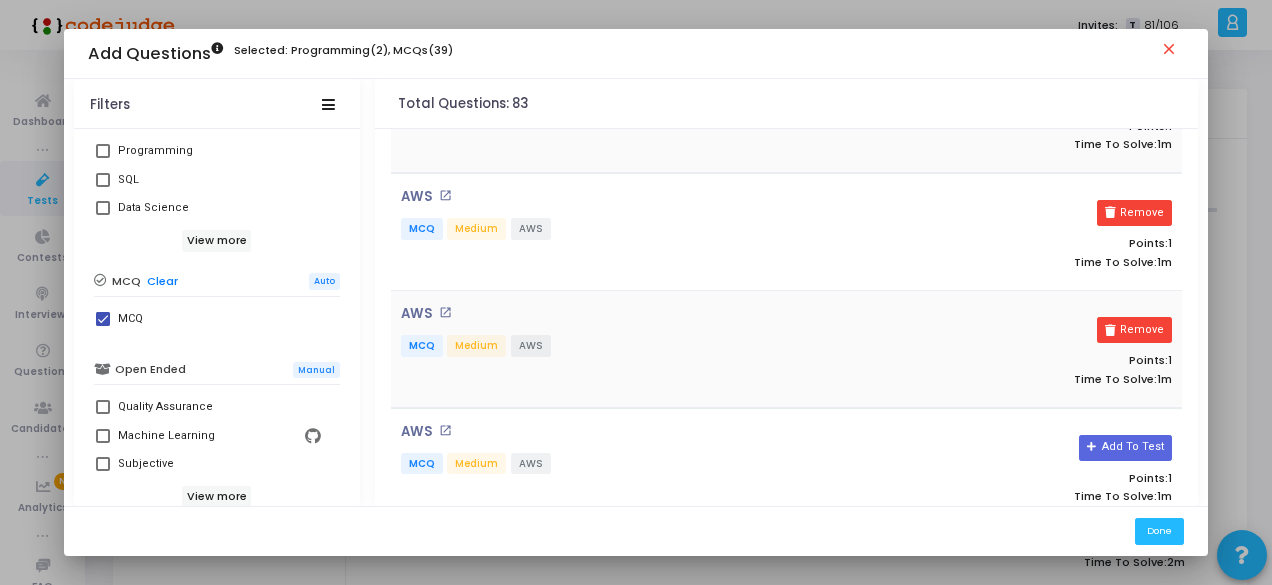 scroll, scrollTop: 5900, scrollLeft: 0, axis: vertical 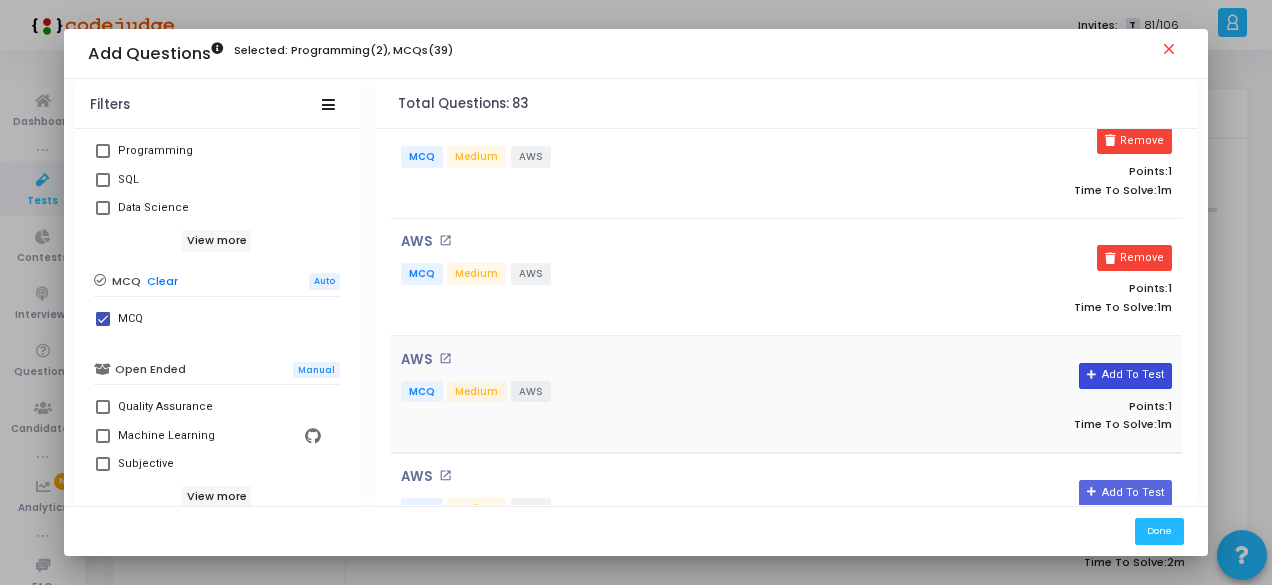 click on "Add To Test" at bounding box center [1125, 376] 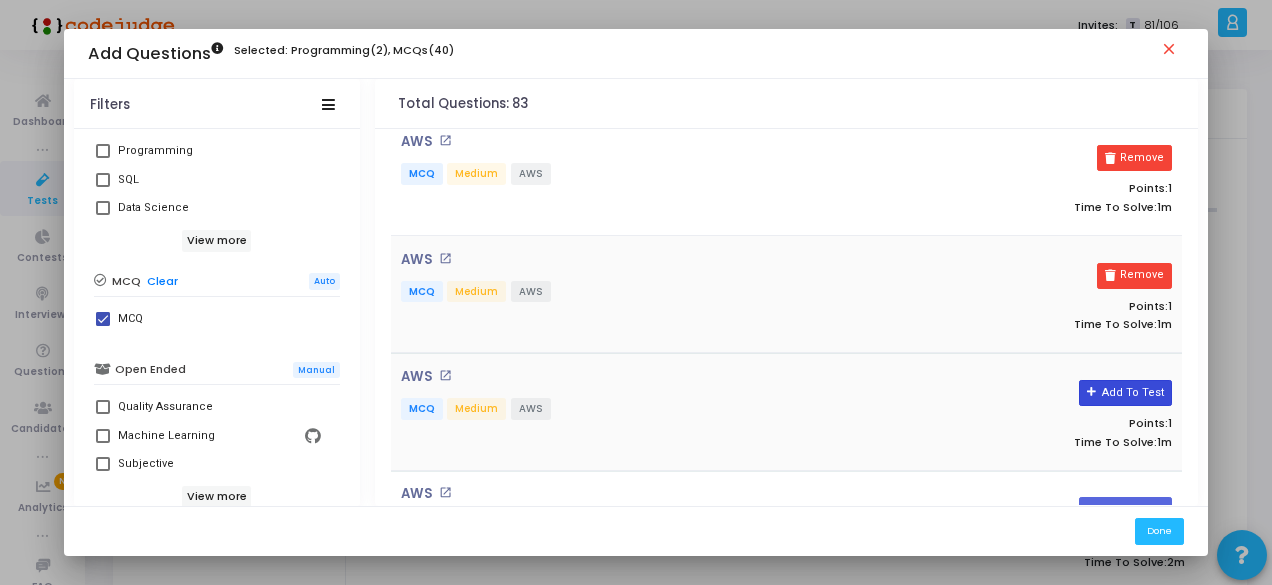 click on "Add To Test" at bounding box center [1125, 393] 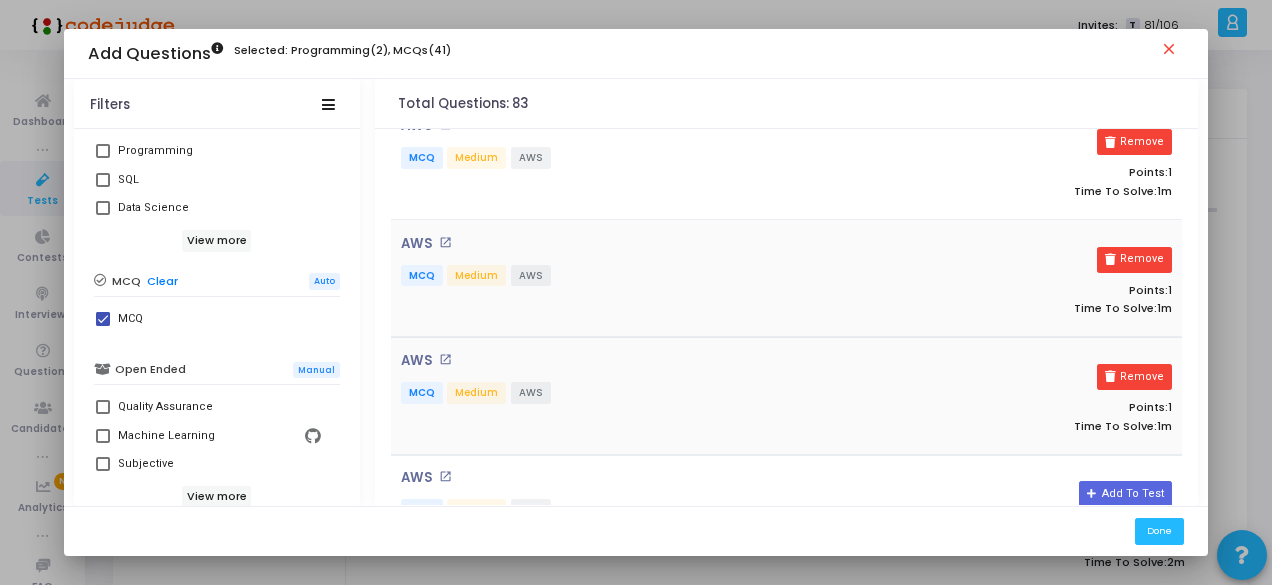 scroll, scrollTop: 6000, scrollLeft: 0, axis: vertical 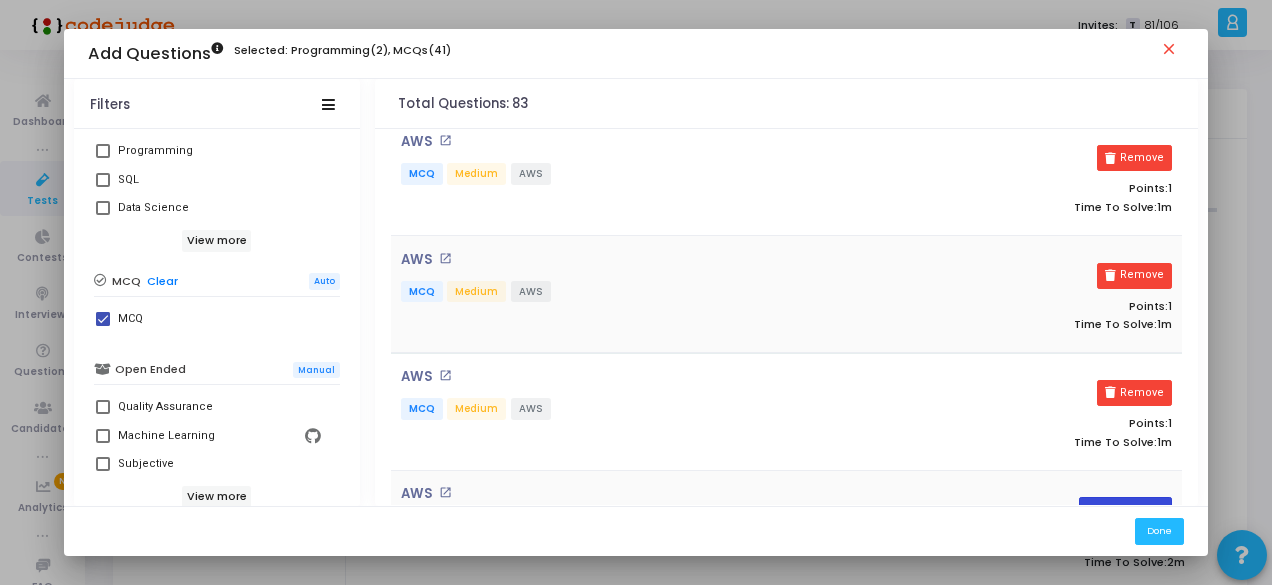 click on "Add To Test" at bounding box center (1125, 510) 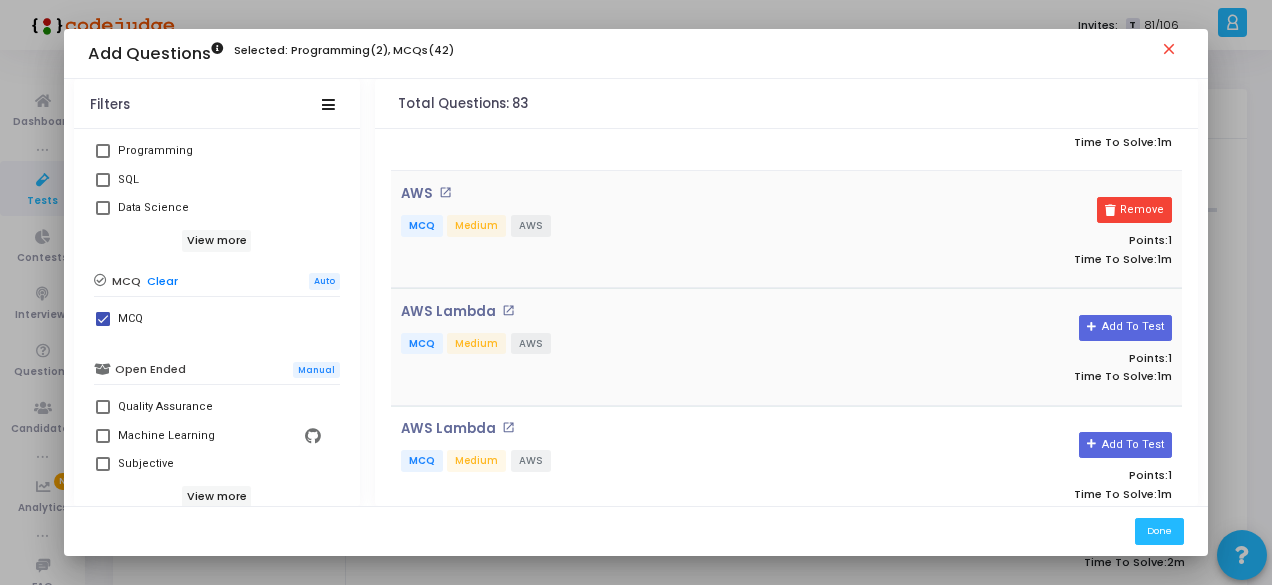 scroll, scrollTop: 6200, scrollLeft: 0, axis: vertical 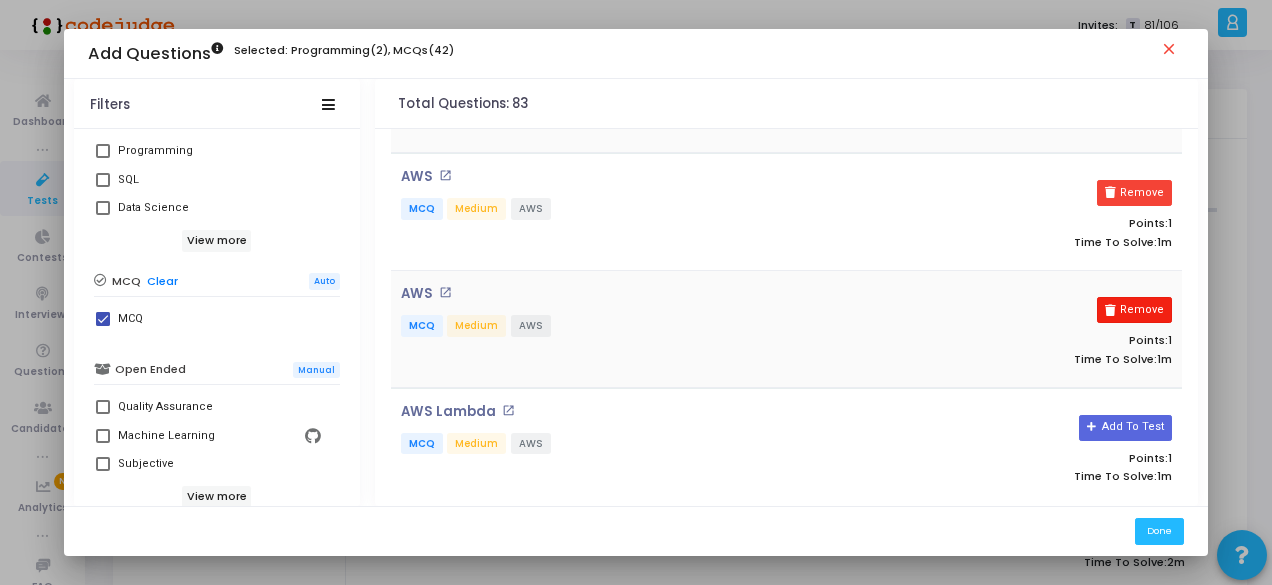 click on "Remove" at bounding box center (1134, 310) 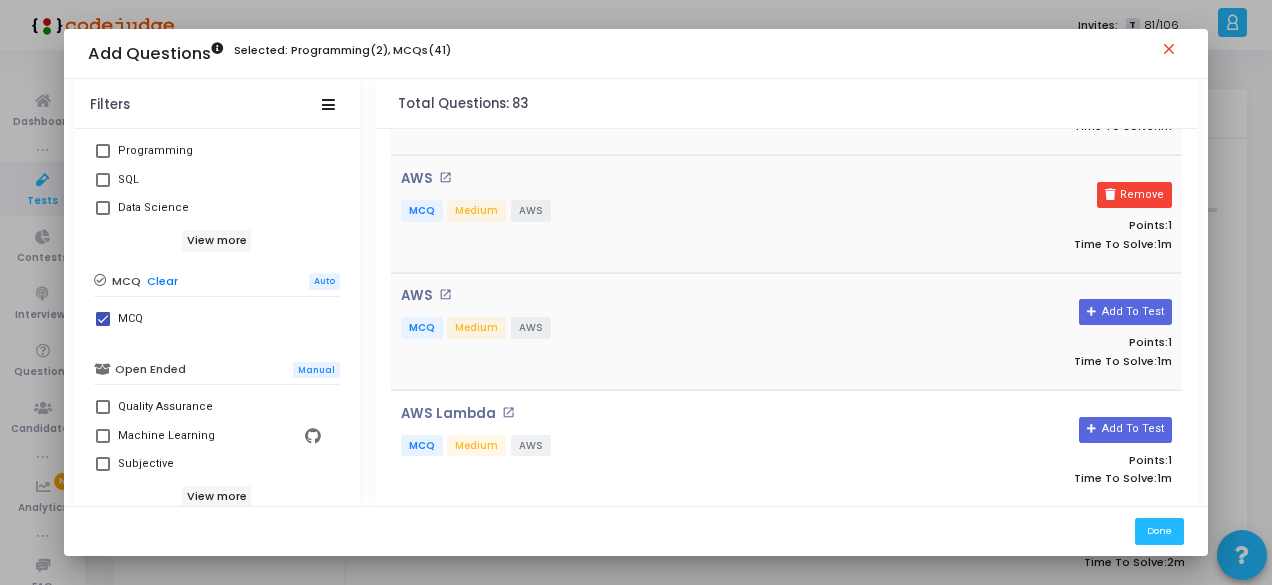 scroll, scrollTop: 6200, scrollLeft: 0, axis: vertical 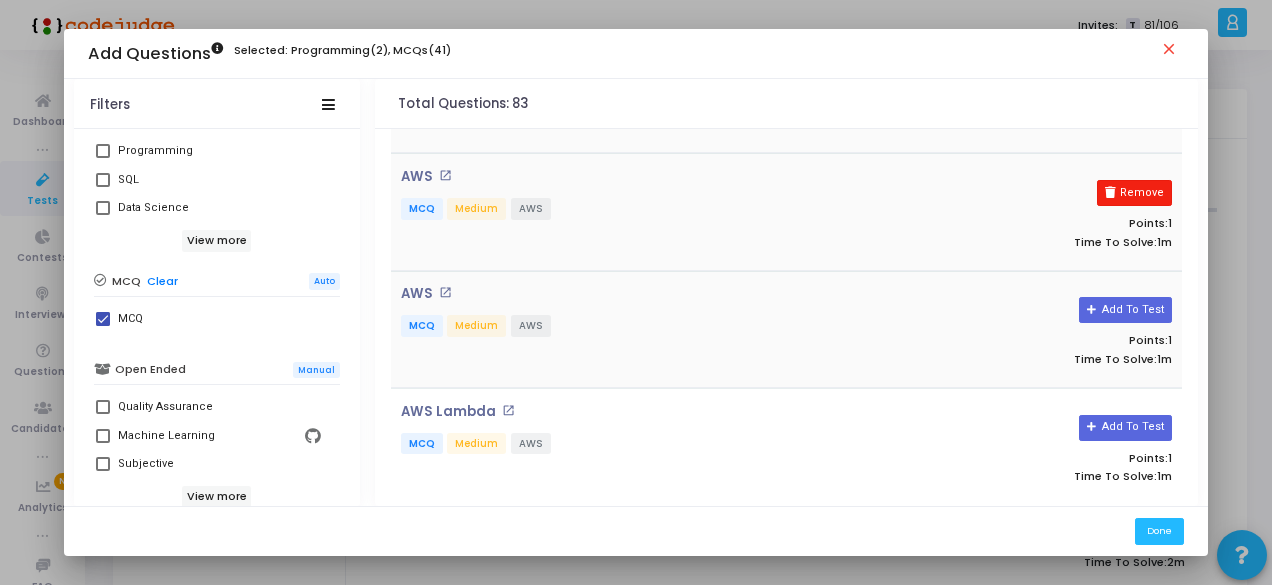 click on "Remove" at bounding box center [1134, 193] 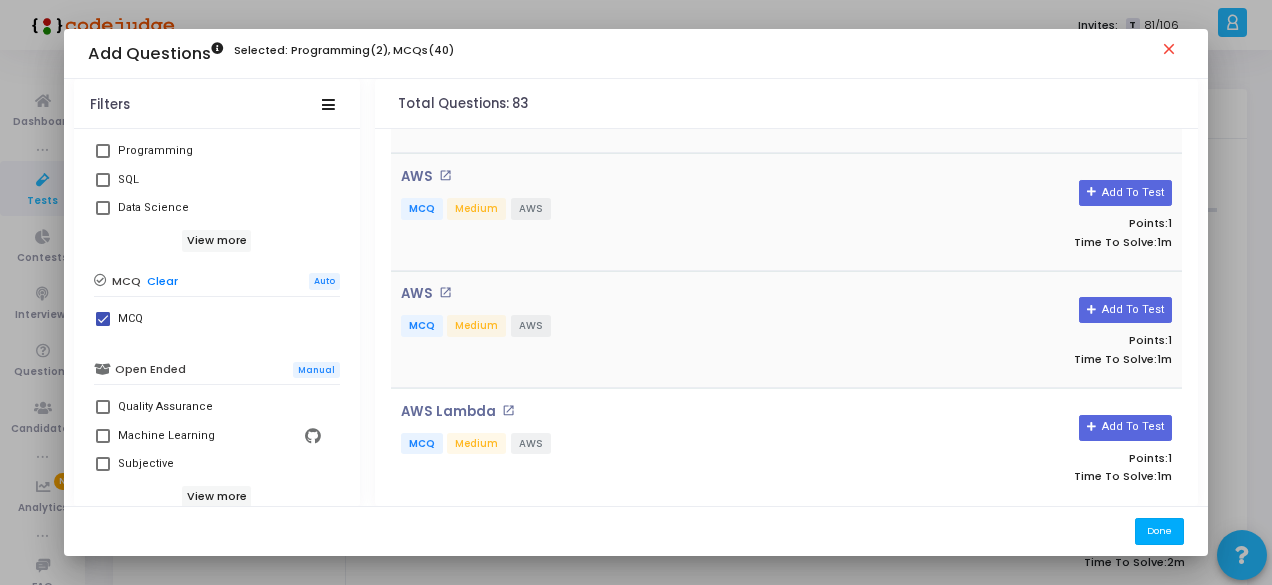 click on "Done" at bounding box center (1159, 531) 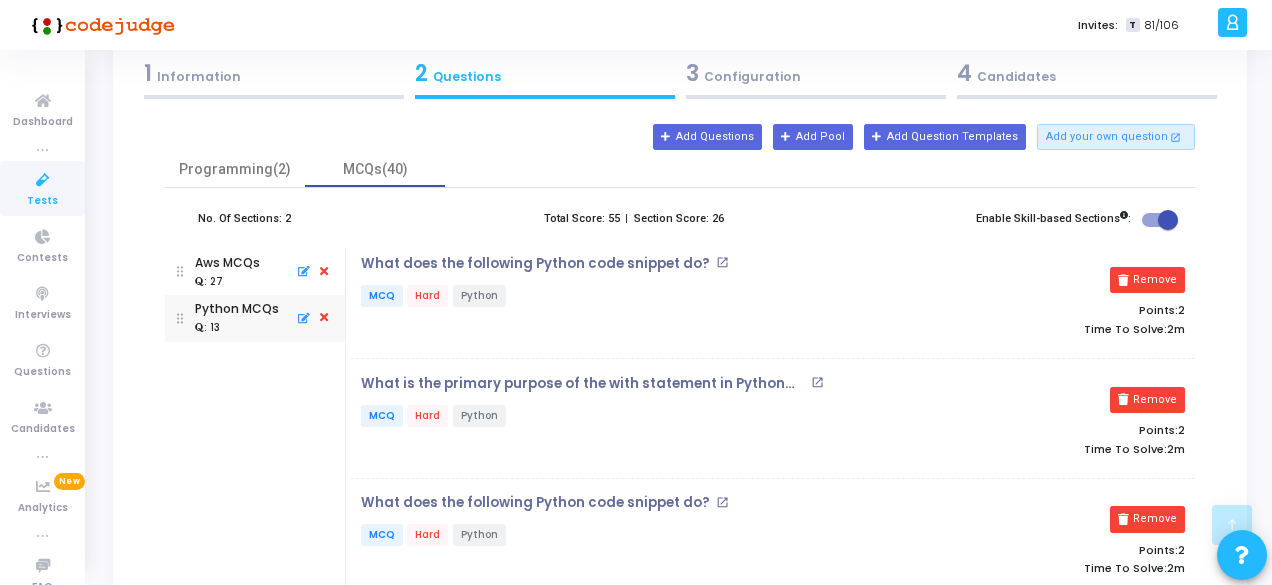scroll, scrollTop: 100, scrollLeft: 0, axis: vertical 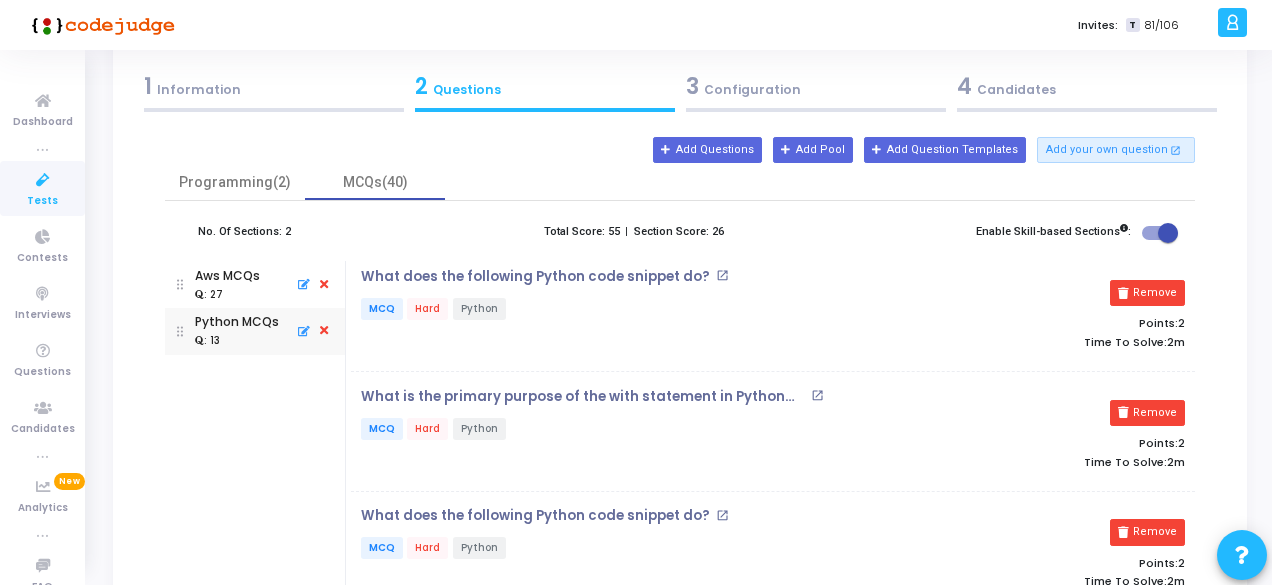 click on "3  Configuration" at bounding box center [816, 86] 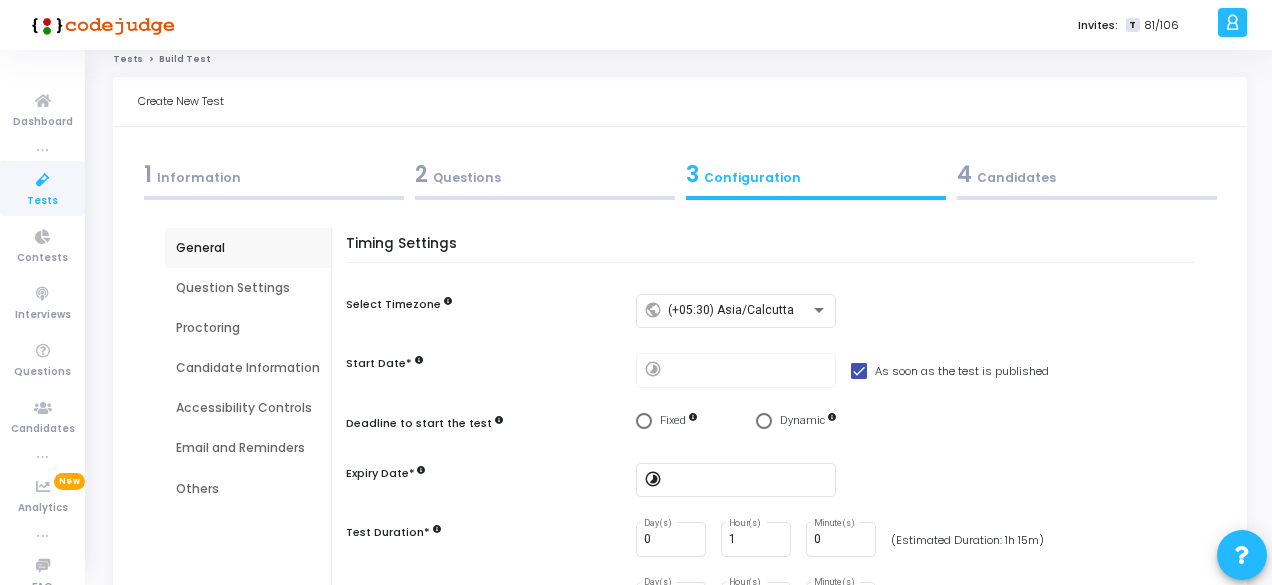 scroll, scrollTop: 84, scrollLeft: 0, axis: vertical 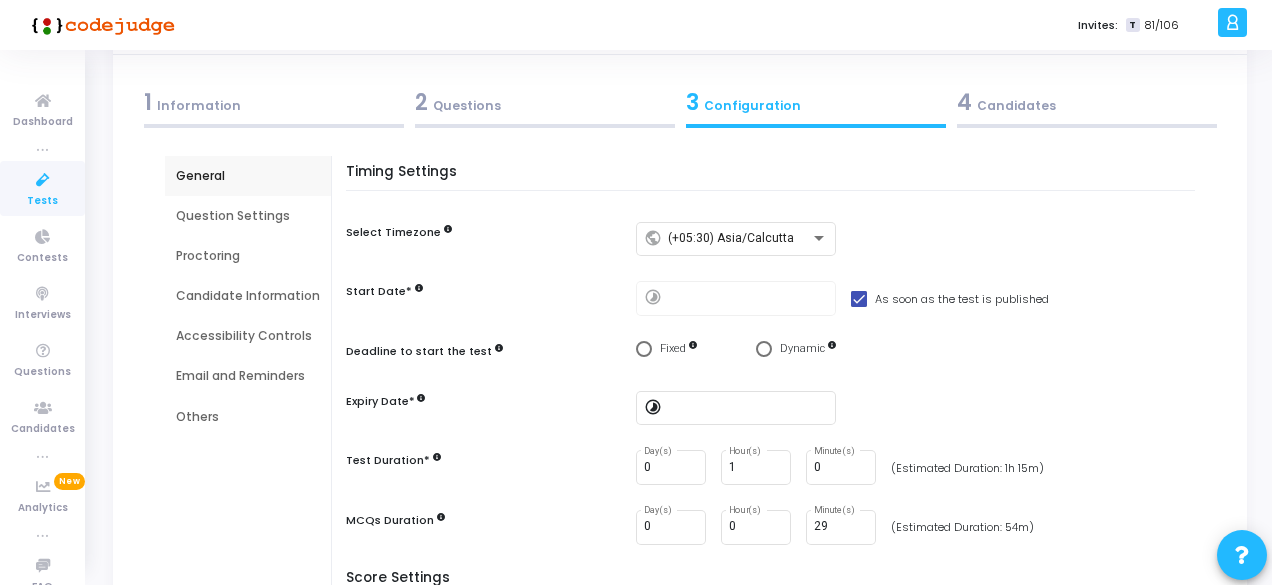 click on "2  Questions" at bounding box center [545, 102] 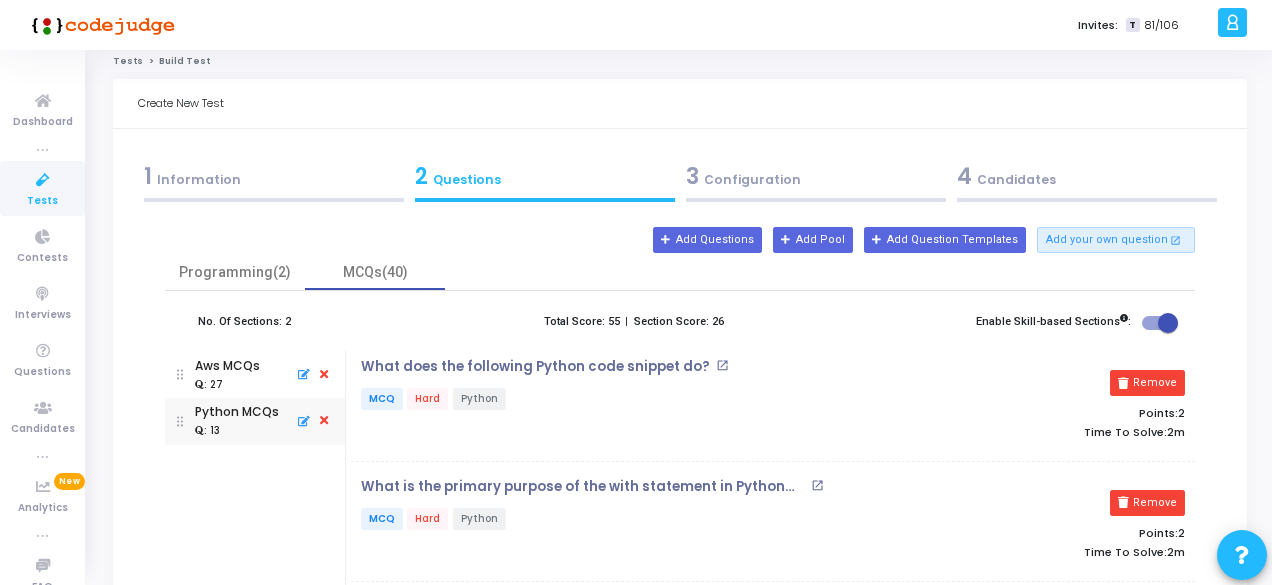 scroll, scrollTop: 0, scrollLeft: 0, axis: both 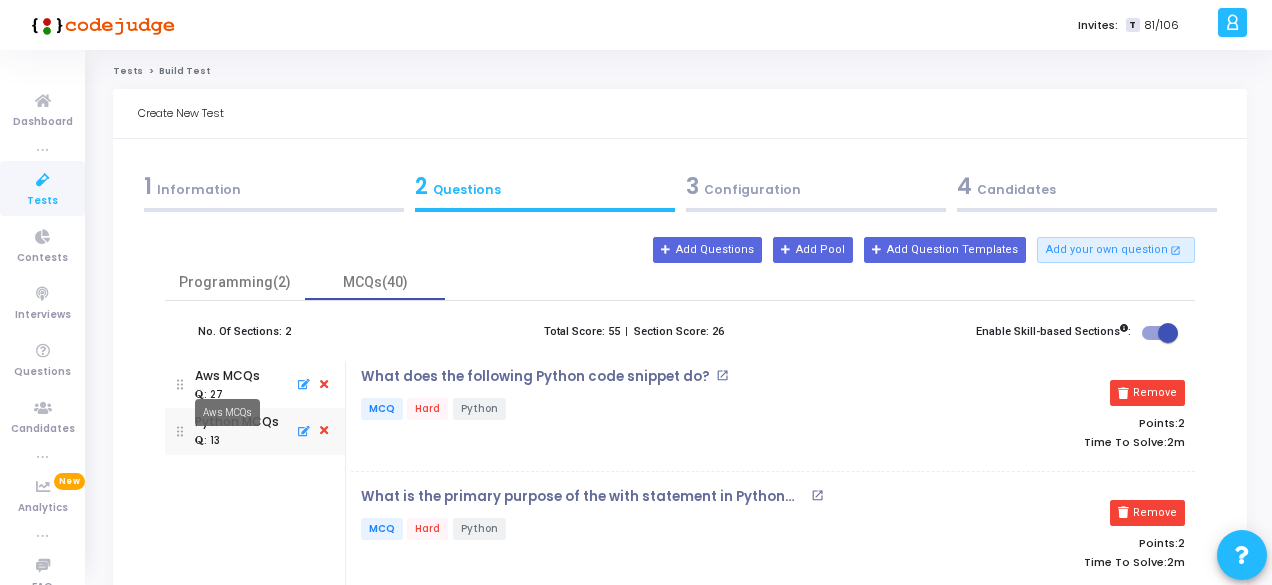 click on "Aws MCQs" at bounding box center [227, 412] 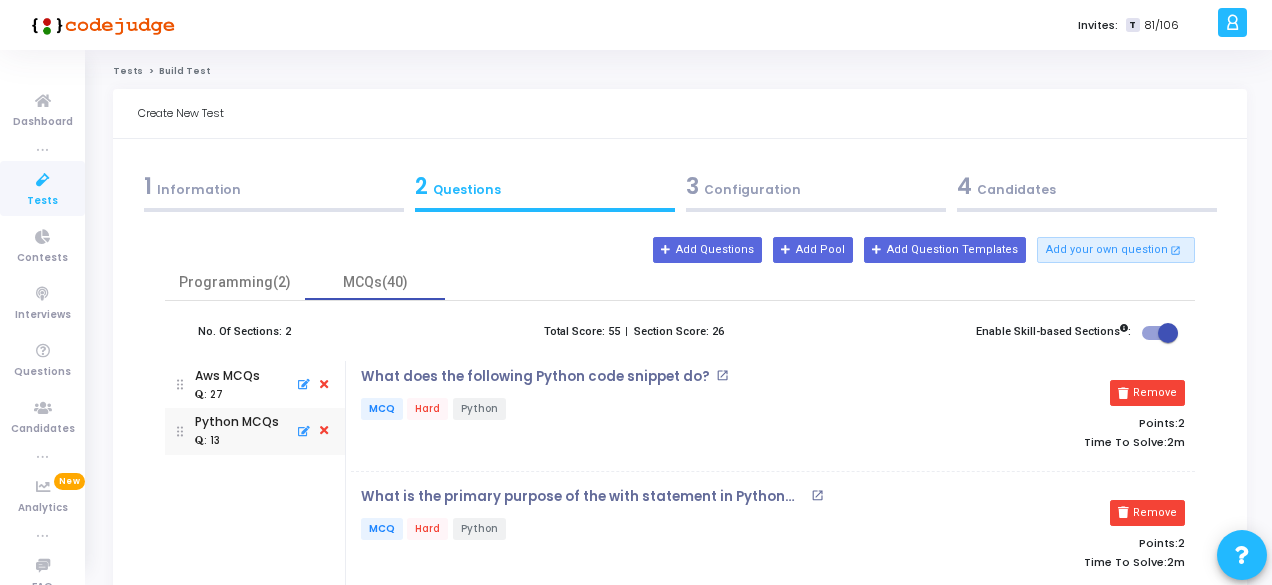 click at bounding box center [301, 384] 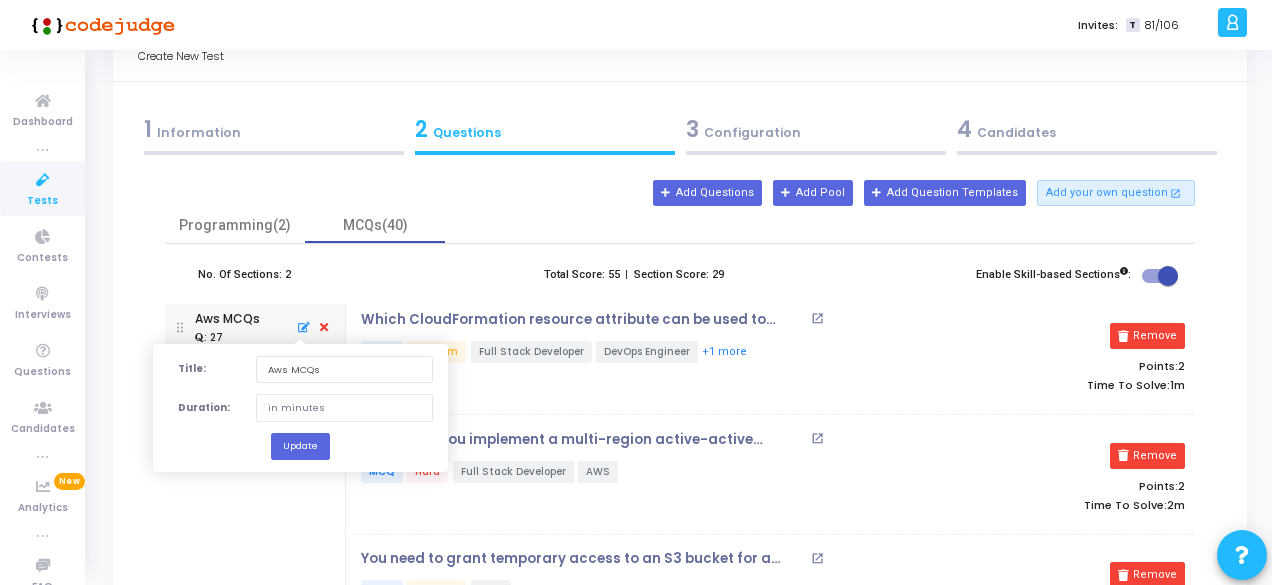 scroll, scrollTop: 100, scrollLeft: 0, axis: vertical 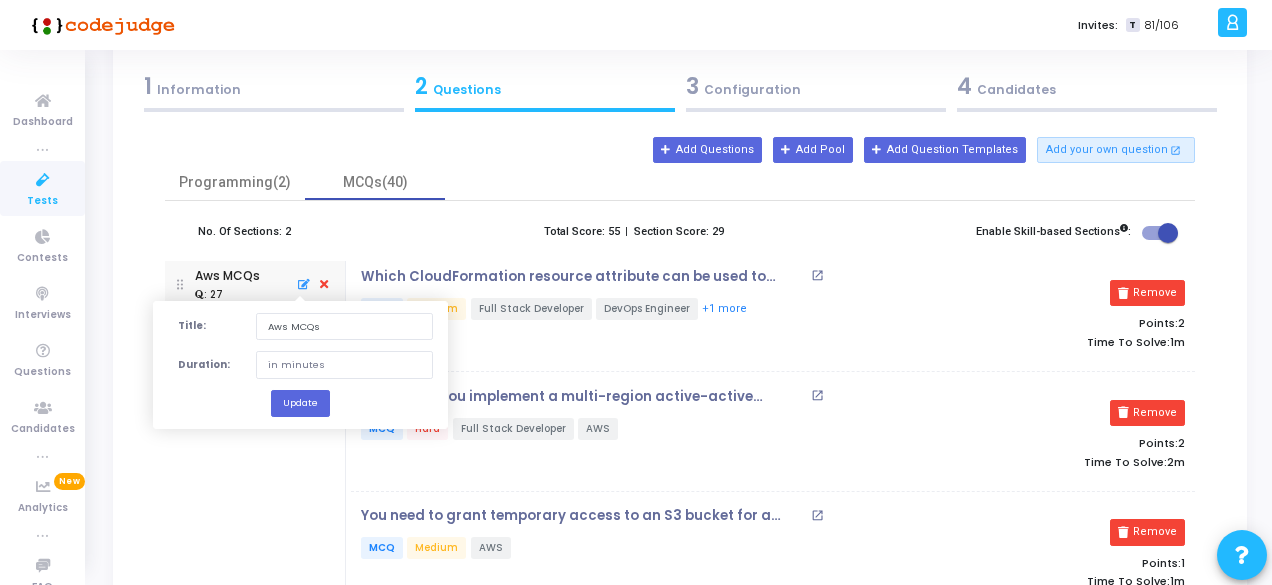 click on "Points:  2" at bounding box center (1054, 323) 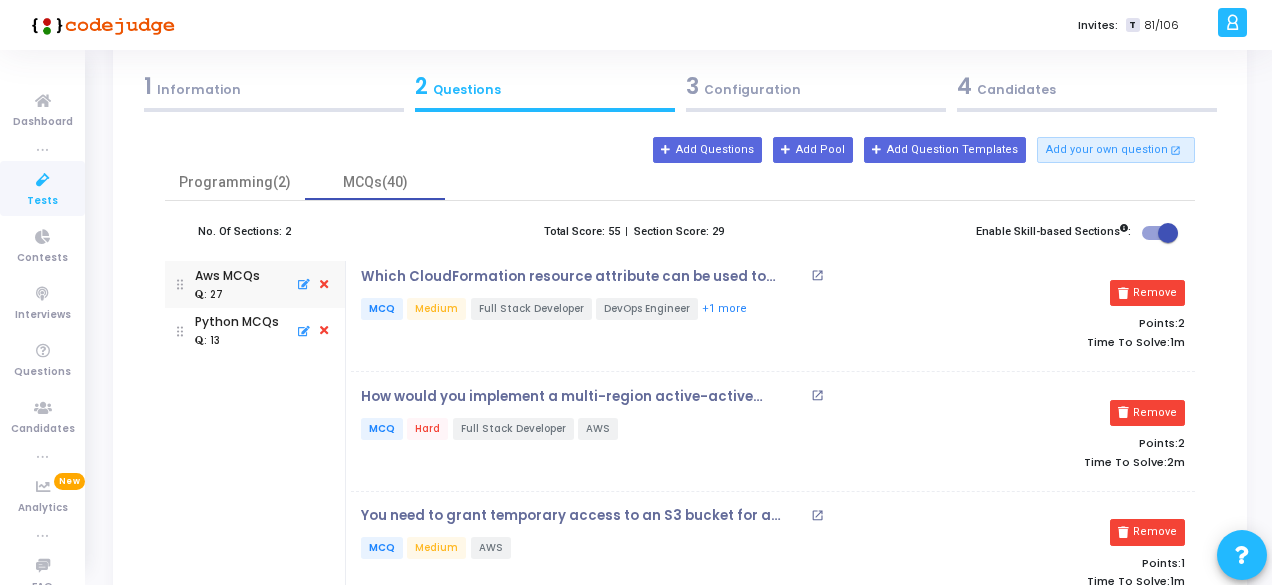 click at bounding box center (301, 284) 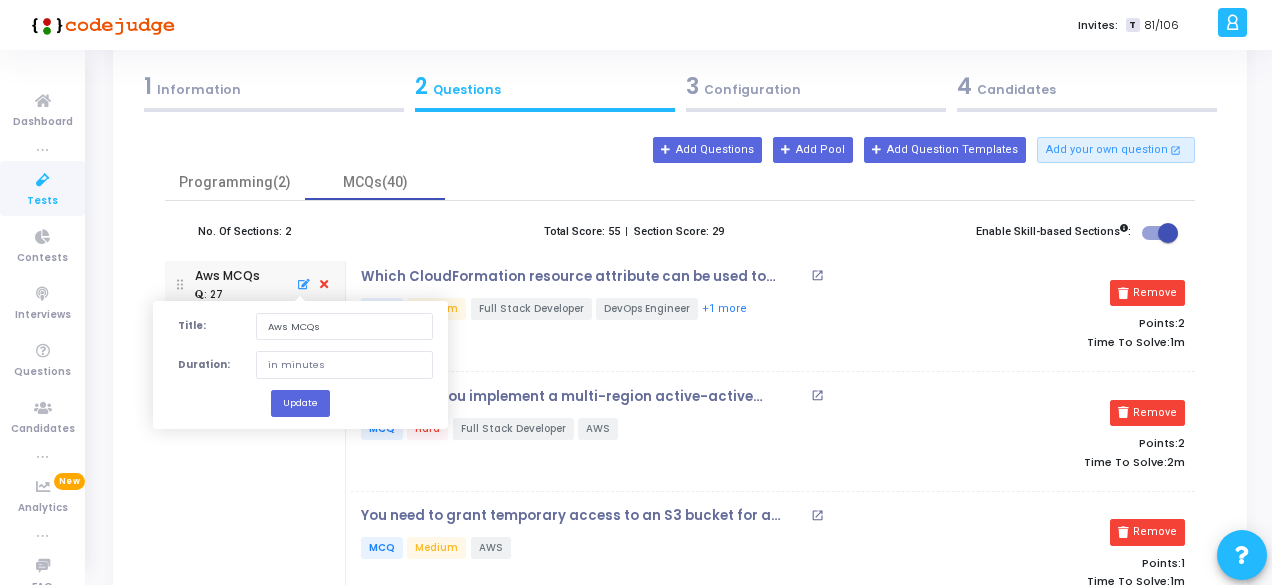 click on "Which CloudFormation resource attribute can be used to retrieve the physical ID of a resource after stack creation? open_in_new   MCQ   Medium   Full Stack Developer   DevOps Engineer   +1 more  Remove   Points:  2  Time To Solve:      1m" at bounding box center [773, 320] 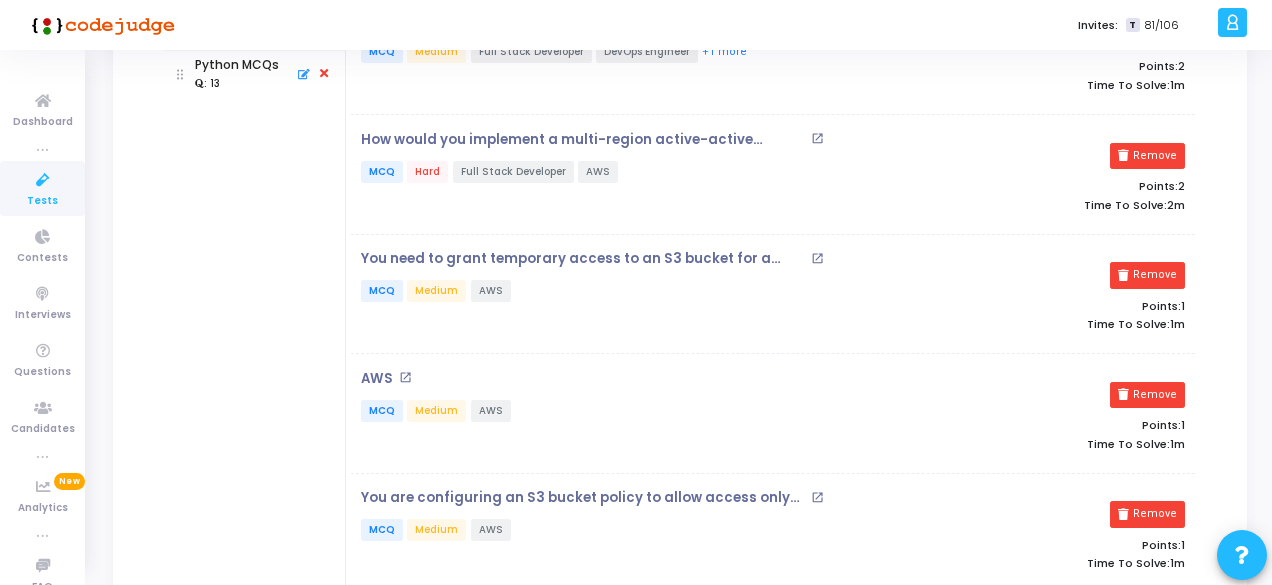scroll, scrollTop: 600, scrollLeft: 0, axis: vertical 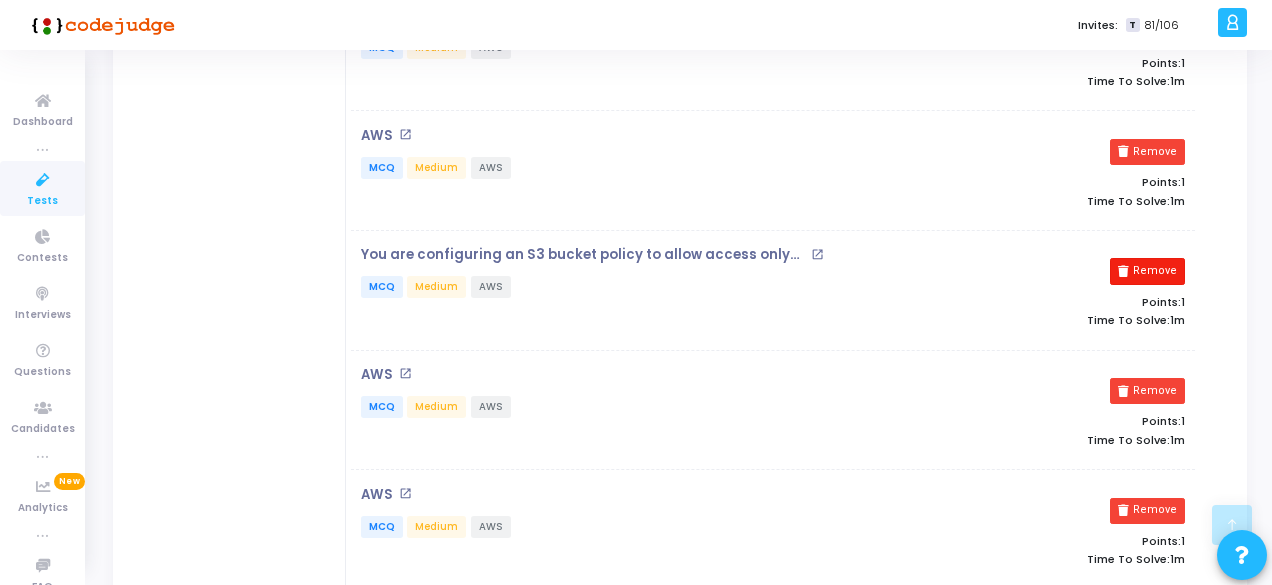 click on "Remove" at bounding box center (1147, 271) 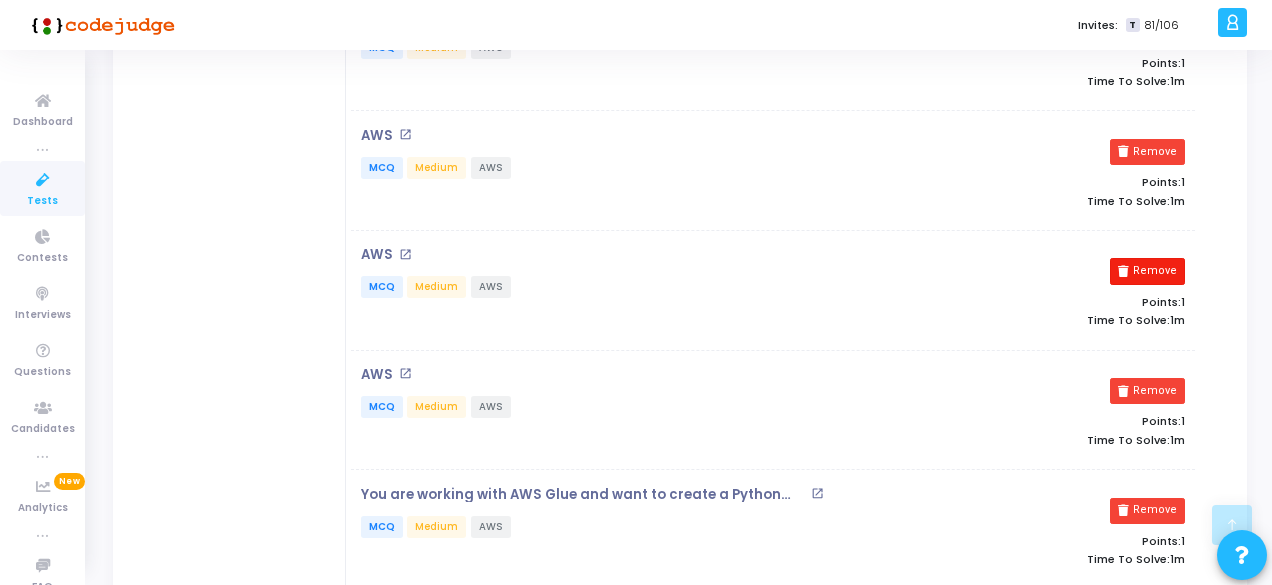 click on "Remove" at bounding box center [1147, 271] 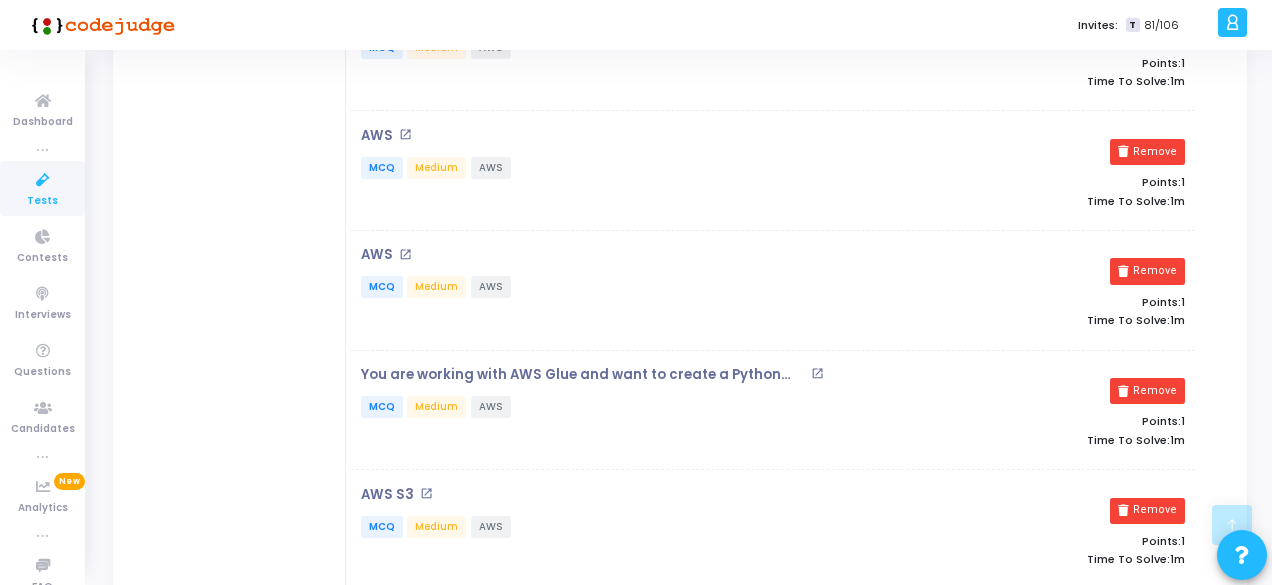 click on "Remove" at bounding box center (1147, 271) 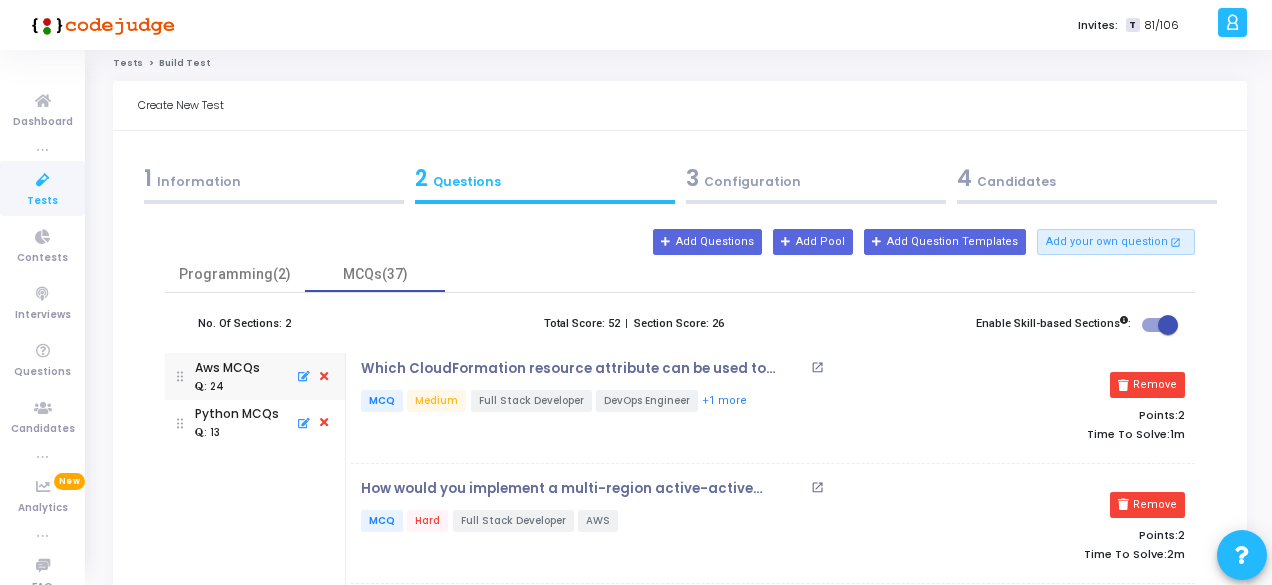 scroll, scrollTop: 0, scrollLeft: 0, axis: both 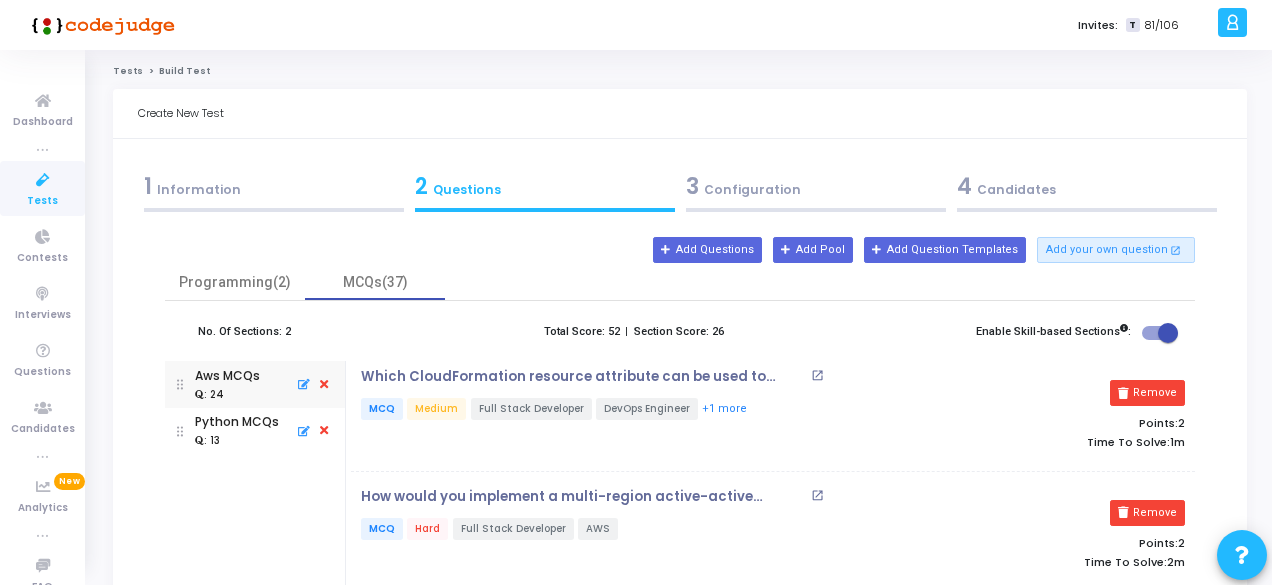 click on "3  Configuration" at bounding box center [816, 186] 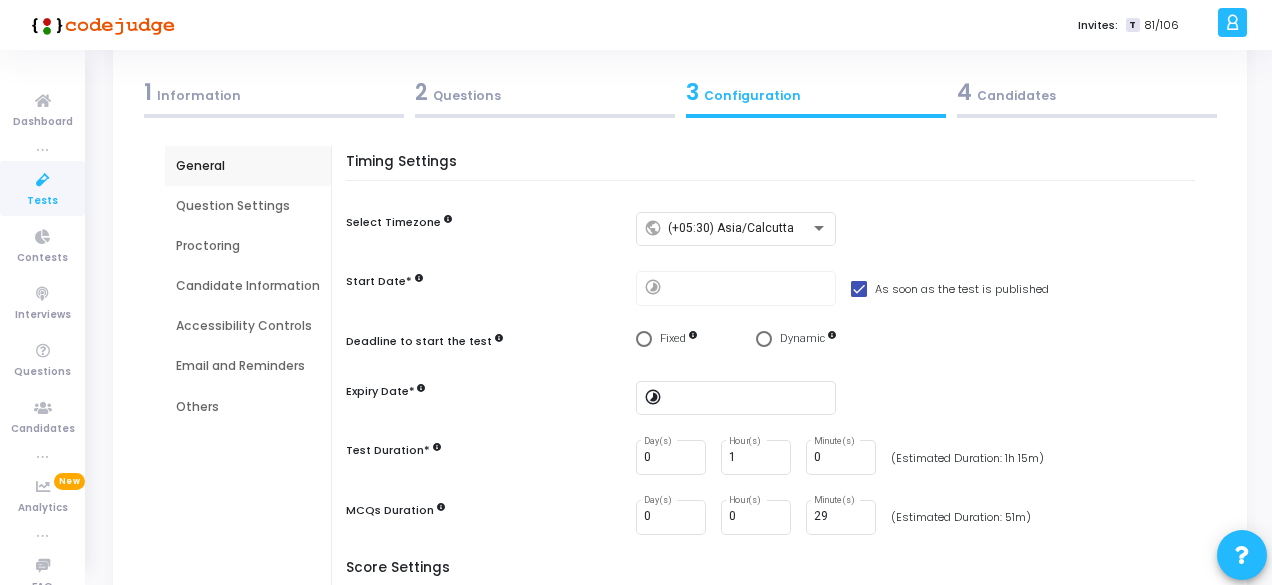 scroll, scrollTop: 100, scrollLeft: 0, axis: vertical 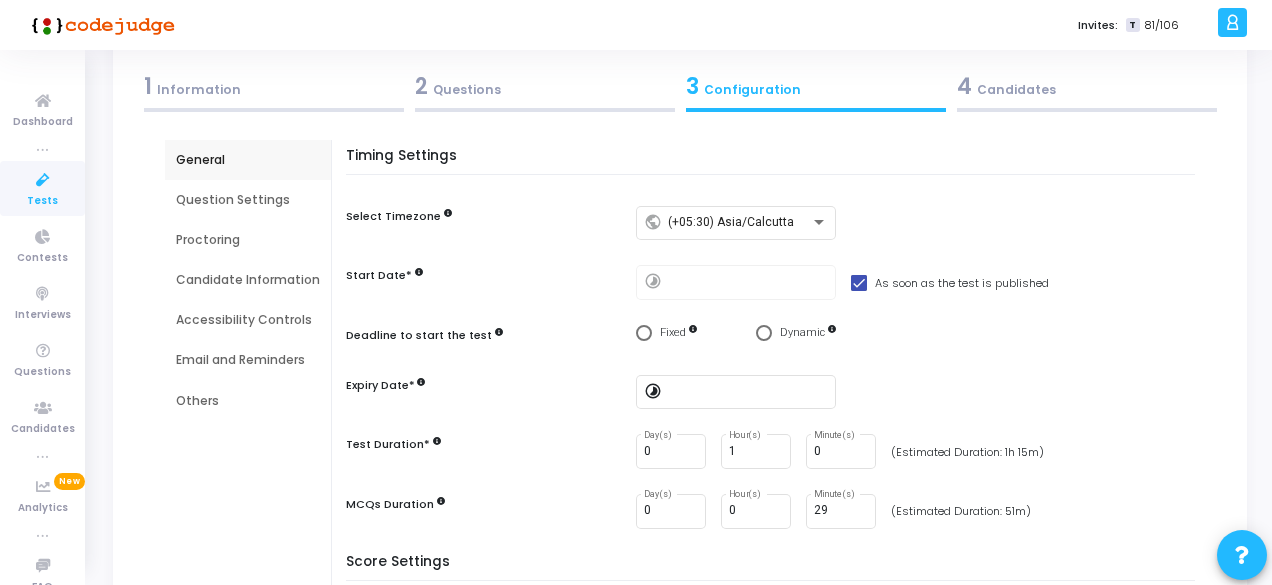 click on "2  Questions" at bounding box center [545, 86] 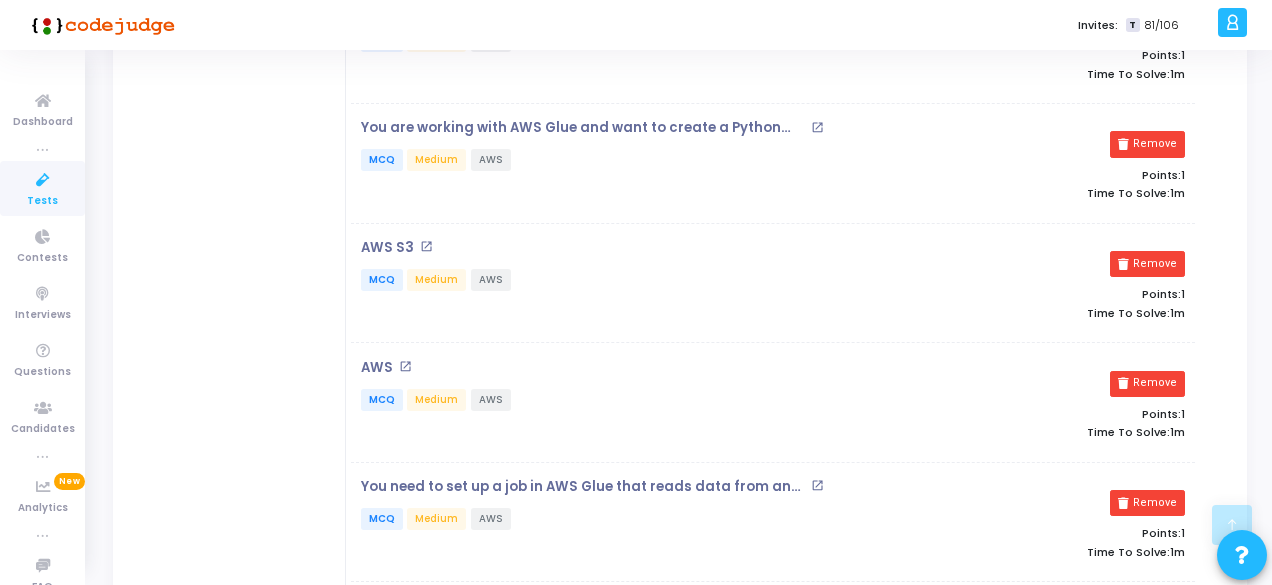 scroll, scrollTop: 904, scrollLeft: 0, axis: vertical 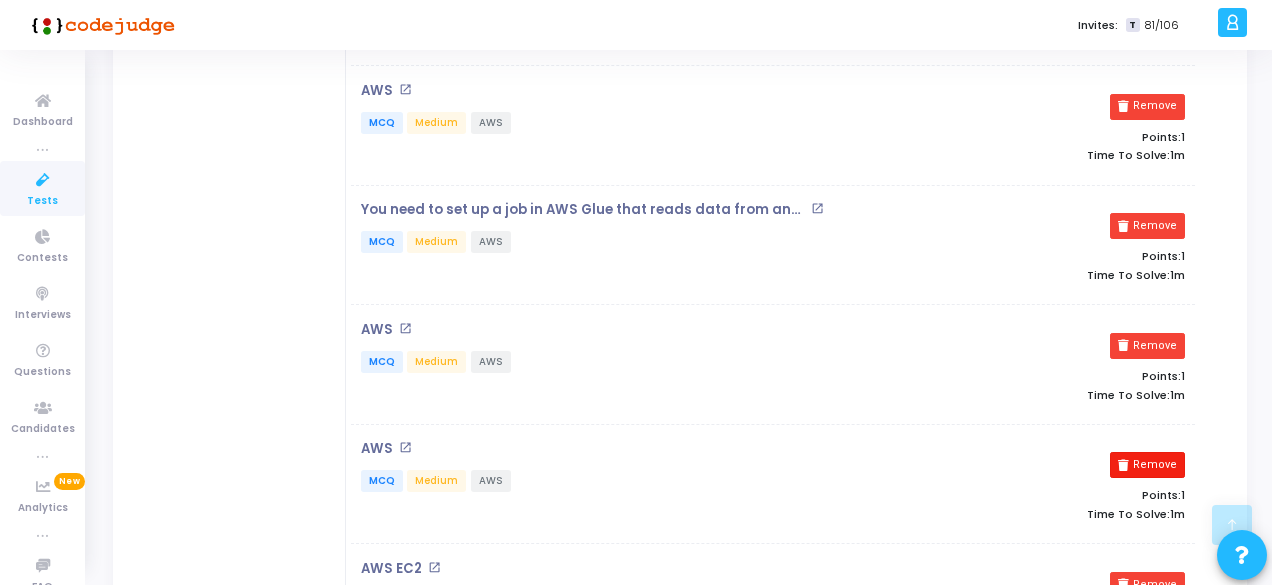 click on "Which CloudFormation resource attribute can be used to retrieve the physical ID of a resource after stack creation? open_in_new   MCQ   Medium   Full Stack Developer   DevOps Engineer   +1 more  Remove   Points:  2  Time To Solve:      1m How would you implement a multi-region active-active architecture for a stateful application in AWS? open_in_new   MCQ   Hard   Full Stack Developer   AWS   Remove   Points:  2  Time To Solve:      2m You need to grant temporary access to an S3 bucket for a specific IAM user using a pre-signed URL. Which AWS SDK for Python (Boto3) code snippet generates a pre-signed URL for a GET request to a specific object in the bucket? open_in_new   MCQ   Medium   AWS   Remove   Points:  1  Time To Solve:      1m AWS open_in_new   MCQ   Medium   AWS   Remove   Points:  1  Time To Solve:      1m AWS open_in_new   MCQ   Medium   AWS   Remove   Points:  1  Time To Solve:      1m AWS  S3 open_in_new   MCQ   Medium   AWS   Remove   Points:  1  Time To Solve:      1m AWS open_in_new   MCQ  1" at bounding box center [773, 791] 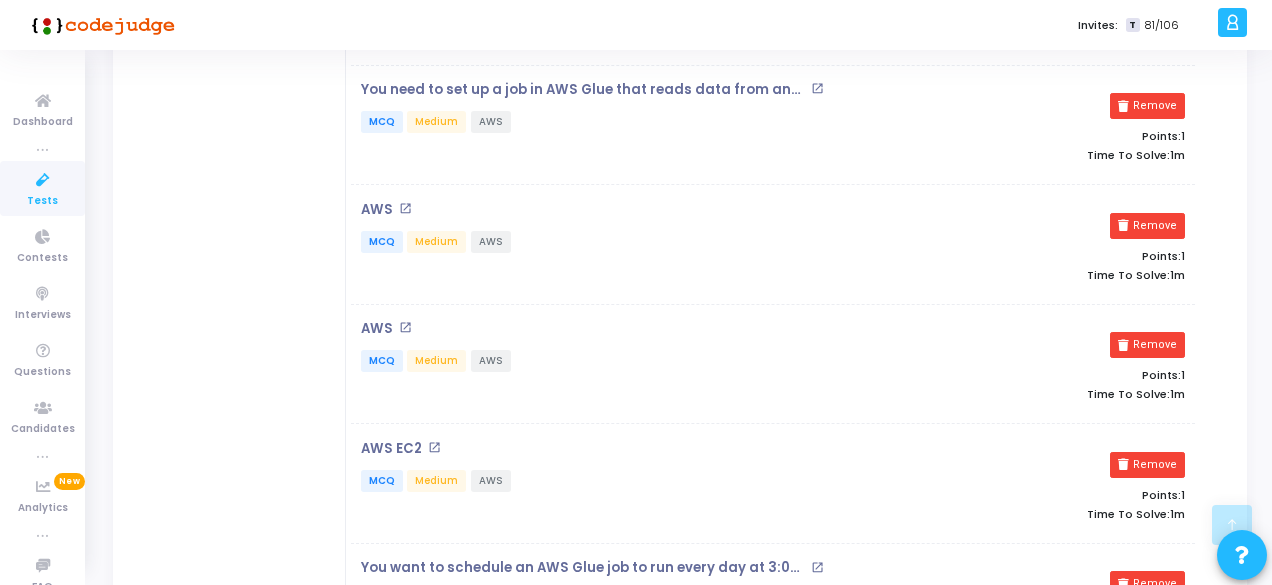 scroll, scrollTop: 1204, scrollLeft: 0, axis: vertical 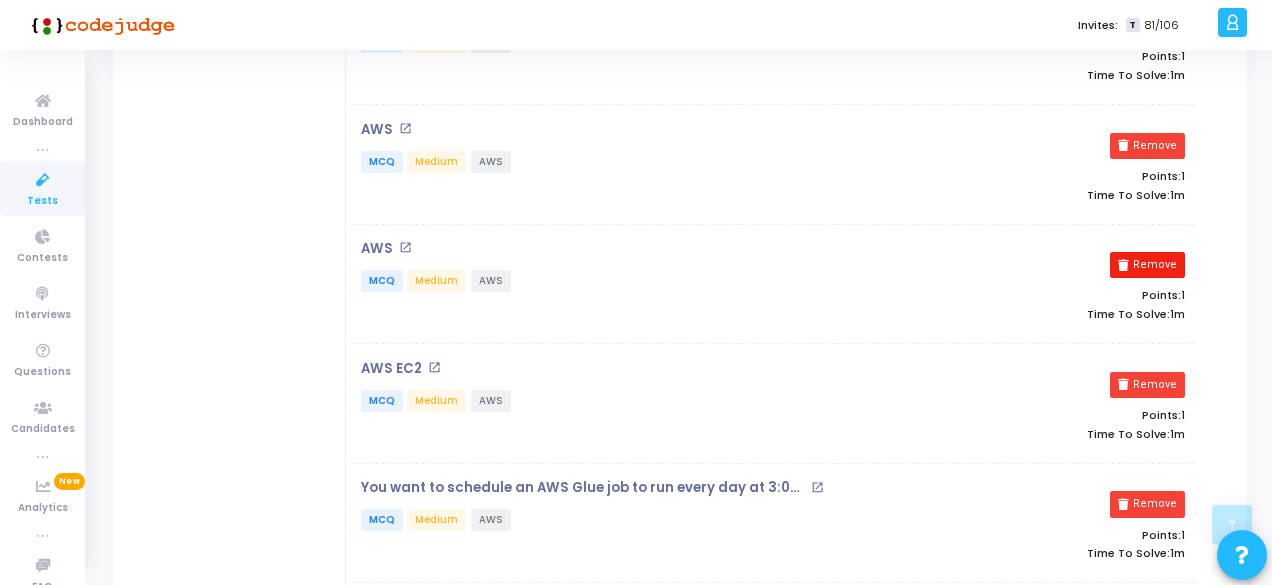 click on "Remove" at bounding box center (1147, 265) 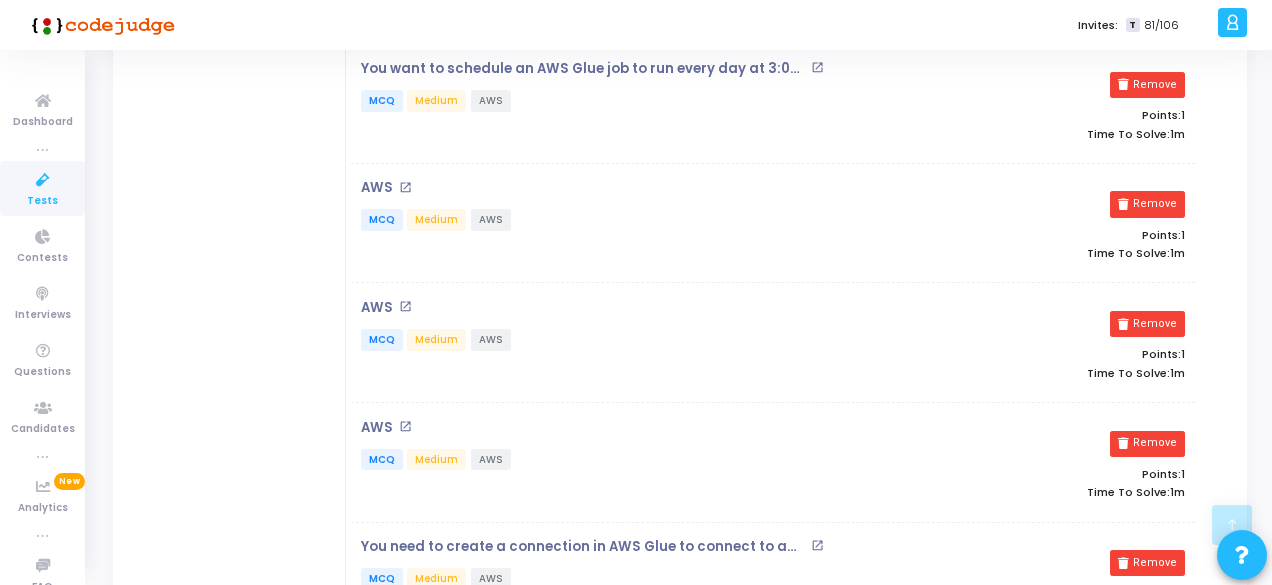 scroll, scrollTop: 1504, scrollLeft: 0, axis: vertical 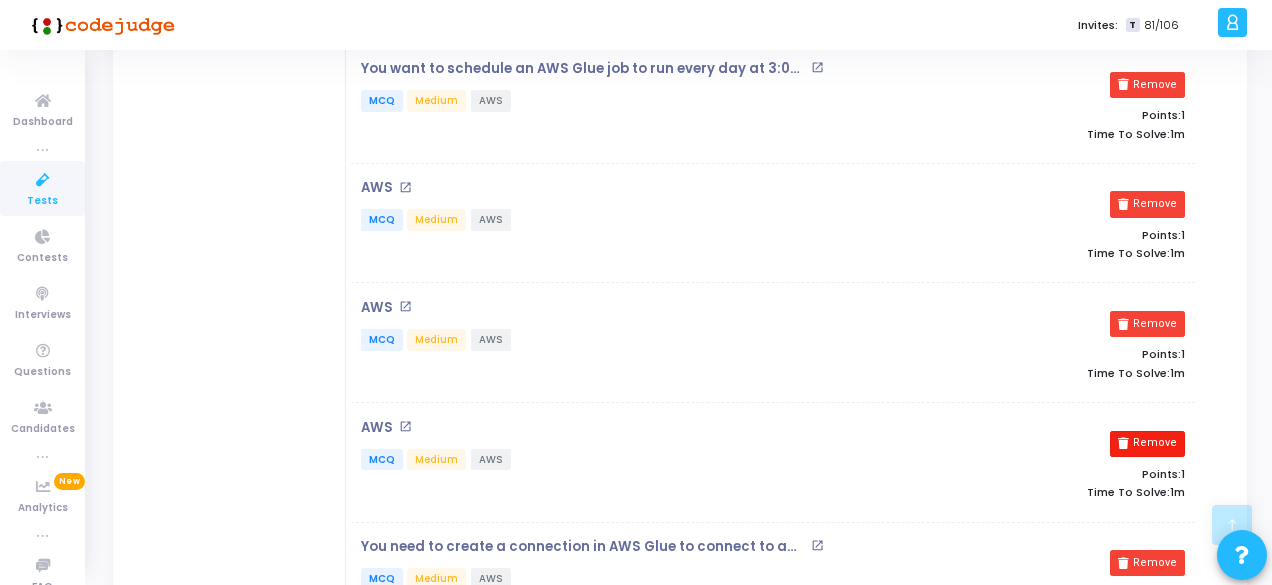 click on "Remove" at bounding box center (1147, 444) 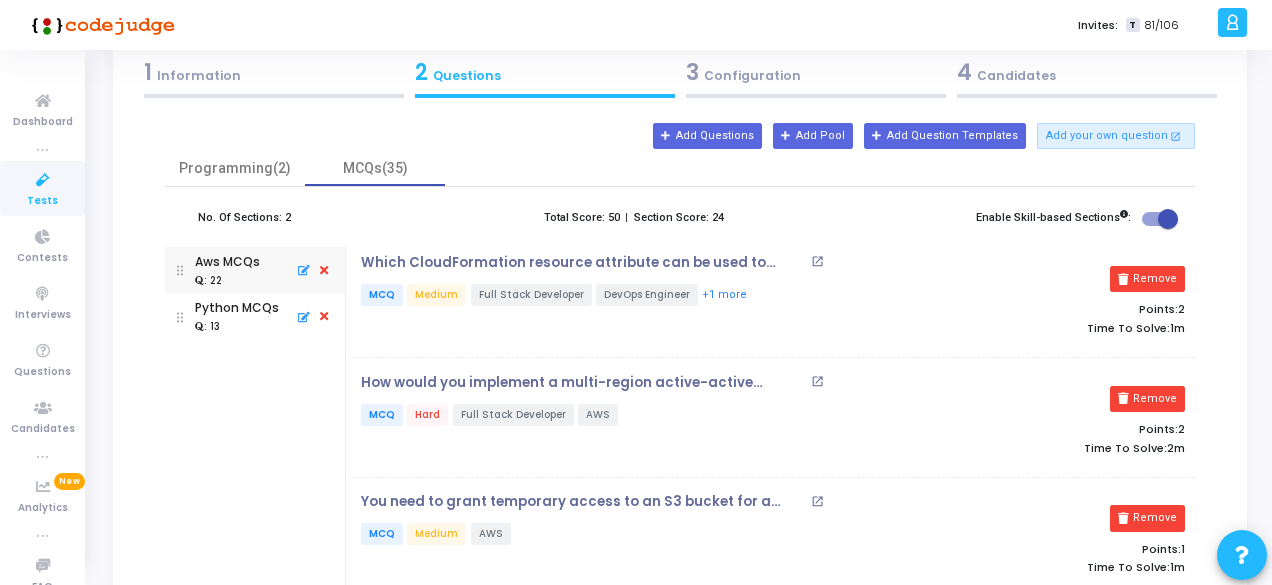 scroll, scrollTop: 100, scrollLeft: 0, axis: vertical 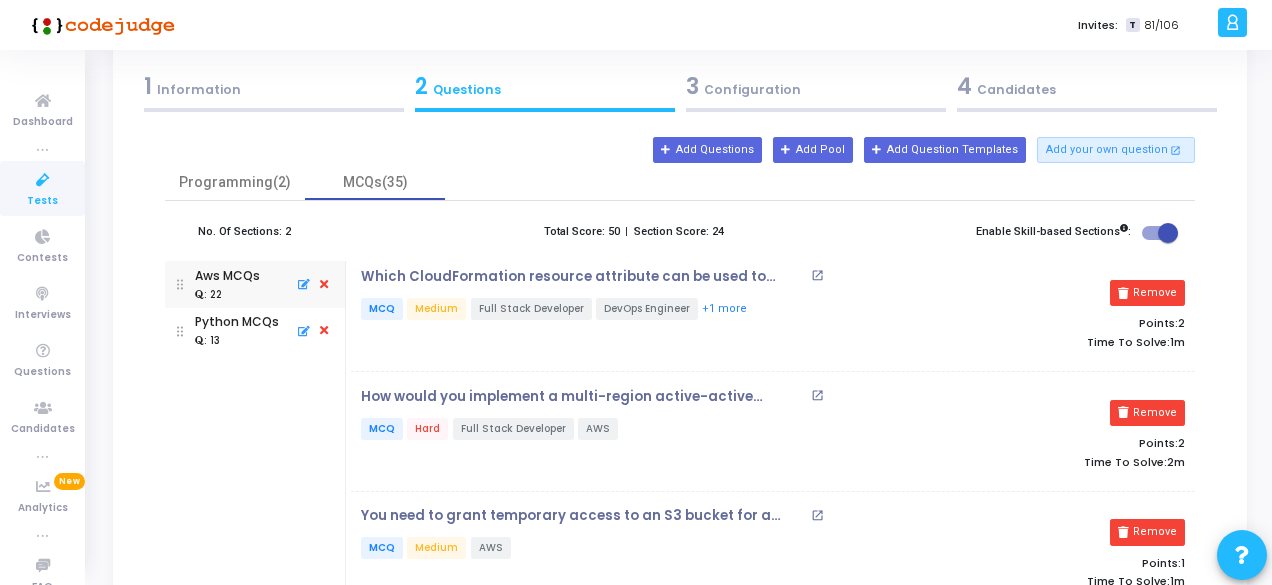 click on "3  Configuration" at bounding box center (816, 86) 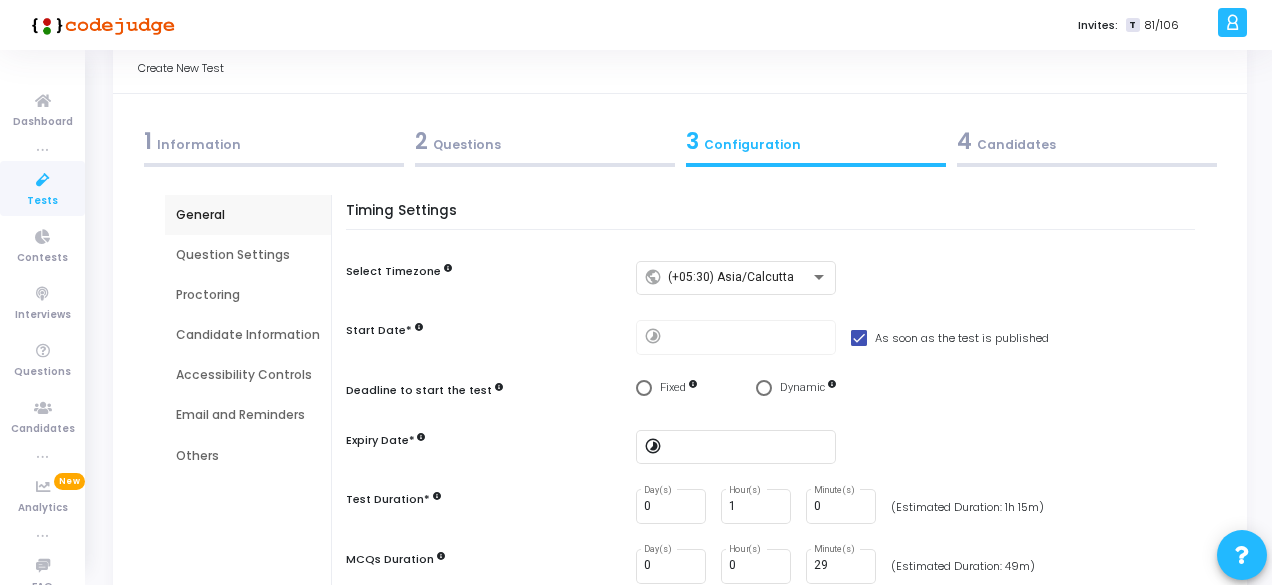 scroll, scrollTop: 100, scrollLeft: 0, axis: vertical 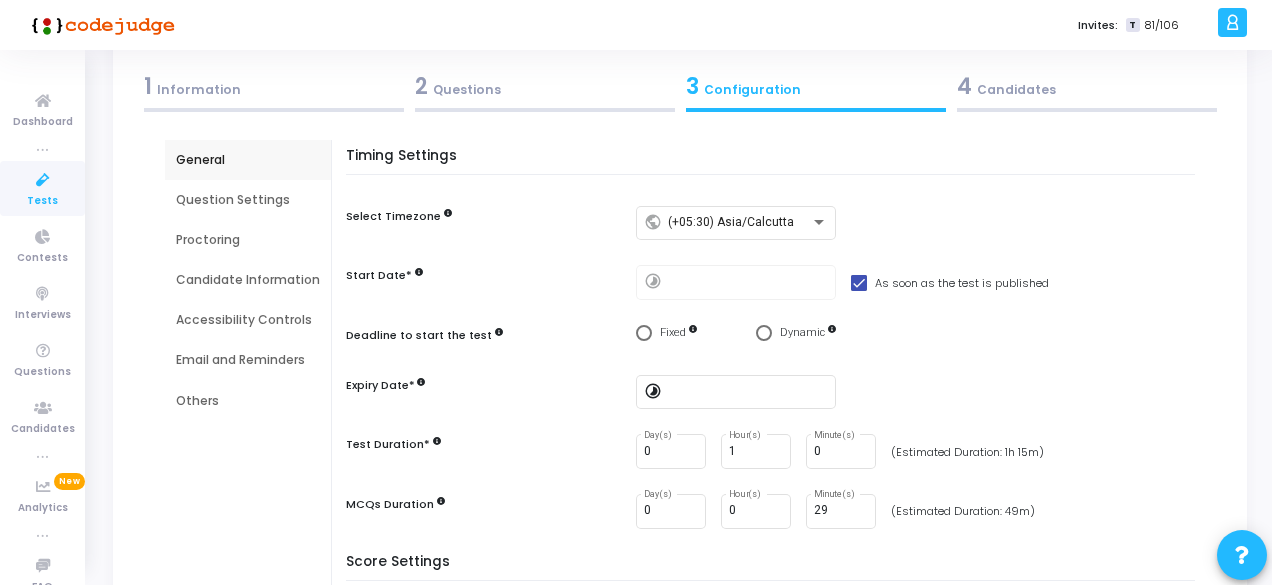click on "2  Questions" at bounding box center (545, 86) 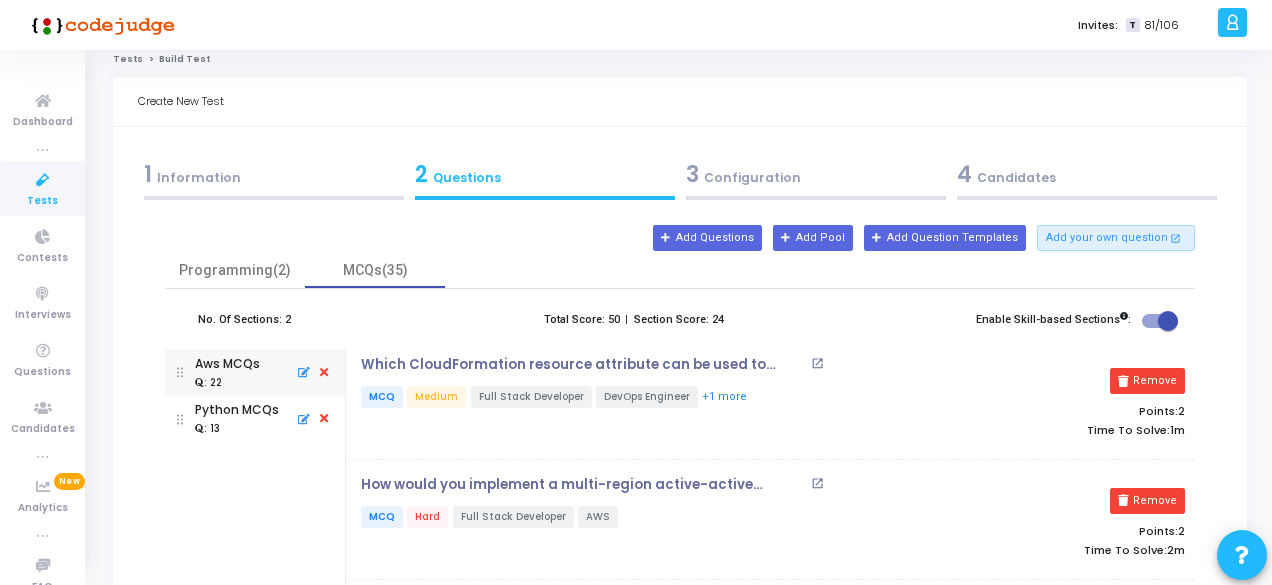scroll, scrollTop: 0, scrollLeft: 0, axis: both 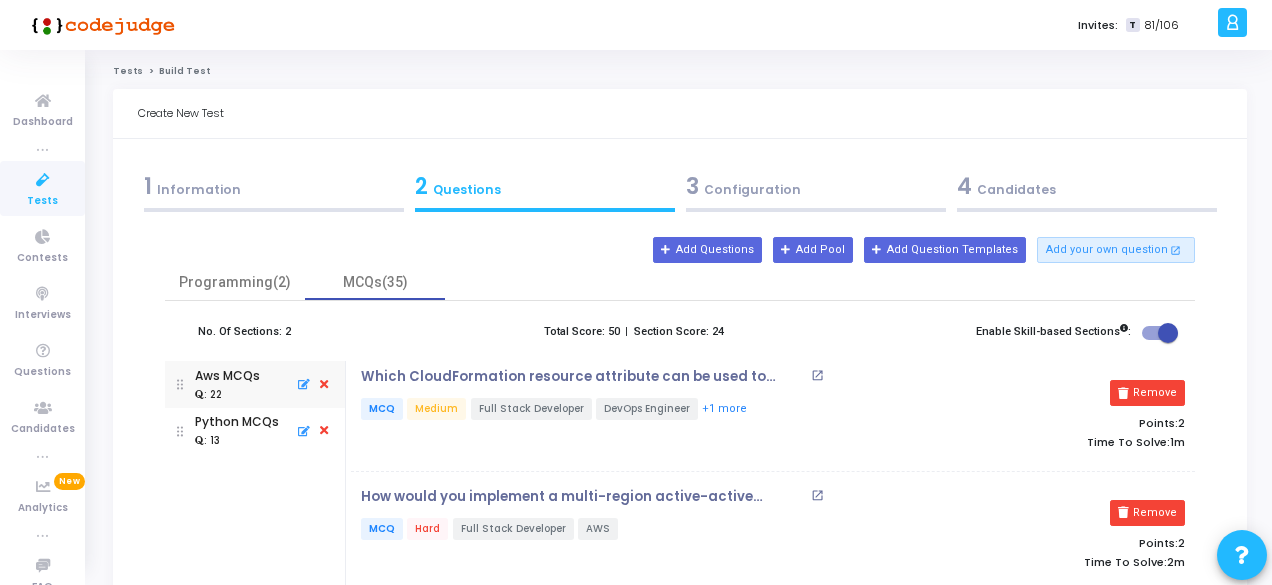 click on "3  Configuration" at bounding box center (816, 186) 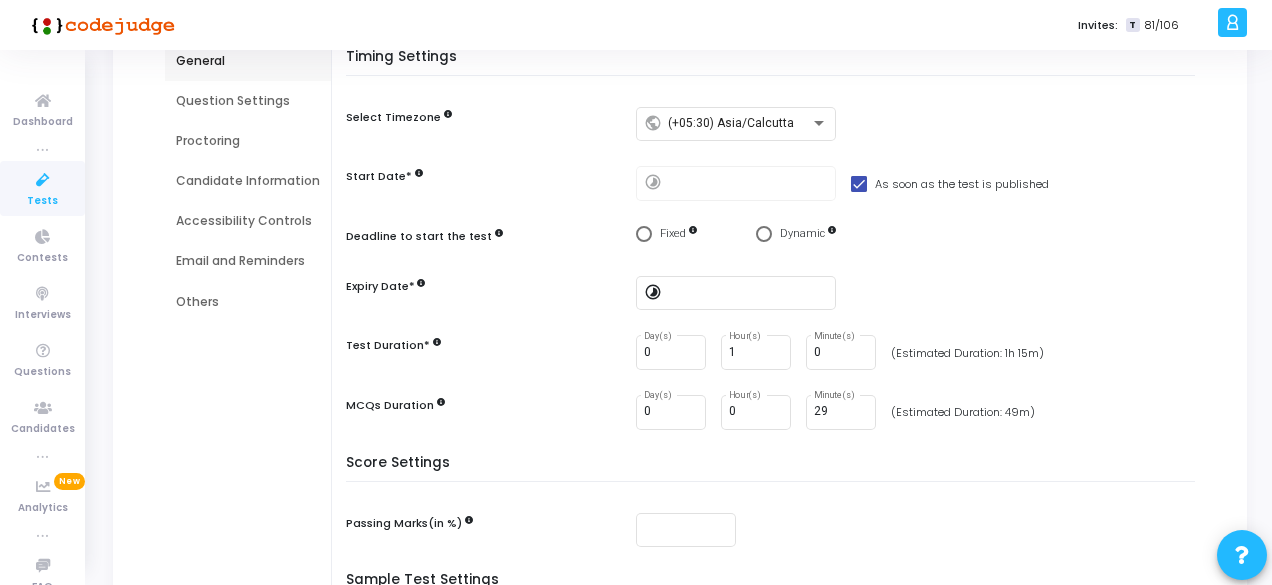 scroll, scrollTop: 200, scrollLeft: 0, axis: vertical 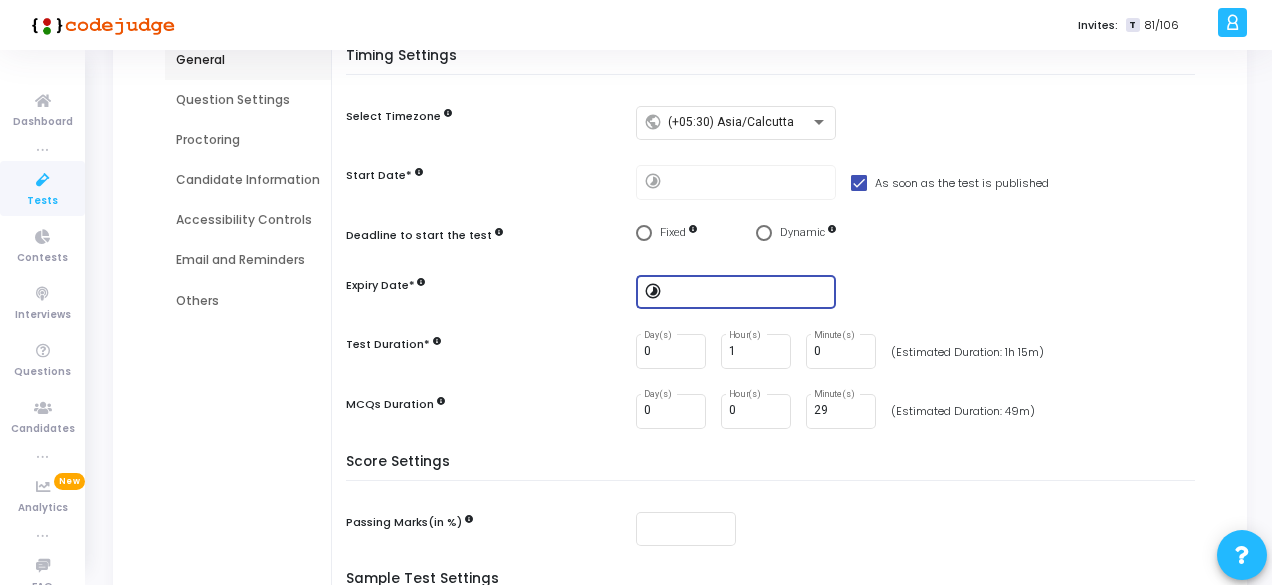 click at bounding box center (748, 292) 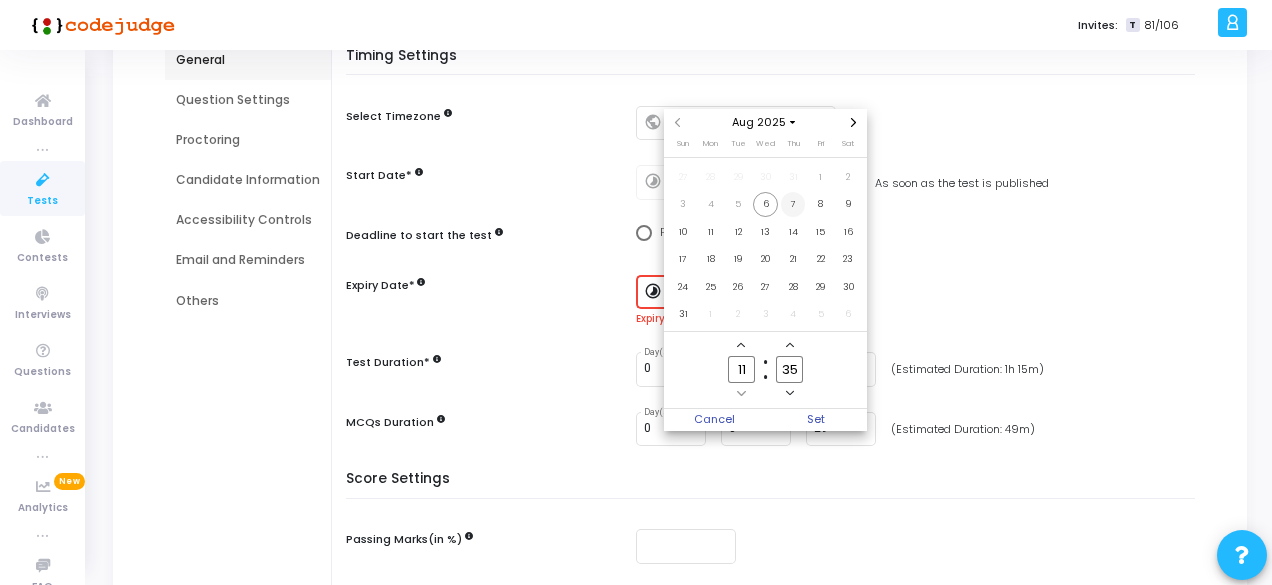 click on "7" at bounding box center (793, 204) 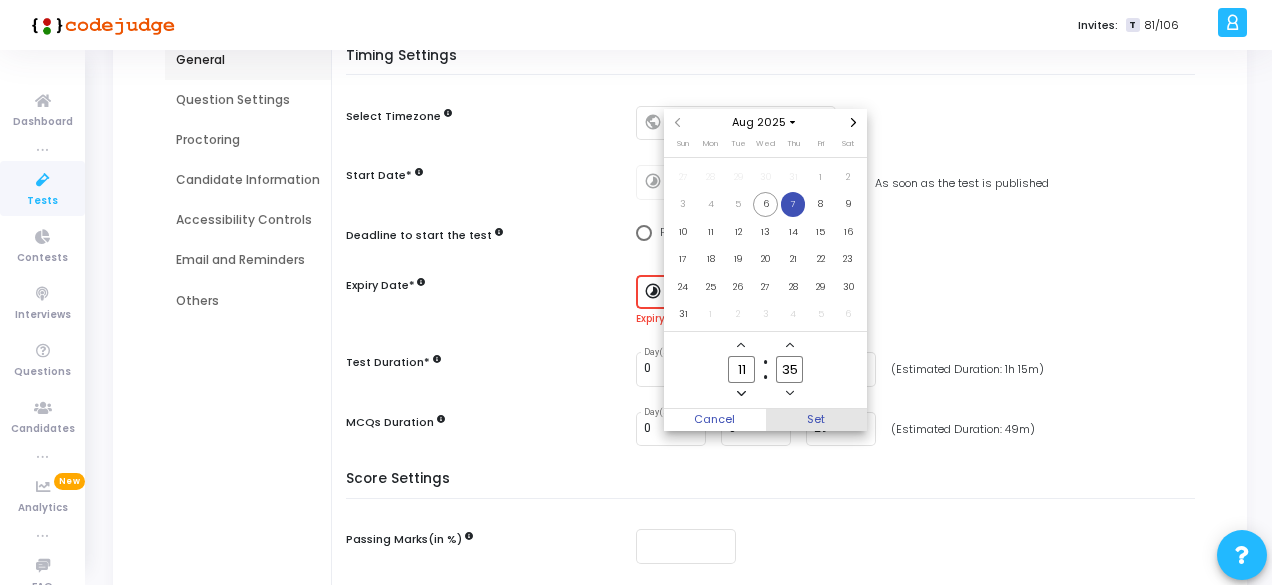 click on "Set" at bounding box center (817, 420) 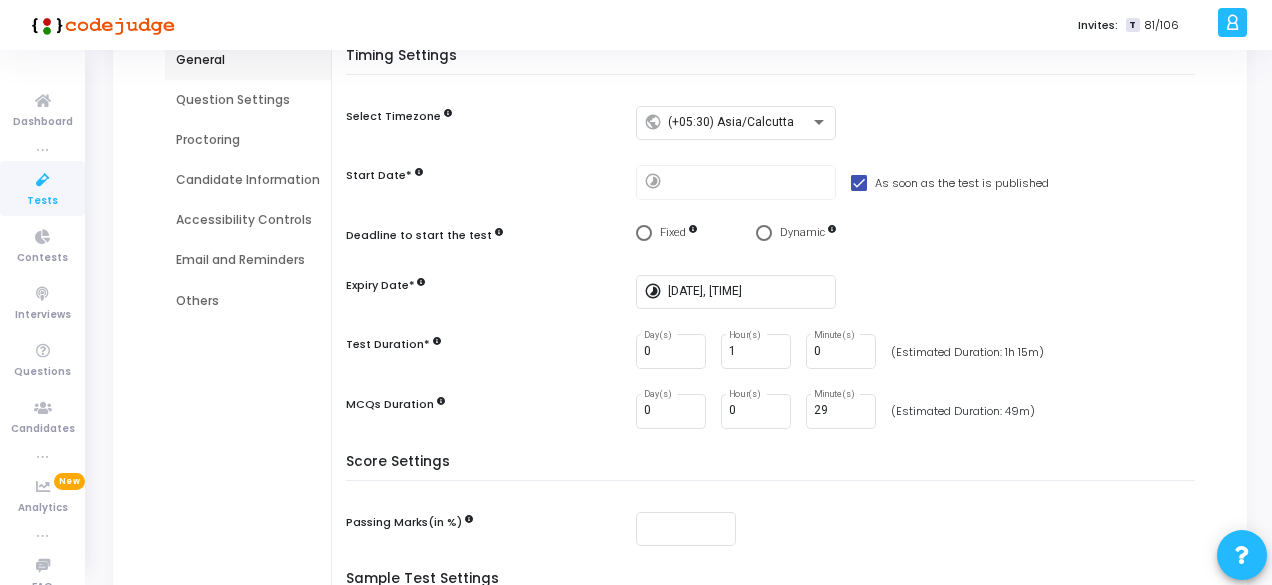 click on "Timing Settings   Select Timezone  public (+05:30) Asia/Calcutta Start Date* timelapse    As soon as the test is published  Deadline to start the test   Fixed   Dynamic  Expiry Date*  timelapse [DATE], [TIME]  Test Duration*  [DURATION]  (Estimated Duration: [DURATION])   MCQs Duration  [DURATION]  (Estimated Duration: [DURATION])" at bounding box center [775, 251] 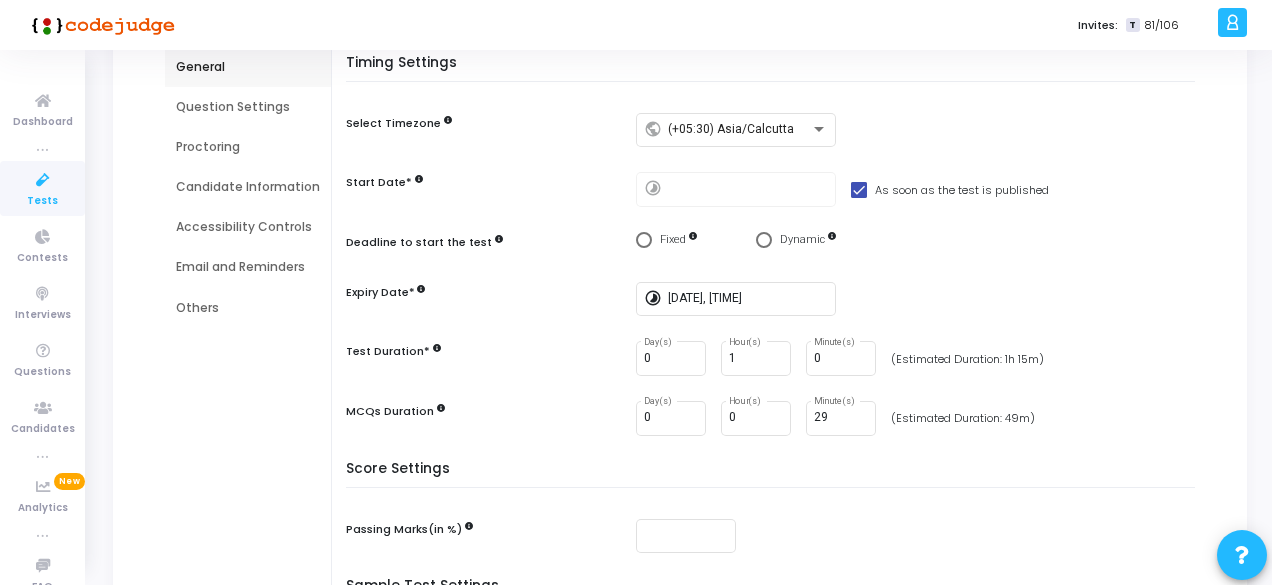 scroll, scrollTop: 300, scrollLeft: 0, axis: vertical 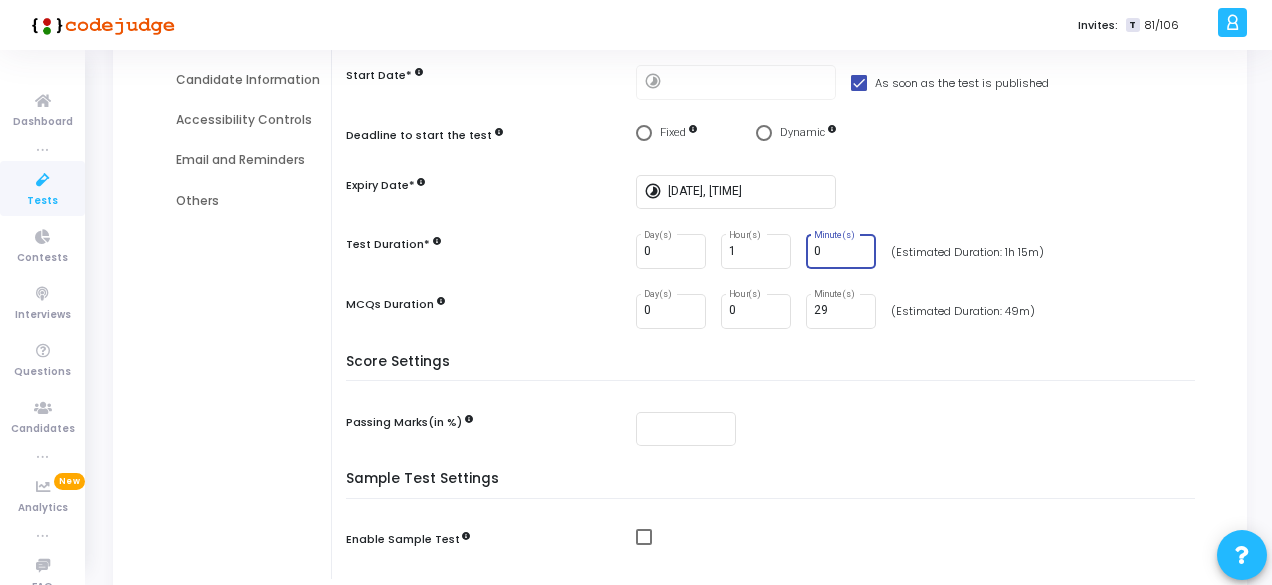 drag, startPoint x: 838, startPoint y: 255, endPoint x: 787, endPoint y: 255, distance: 51 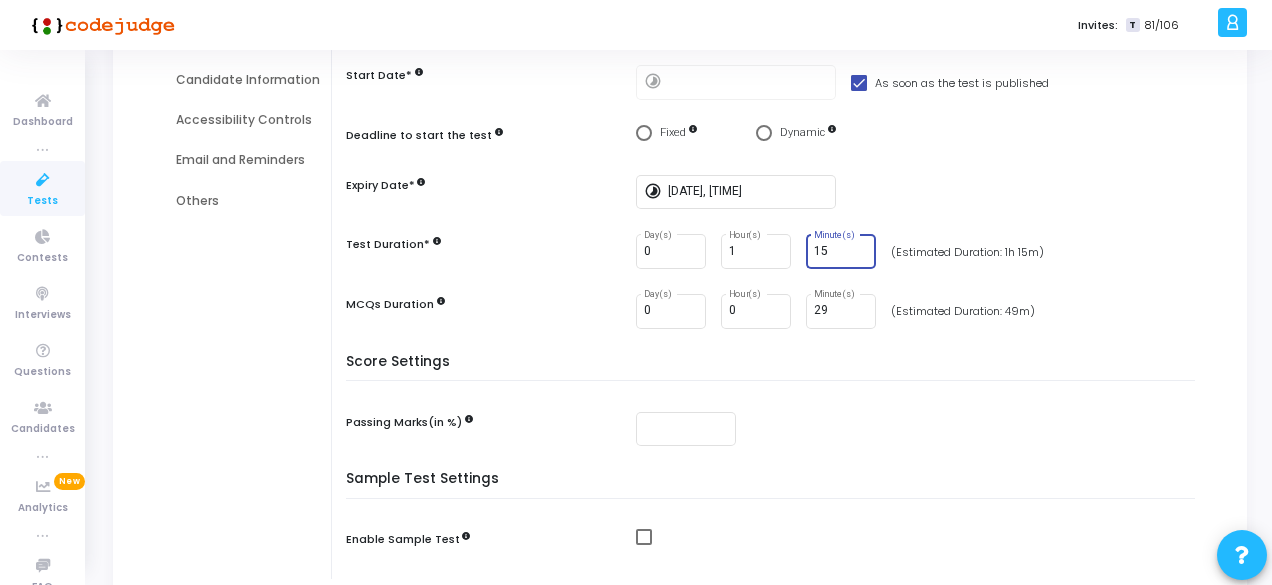 type on "15" 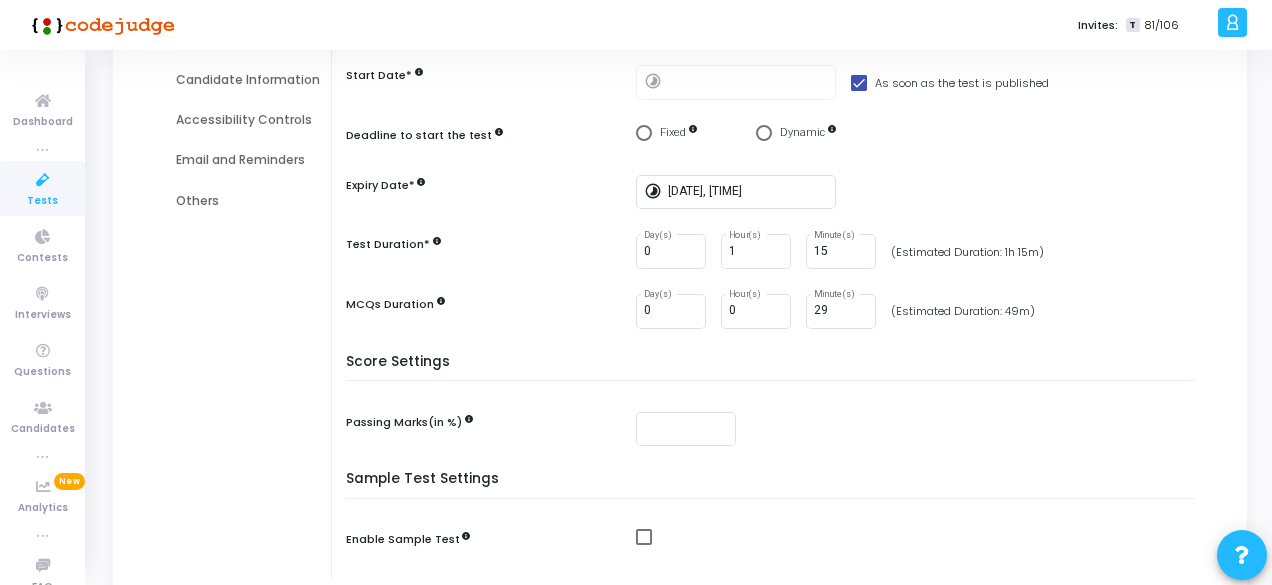 click at bounding box center [920, 429] 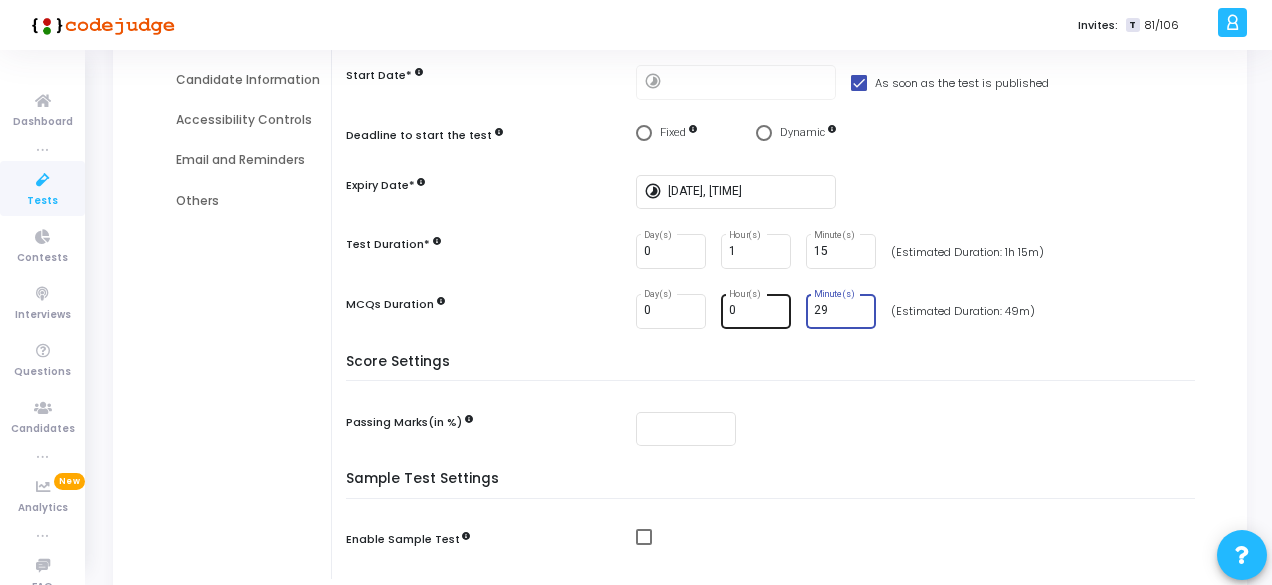 drag, startPoint x: 824, startPoint y: 311, endPoint x: 776, endPoint y: 311, distance: 48 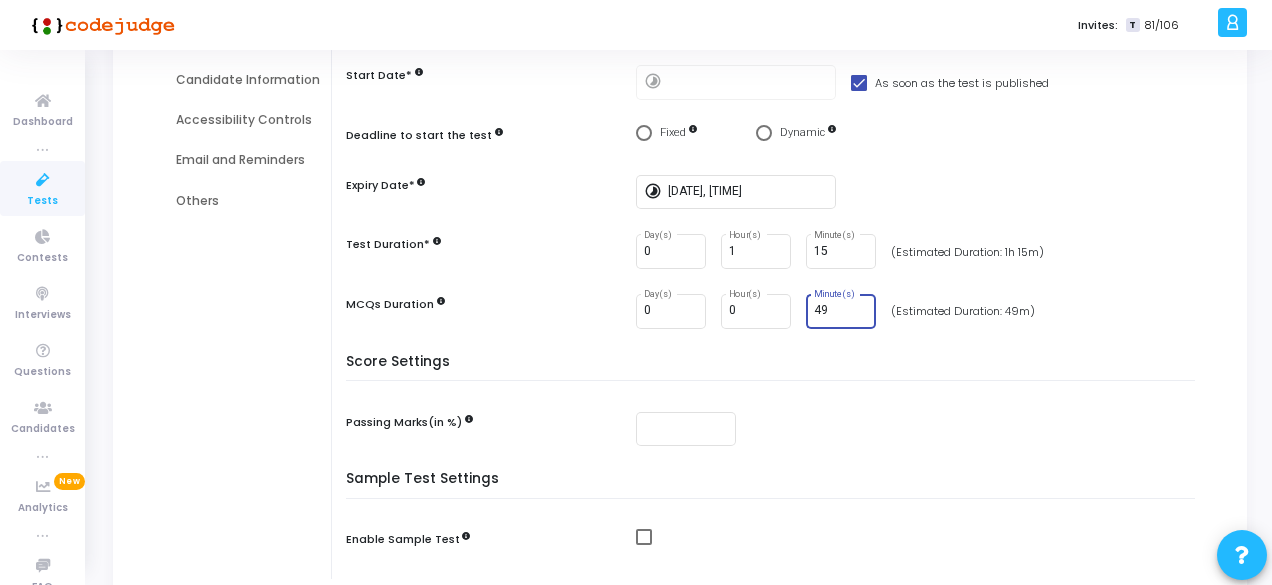 type on "49" 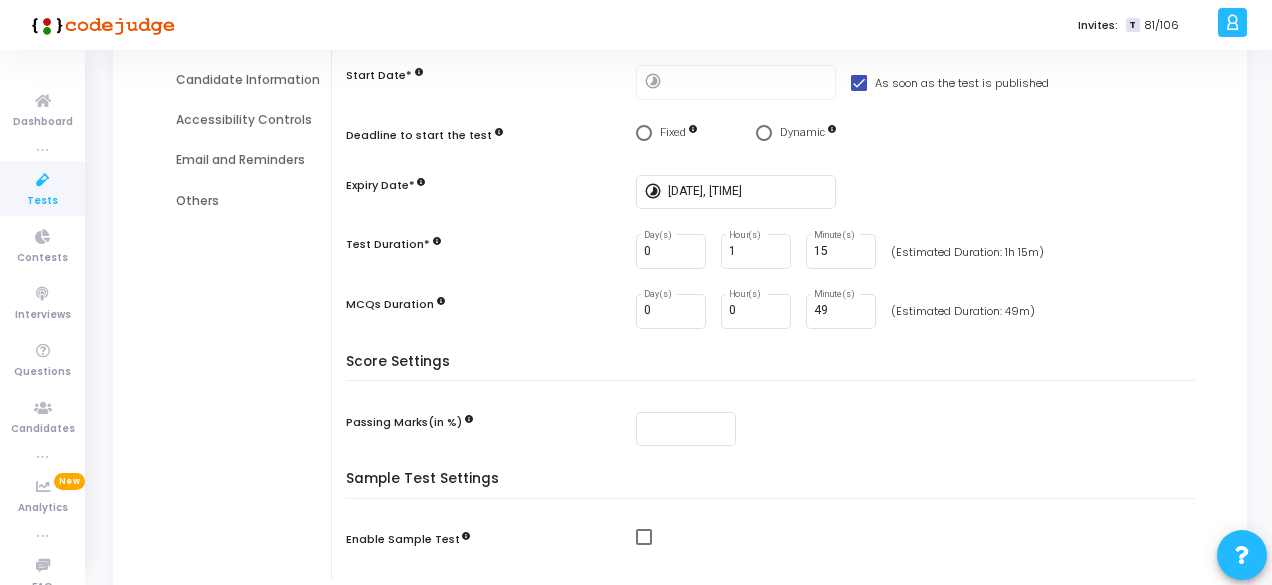 click on "Timing Settings   Select Timezone  public (+05:30) Asia/Calcutta Start Date* timelapse    As soon as the test is published  Deadline to start the test   Fixed   Dynamic  Expiry Date*  timelapse [DATE], [TIME]  Test Duration*  [DURATION]  (Estimated Duration: [DURATION])   MCQs Duration  [DURATION]  (Estimated Duration: [DURATION])" at bounding box center (775, 151) 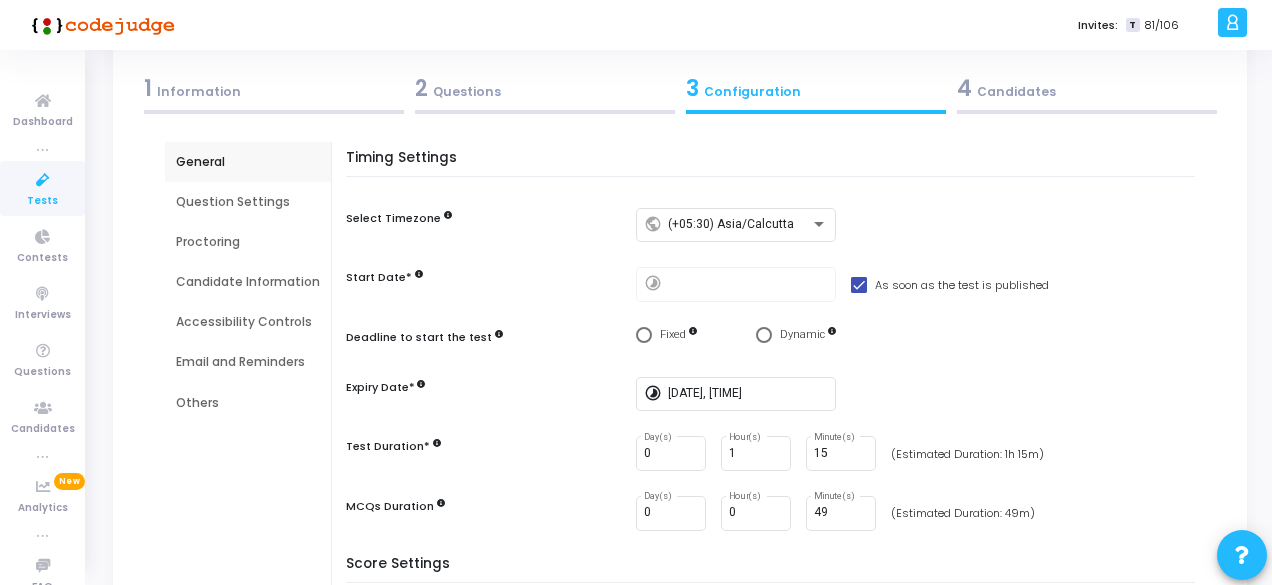 scroll, scrollTop: 0, scrollLeft: 0, axis: both 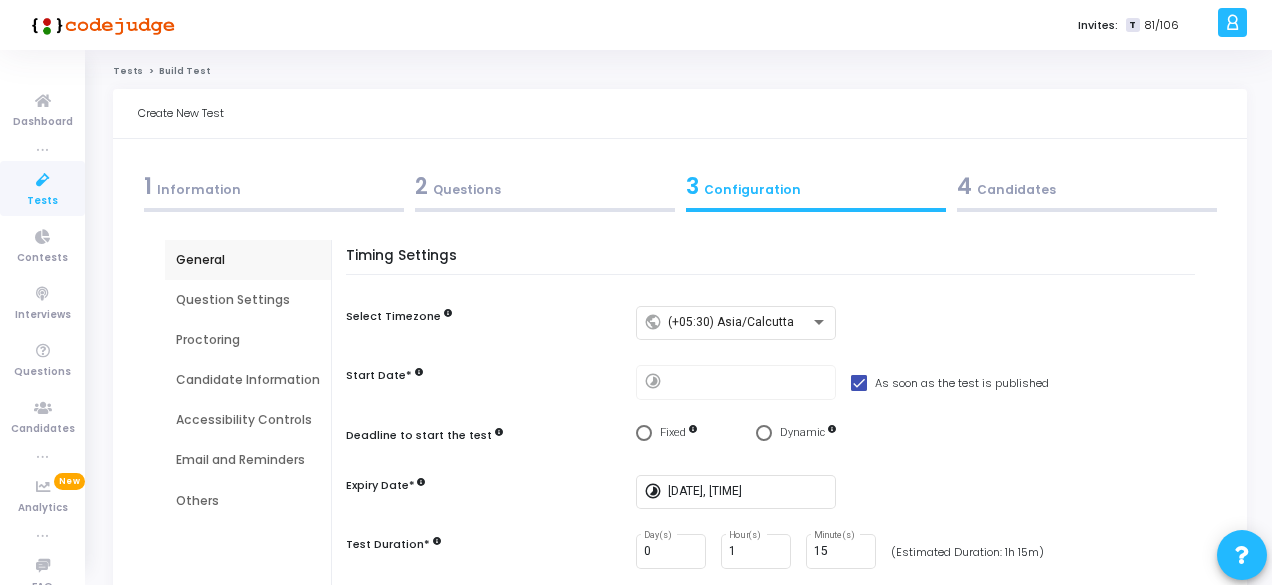 click on "1  Information" at bounding box center [274, 186] 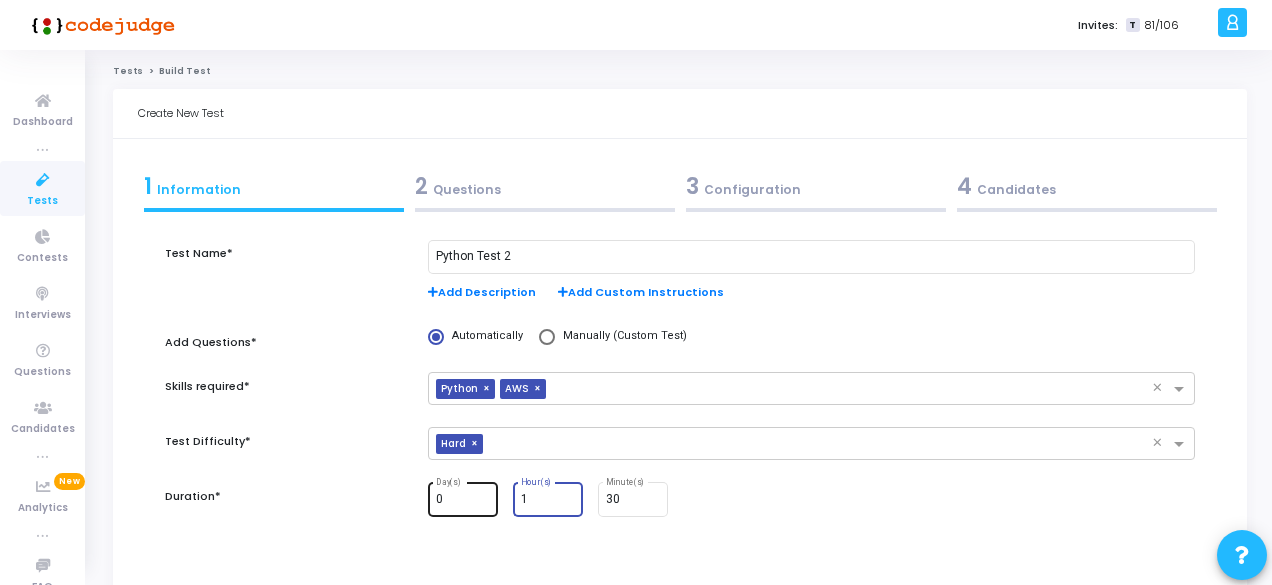 drag, startPoint x: 530, startPoint y: 496, endPoint x: 485, endPoint y: 496, distance: 45 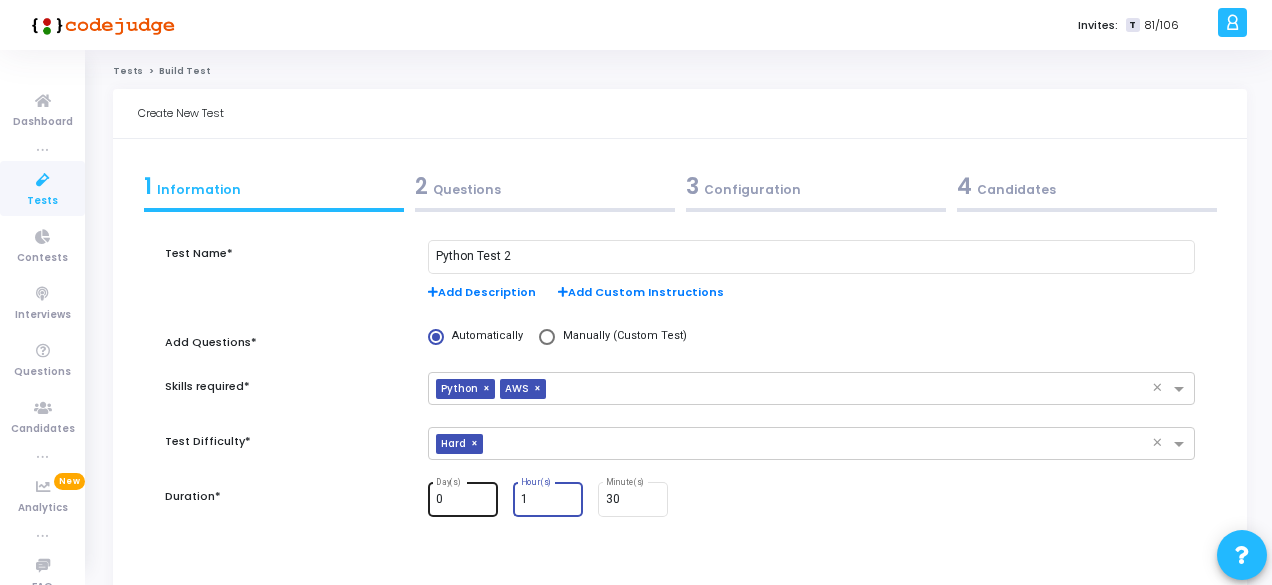 click on "0 Day(s) 1 Hour(s) 30 Minute(s)" at bounding box center (811, 499) 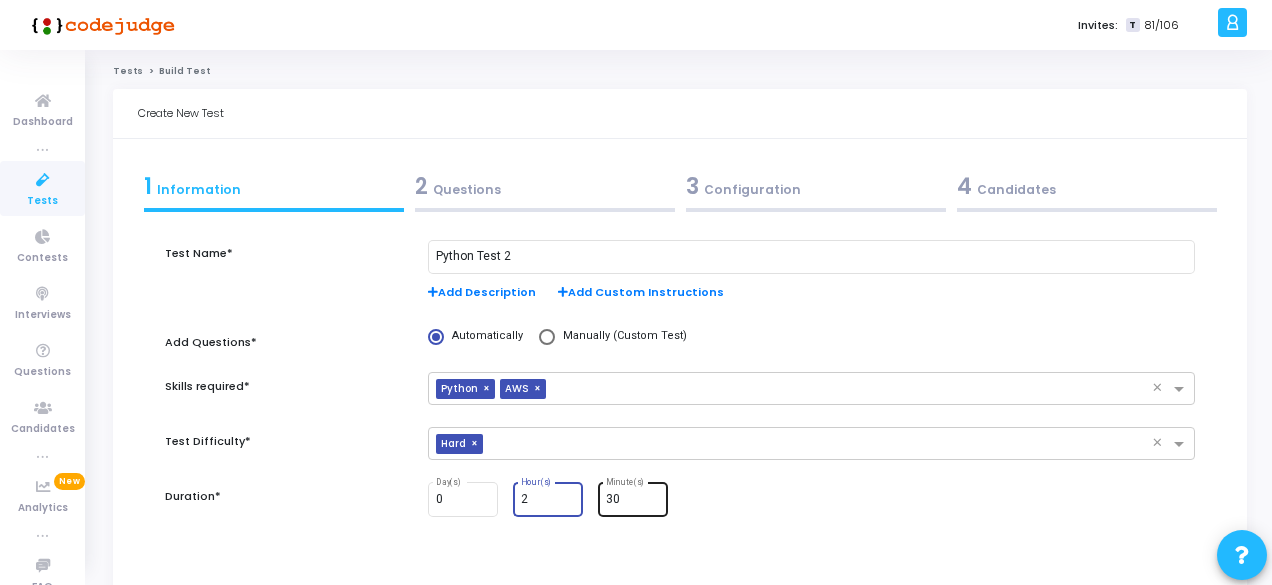 type on "2" 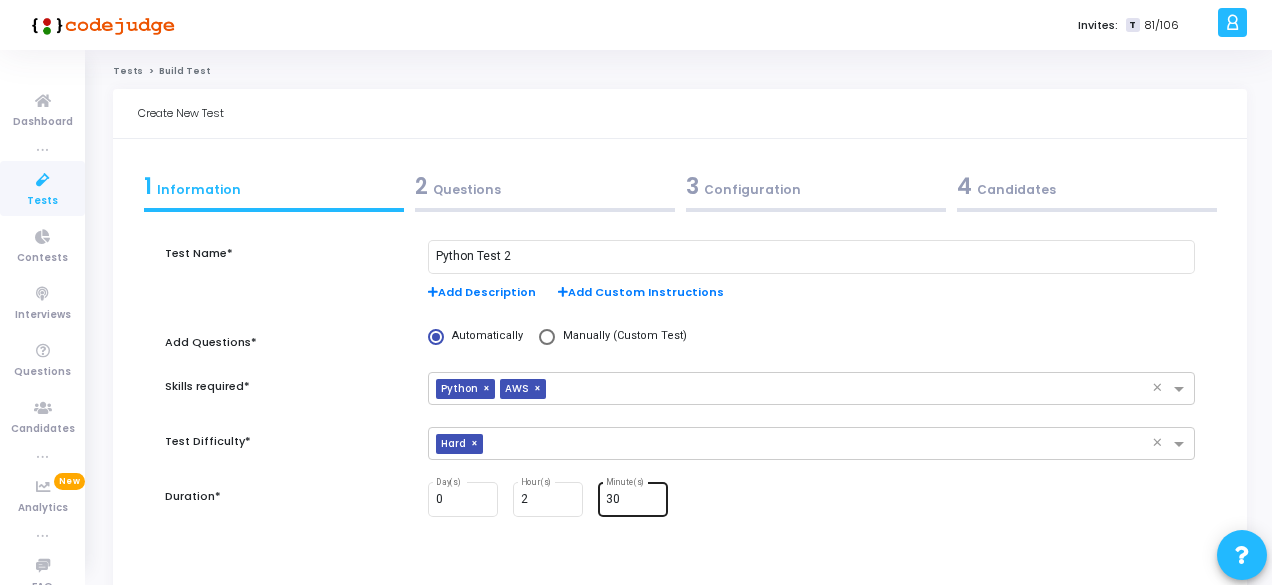 drag, startPoint x: 632, startPoint y: 488, endPoint x: 608, endPoint y: 499, distance: 26.400757 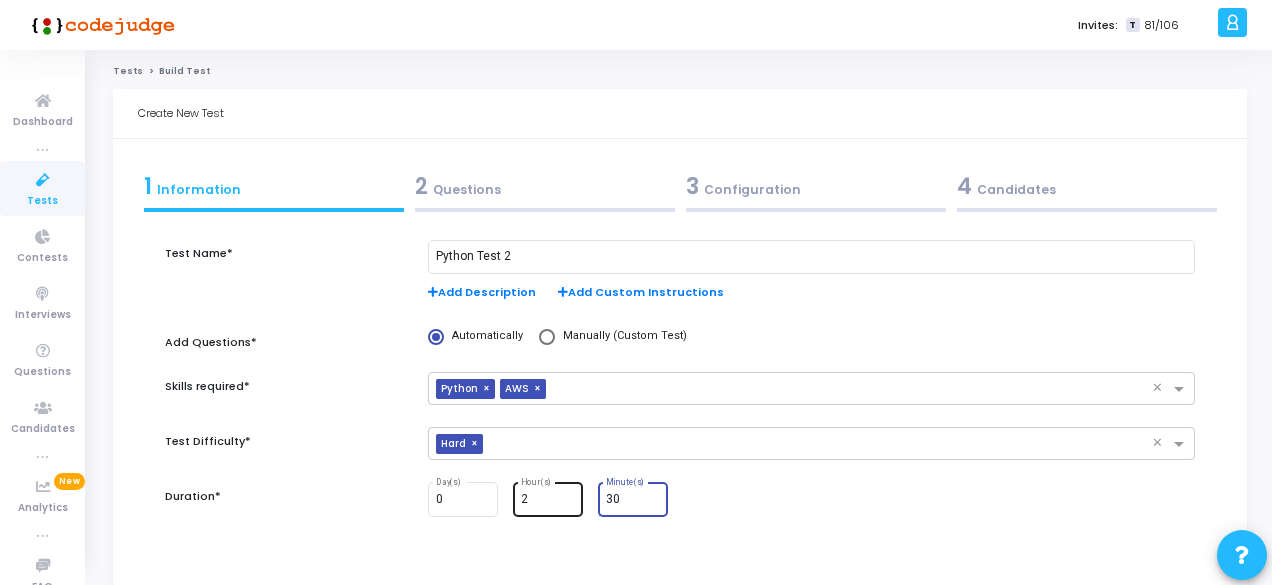 drag, startPoint x: 628, startPoint y: 497, endPoint x: 577, endPoint y: 497, distance: 51 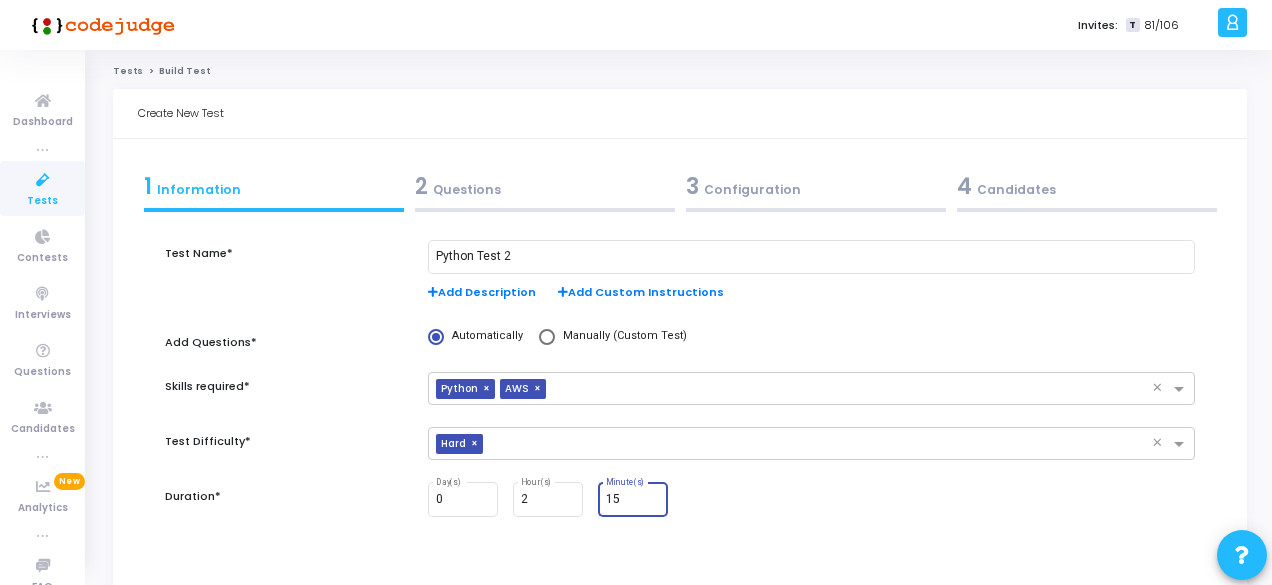 type on "15" 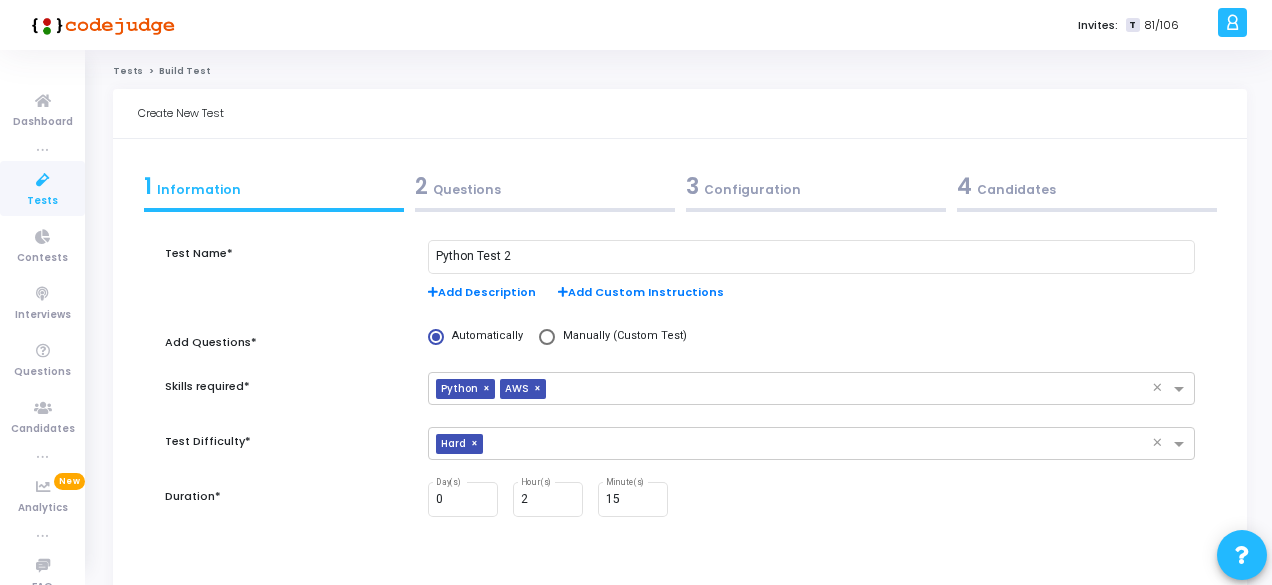 click on "[DURATION] [DURATION] [DURATION]" at bounding box center (811, 510) 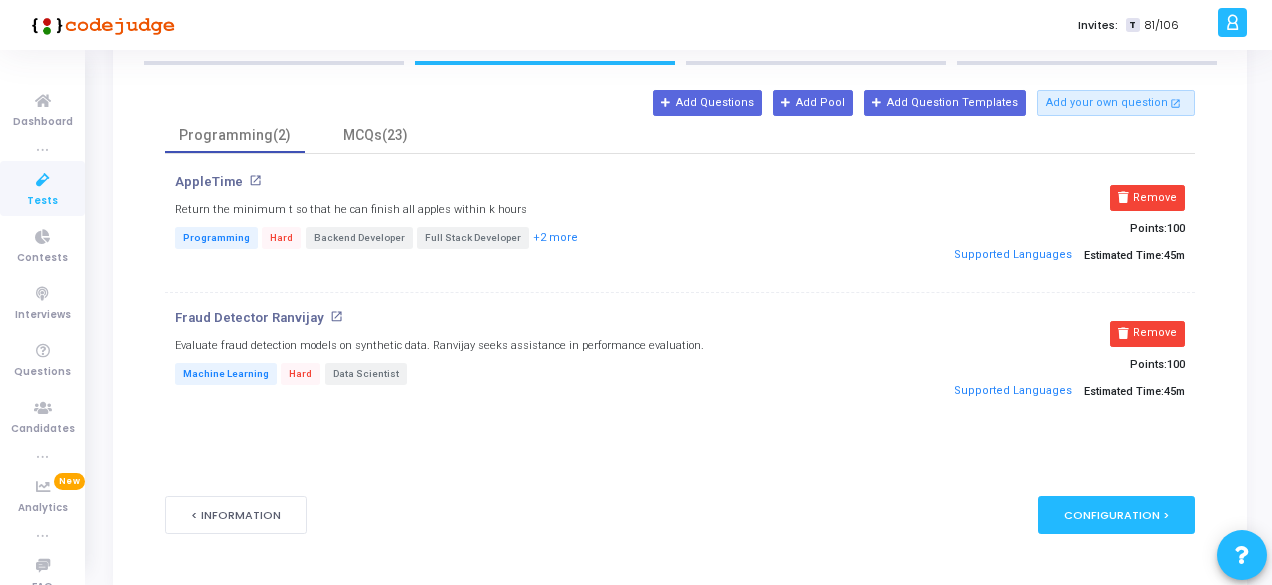 scroll, scrollTop: 118, scrollLeft: 0, axis: vertical 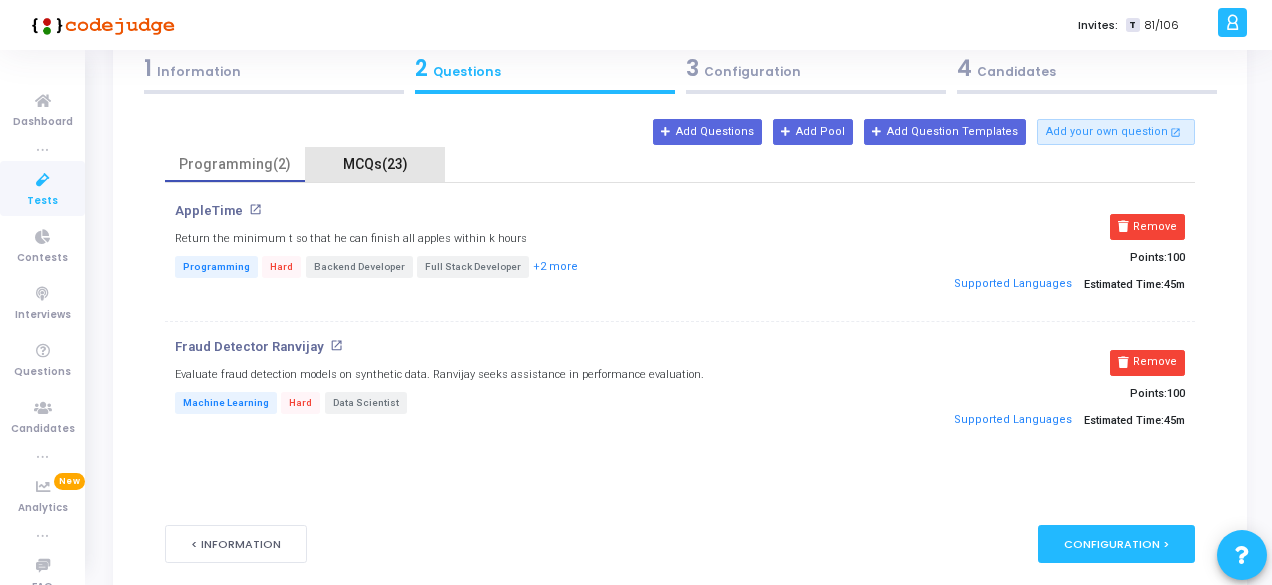 click on "MCQs(23)" at bounding box center (375, 164) 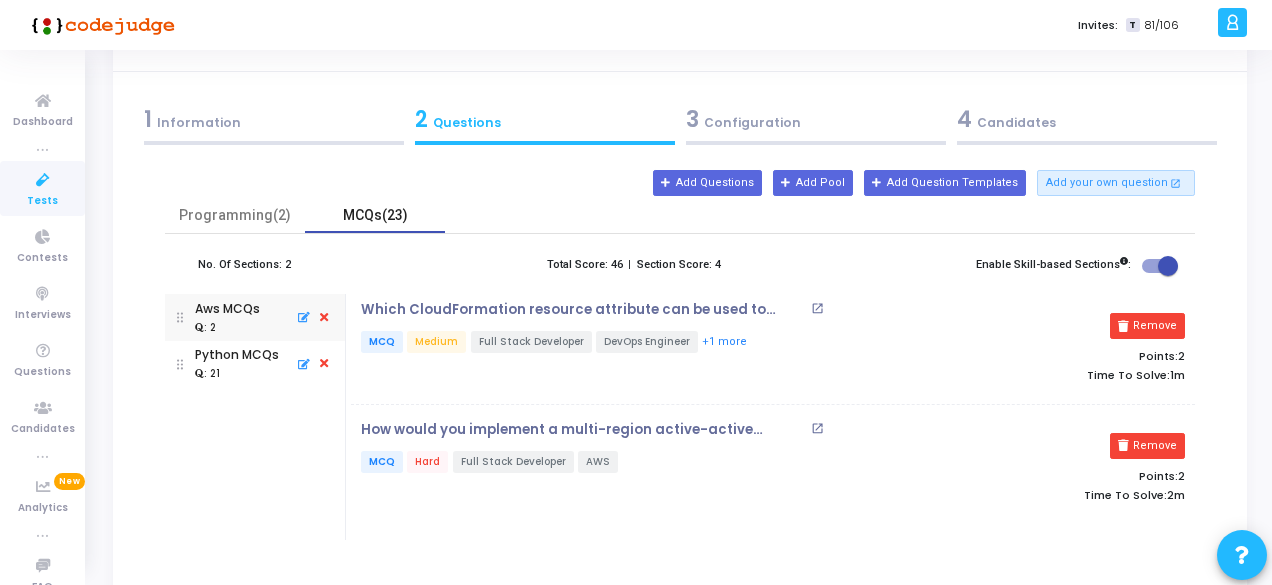 scroll, scrollTop: 0, scrollLeft: 0, axis: both 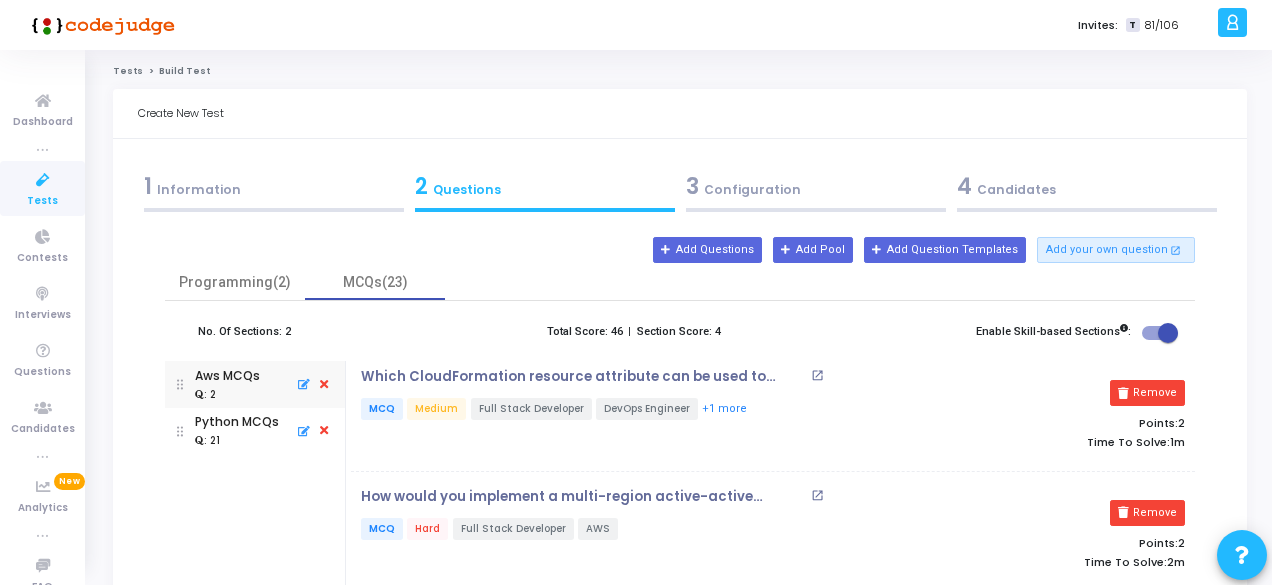 click on "1  Information" at bounding box center [274, 186] 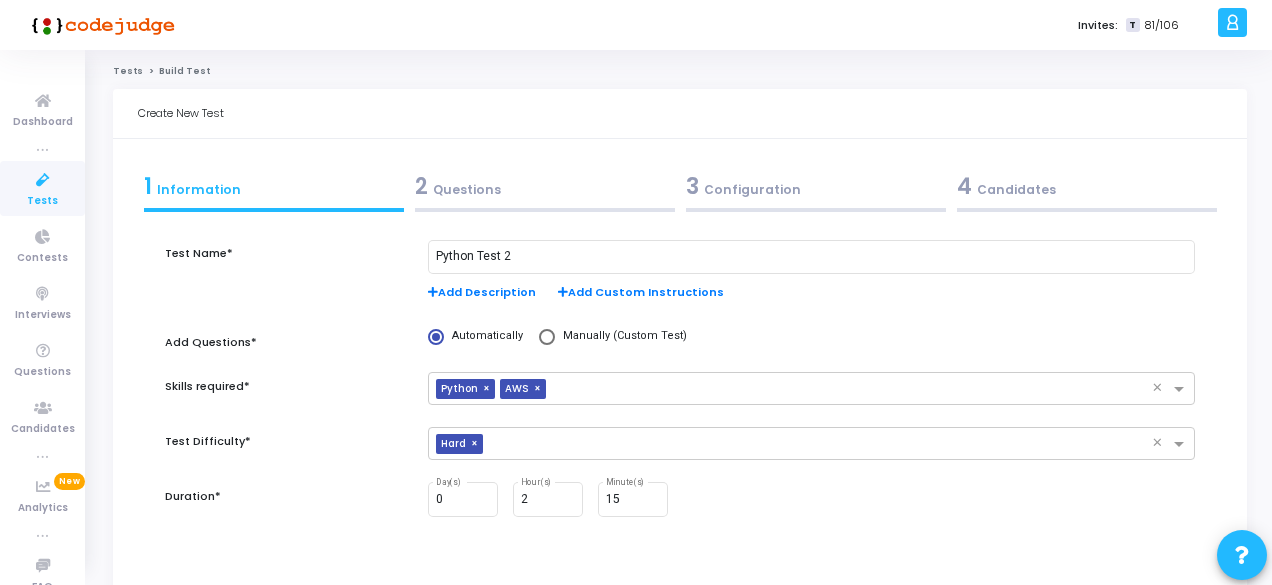 click on "Manually (Custom Test)" at bounding box center [621, 336] 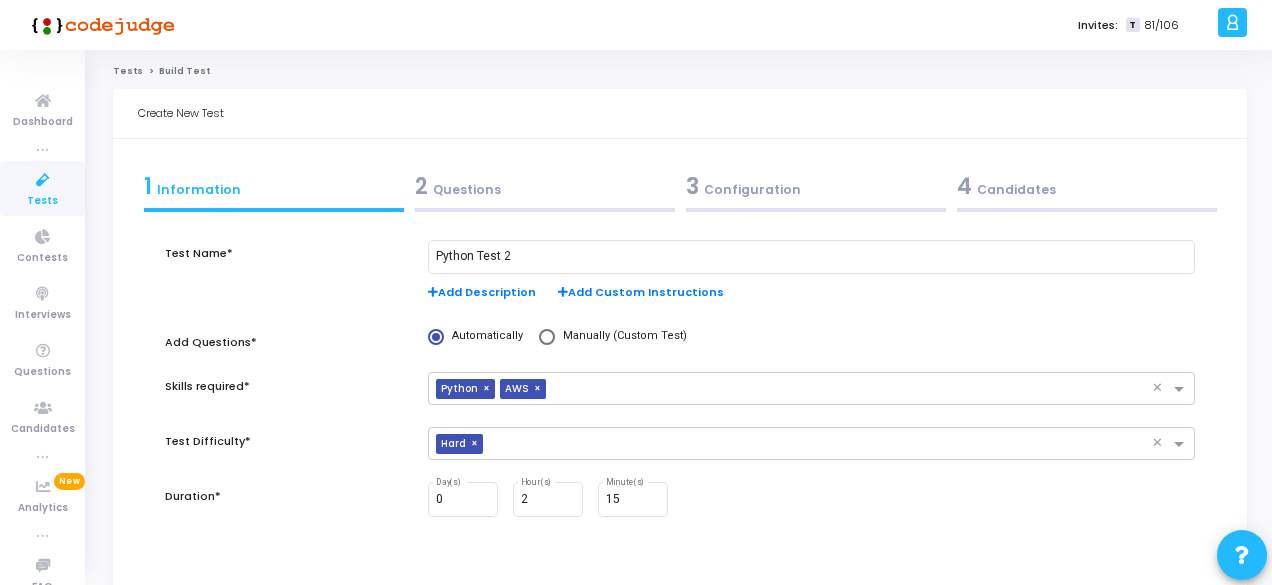 click on "Manually (Custom Test)" at bounding box center [547, 337] 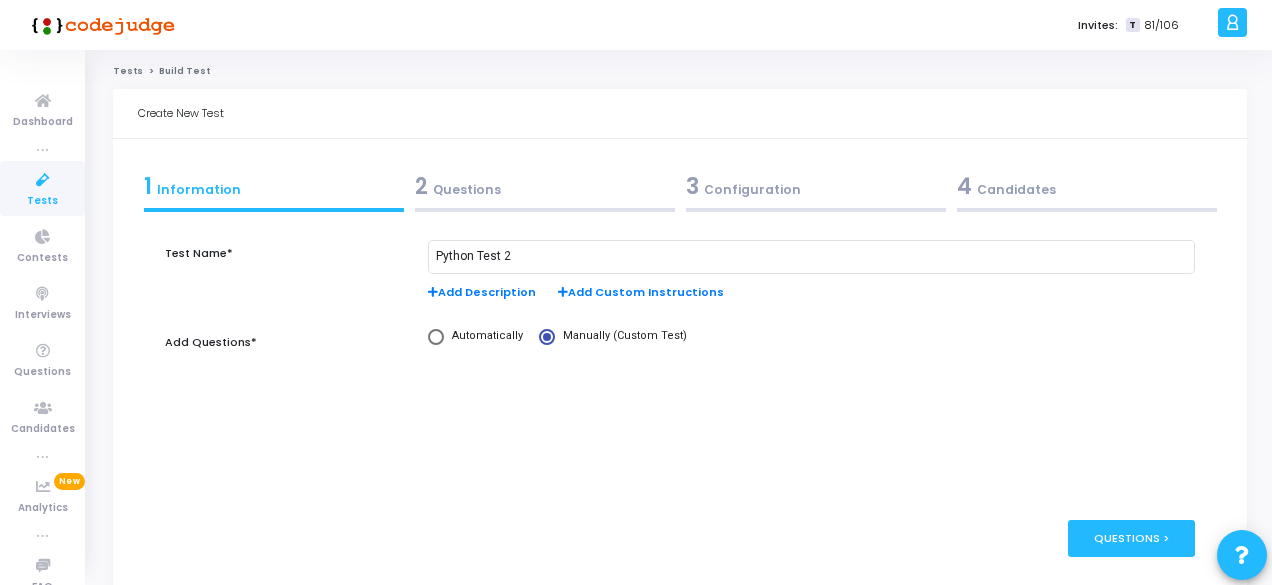 click on "2  Questions" at bounding box center (545, 186) 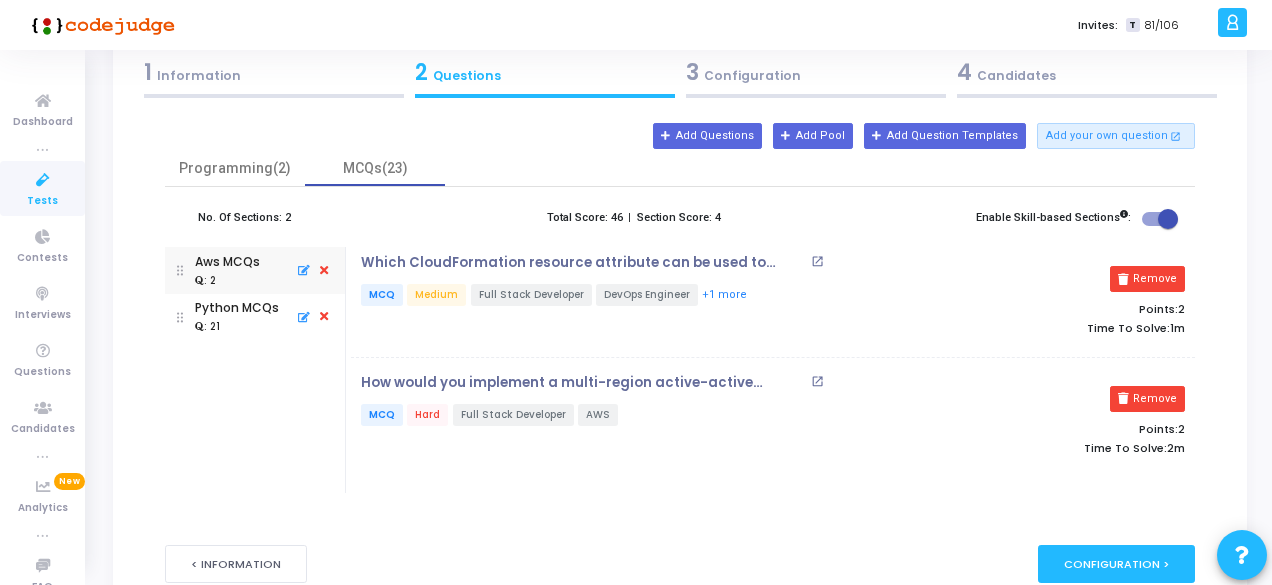 scroll, scrollTop: 100, scrollLeft: 0, axis: vertical 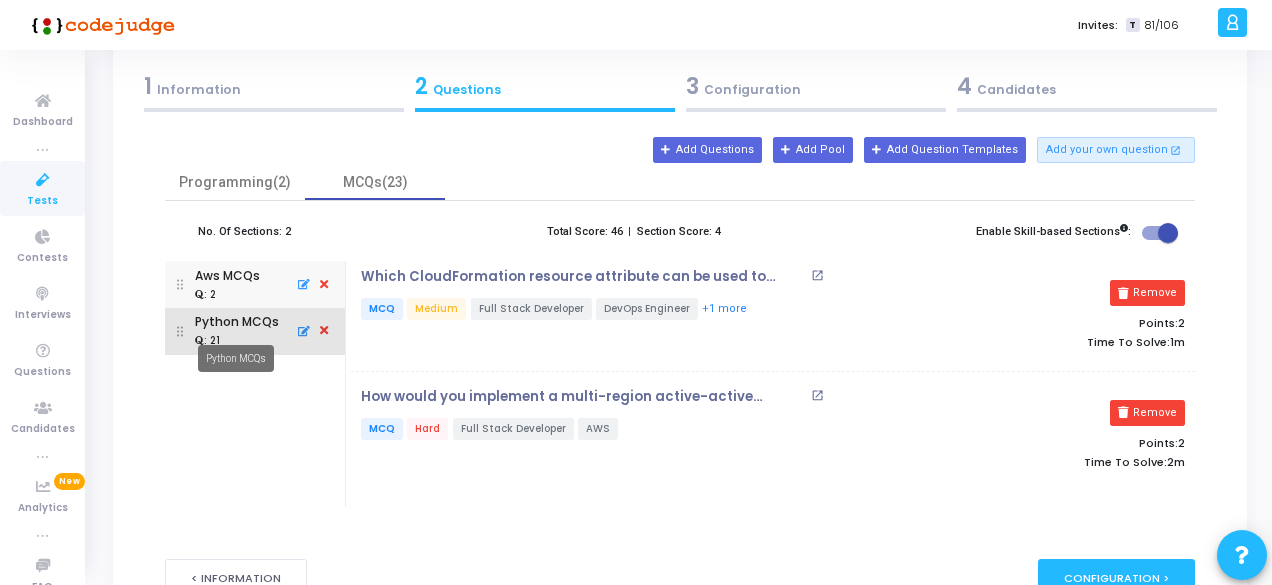 click on "Python MCQs" at bounding box center (237, 322) 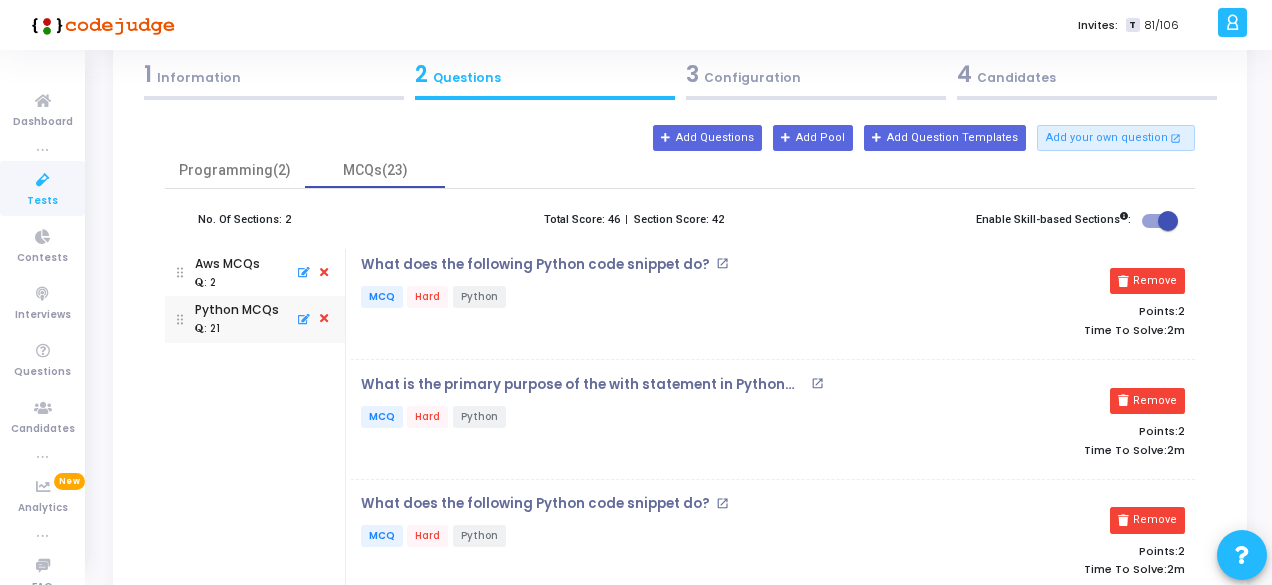 scroll, scrollTop: 0, scrollLeft: 0, axis: both 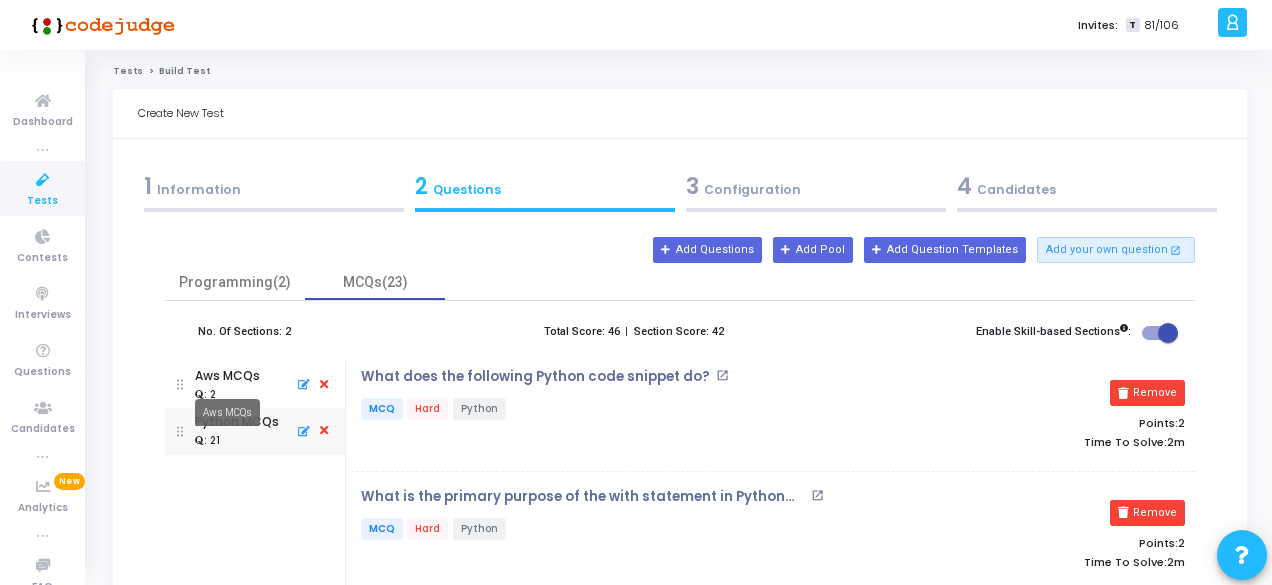 click on "Aws MCQs" at bounding box center [227, 412] 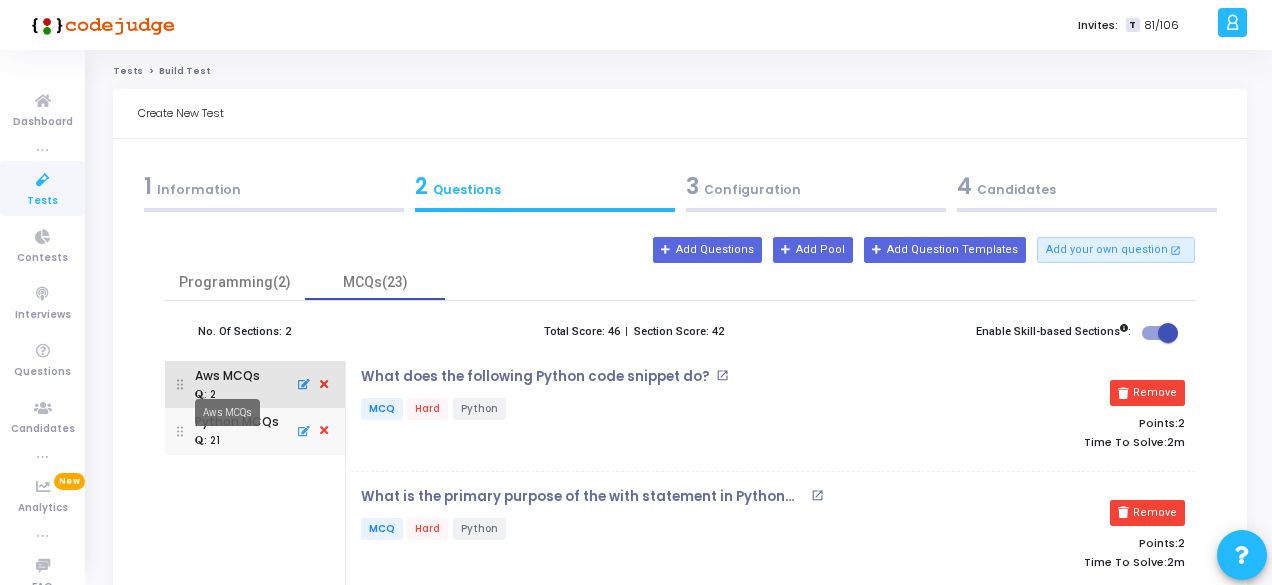 click on "Aws MCQs" at bounding box center [227, 376] 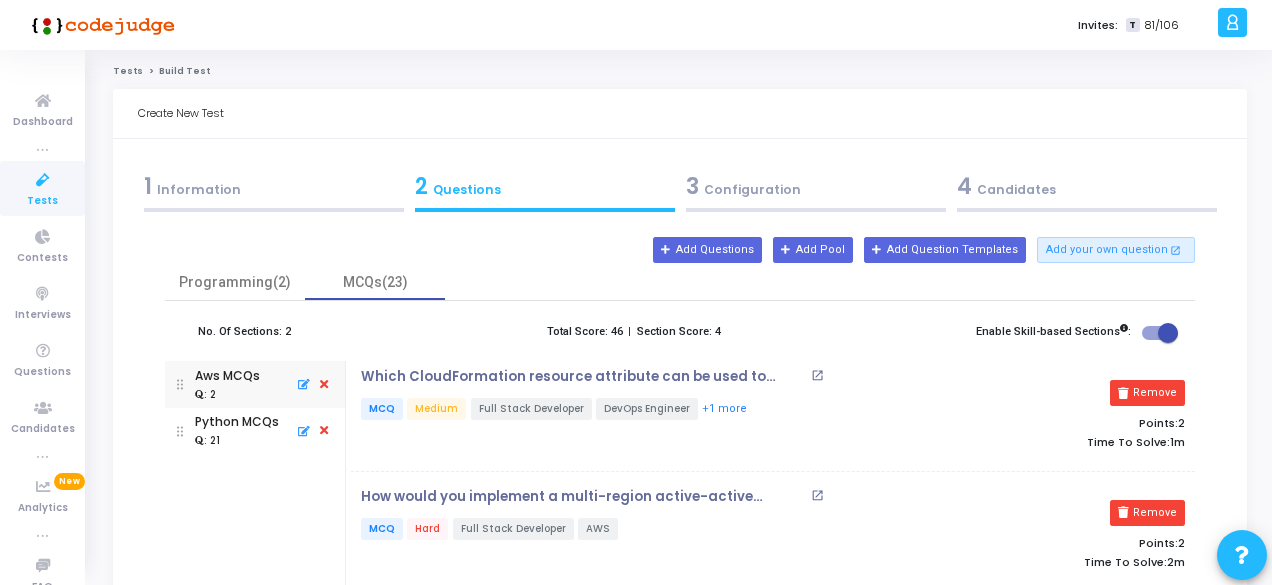 click on "3  Configuration" at bounding box center (816, 186) 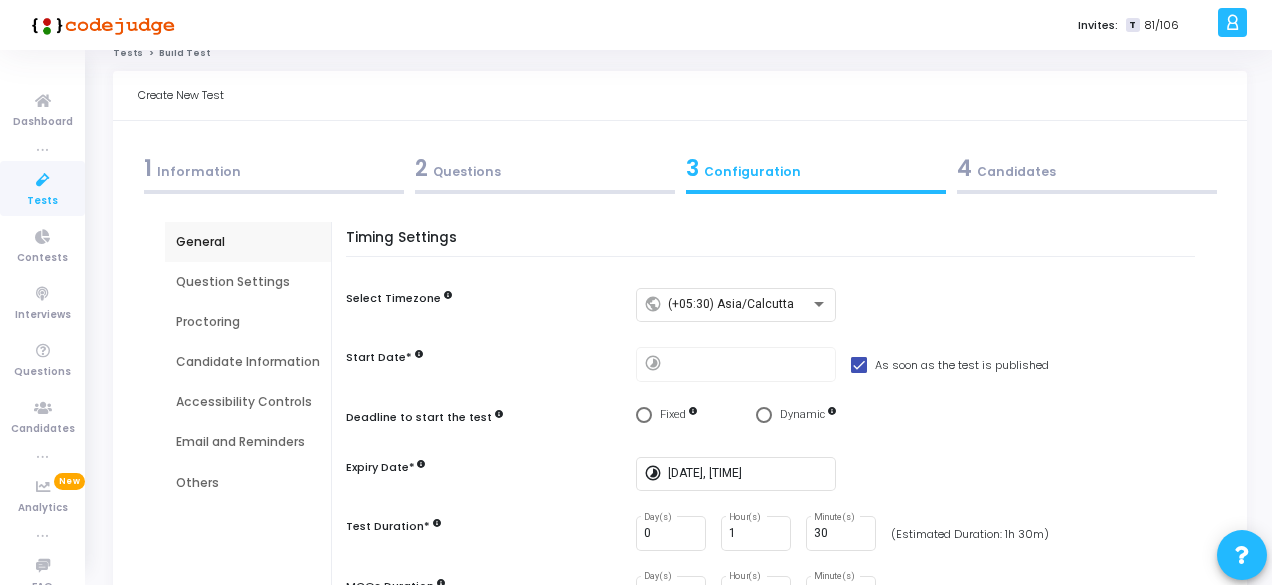 scroll, scrollTop: 0, scrollLeft: 0, axis: both 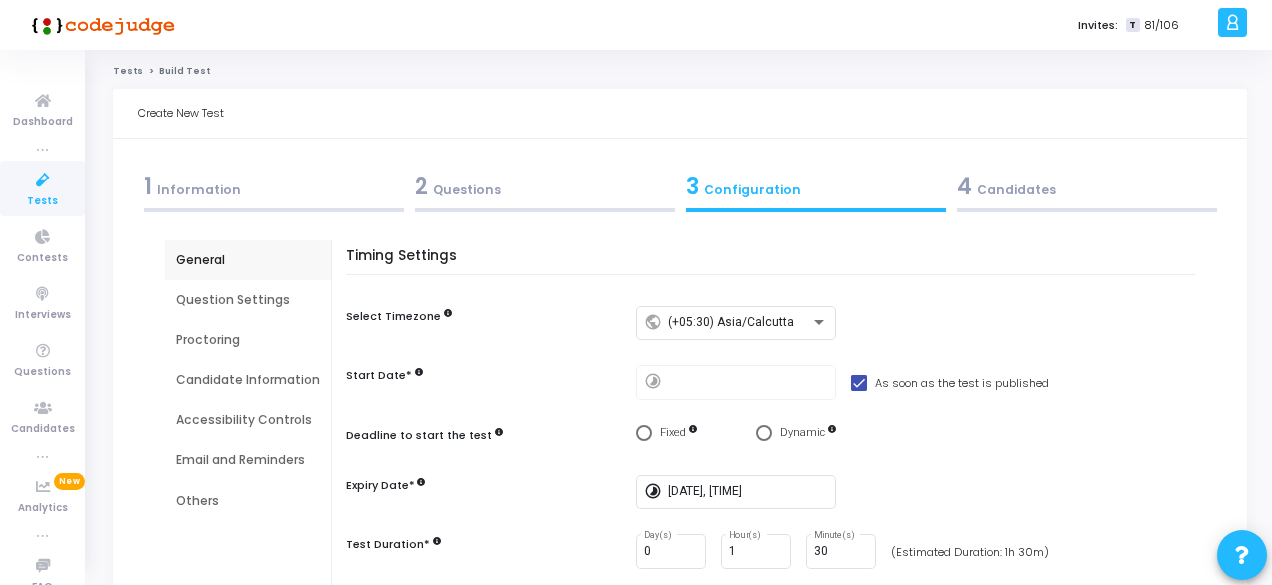 click on "2  Questions" at bounding box center [545, 186] 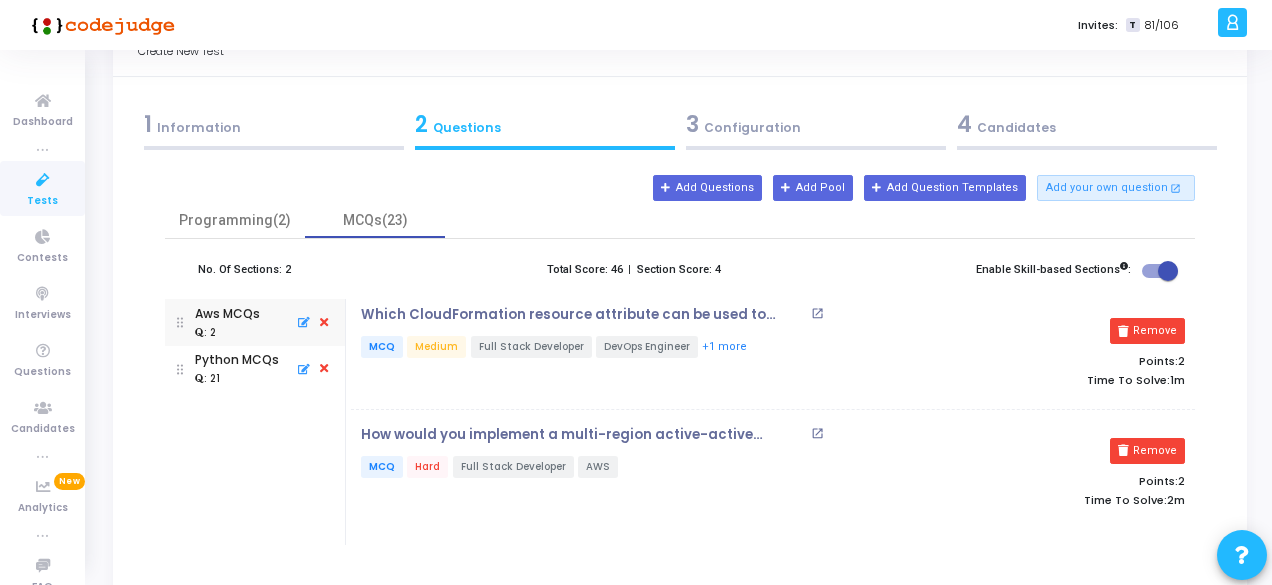 scroll, scrollTop: 0, scrollLeft: 0, axis: both 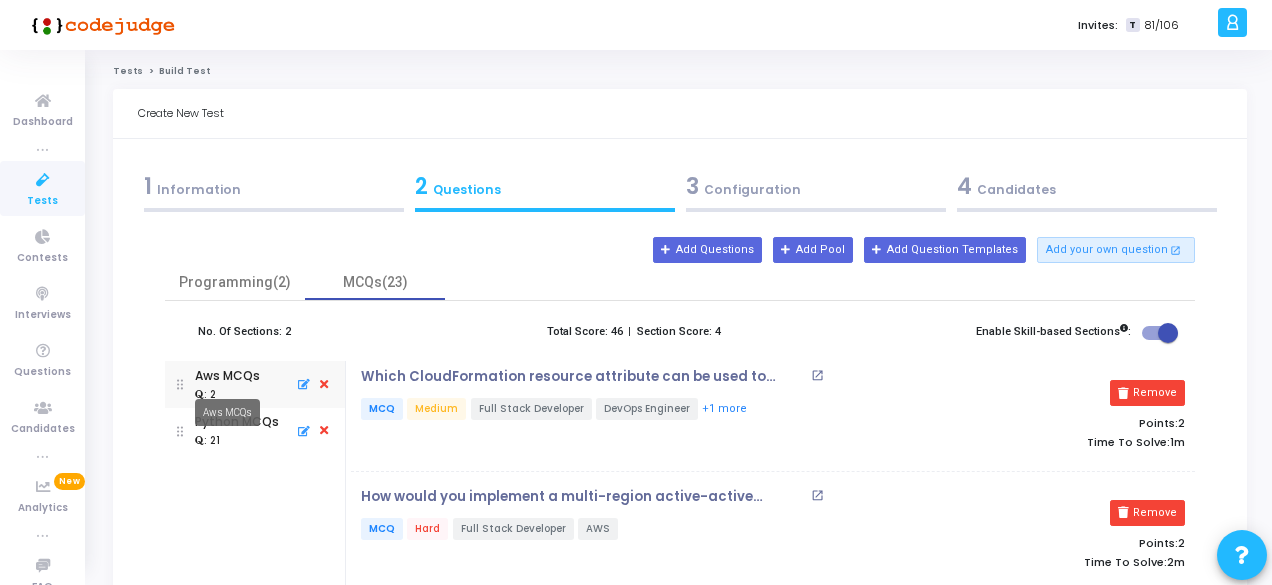 click on "Aws MCQs" at bounding box center [227, 412] 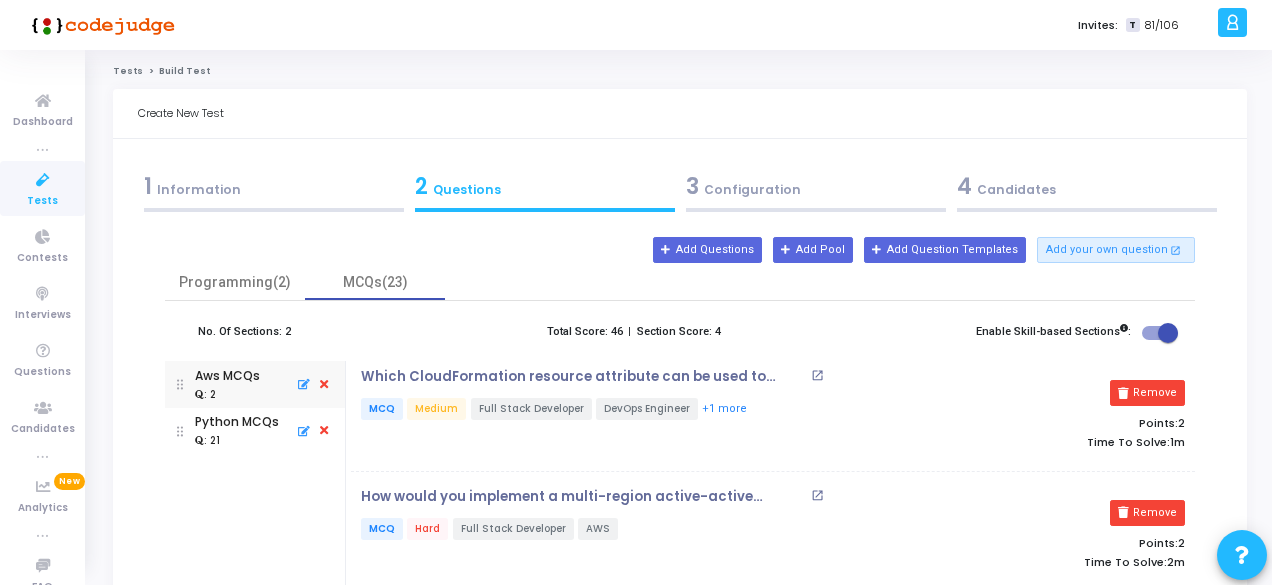 click at bounding box center (180, 431) 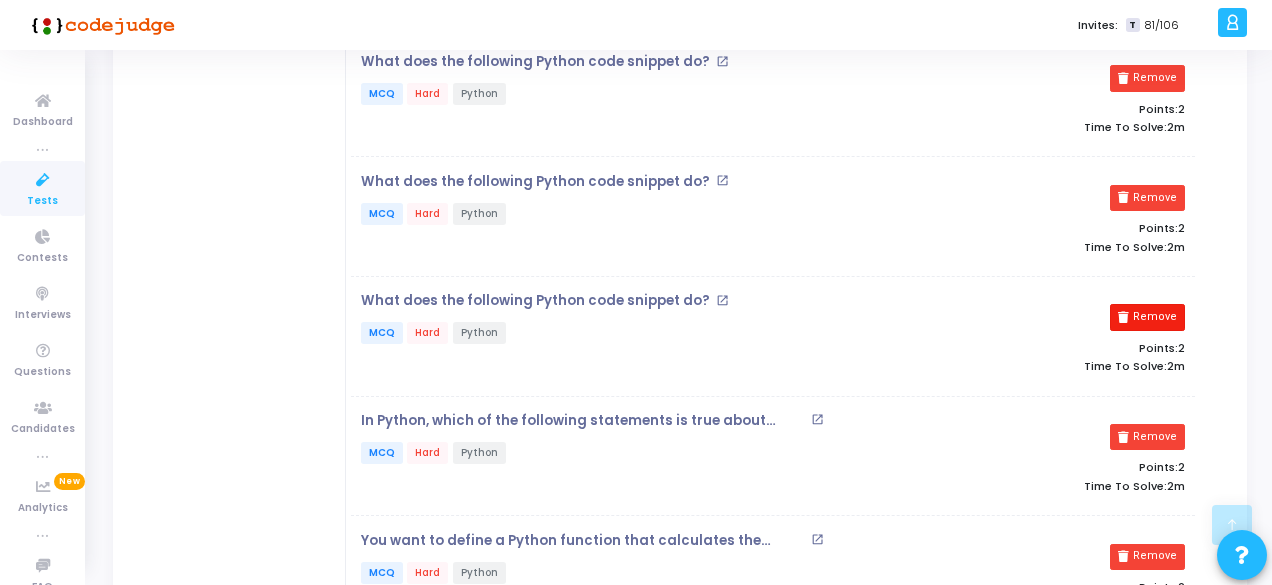 scroll, scrollTop: 600, scrollLeft: 0, axis: vertical 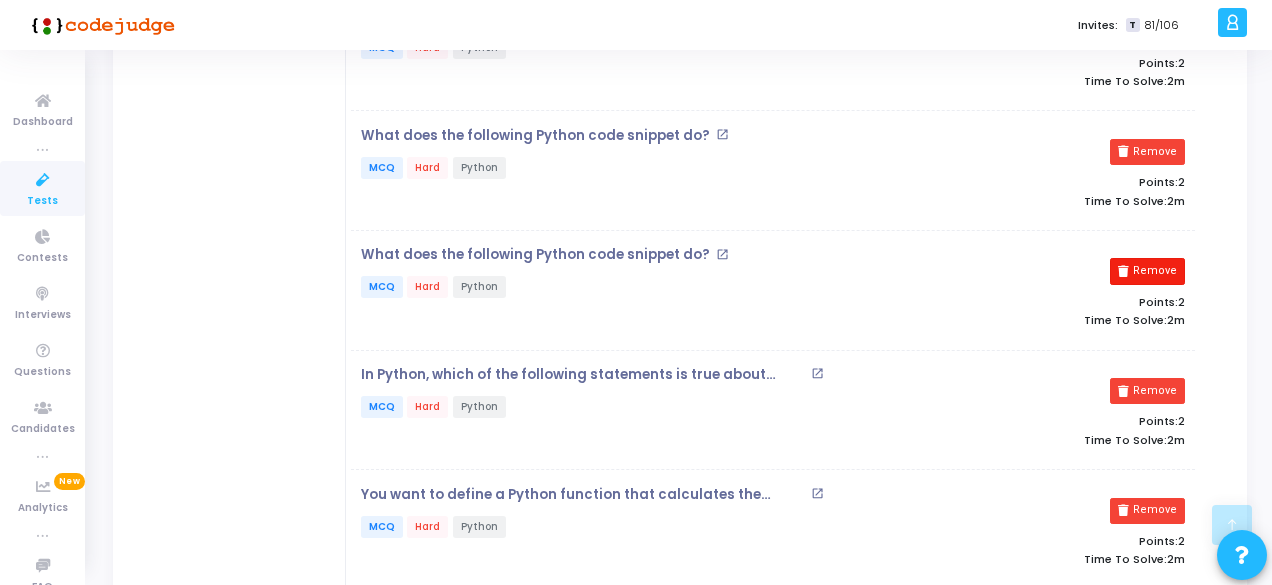click on "Remove" at bounding box center [1147, 271] 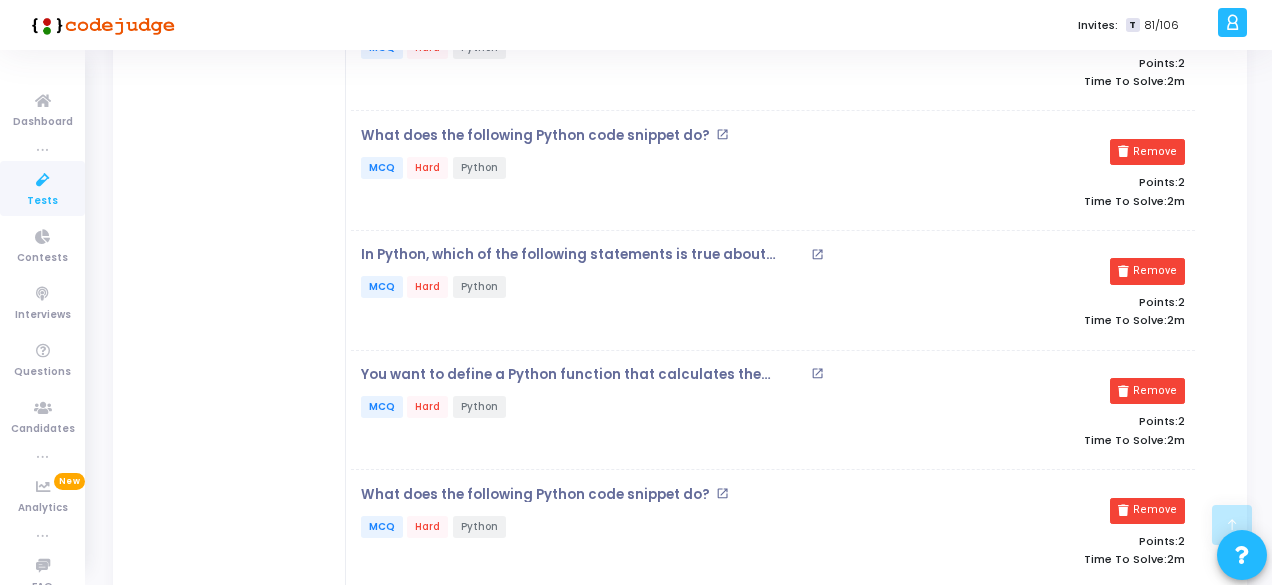 click on "Remove" at bounding box center (1147, 271) 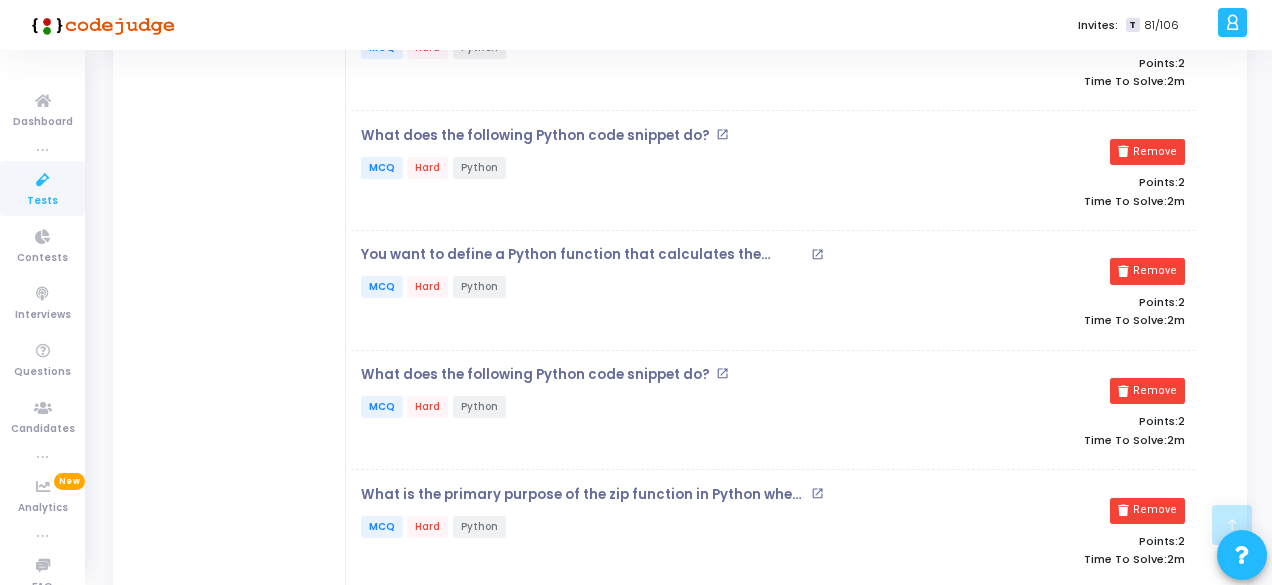 click on "Remove" at bounding box center [1147, 271] 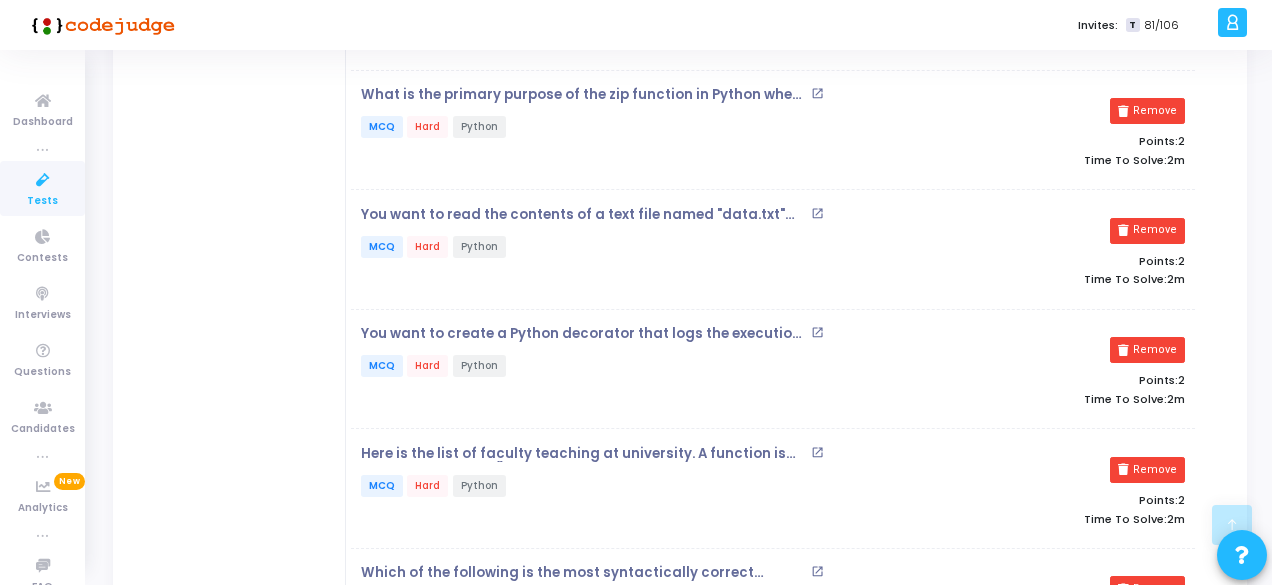 scroll, scrollTop: 1000, scrollLeft: 0, axis: vertical 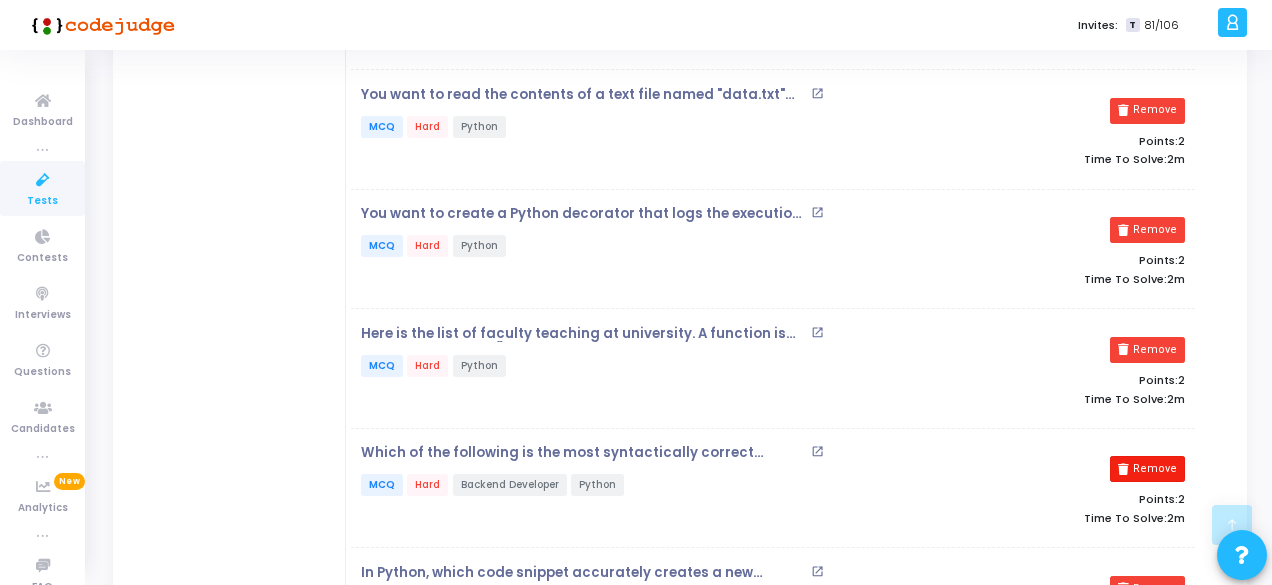 click on "Remove" at bounding box center (1147, 469) 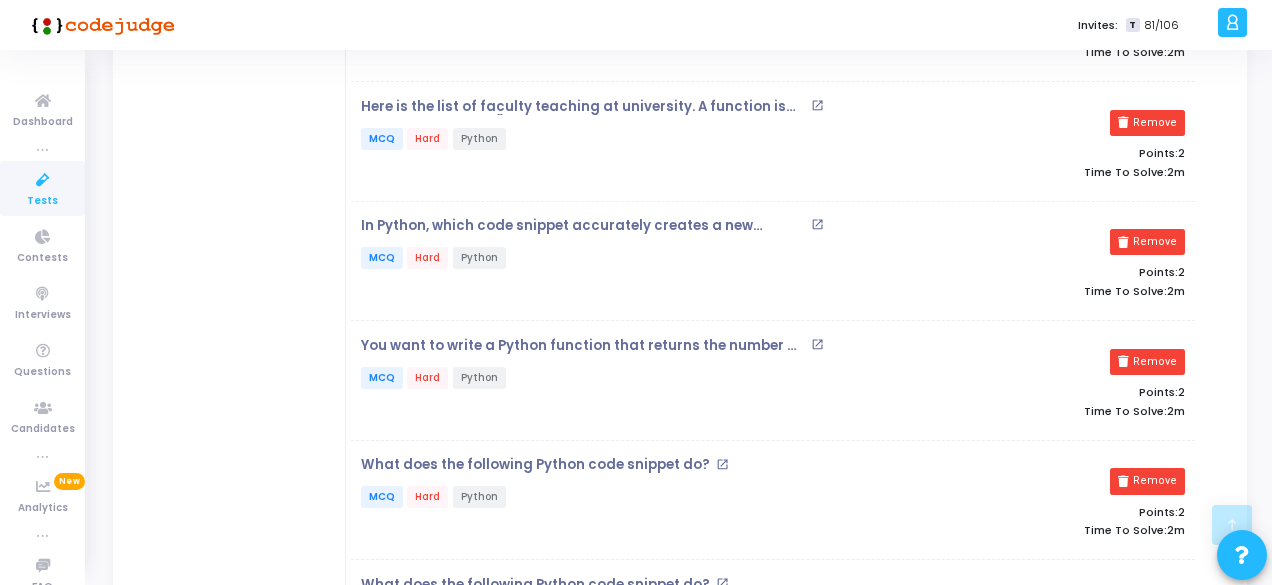 scroll, scrollTop: 1300, scrollLeft: 0, axis: vertical 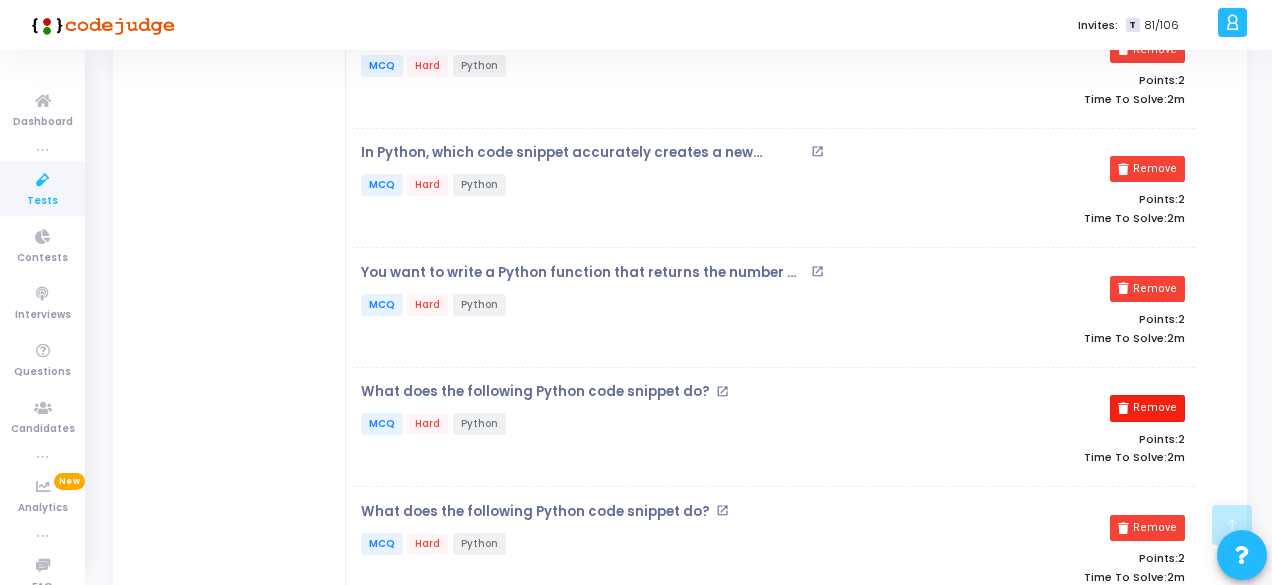click on "Remove" at bounding box center [1147, 408] 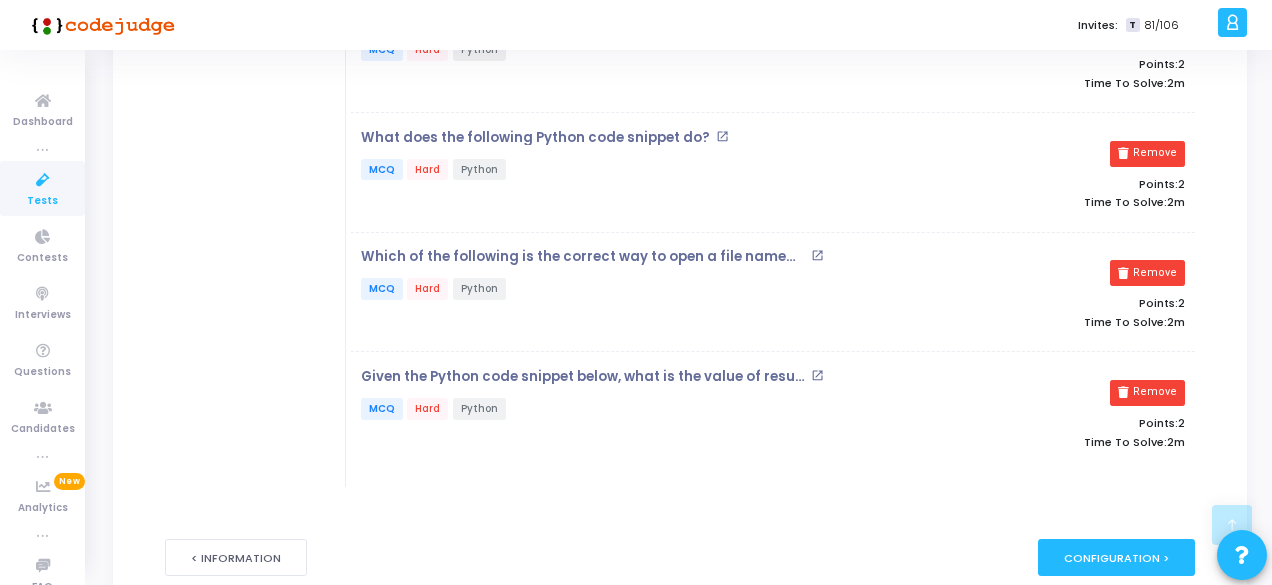 scroll, scrollTop: 1895, scrollLeft: 0, axis: vertical 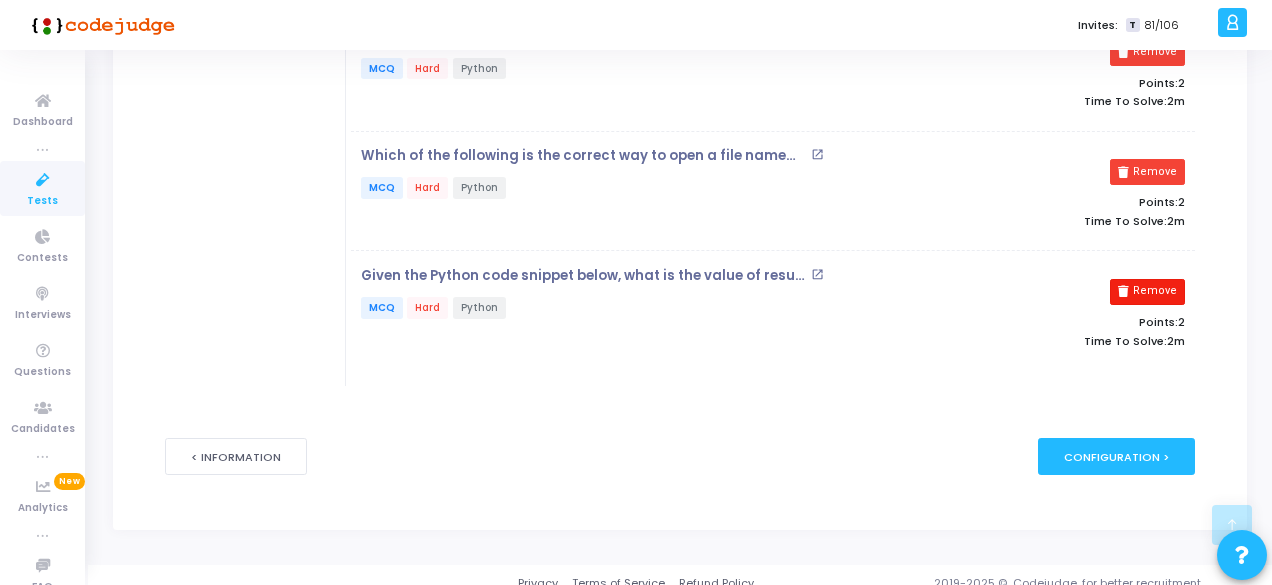 click on "Remove" at bounding box center [1147, 292] 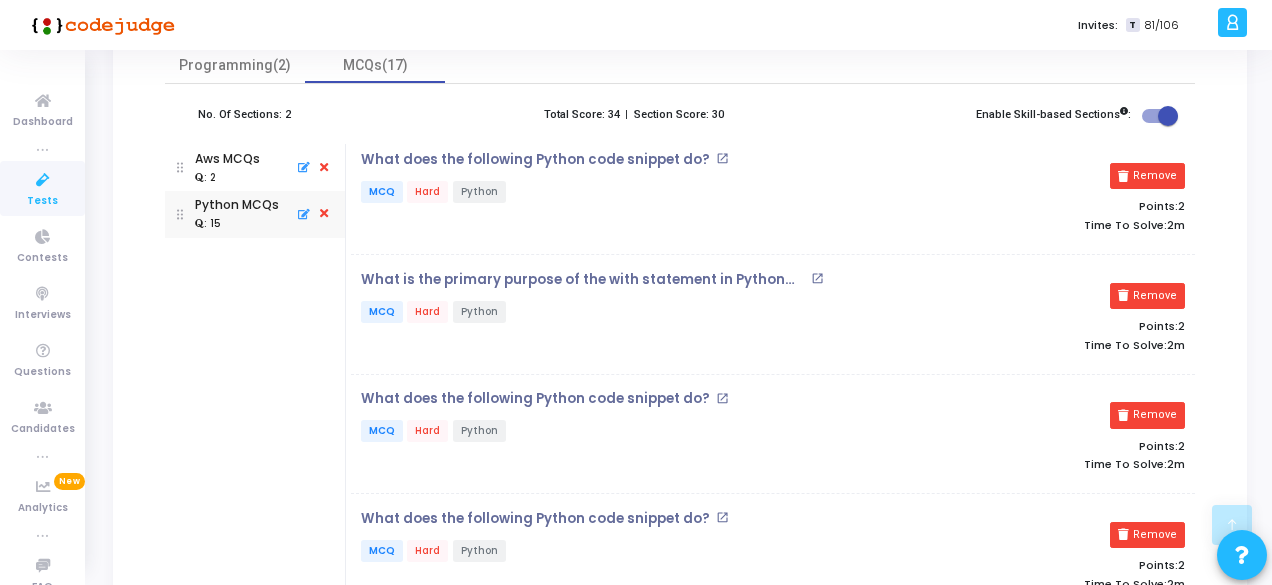 scroll, scrollTop: 0, scrollLeft: 0, axis: both 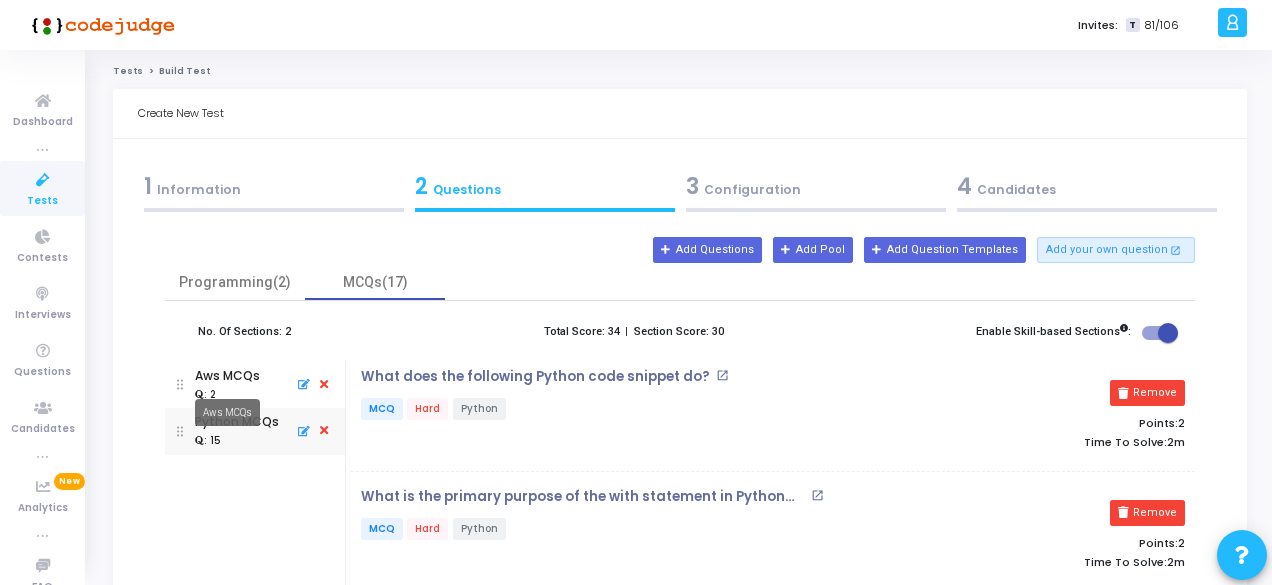 click on "Aws MCQs" at bounding box center (227, 412) 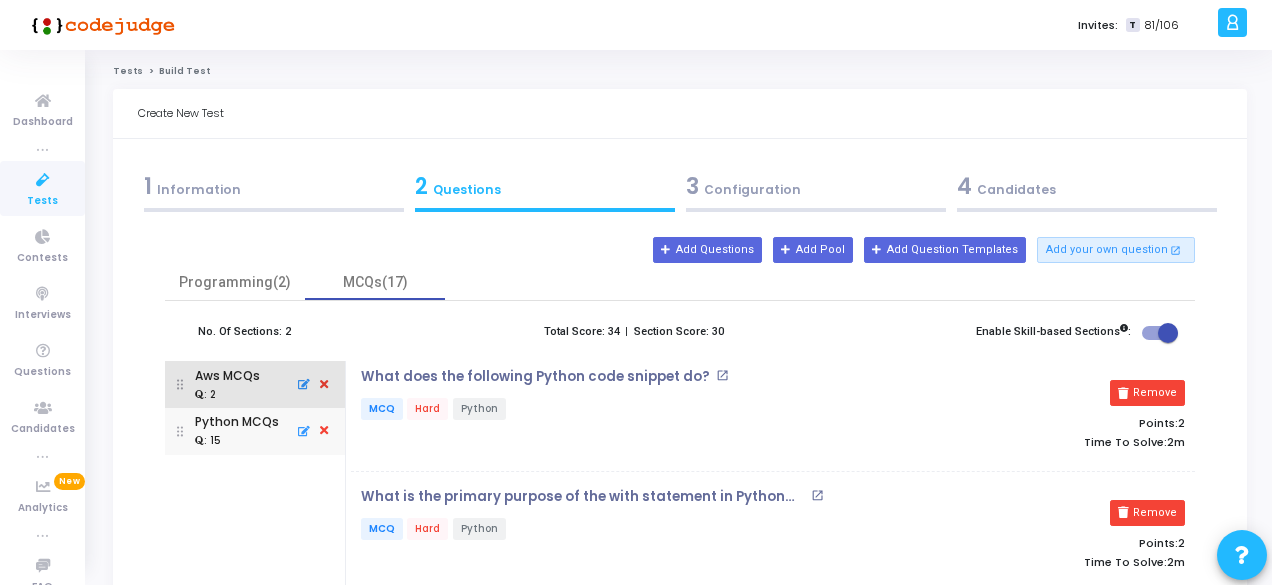 click on ": 2" at bounding box center [227, 394] 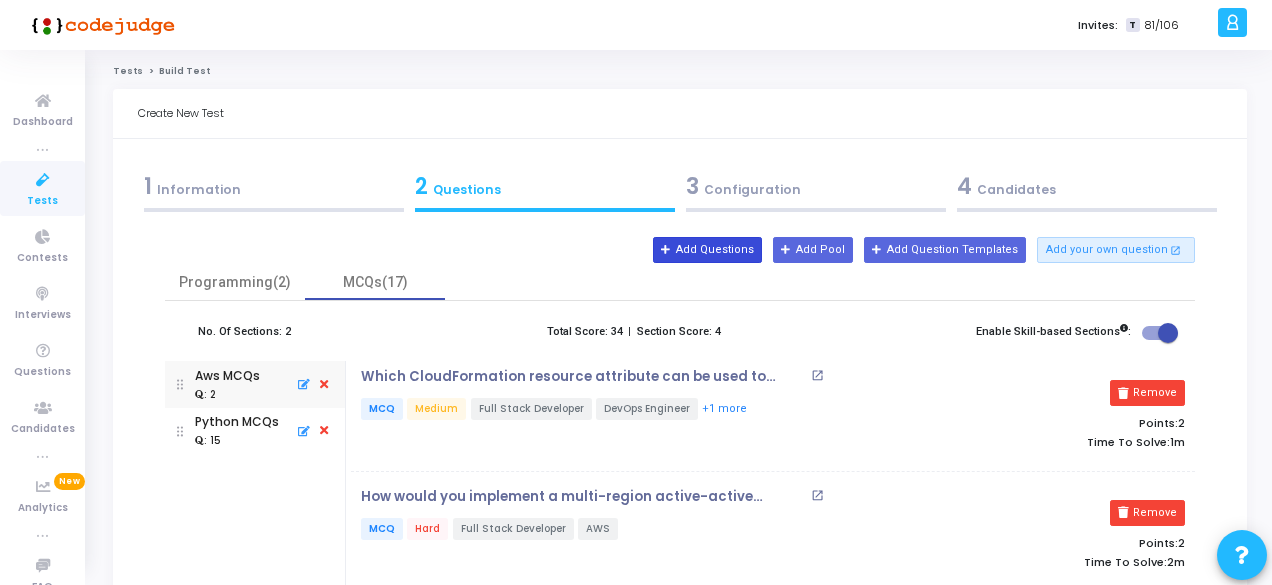 click on "Add Questions" at bounding box center [707, 250] 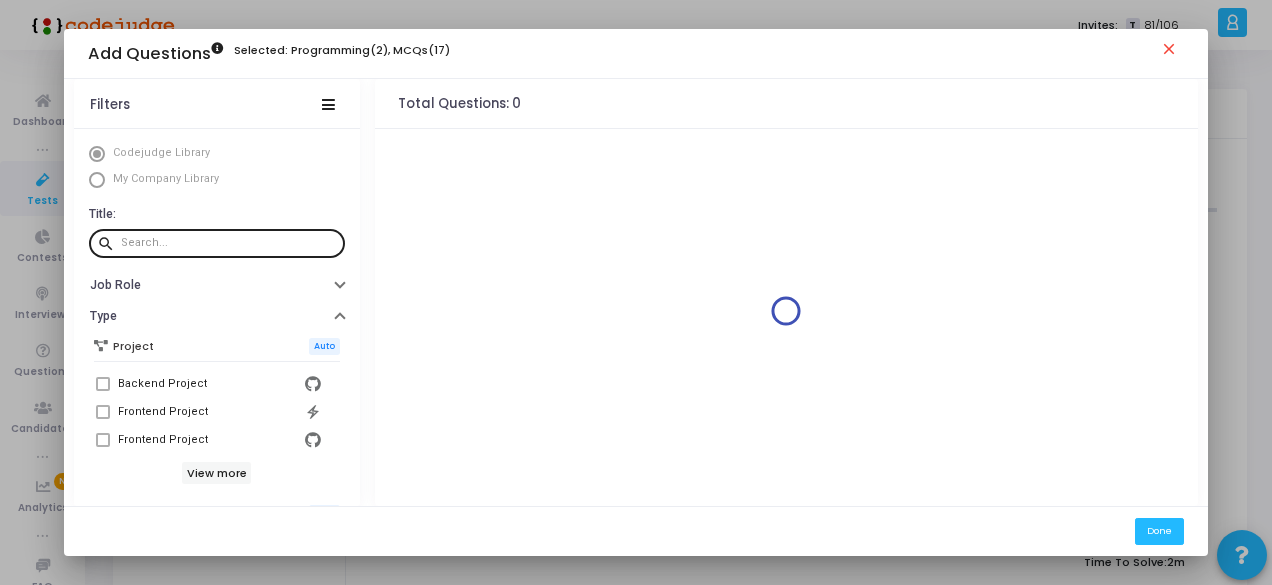 click at bounding box center (229, 243) 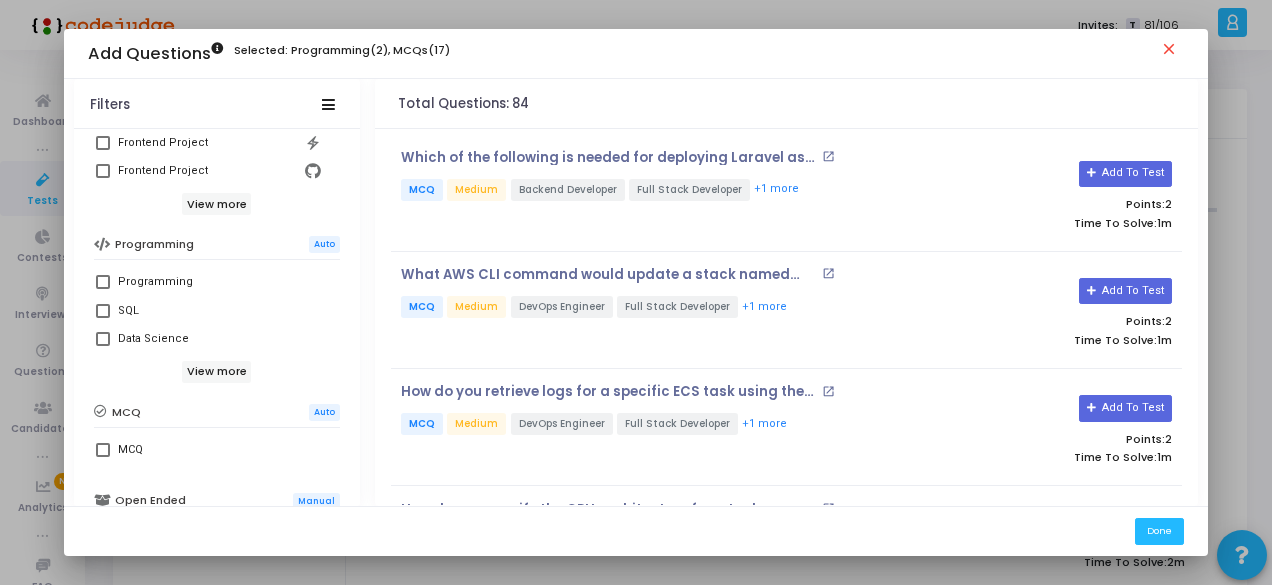 scroll, scrollTop: 300, scrollLeft: 0, axis: vertical 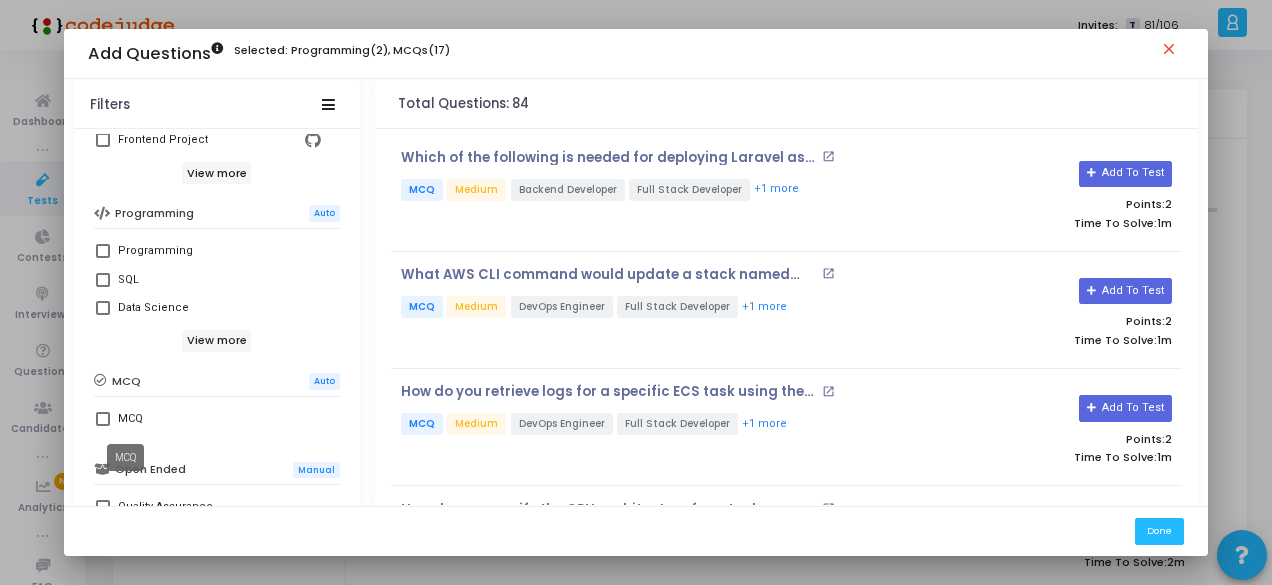 type on "AWS" 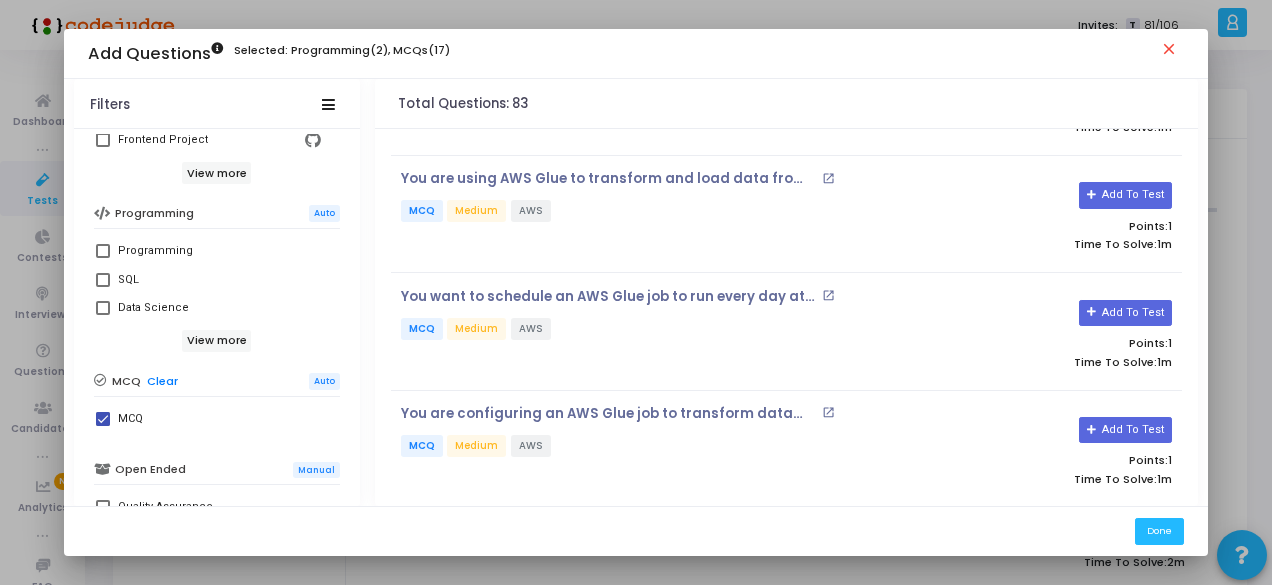 scroll, scrollTop: 1211, scrollLeft: 0, axis: vertical 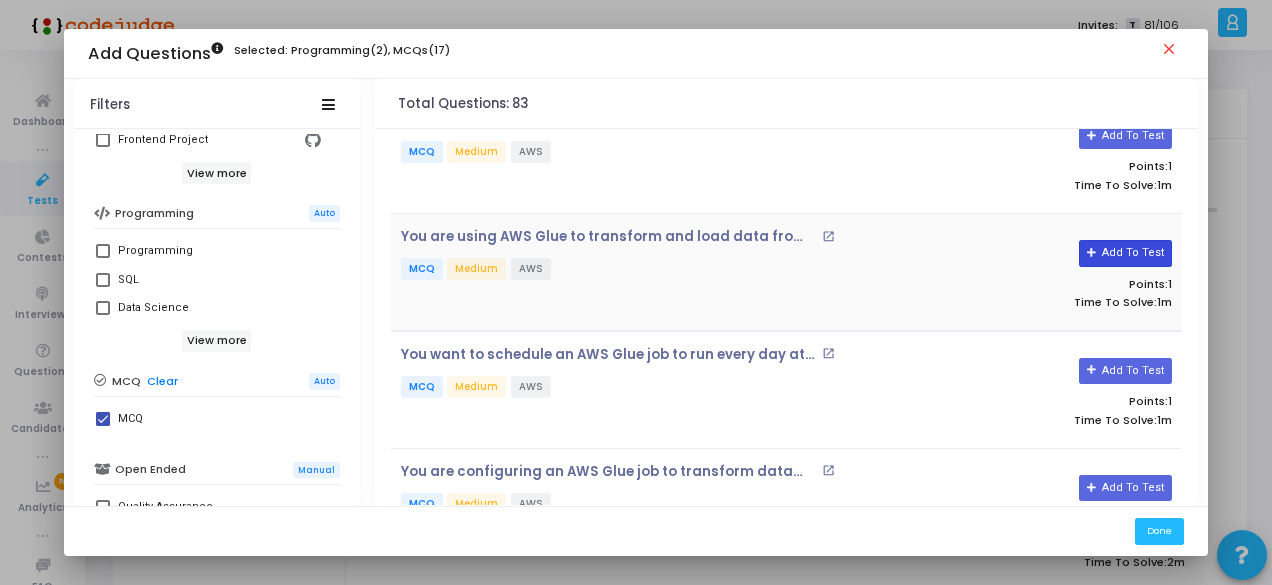 click on "Add To Test" at bounding box center [1125, 253] 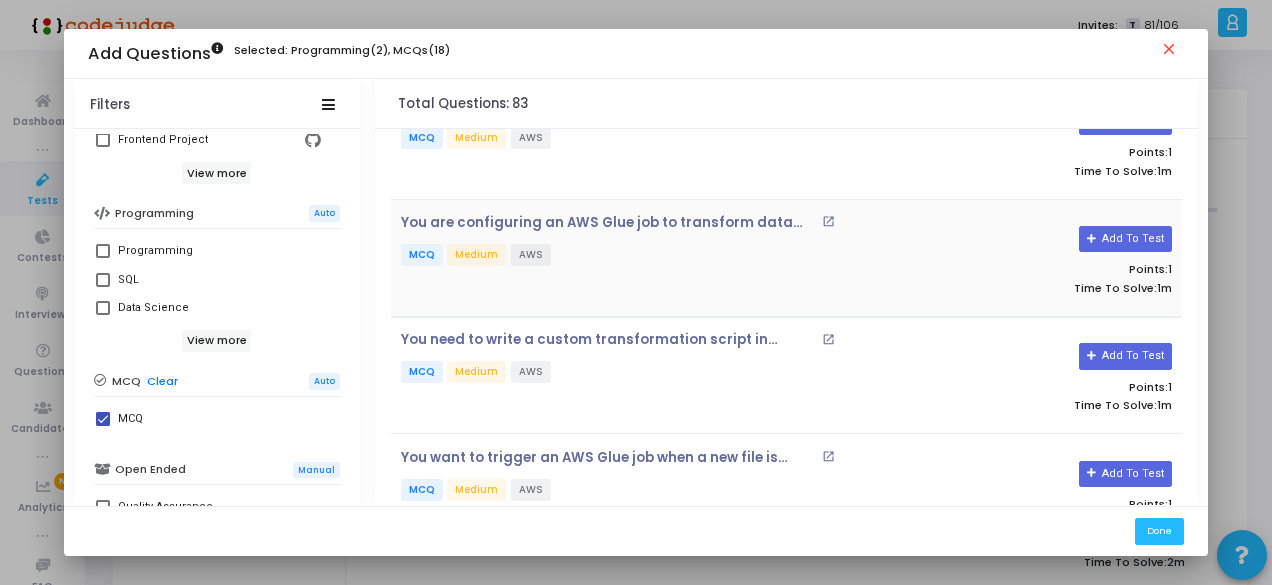 scroll, scrollTop: 1611, scrollLeft: 0, axis: vertical 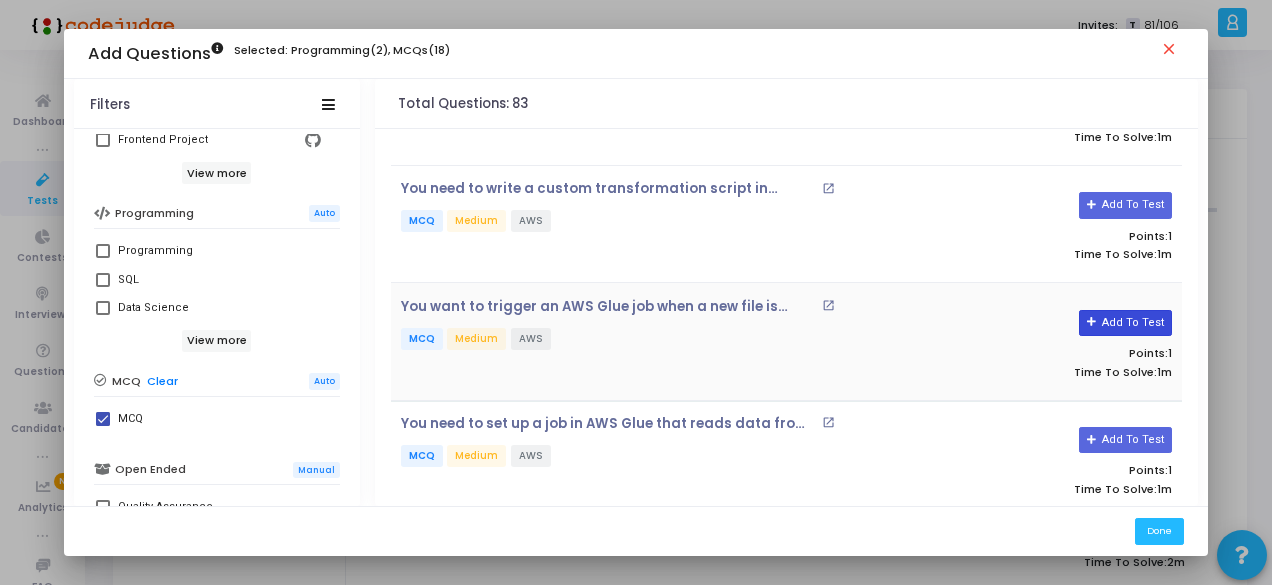 click at bounding box center (1092, 322) 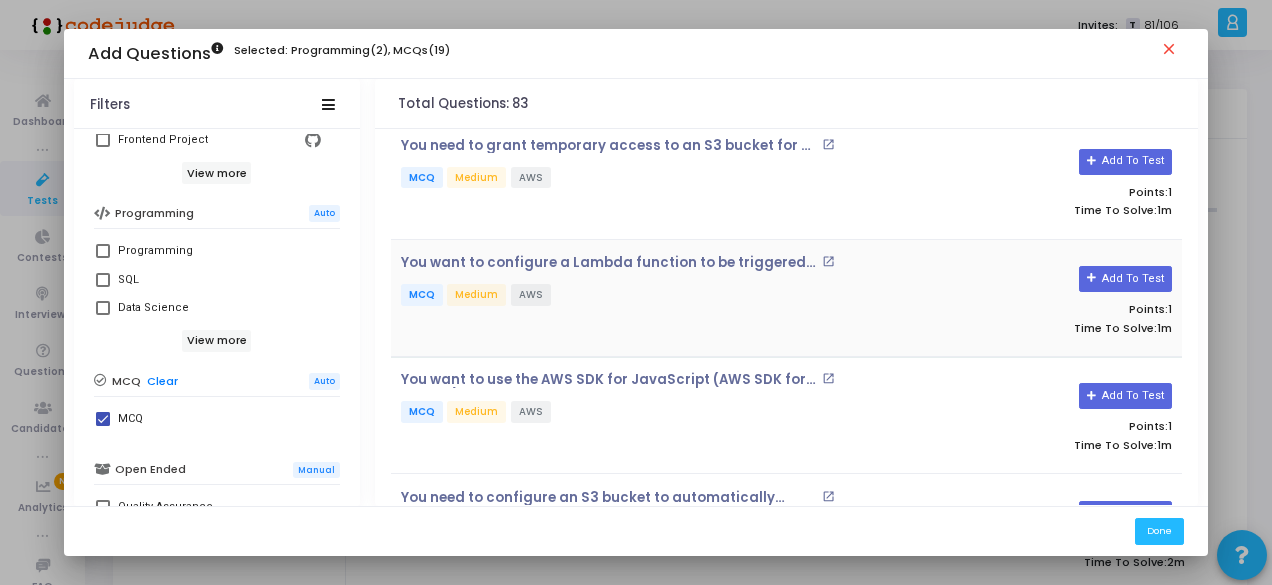 scroll, scrollTop: 2511, scrollLeft: 0, axis: vertical 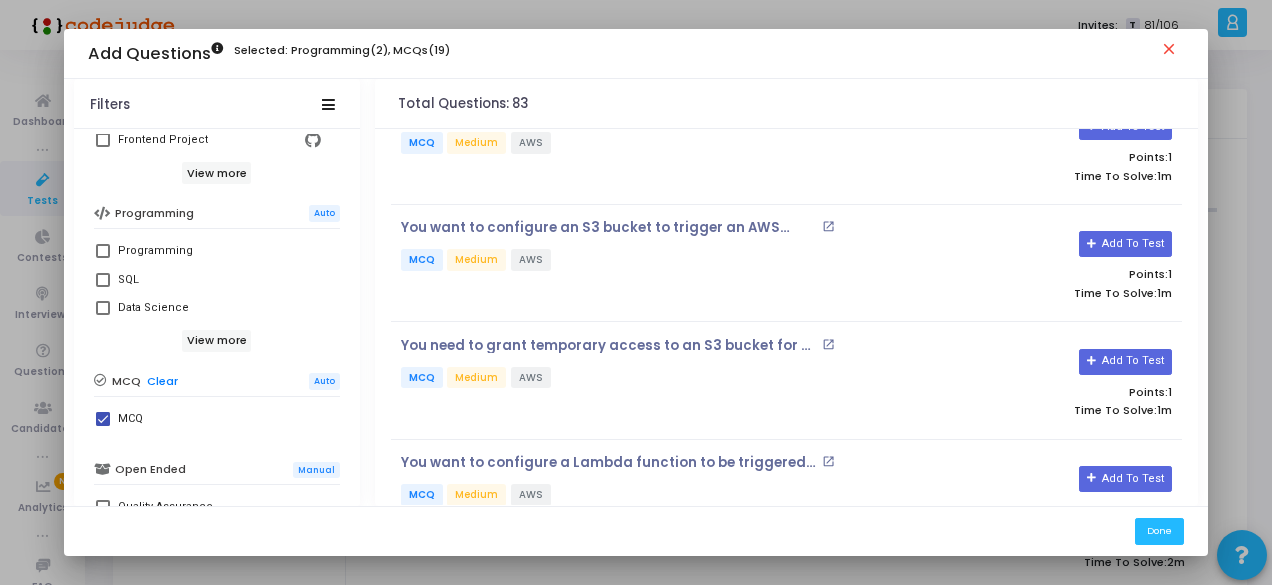 click on "Add To Test   Points:  1  Time To Solve:      1m" at bounding box center (1050, 381) 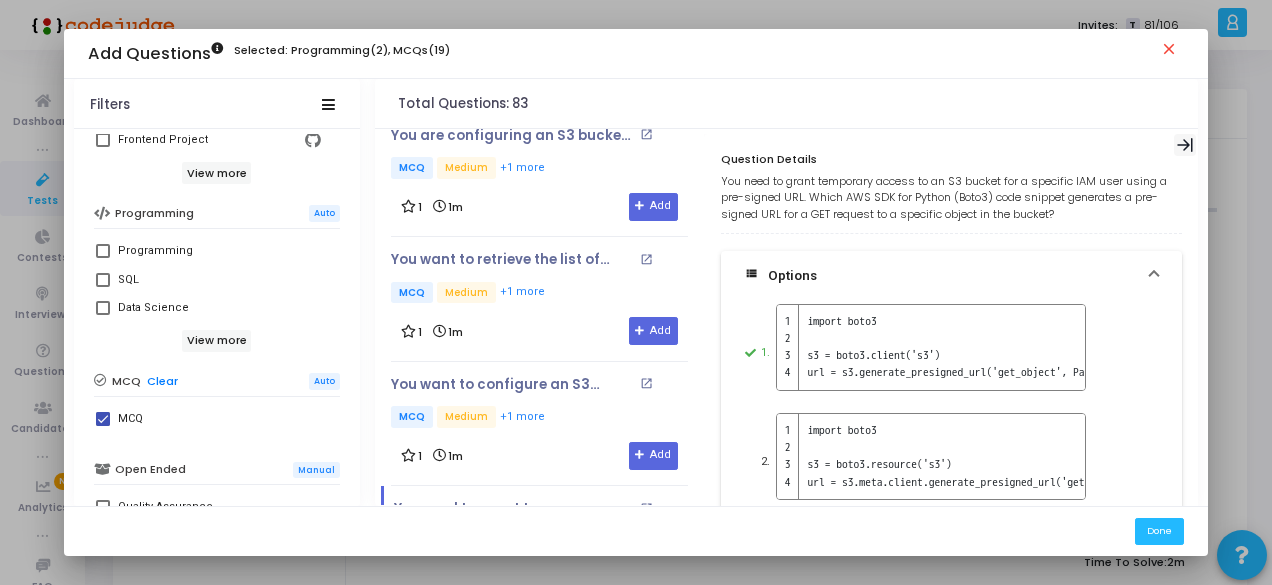 click 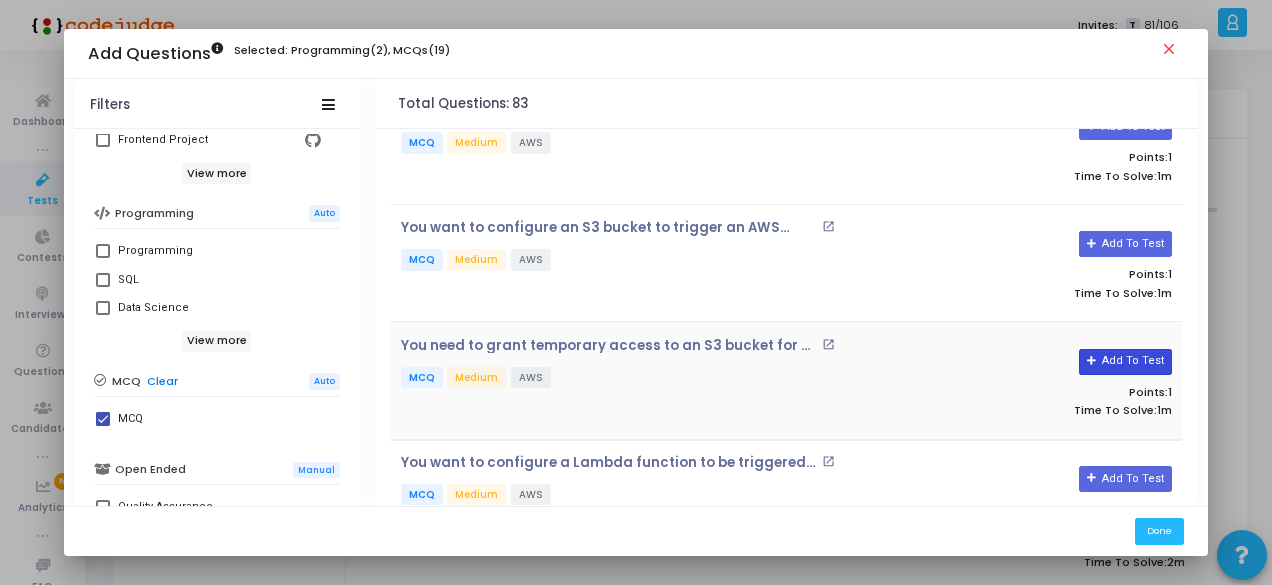 click on "Add To Test" at bounding box center [1125, 362] 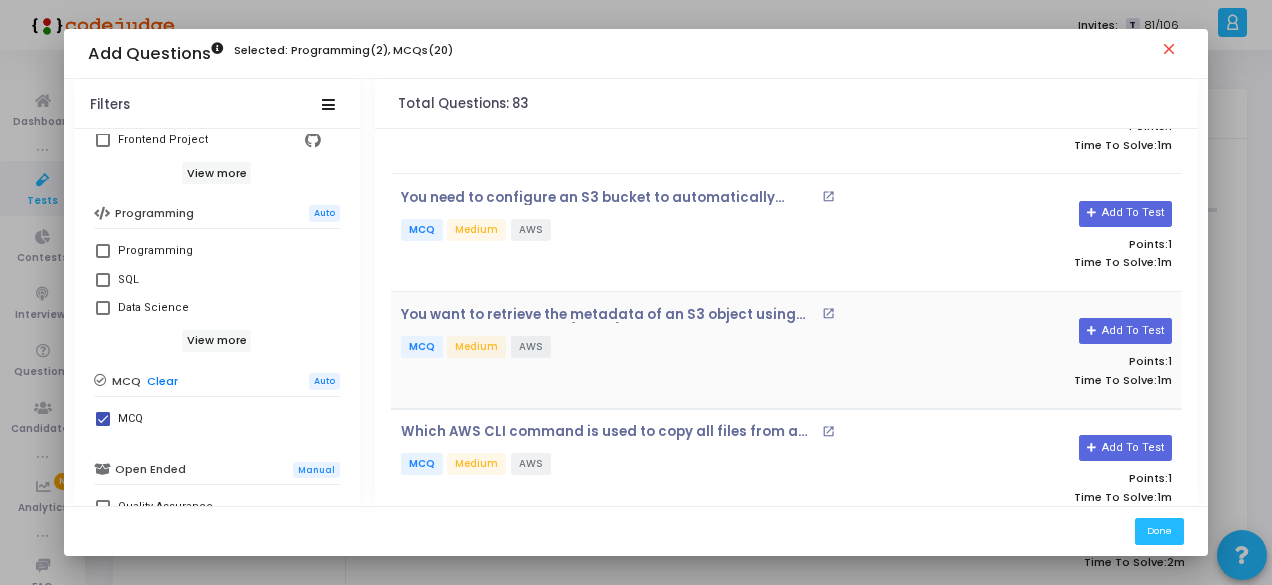 scroll, scrollTop: 3111, scrollLeft: 0, axis: vertical 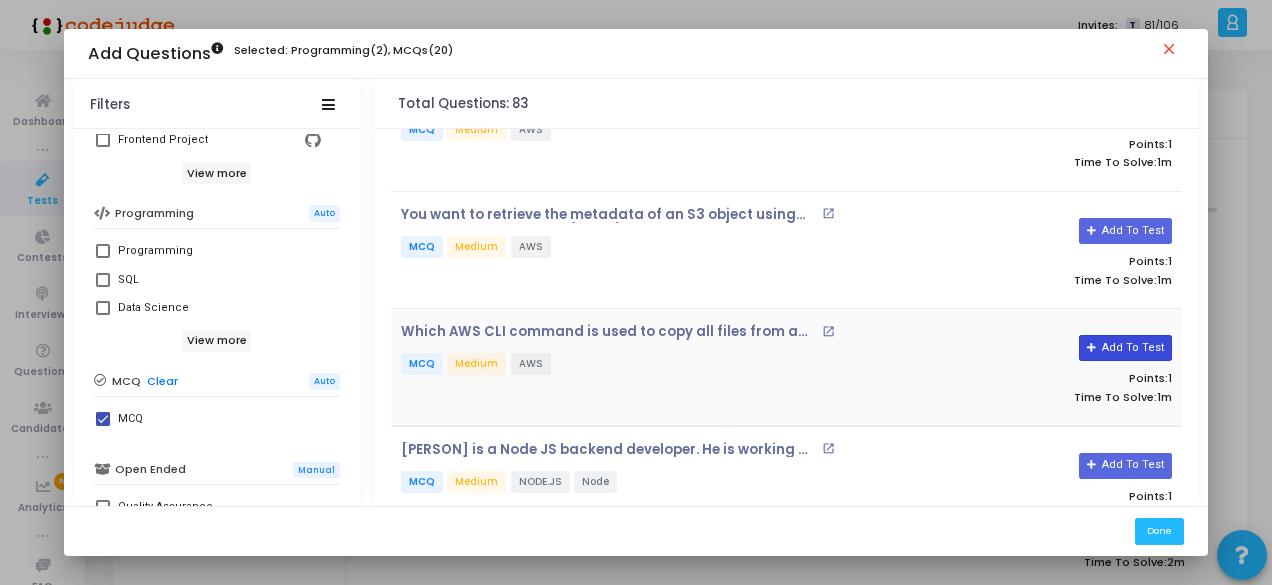 click on "Add To Test" at bounding box center (1125, 348) 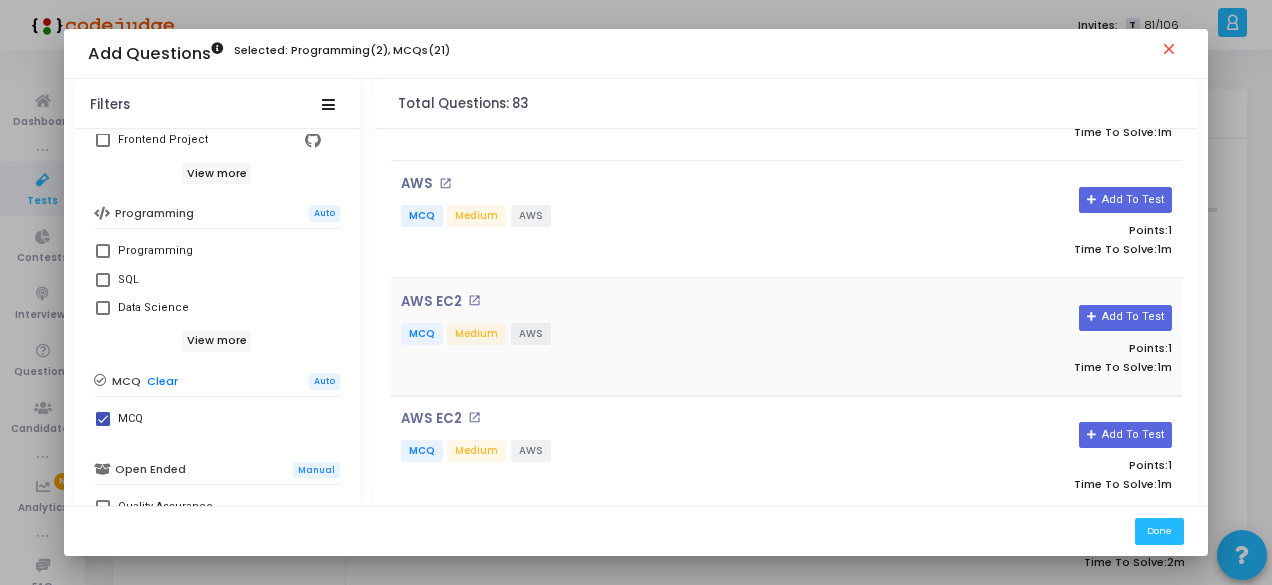 scroll, scrollTop: 3411, scrollLeft: 0, axis: vertical 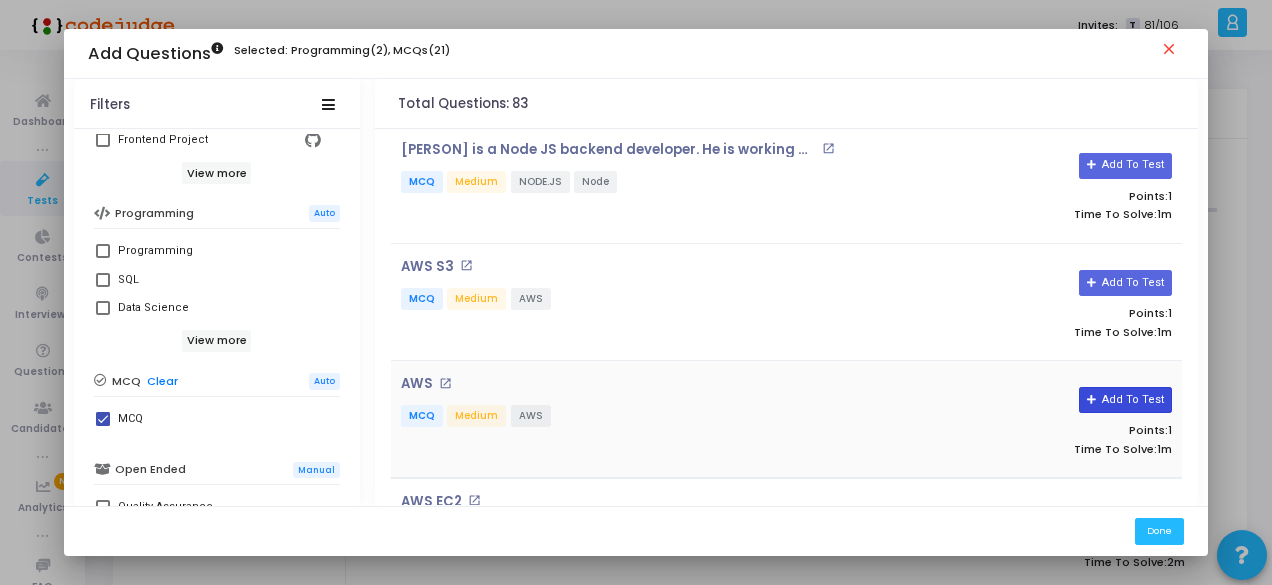 click on "Add To Test" at bounding box center [1125, 400] 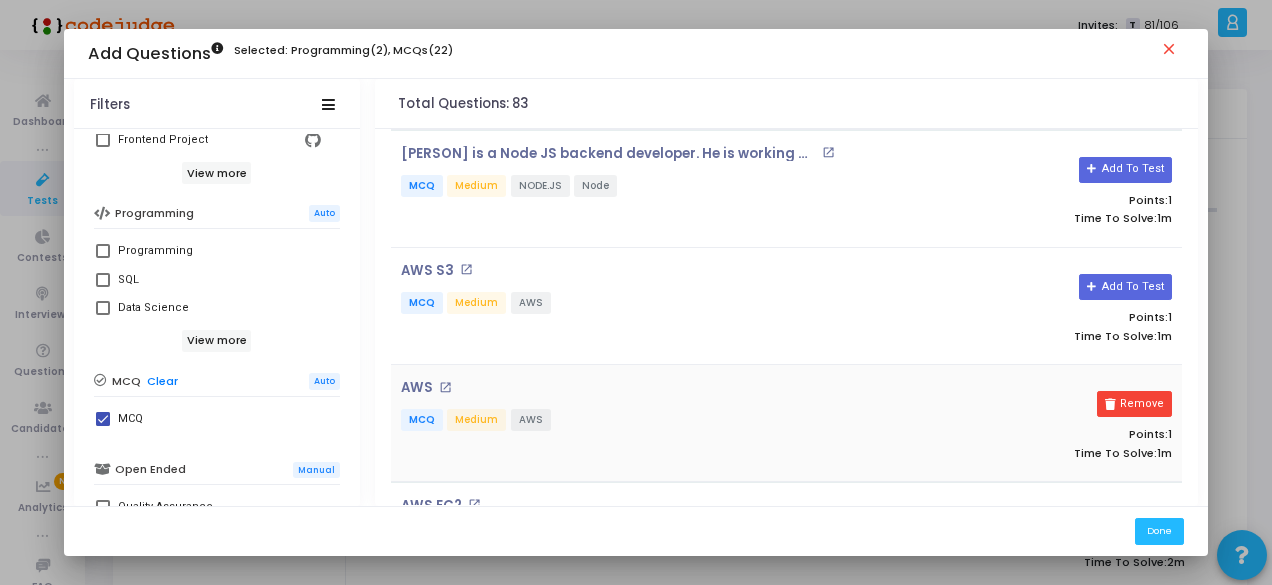scroll, scrollTop: 3511, scrollLeft: 0, axis: vertical 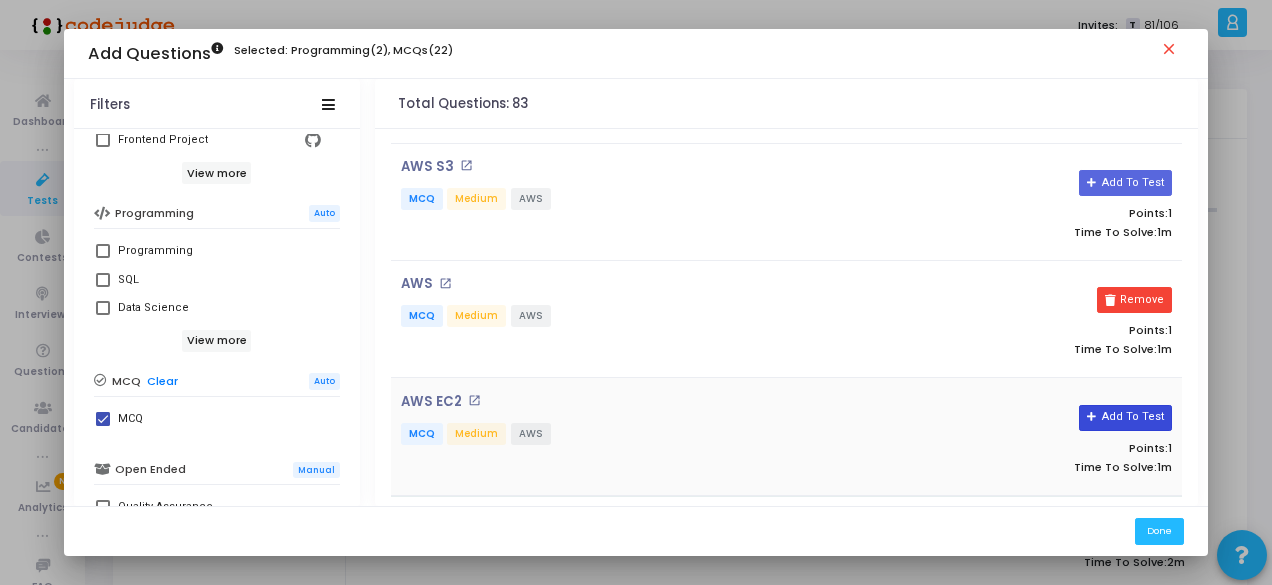 click on "Add To Test" at bounding box center [1125, 418] 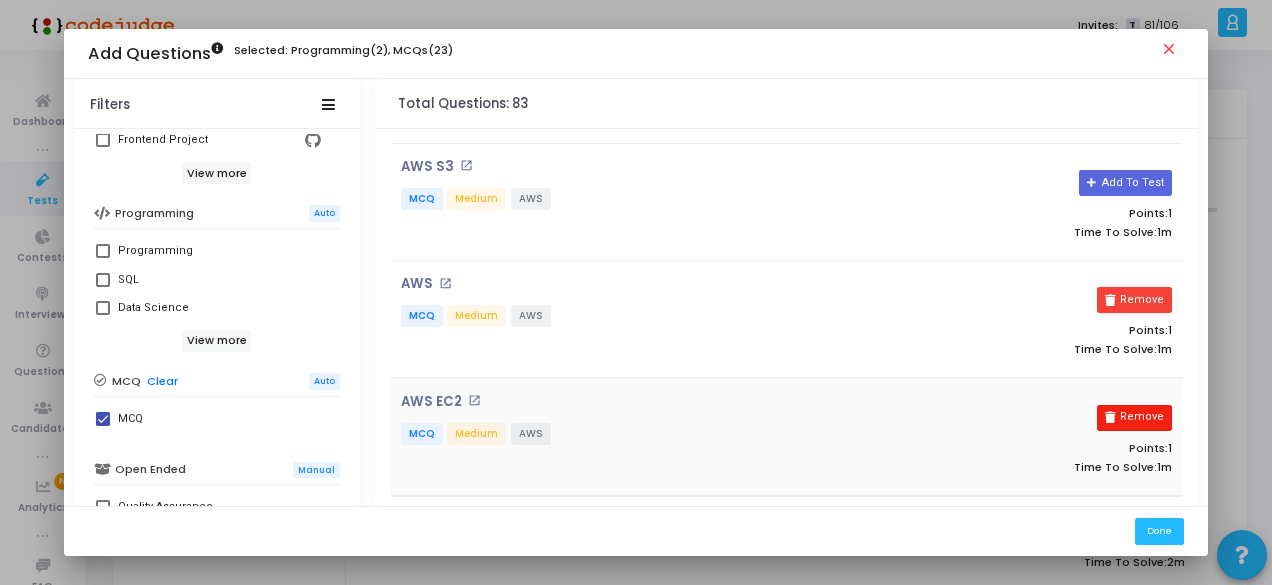 click on "Remove" at bounding box center (1134, 418) 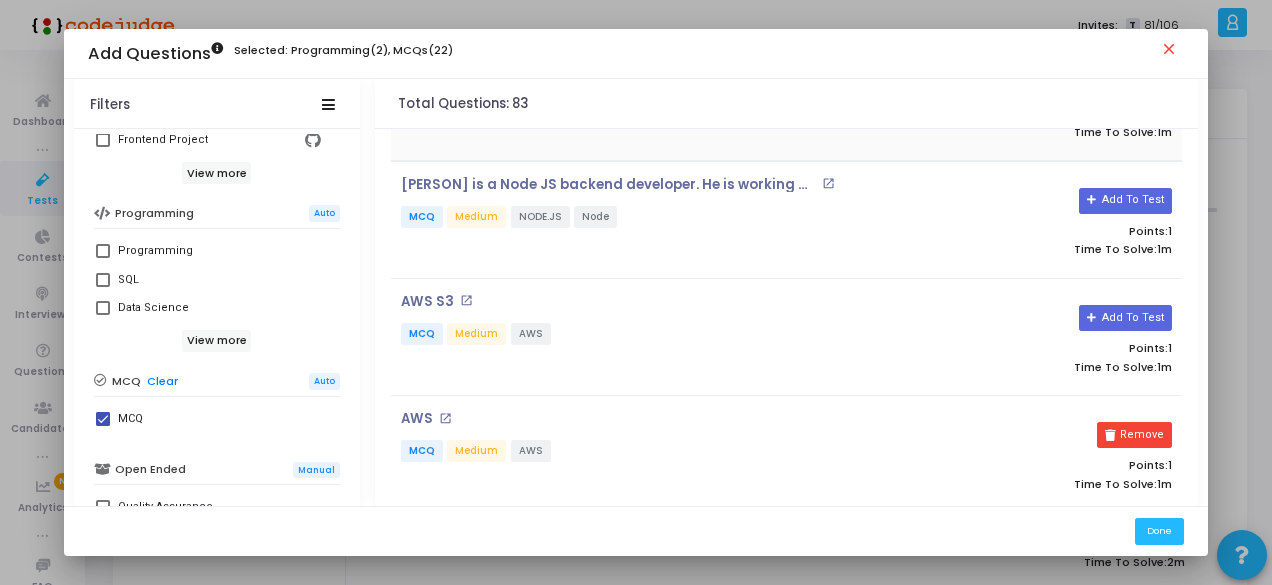 scroll, scrollTop: 3311, scrollLeft: 0, axis: vertical 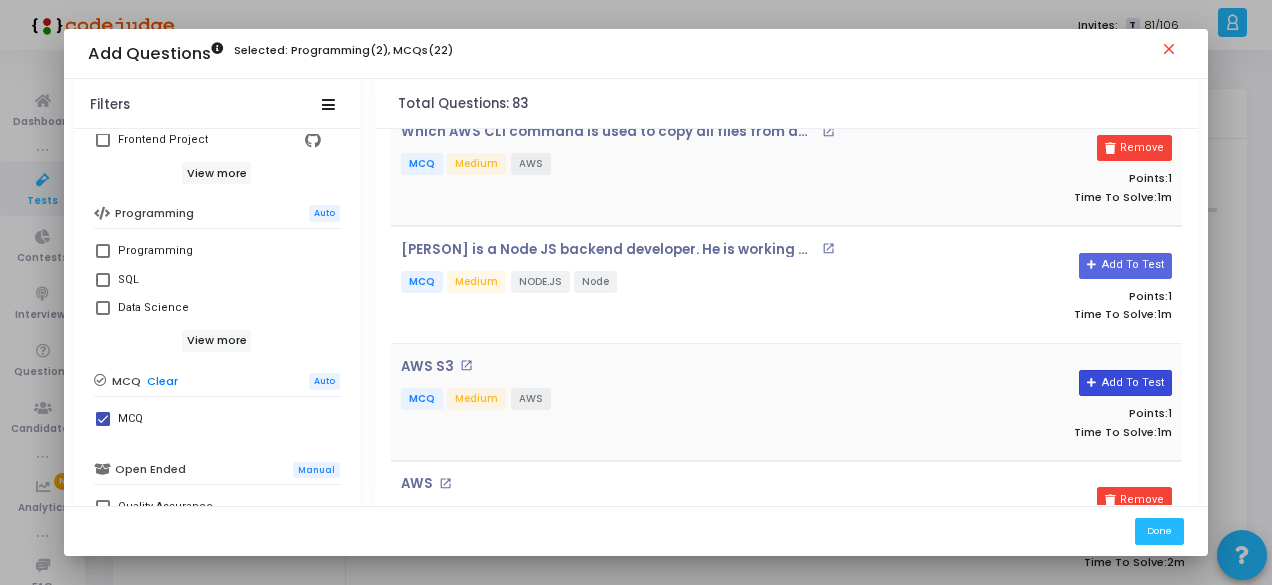 click on "Add To Test" at bounding box center [1125, 383] 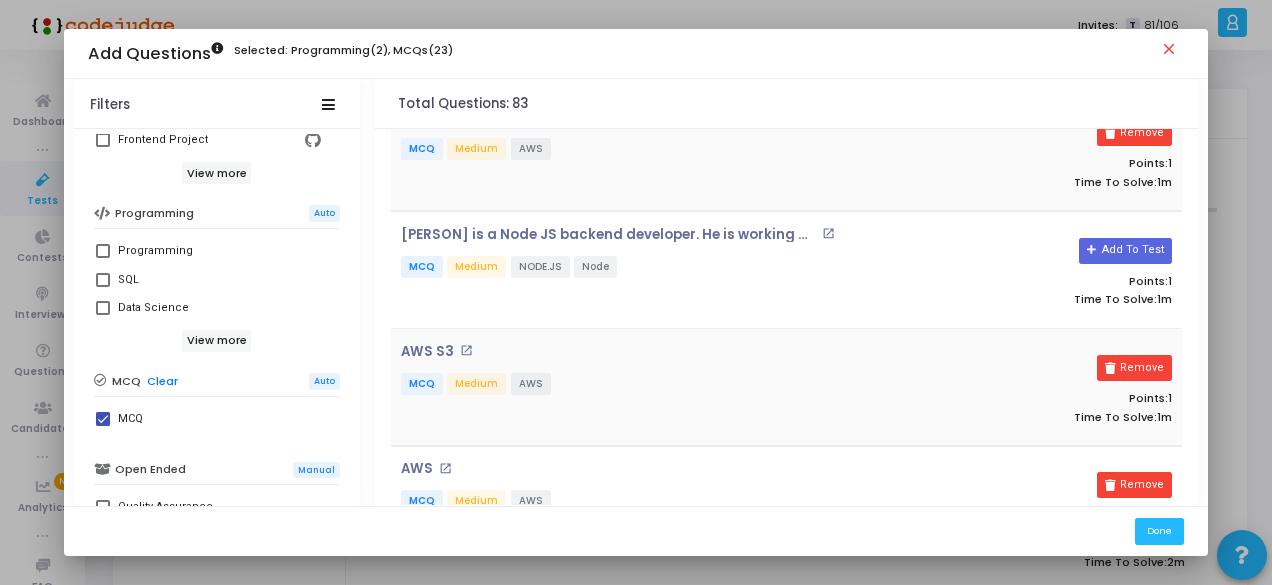 scroll, scrollTop: 3611, scrollLeft: 0, axis: vertical 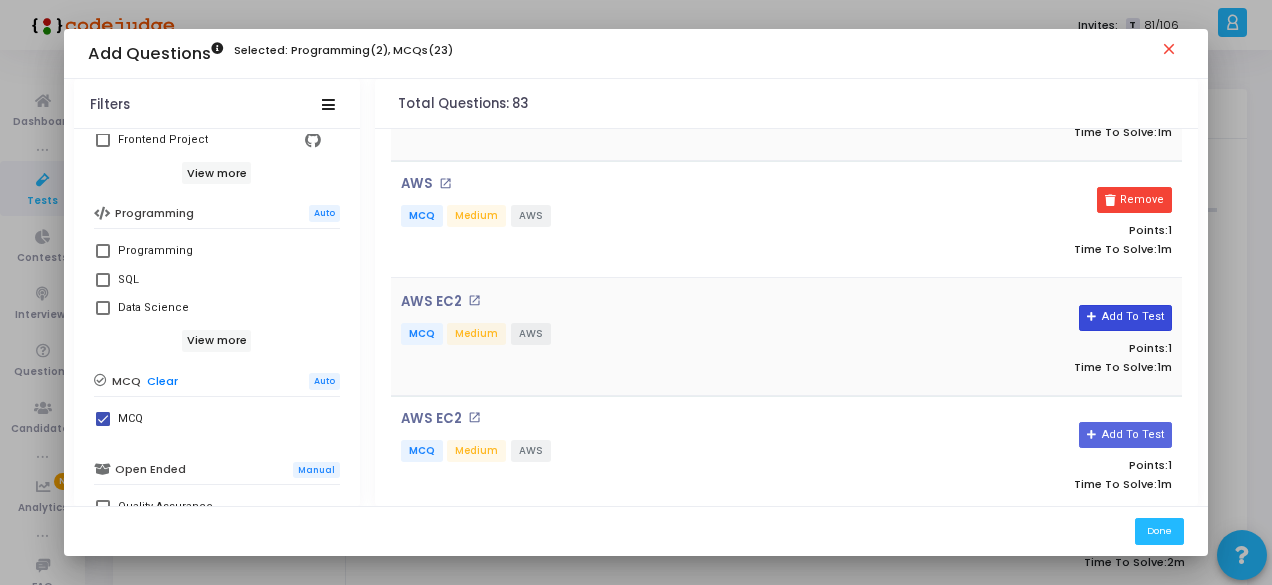 click on "Add To Test   Points:  1  Time To Solve:      1m" at bounding box center (1050, 337) 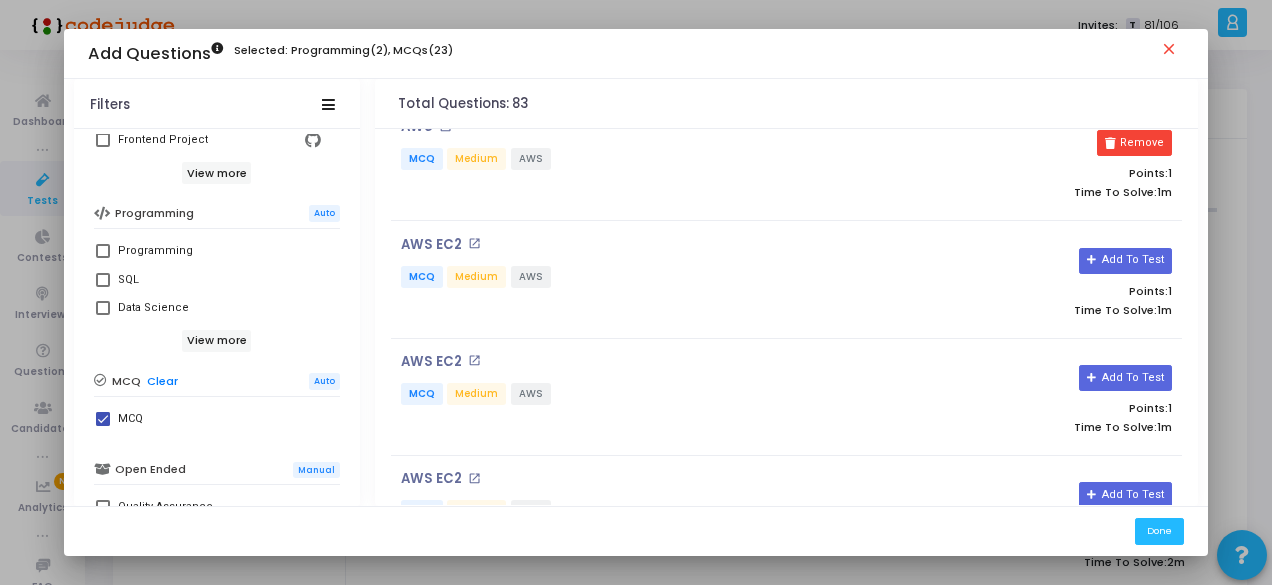 scroll, scrollTop: 3711, scrollLeft: 0, axis: vertical 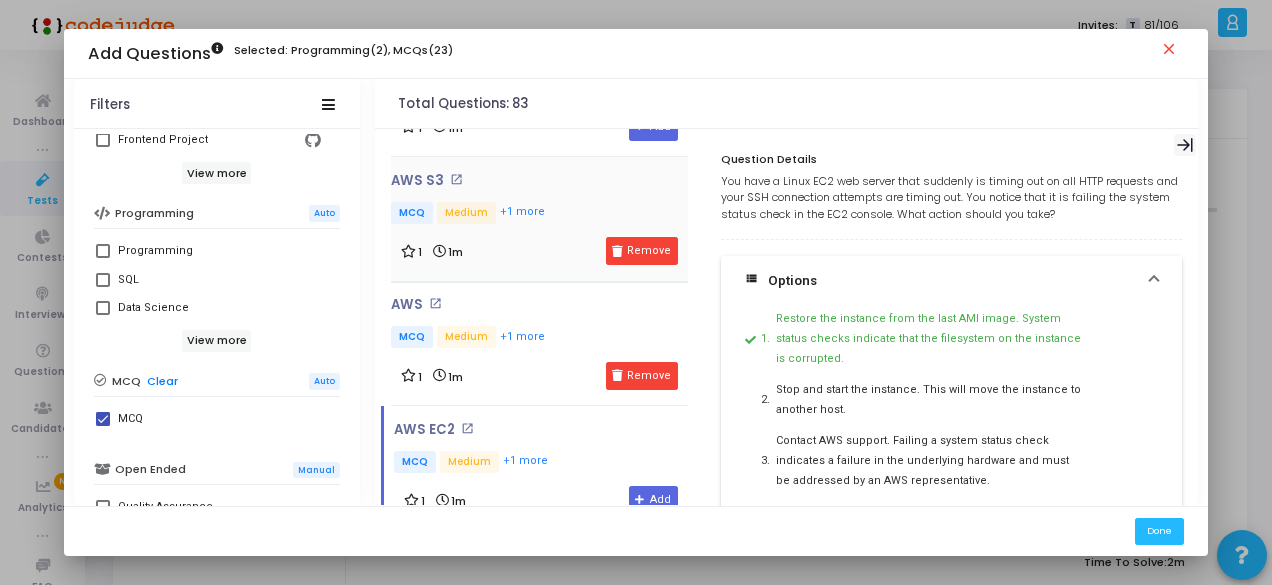 click 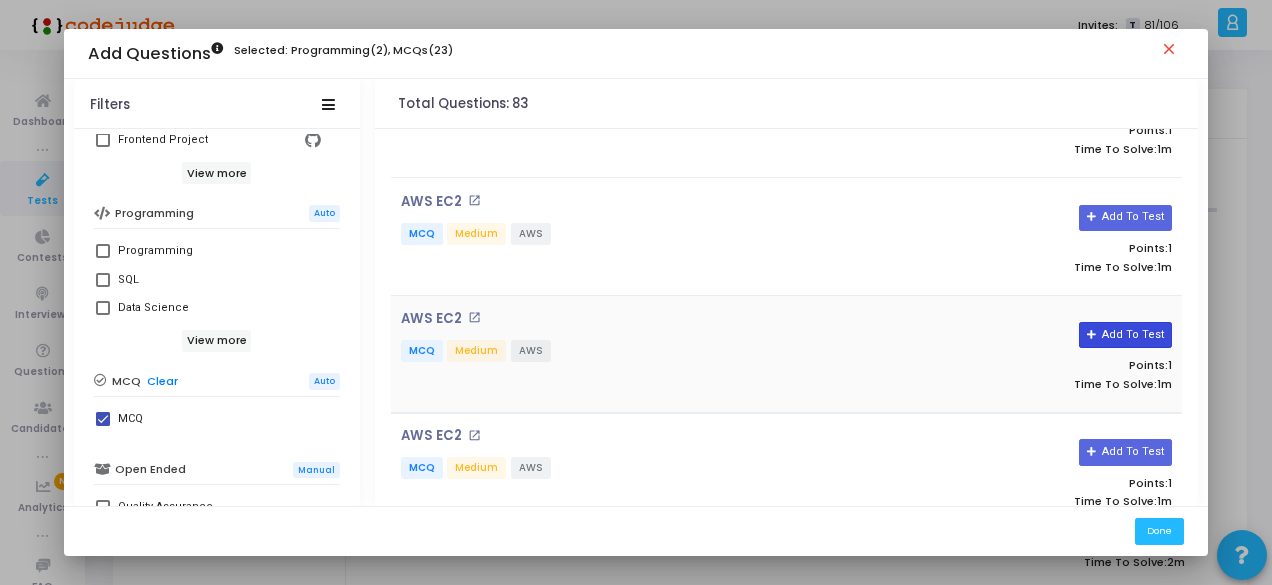 click on "Add To Test" at bounding box center [1125, 335] 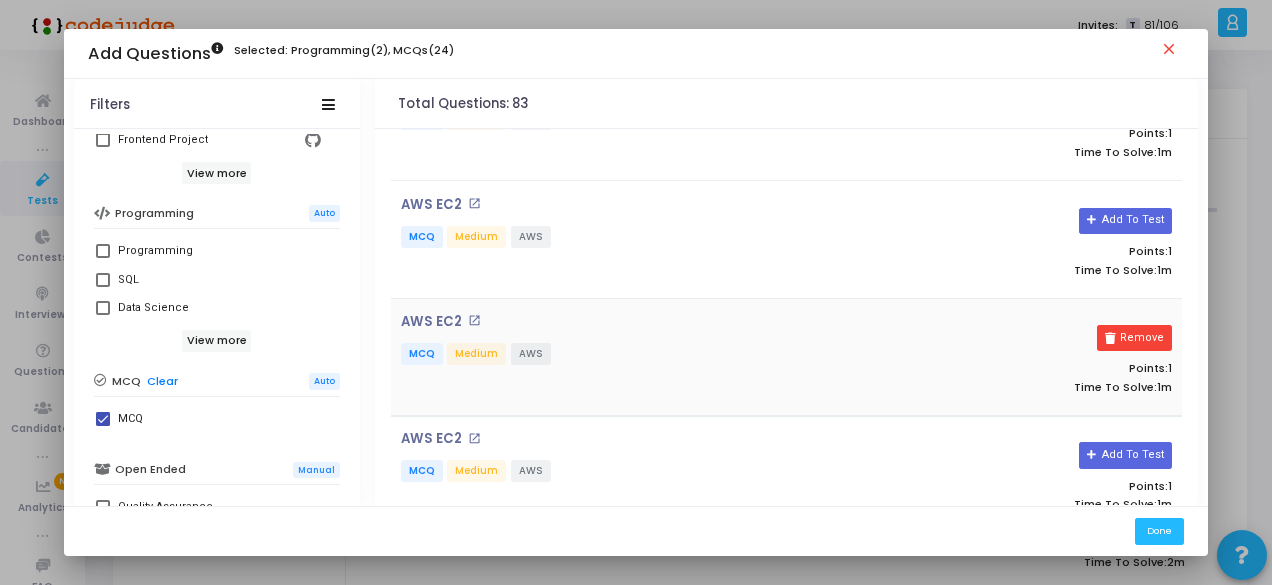 scroll, scrollTop: 3911, scrollLeft: 0, axis: vertical 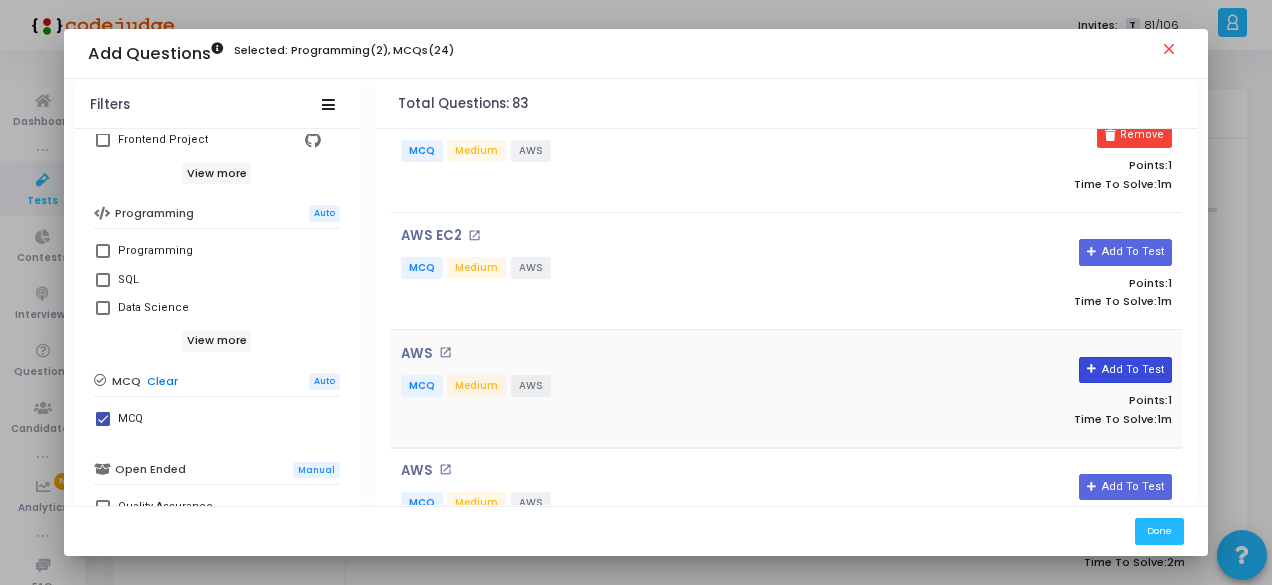 click on "Add To Test" at bounding box center [1125, 370] 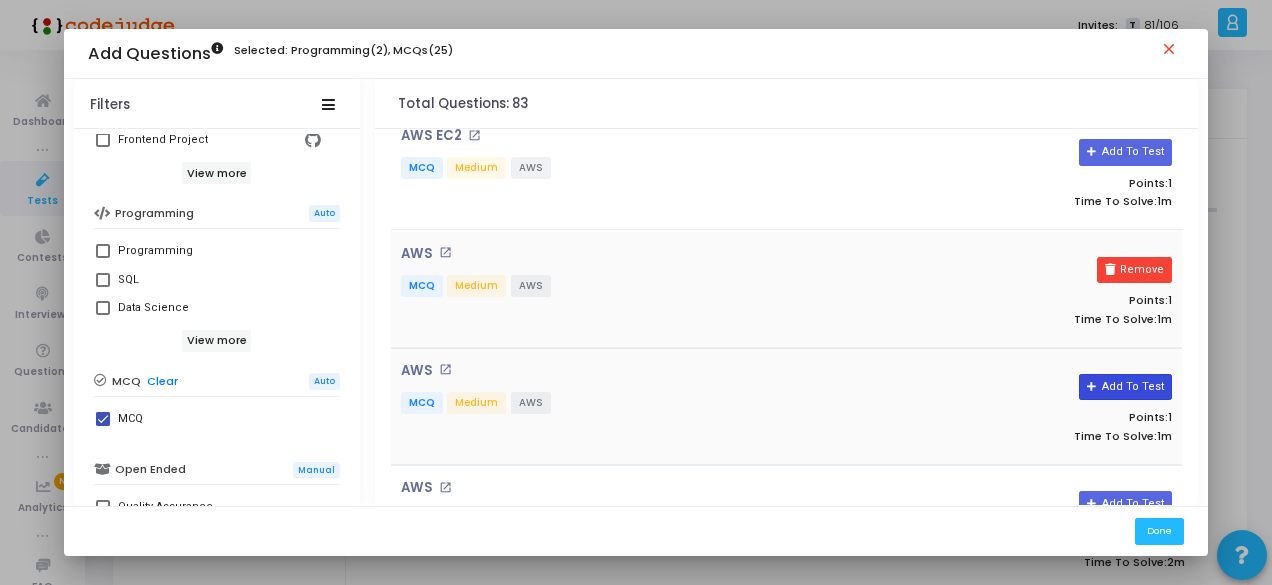 click at bounding box center [1092, 387] 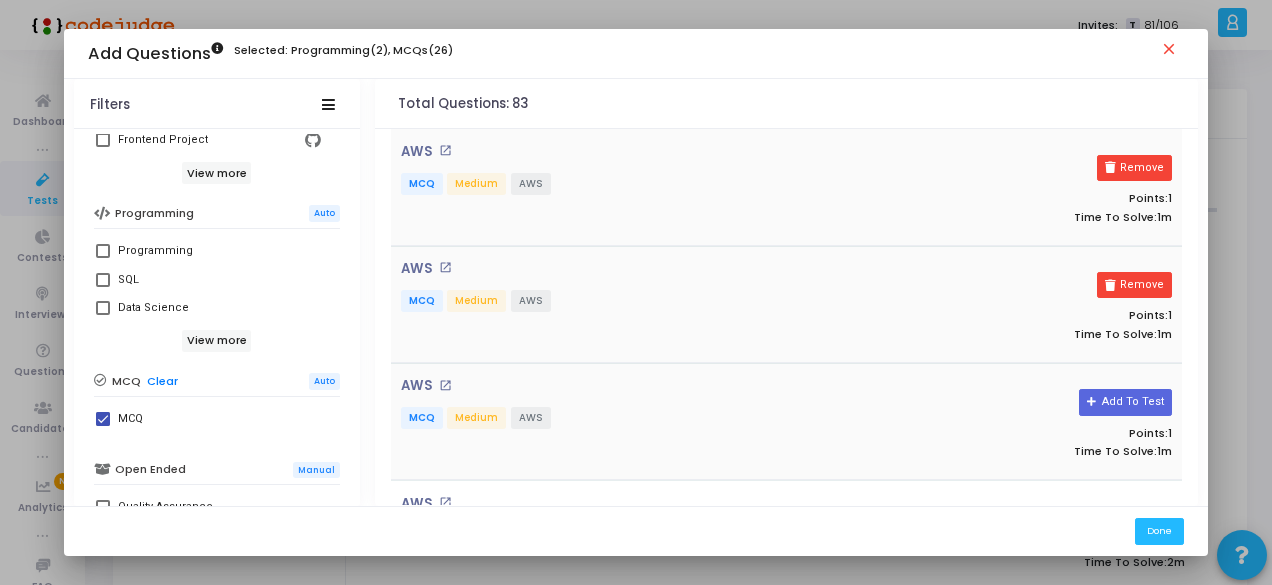 scroll, scrollTop: 4211, scrollLeft: 0, axis: vertical 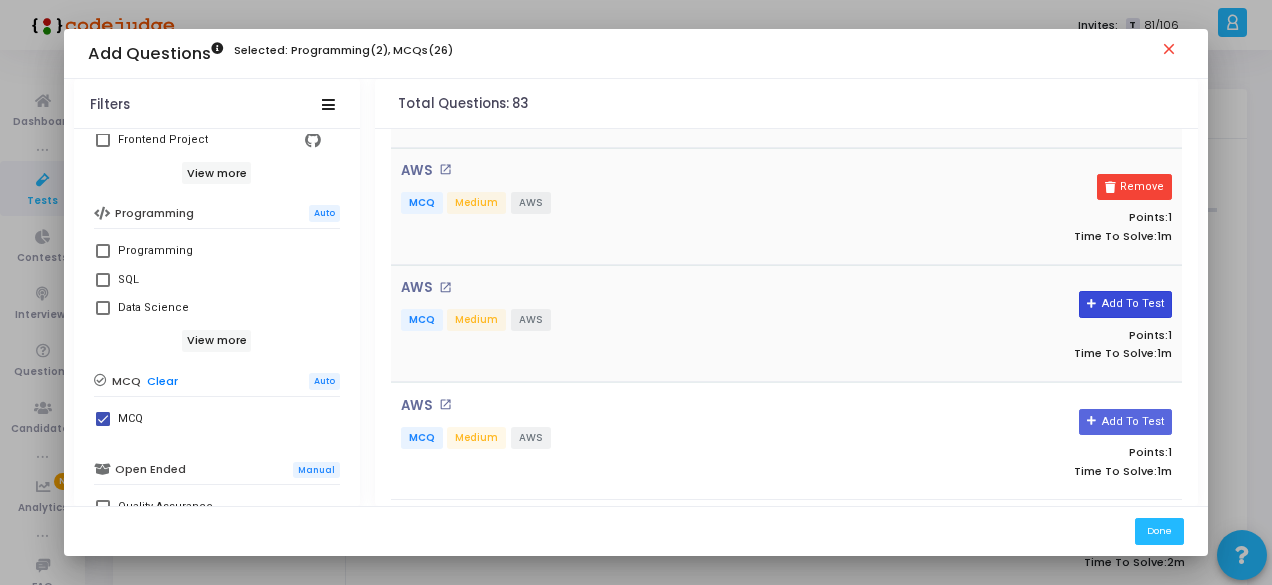 click on "Add To Test" at bounding box center (1125, 304) 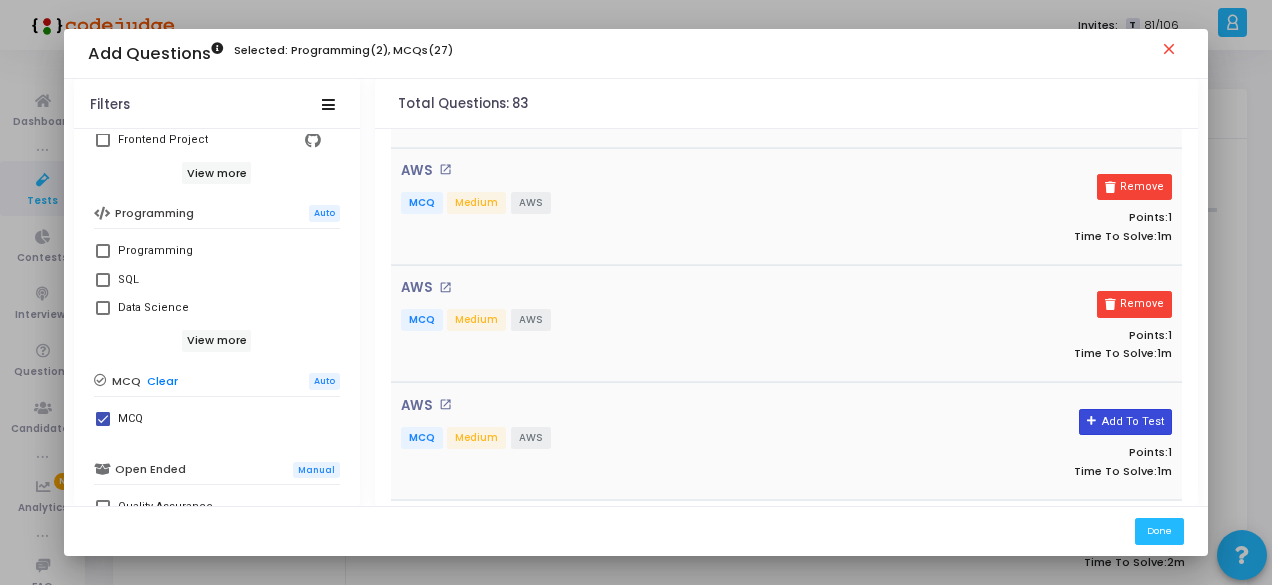 click on "Add To Test" at bounding box center [1125, 422] 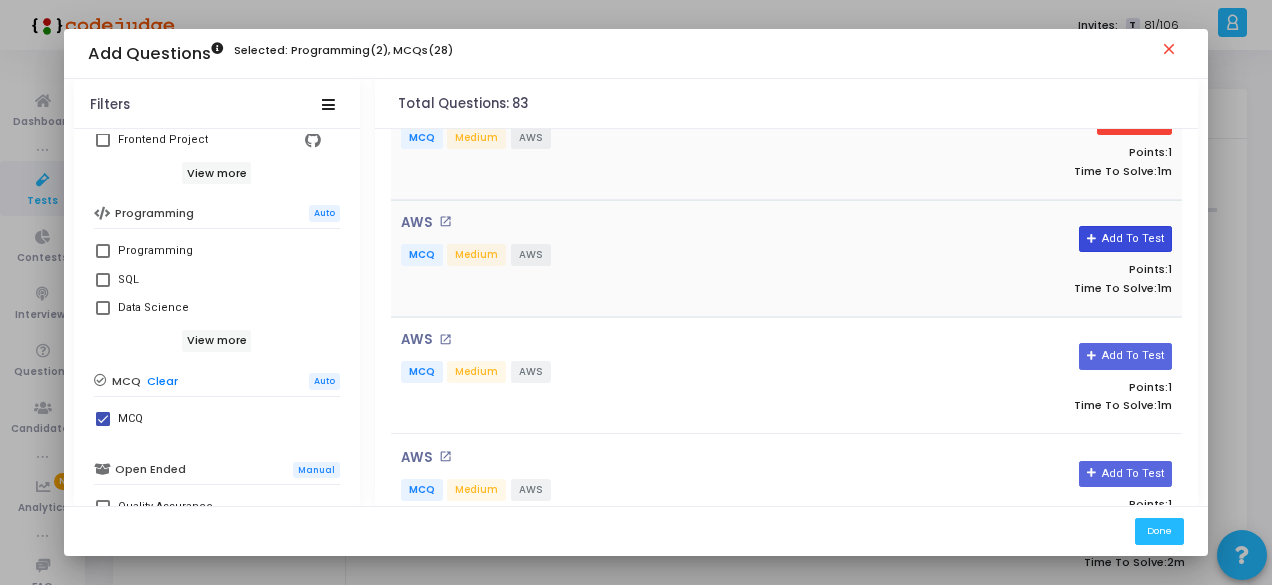 click on "Which of the following is needed for deploying Laravel as a serverless application on AWS Lambda? open_in_new   MCQ   Medium   Backend Developer   Full Stack Developer   +1 more  Add To Test   Points:  2  Time To Solve:      1m What AWS CLI command would update a stack named 'MyStack' using a template file 'template.yaml'? open_in_new   MCQ   Medium   DevOps Engineer   Full Stack Developer   +1 more  Add To Test   Points:  2  Time To Solve:      1m How do you retrieve logs for a specific ECS task using the AWS CLI? open_in_new   MCQ   Medium   DevOps Engineer   Full Stack Developer   +1 more  Add To Test   Points:  2  Time To Solve:      1m How do you specify the CPU architecture for a task definition in AWS ECS? open_in_new   MCQ   Medium   DevOps Engineer   Full Stack Developer   +1 more  Add To Test   Points:  2  Time To Solve:      1m Which configuration block is used to provide AWS credentials to Terraform? open_in_new   MCQ   Easy   DevOps Engineer   Full Stack Developer   +1 more  Add To Test  2 2" at bounding box center (786, -857) 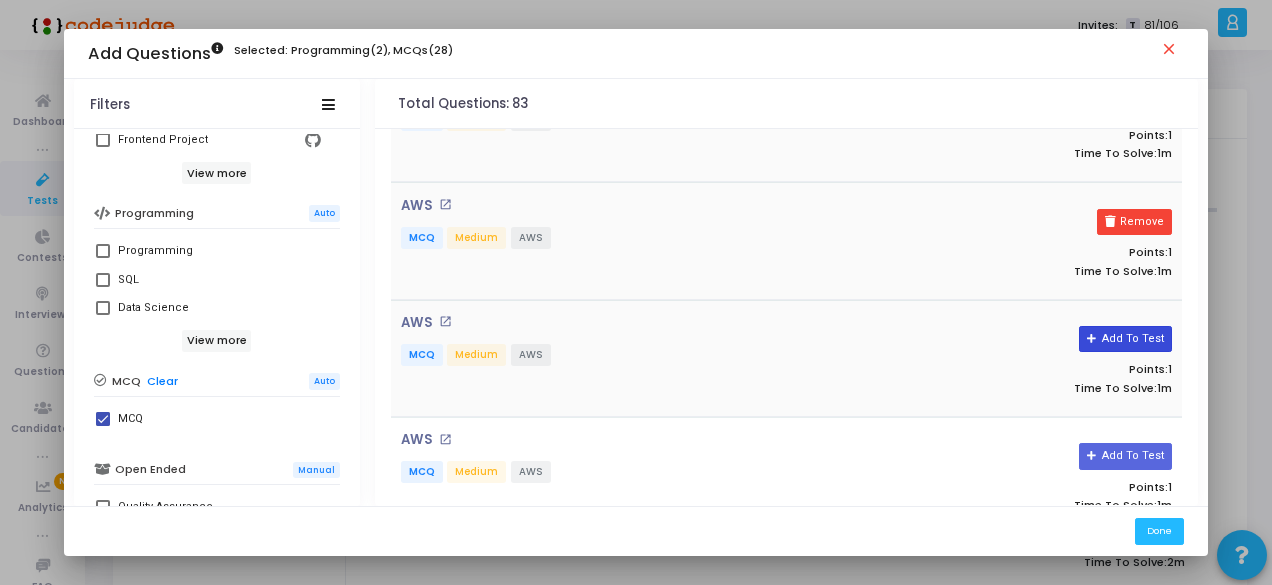 click on "Add To Test" at bounding box center [1125, 339] 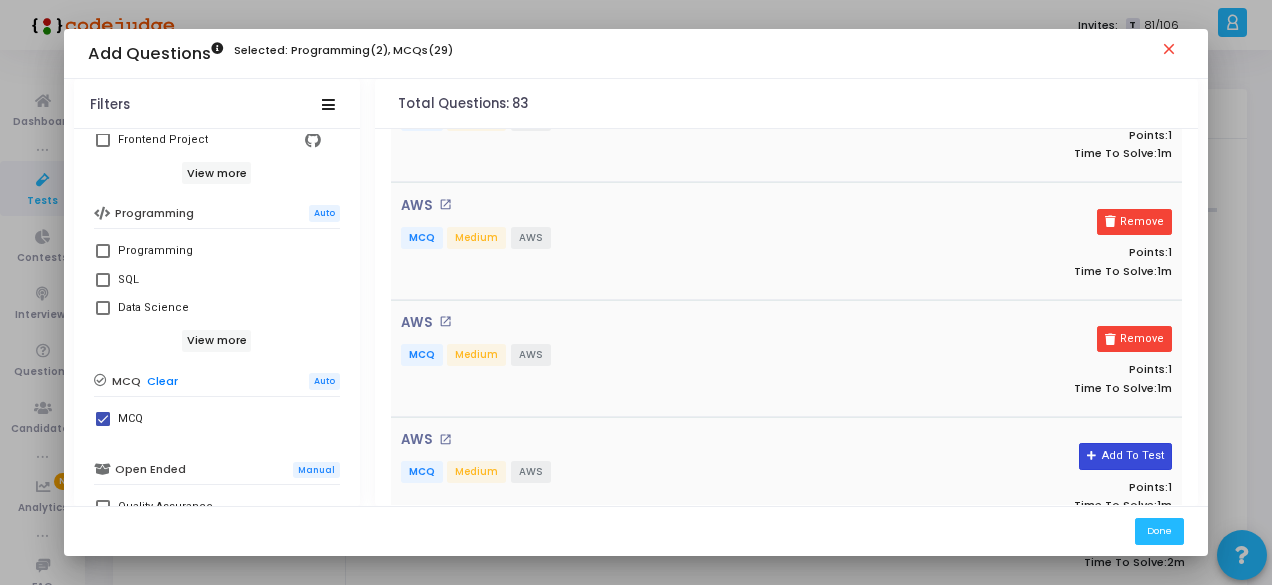 click on "Add To Test" at bounding box center (1125, 456) 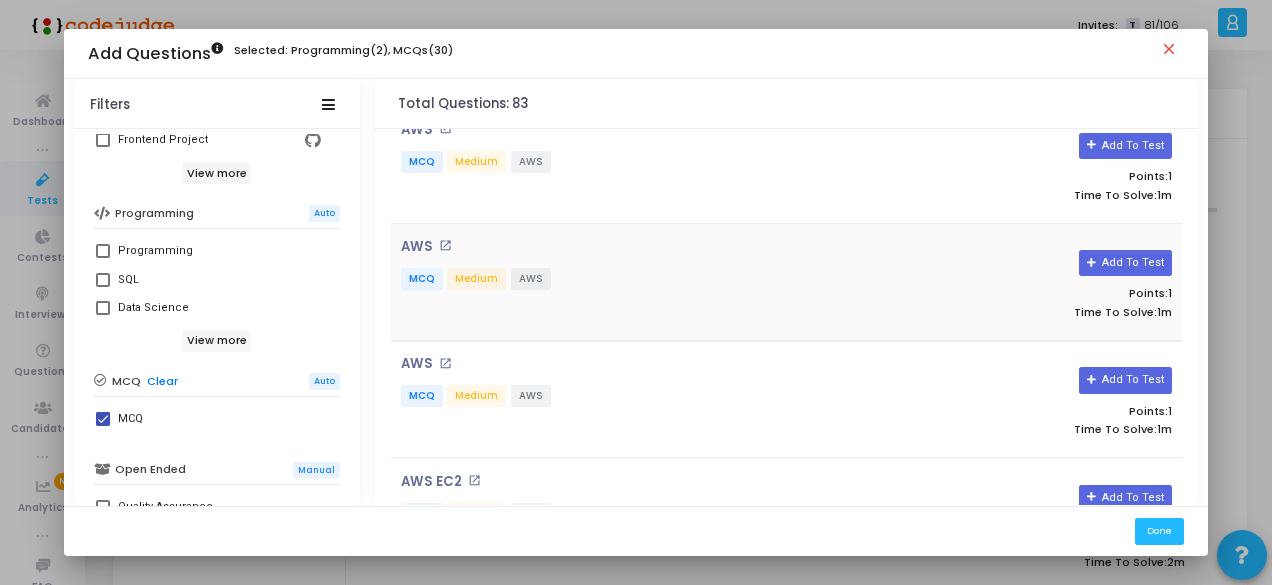 scroll, scrollTop: 4911, scrollLeft: 0, axis: vertical 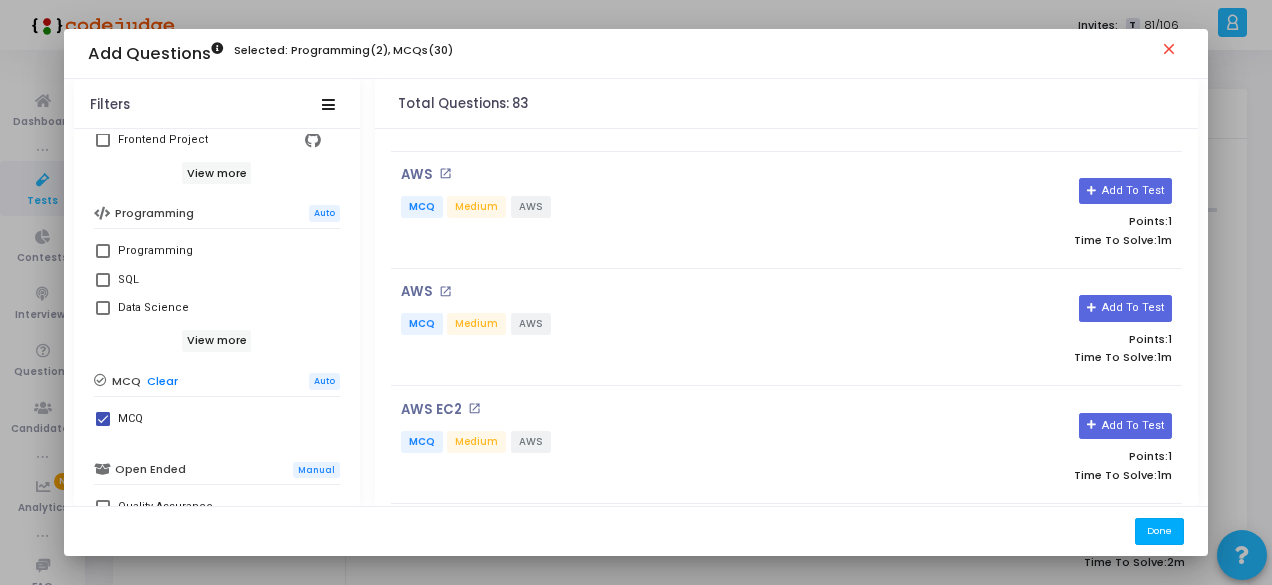 click on "Done" at bounding box center [1159, 531] 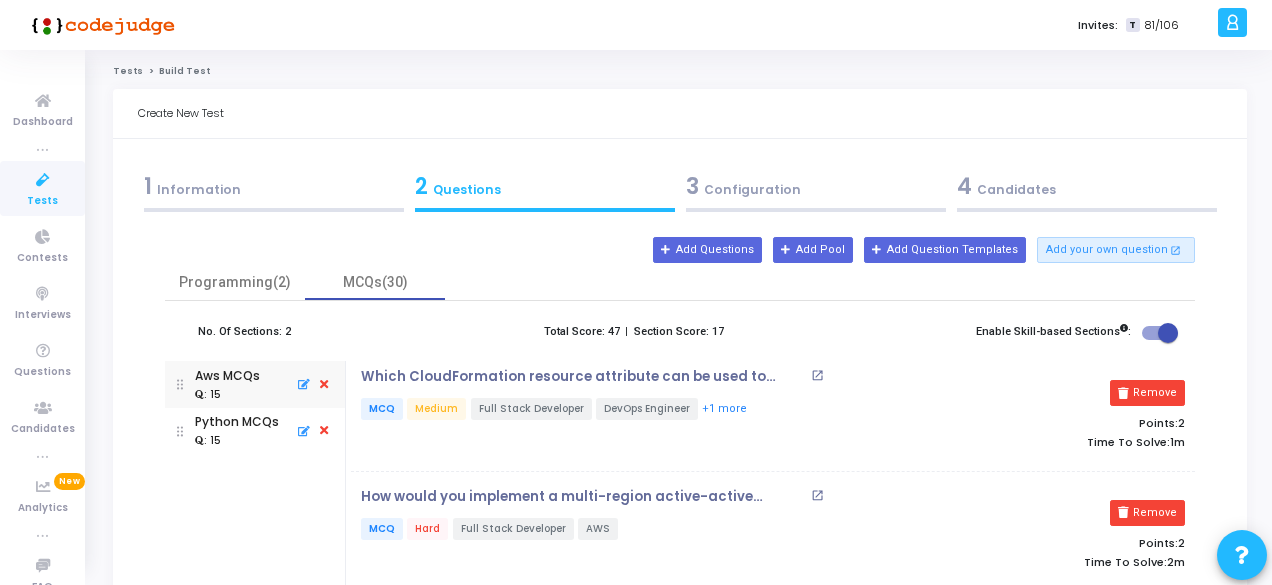 click on "3  Configuration" at bounding box center [816, 186] 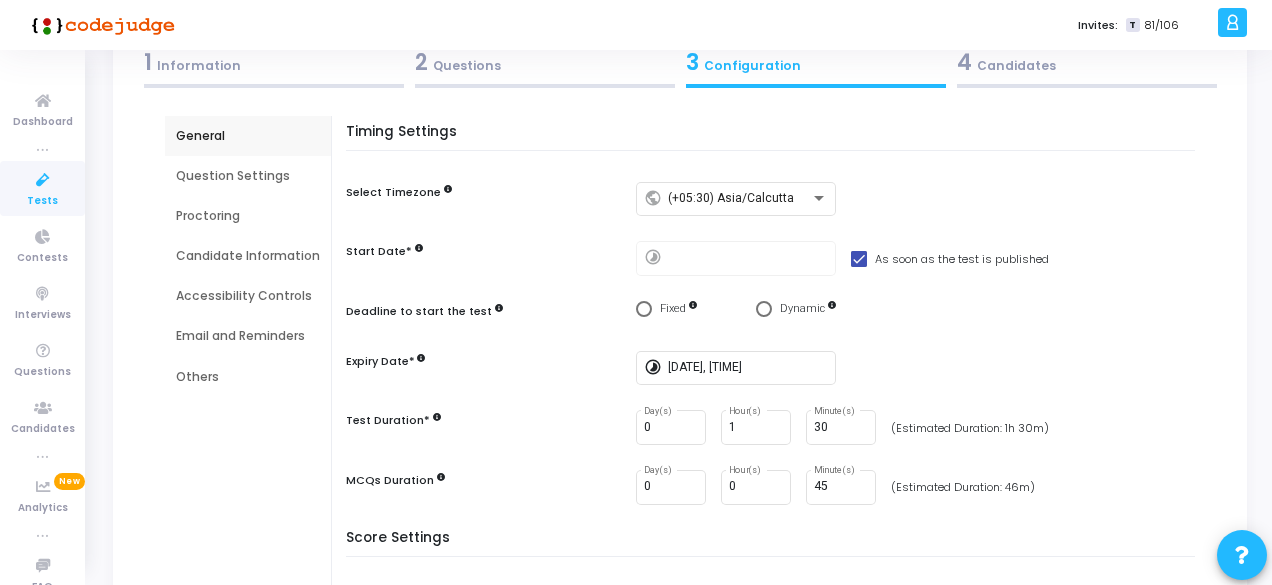 scroll, scrollTop: 303, scrollLeft: 0, axis: vertical 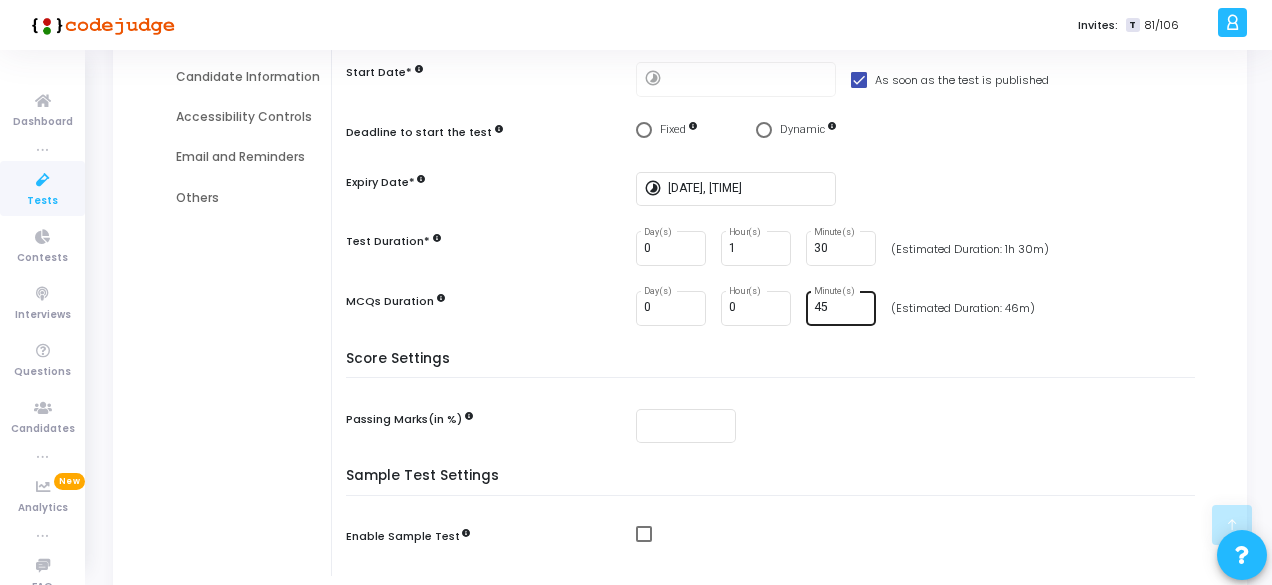 click on "45" at bounding box center (841, 308) 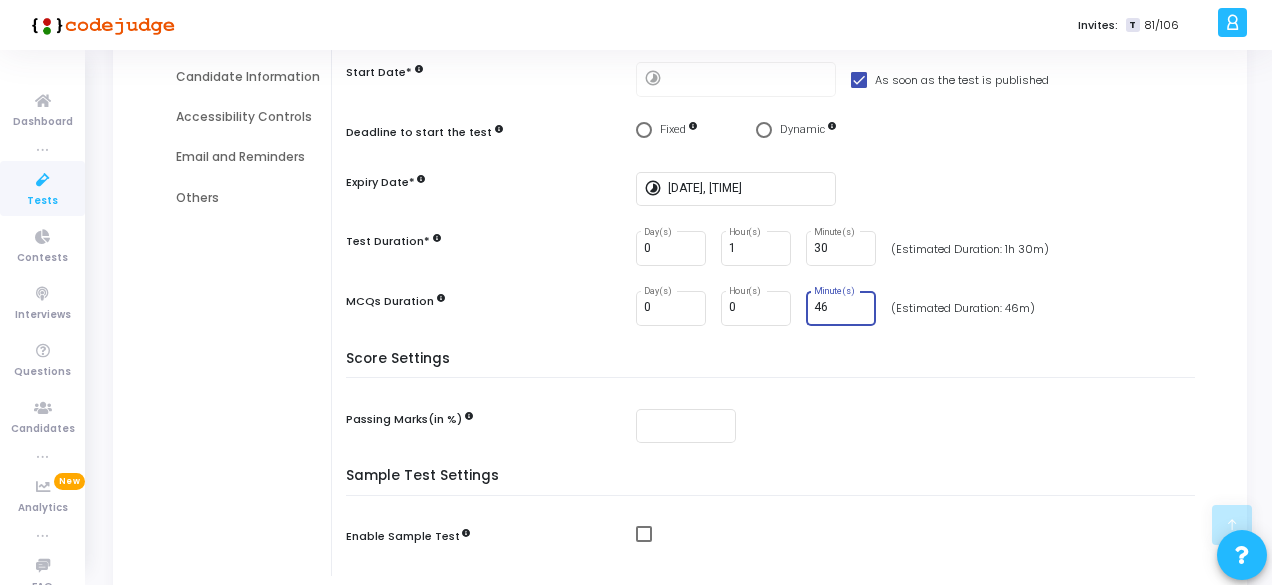 type on "46" 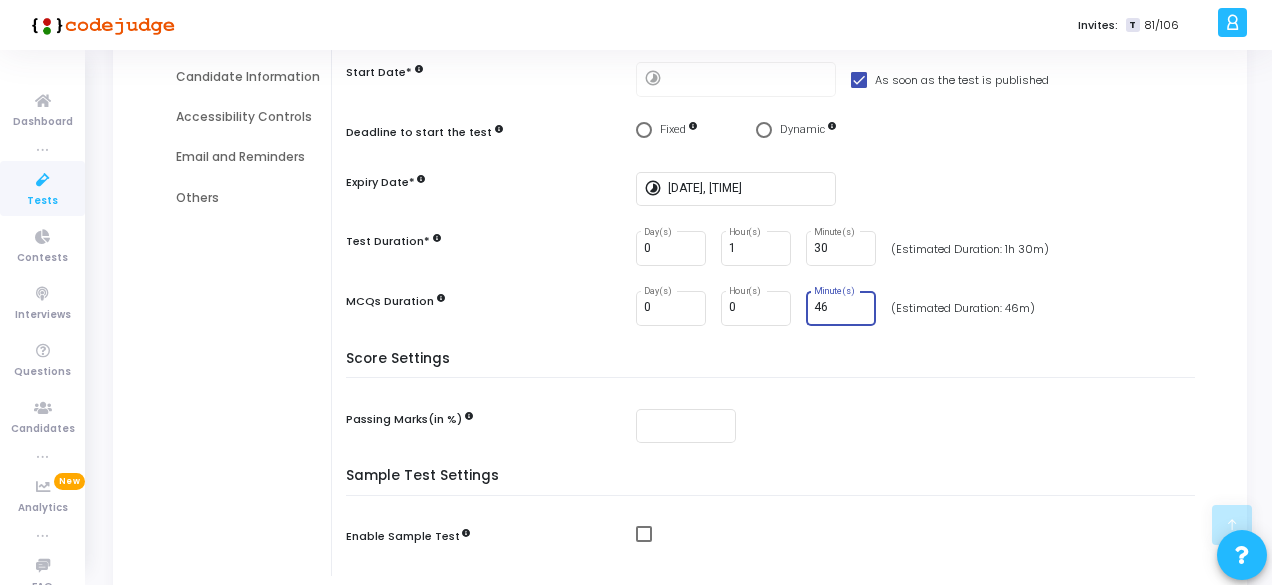 click on "Score Settings Passing Marks(in %)" at bounding box center (775, 410) 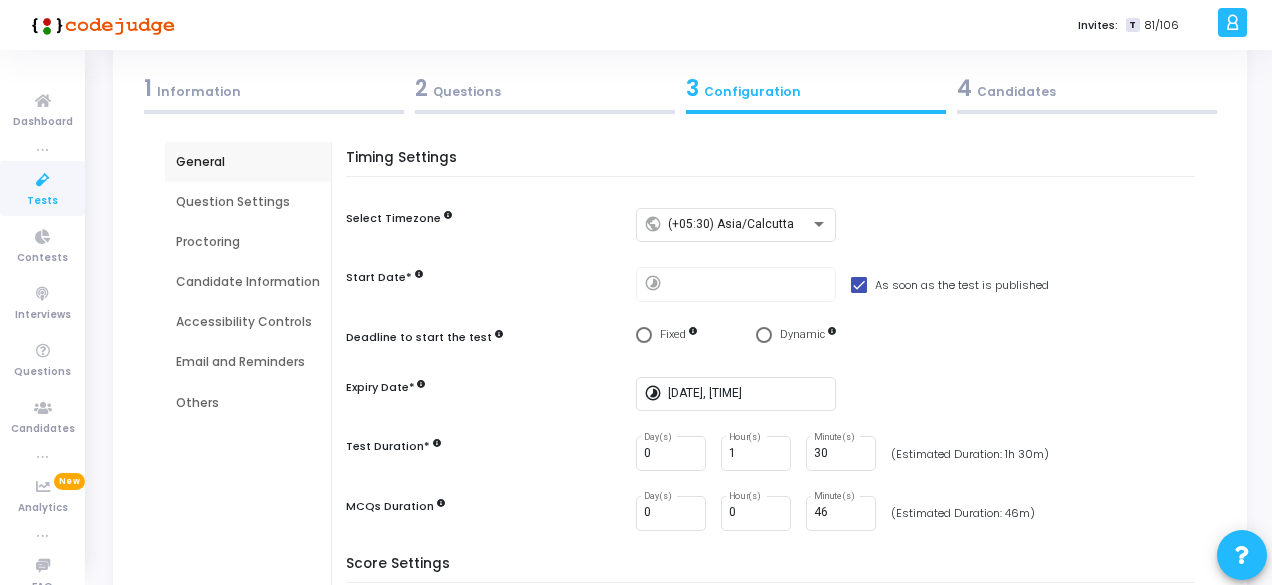 scroll, scrollTop: 100, scrollLeft: 0, axis: vertical 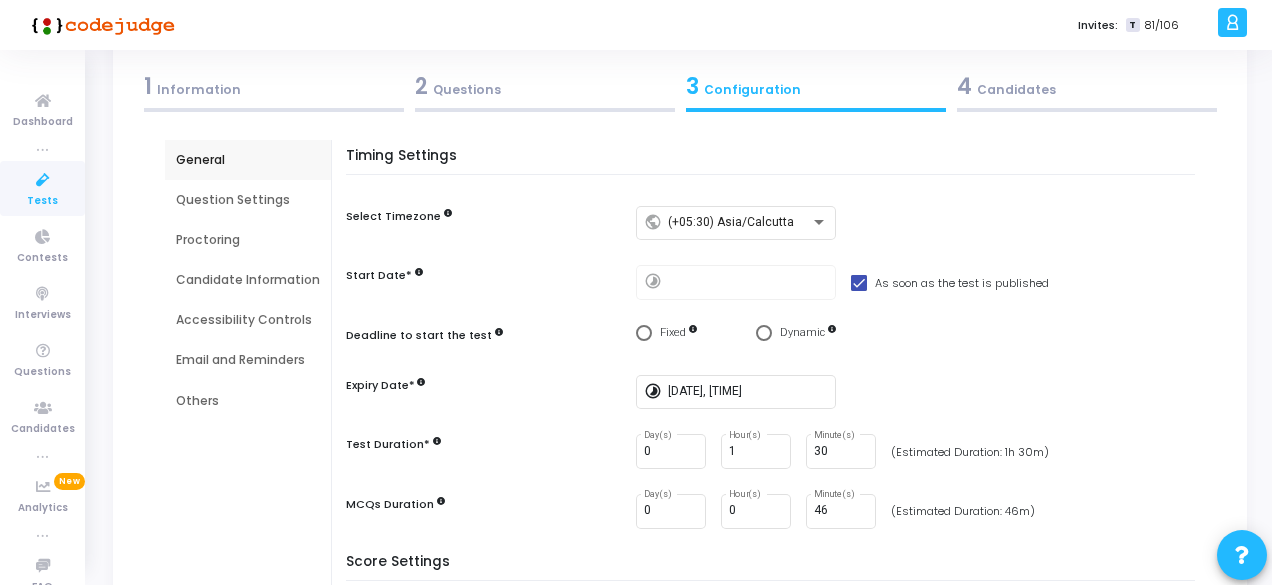 click on "Question Settings" at bounding box center [248, 200] 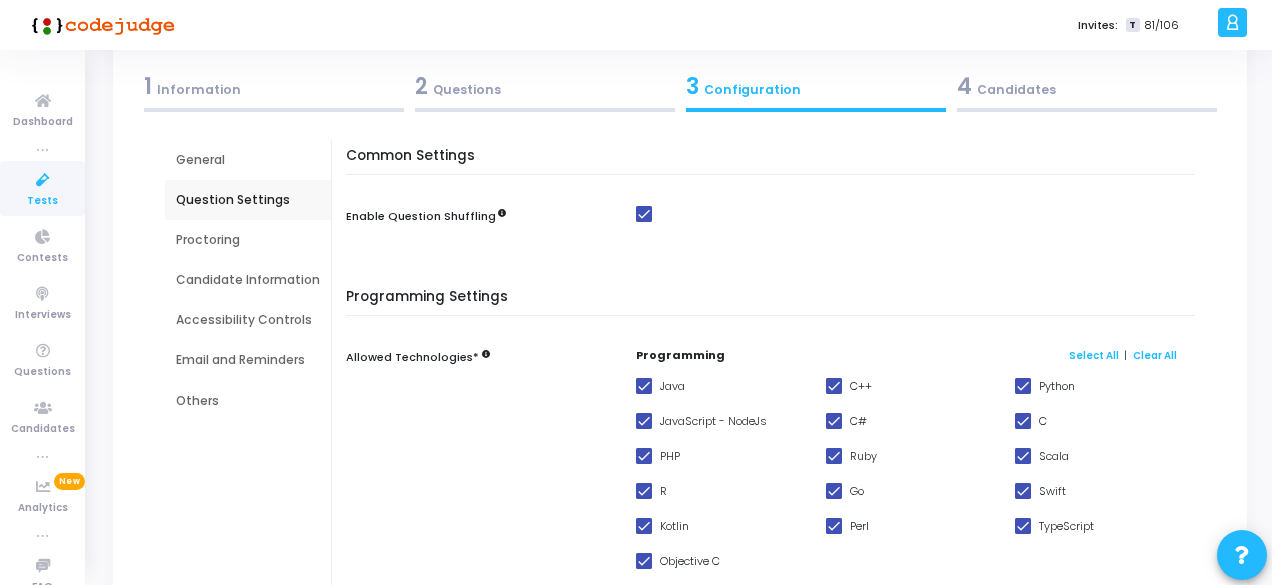 click on "Proctoring" at bounding box center [248, 240] 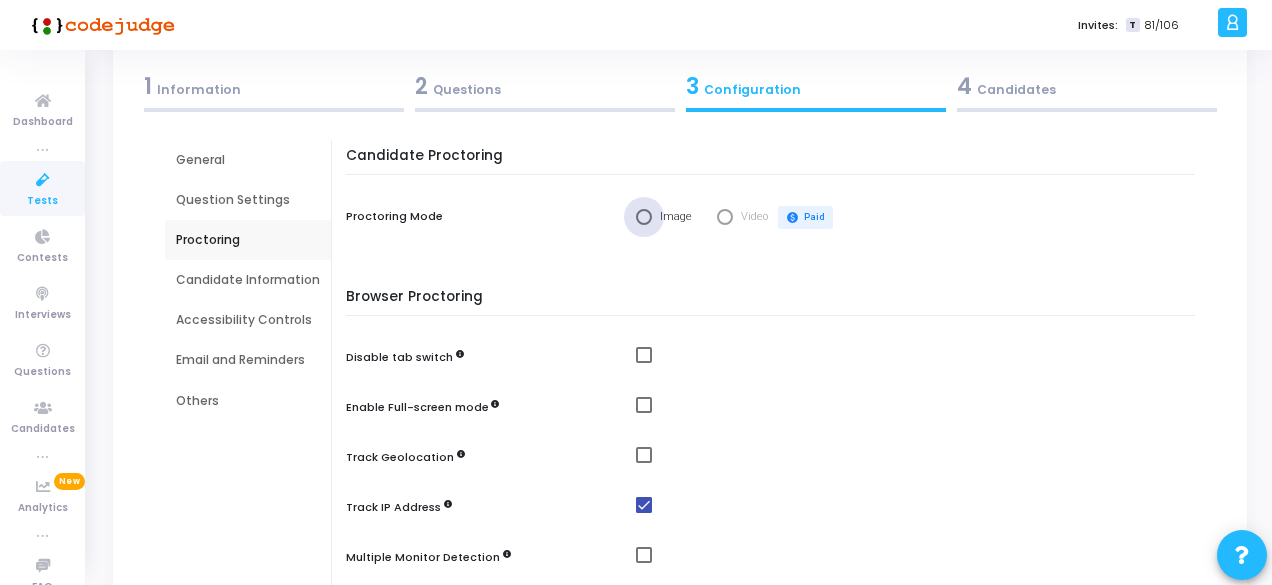 click at bounding box center (644, 217) 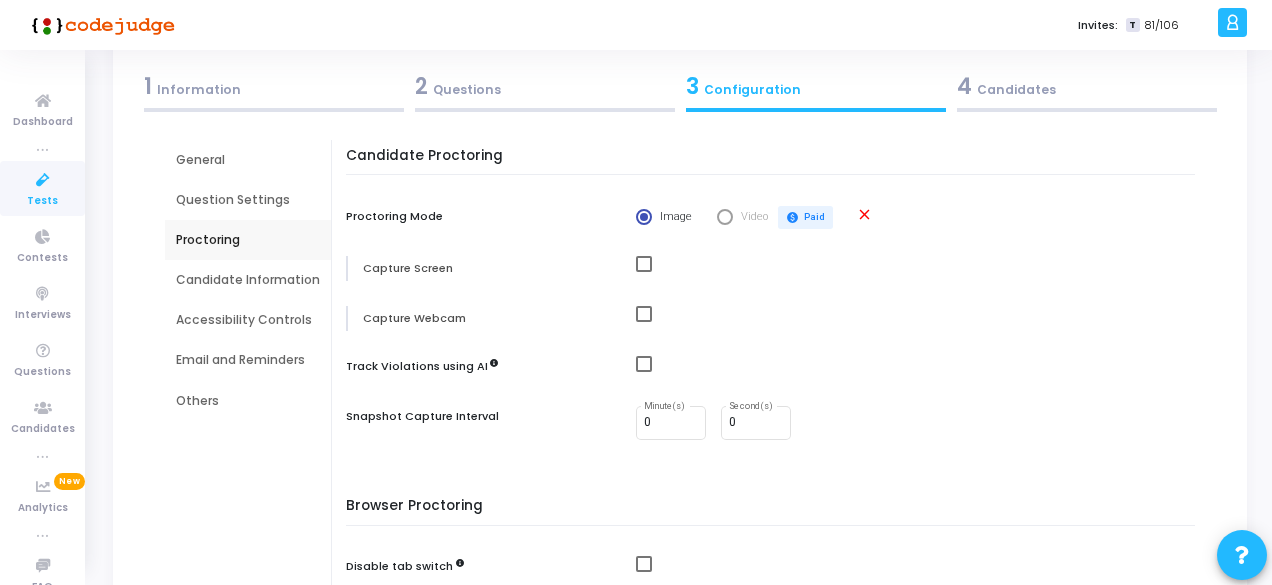 click at bounding box center (644, 264) 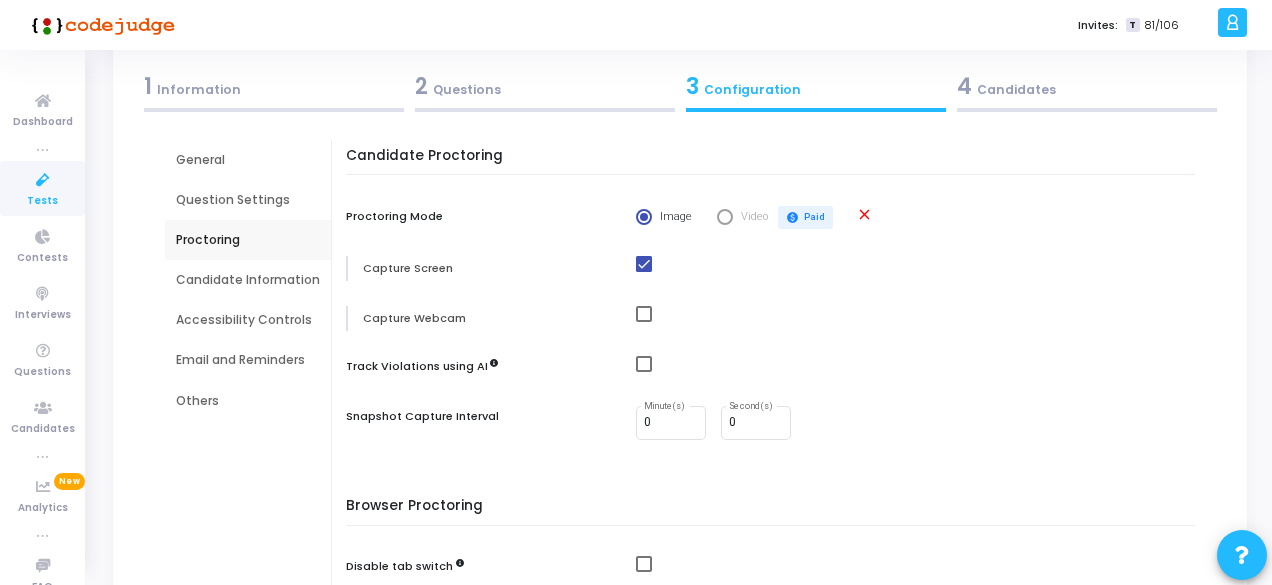 click at bounding box center [644, 314] 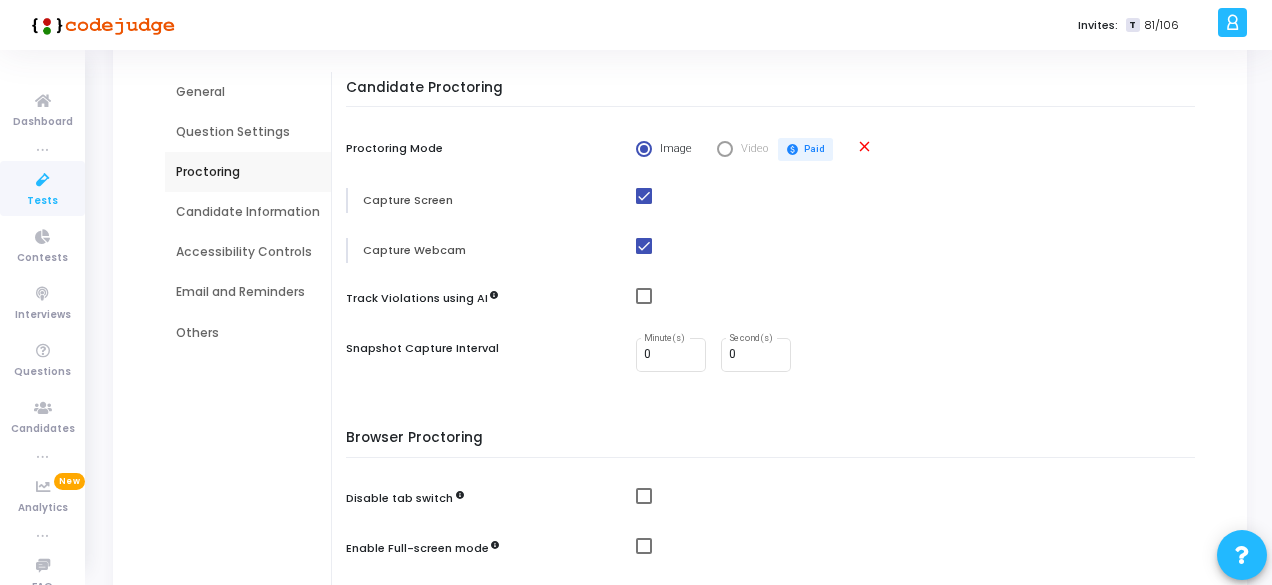 scroll, scrollTop: 200, scrollLeft: 0, axis: vertical 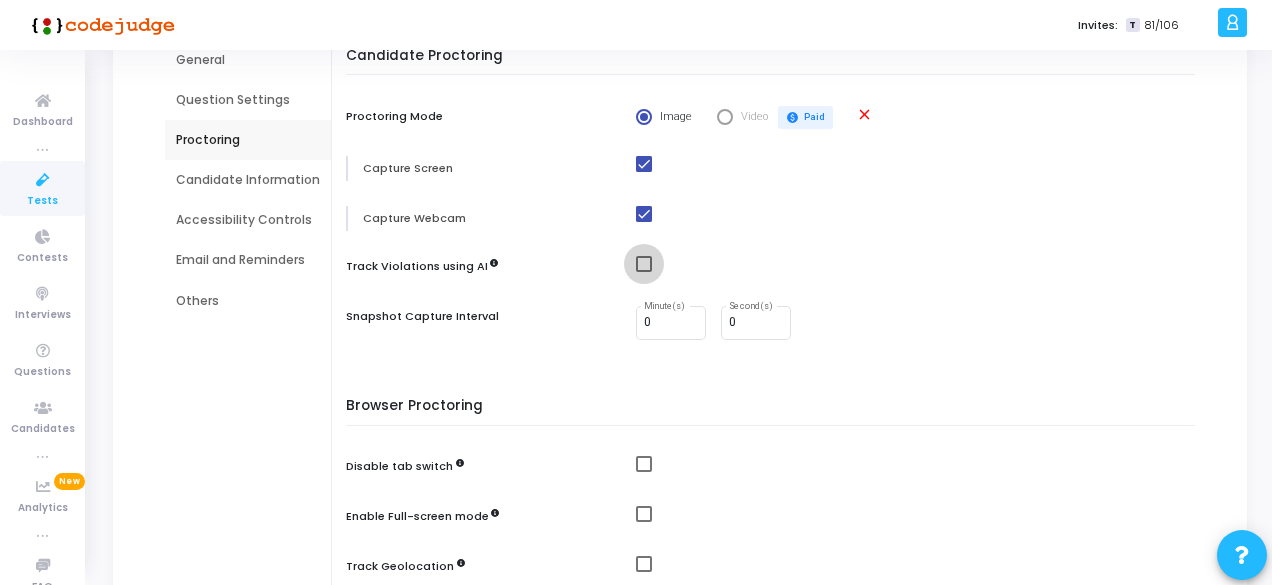 click at bounding box center (644, 264) 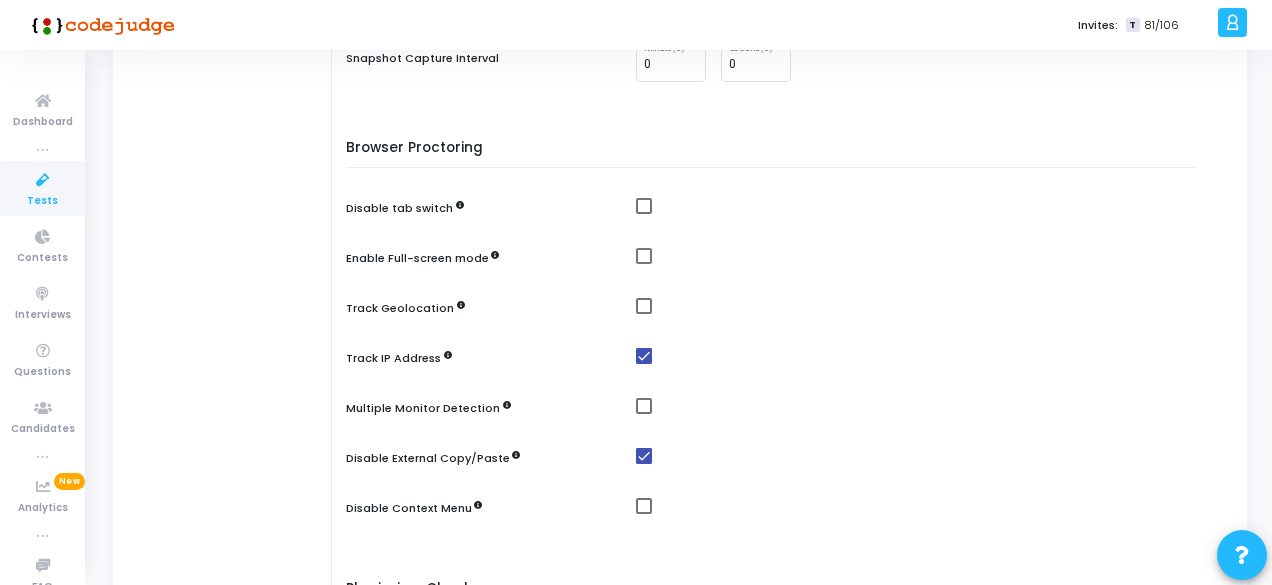 scroll, scrollTop: 500, scrollLeft: 0, axis: vertical 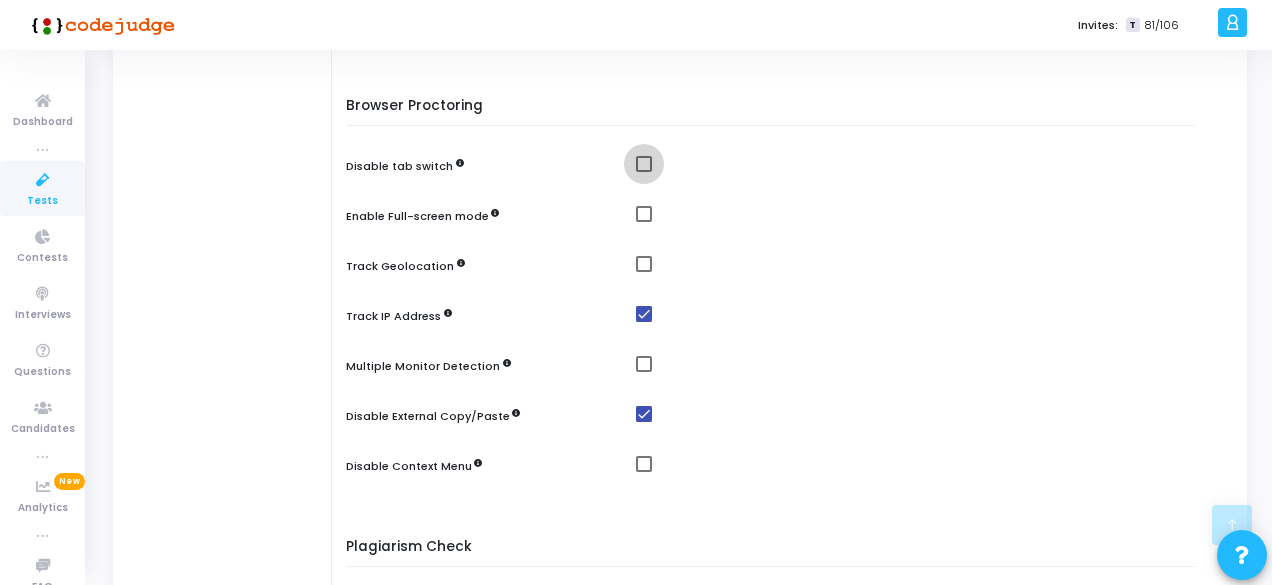 click at bounding box center [644, 164] 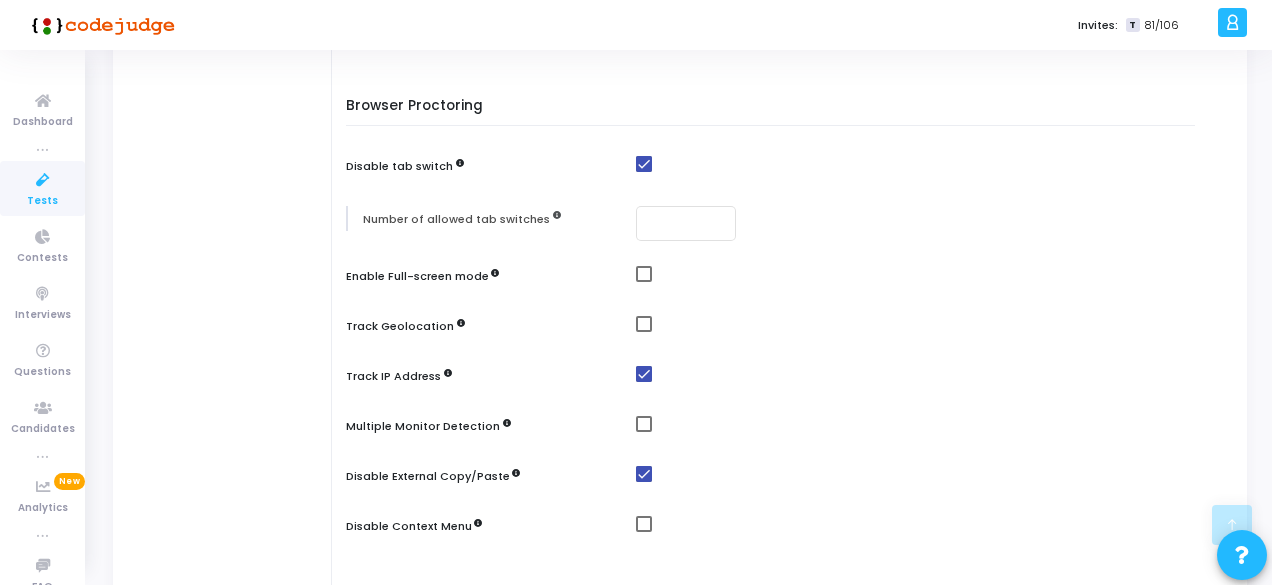 click at bounding box center (920, 278) 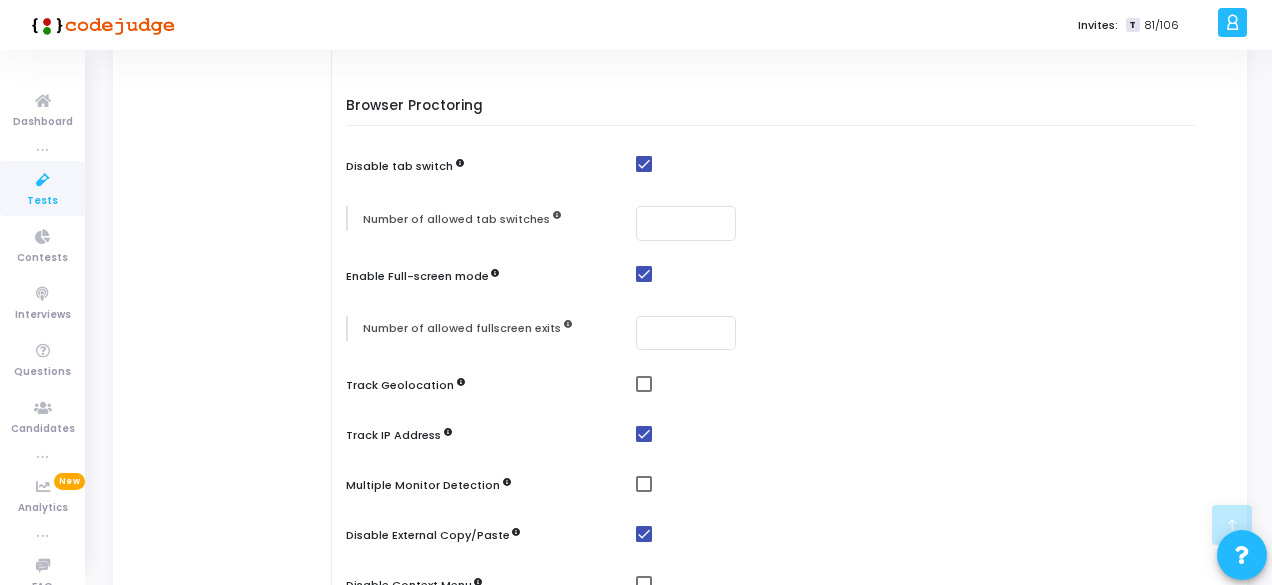 click at bounding box center (644, 384) 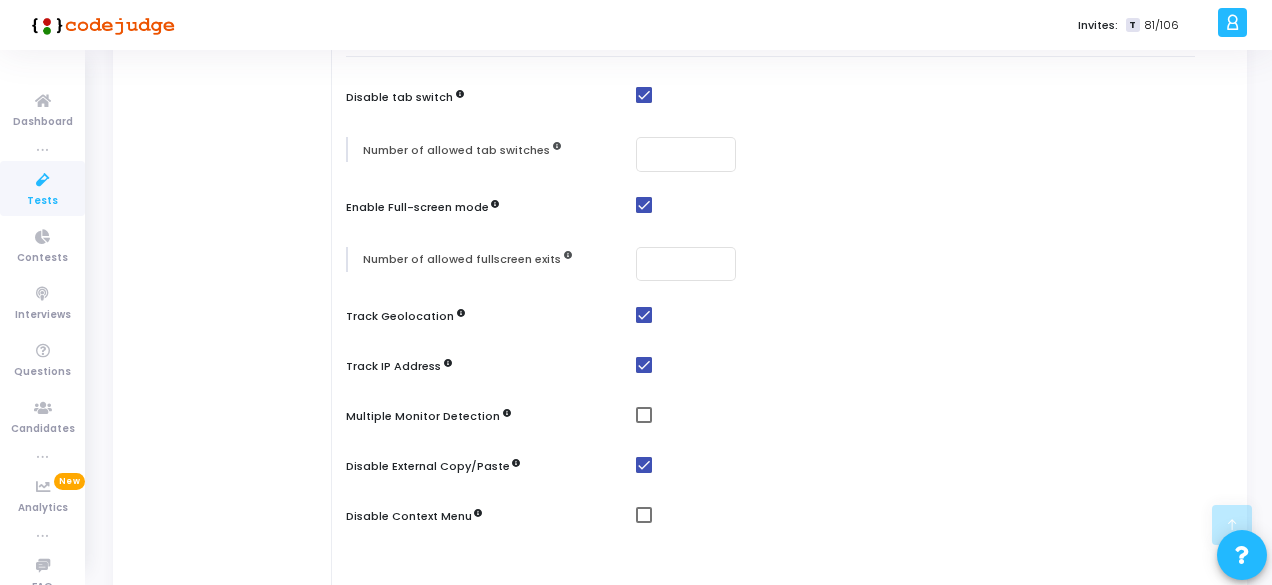scroll, scrollTop: 600, scrollLeft: 0, axis: vertical 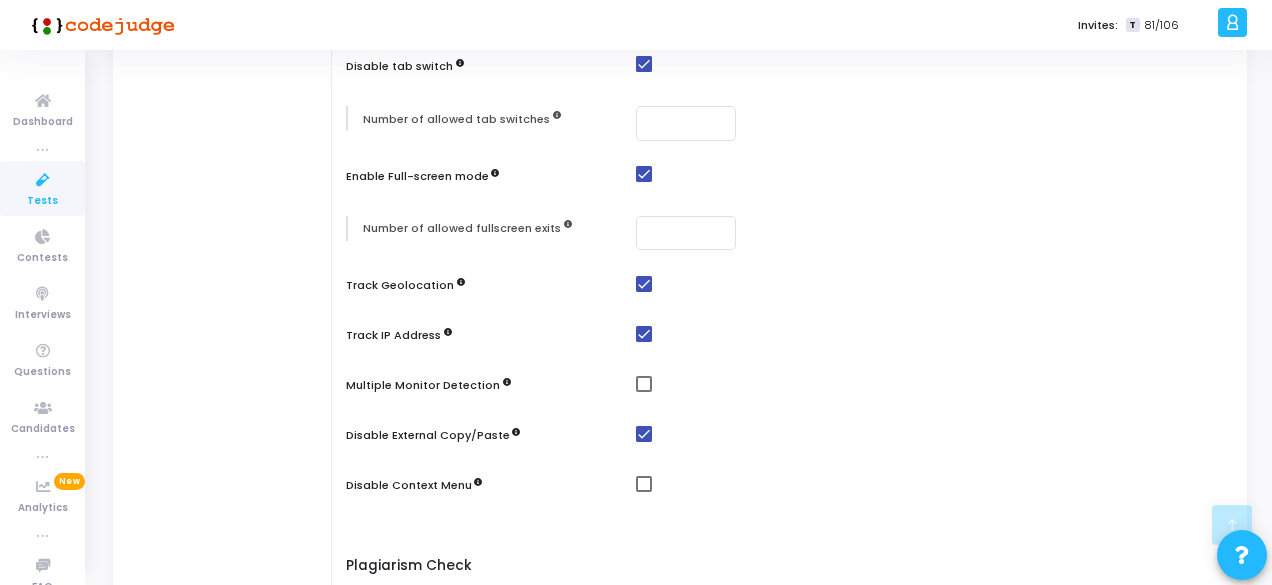 click at bounding box center [644, 384] 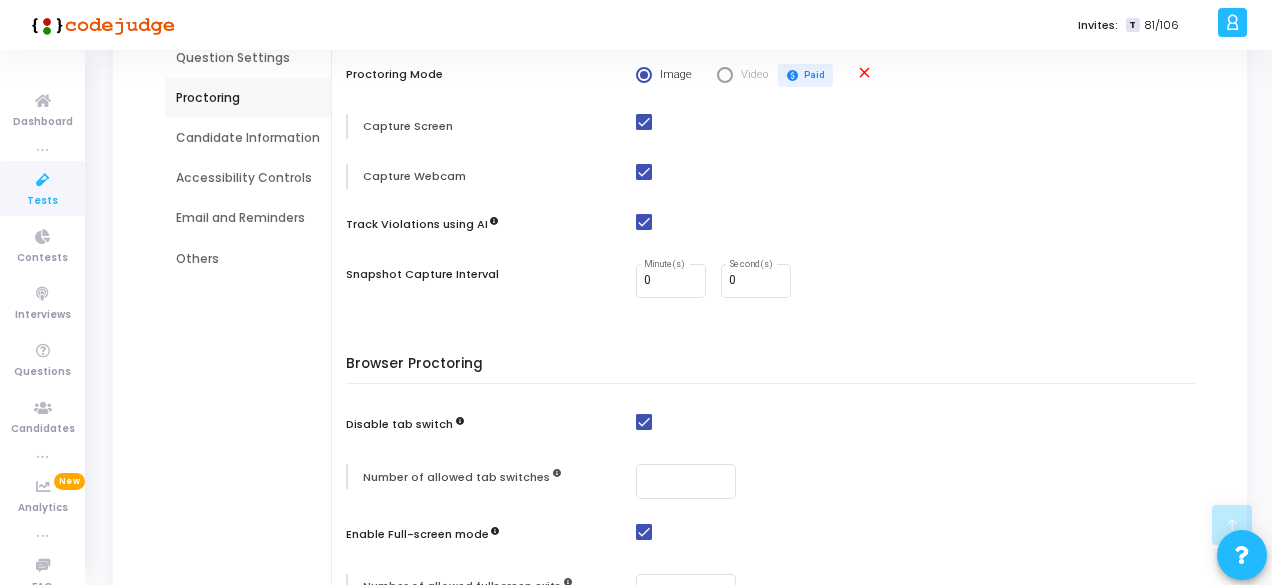 scroll, scrollTop: 0, scrollLeft: 0, axis: both 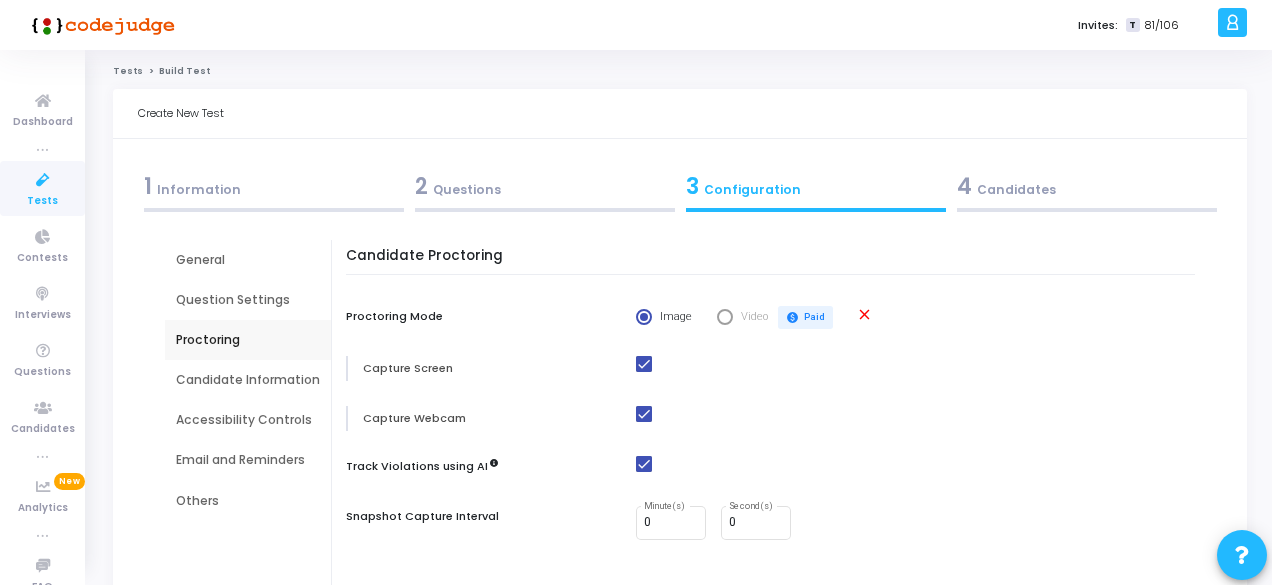 click on "4  Candidates" at bounding box center [1087, 186] 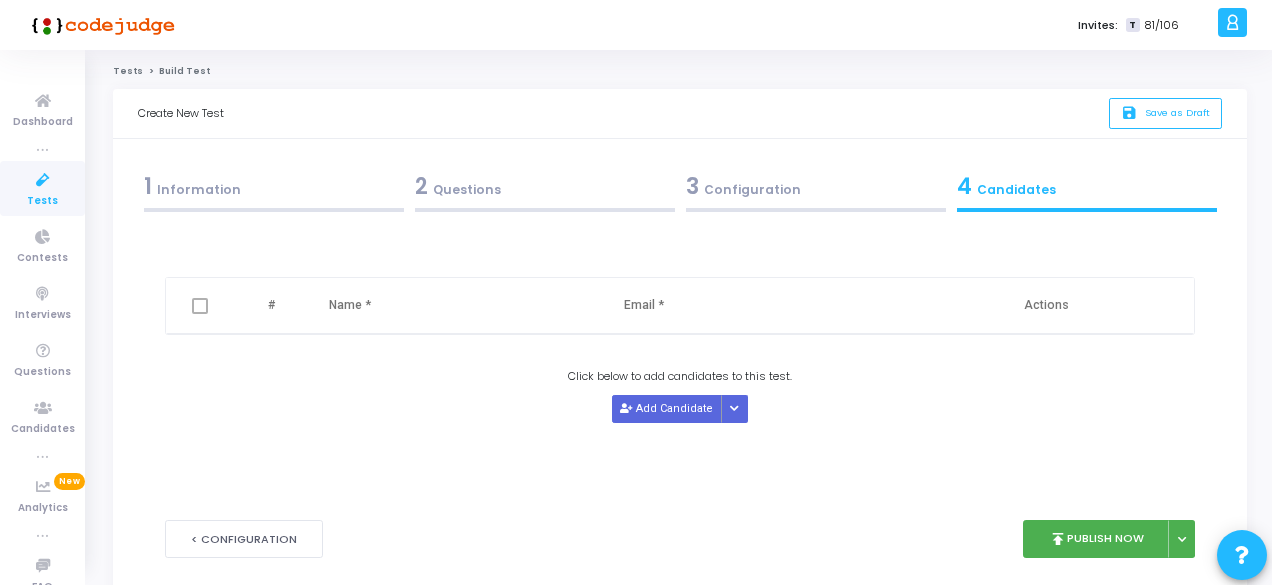 scroll, scrollTop: 10, scrollLeft: 0, axis: vertical 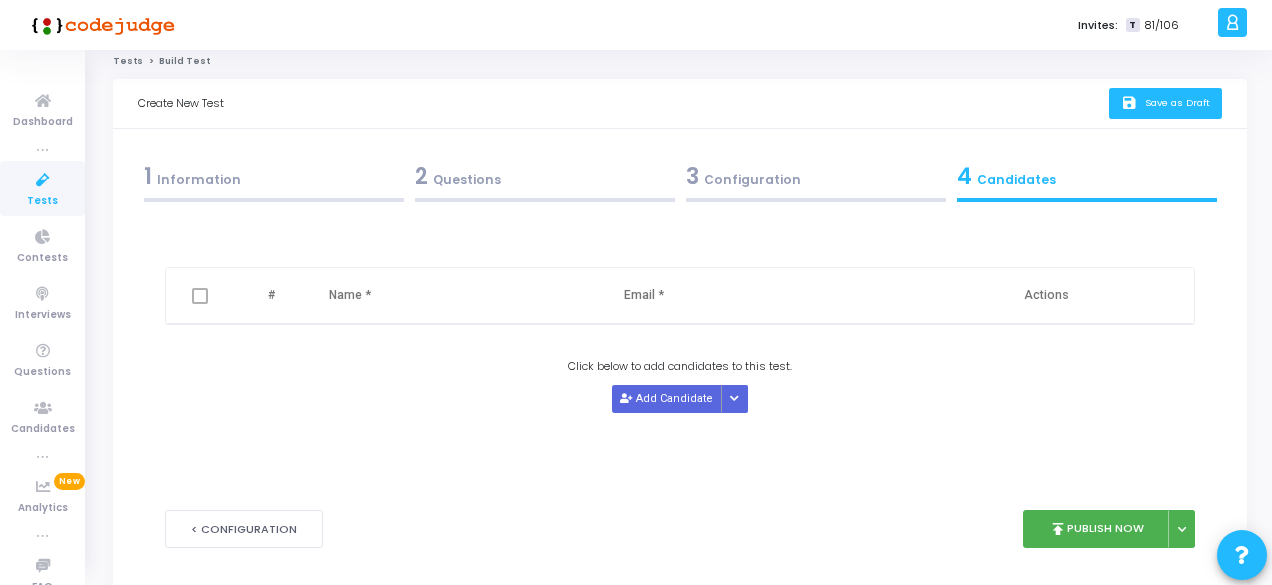 click on "Save as Draft" 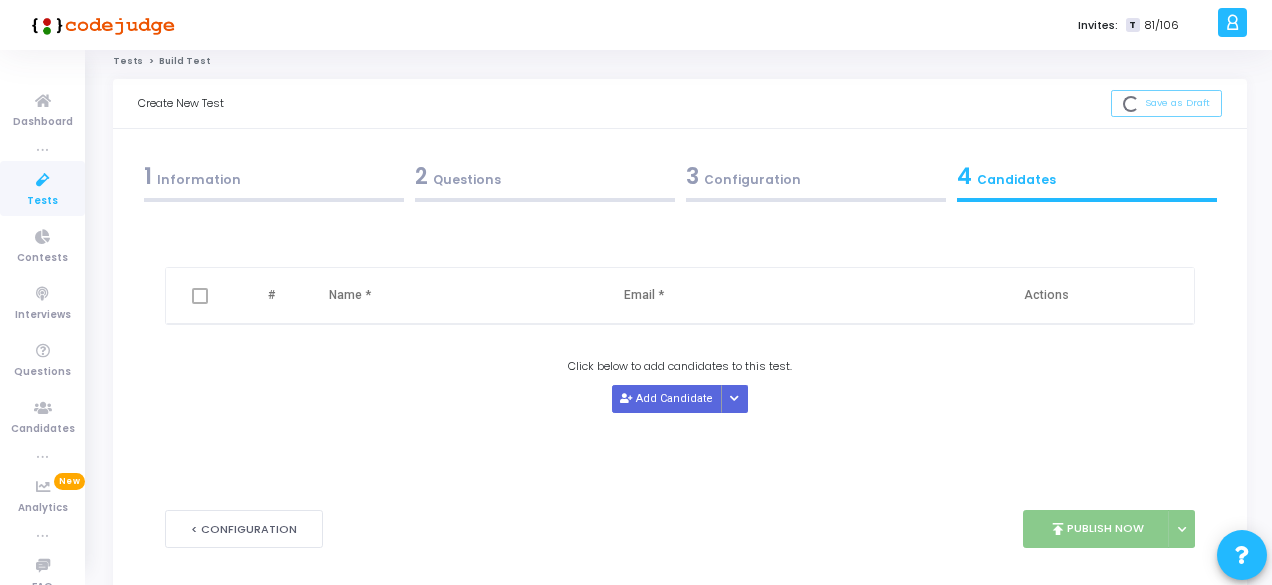scroll, scrollTop: 0, scrollLeft: 0, axis: both 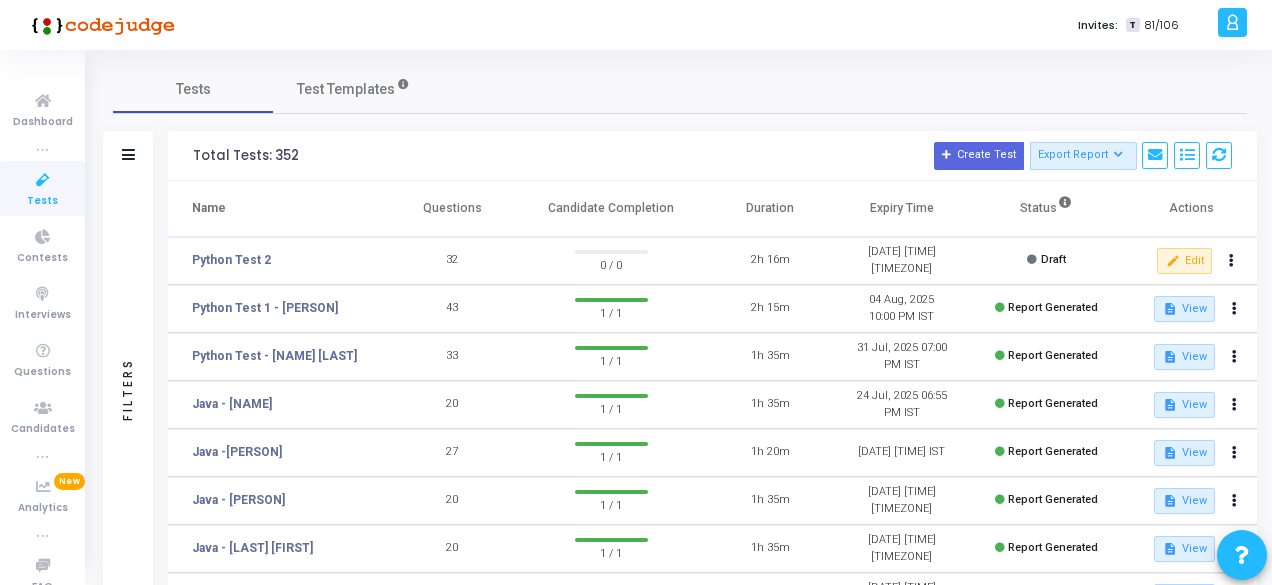 drag, startPoint x: 275, startPoint y: 255, endPoint x: 176, endPoint y: 260, distance: 99.12618 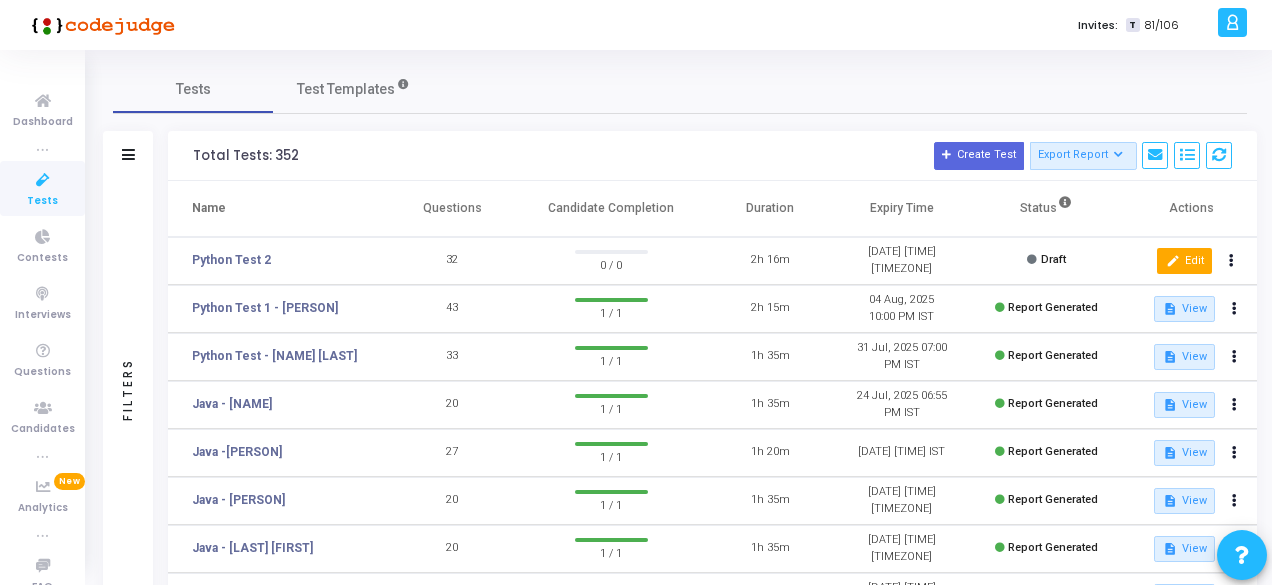 click on "edit  Edit" at bounding box center (1184, 261) 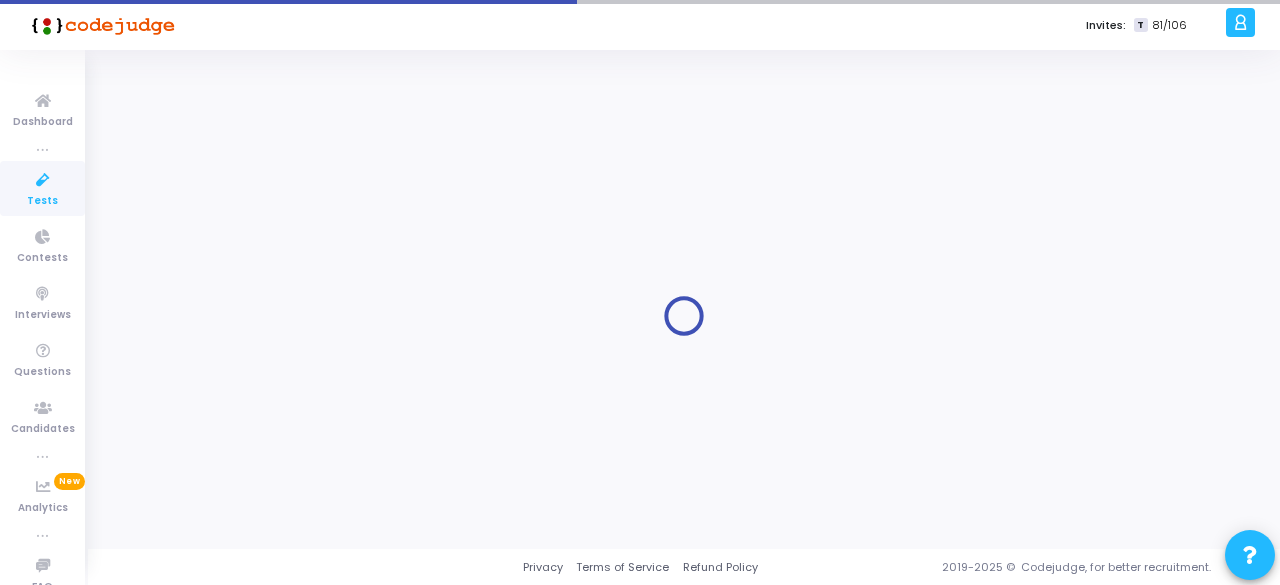 type on "Python Test 2" 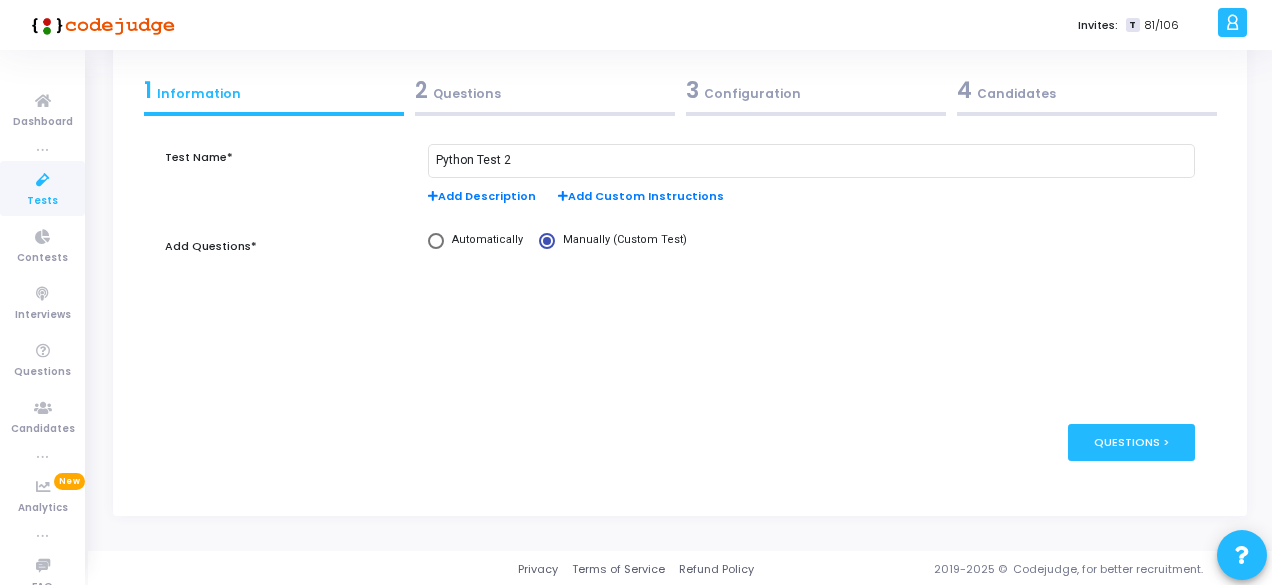 scroll, scrollTop: 97, scrollLeft: 0, axis: vertical 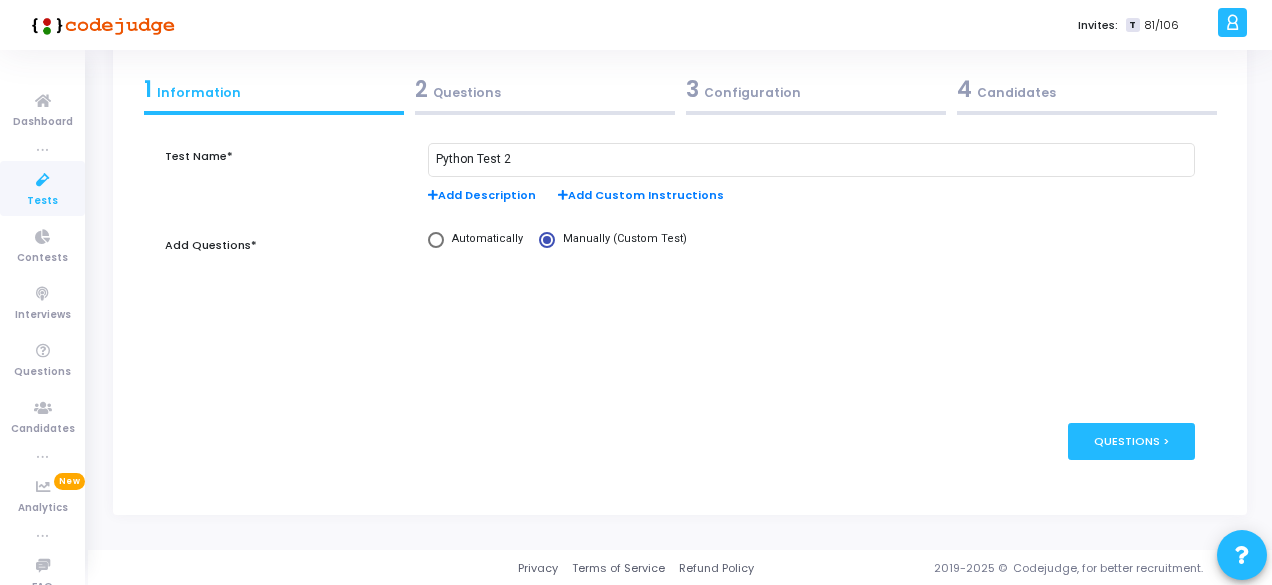click on "2  Questions" at bounding box center [545, 89] 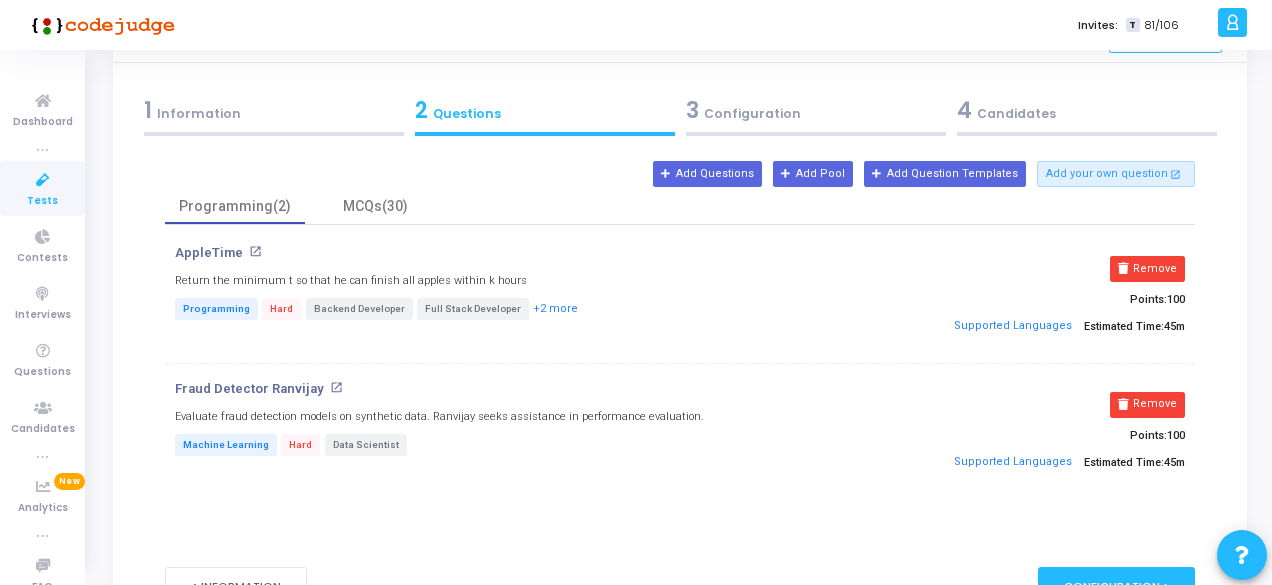 scroll, scrollTop: 118, scrollLeft: 0, axis: vertical 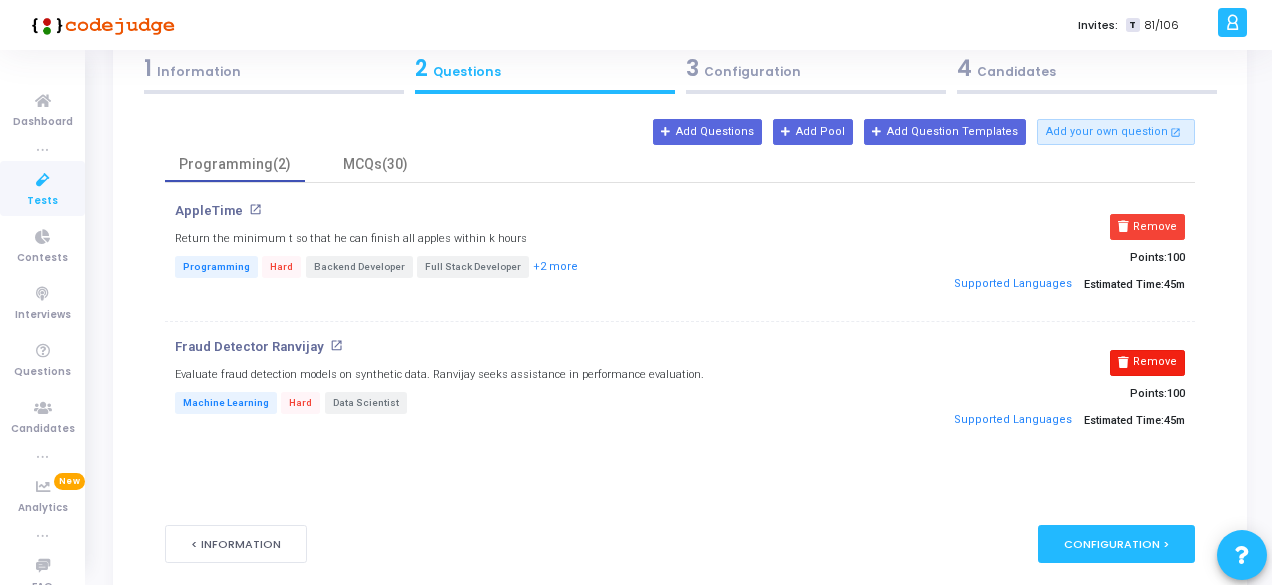 click on "Remove" at bounding box center (1147, 363) 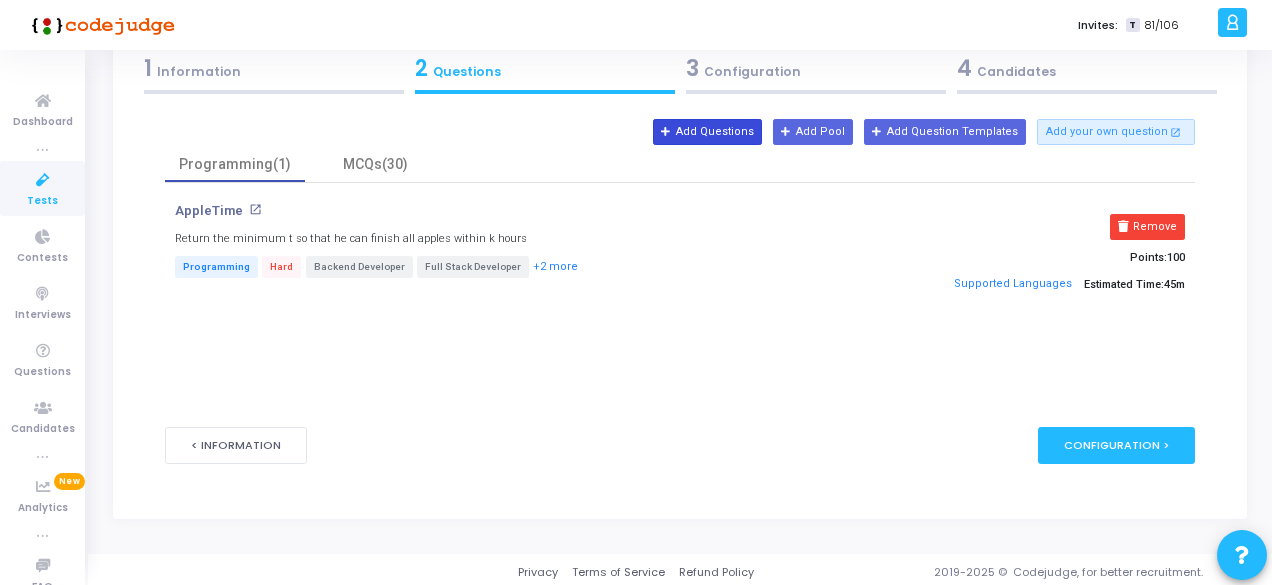 click on "Add Questions" at bounding box center (707, 132) 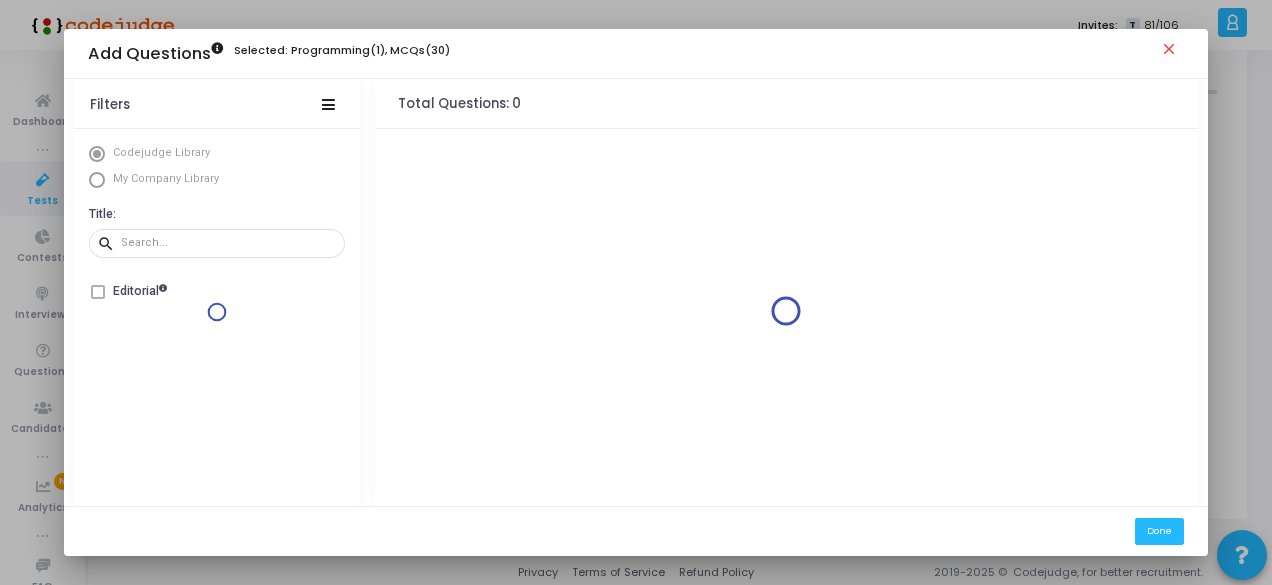 scroll, scrollTop: 0, scrollLeft: 0, axis: both 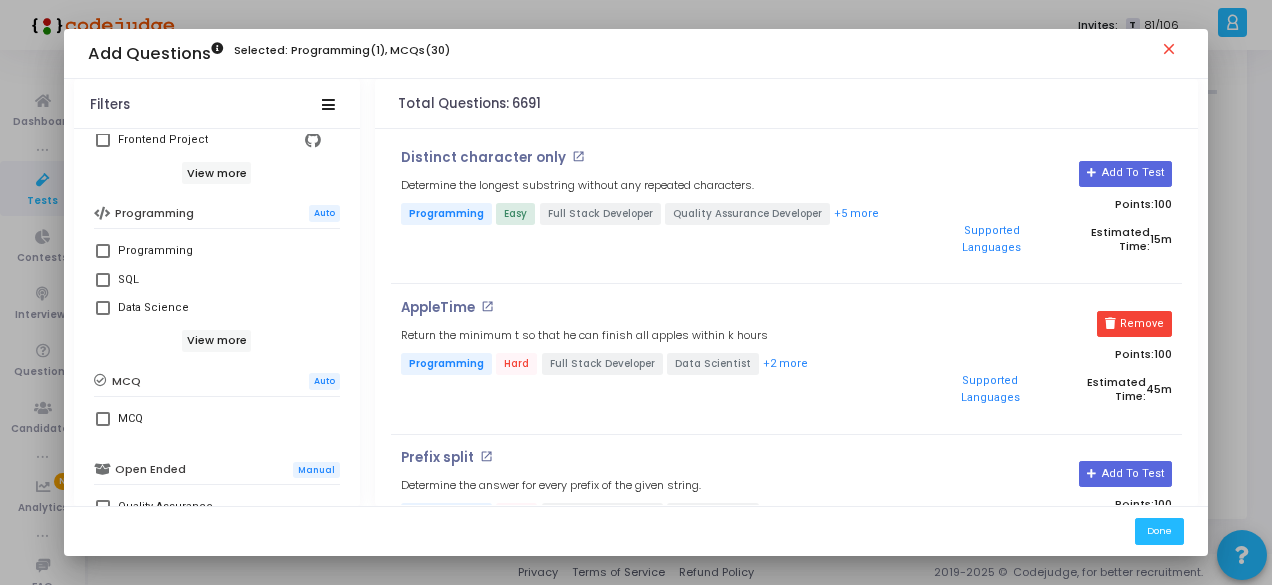 click on "Programming" at bounding box center [155, 251] 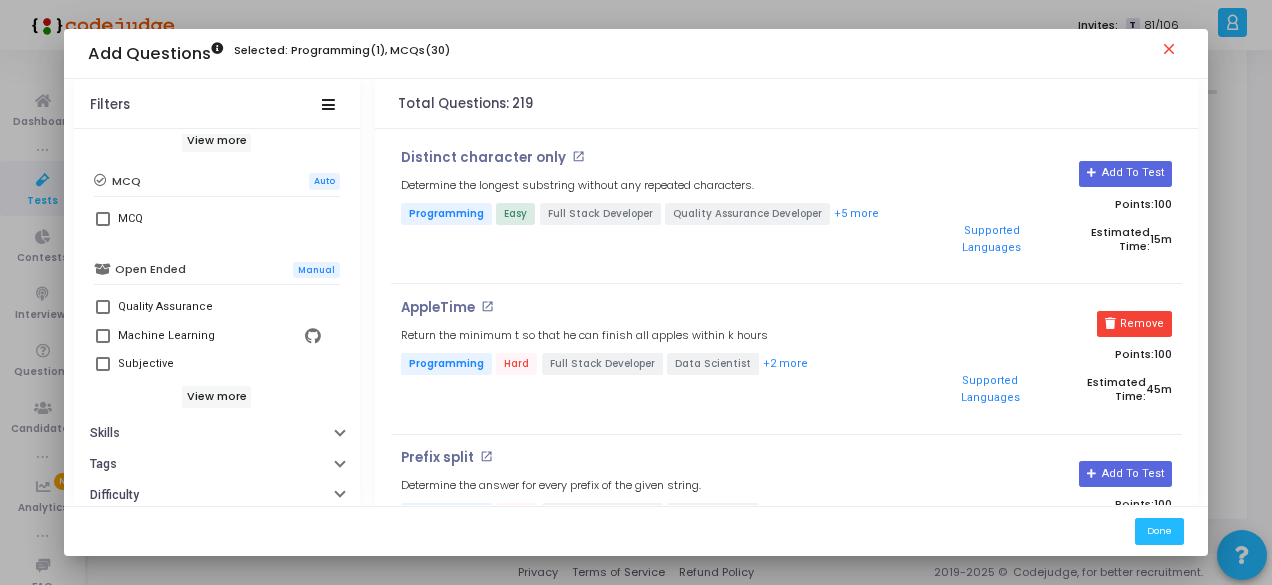 scroll, scrollTop: 0, scrollLeft: 0, axis: both 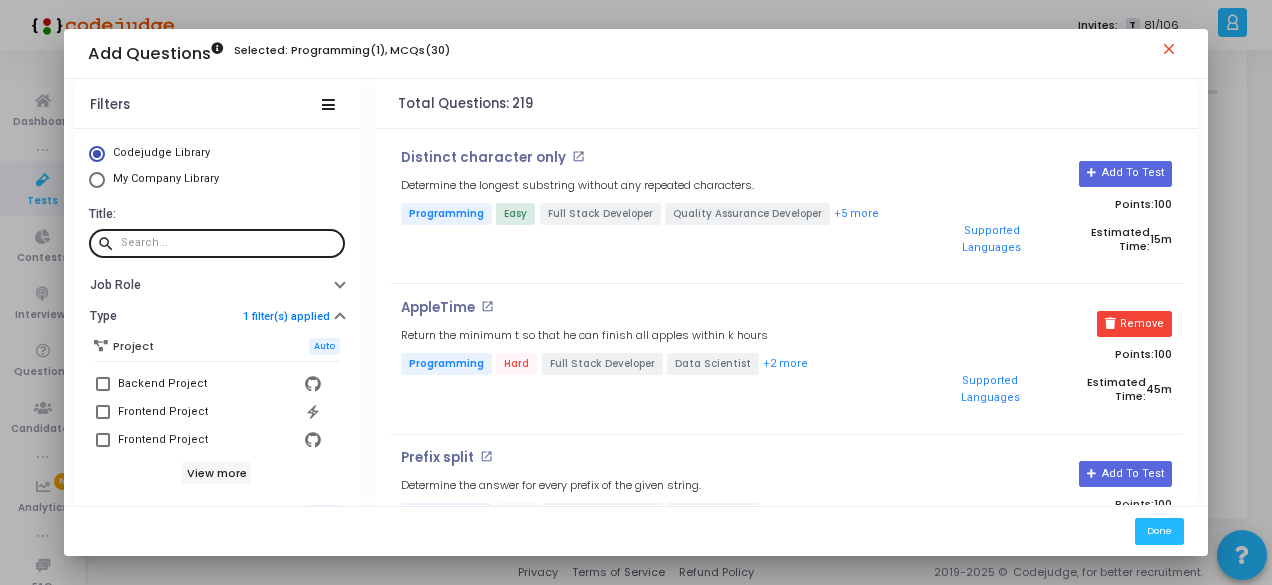 click at bounding box center (229, 243) 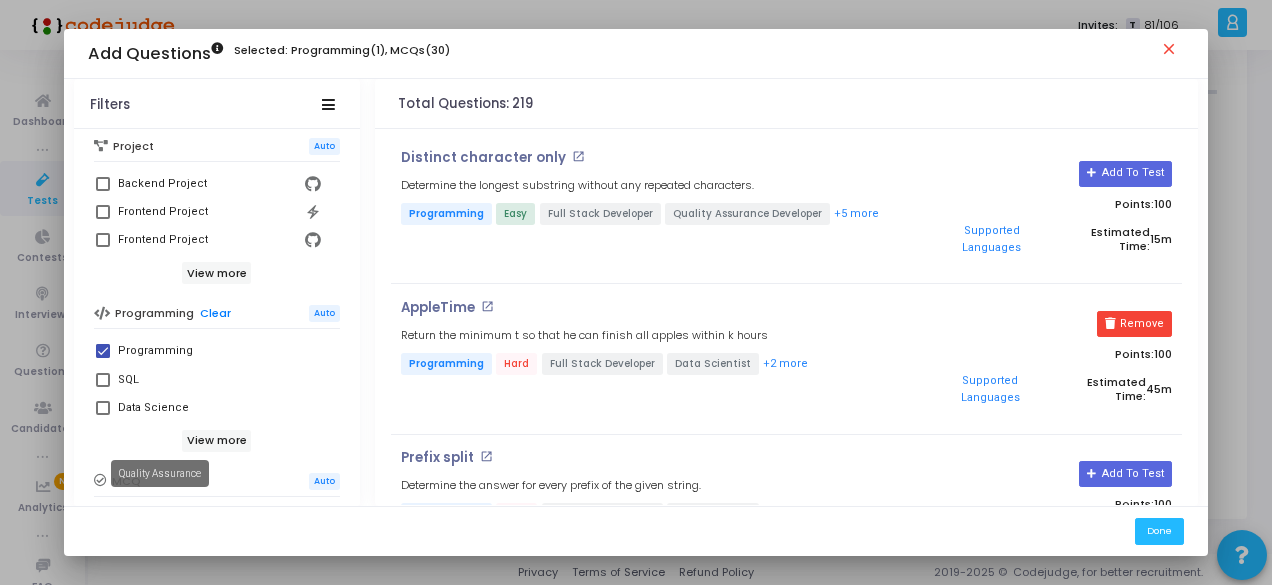 scroll, scrollTop: 543, scrollLeft: 0, axis: vertical 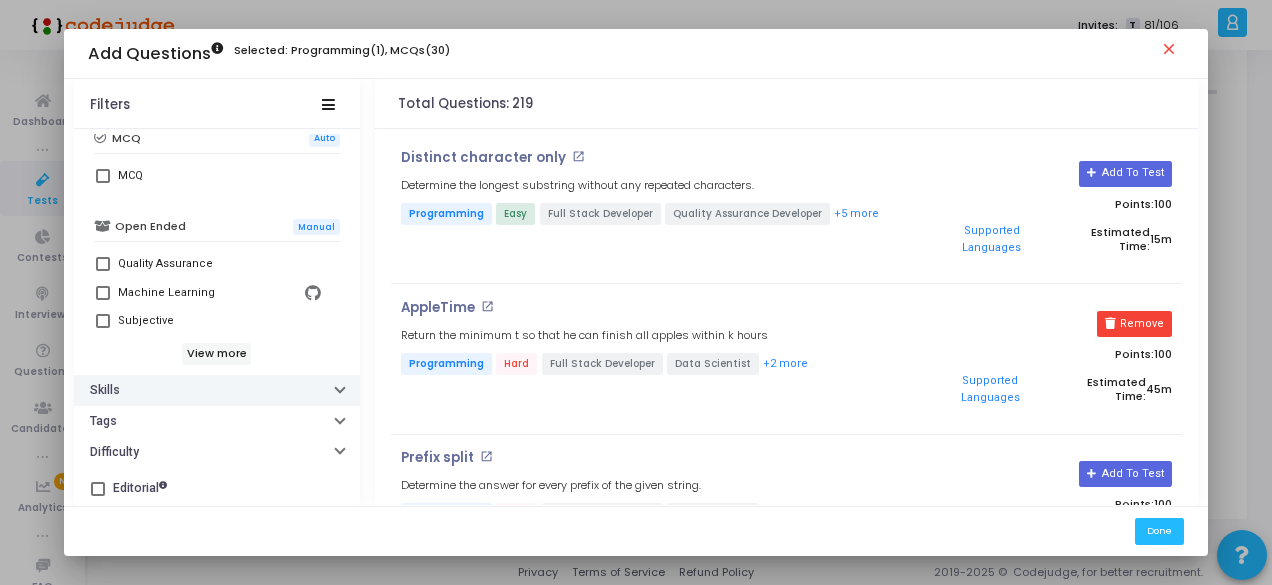 click on "Skills" at bounding box center [217, 390] 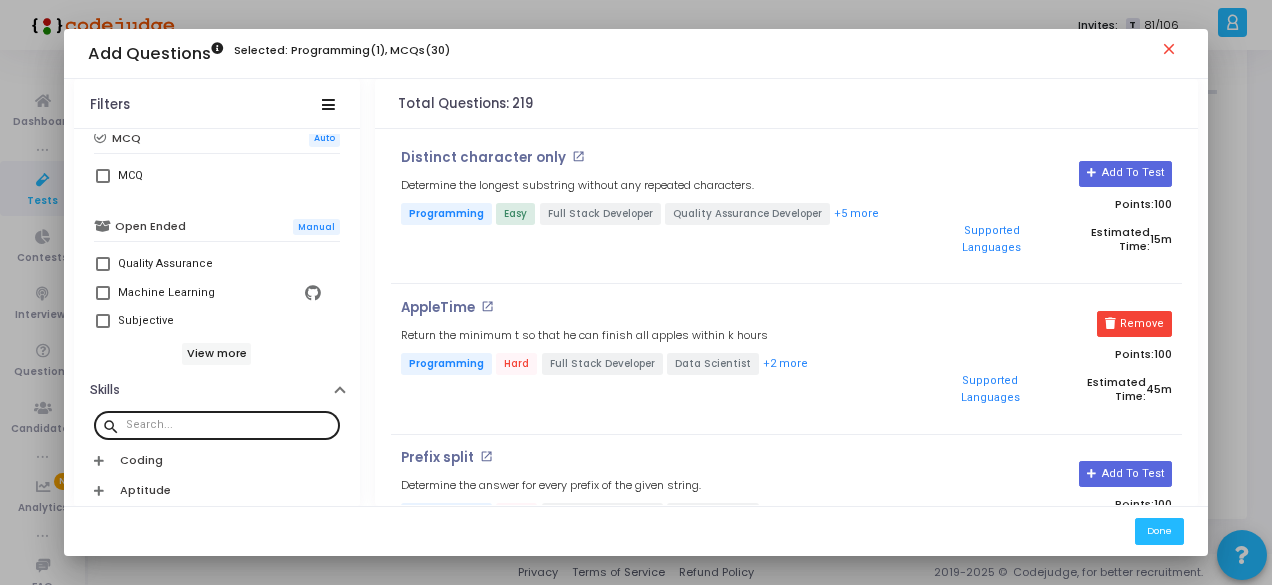 click at bounding box center [229, 425] 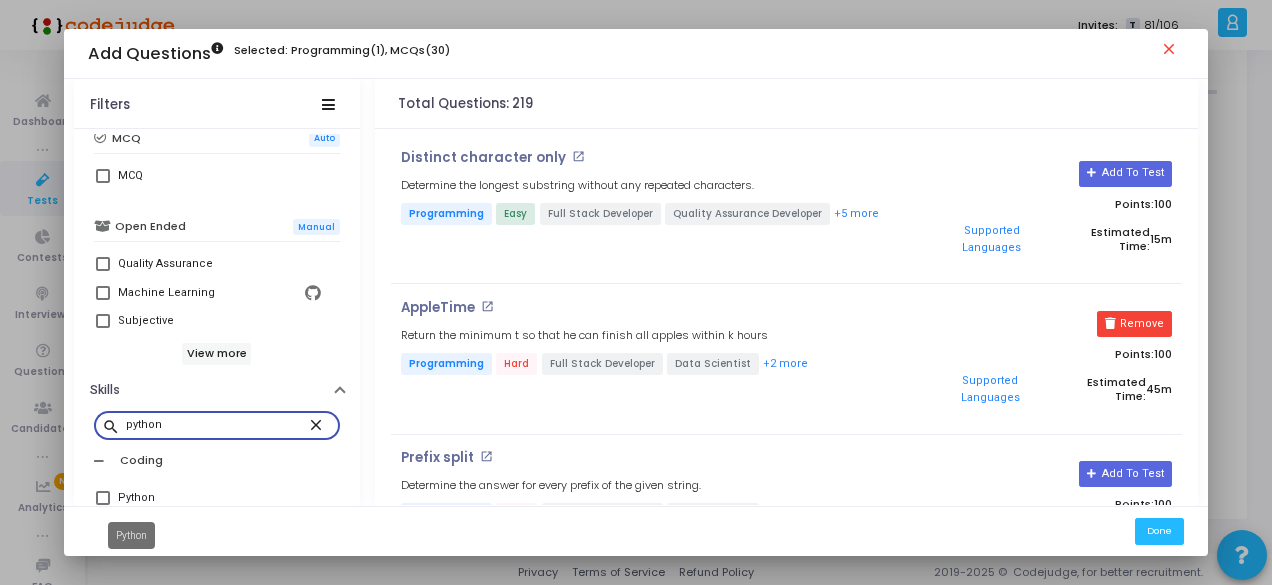 type on "python" 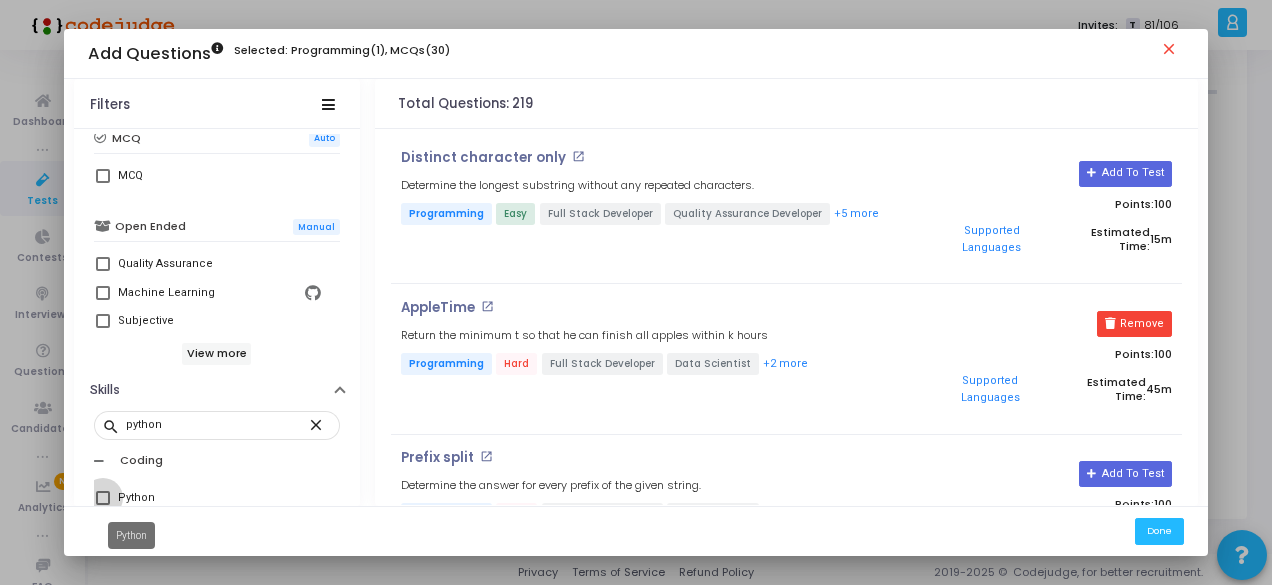 click on "Python" at bounding box center (136, 498) 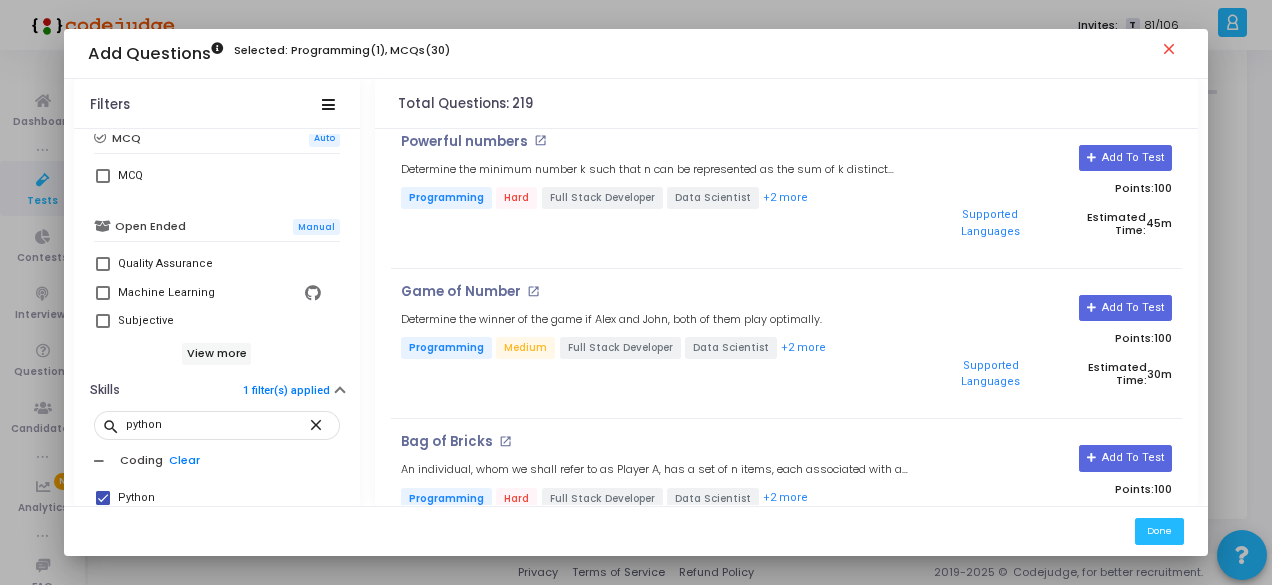 scroll, scrollTop: 500, scrollLeft: 0, axis: vertical 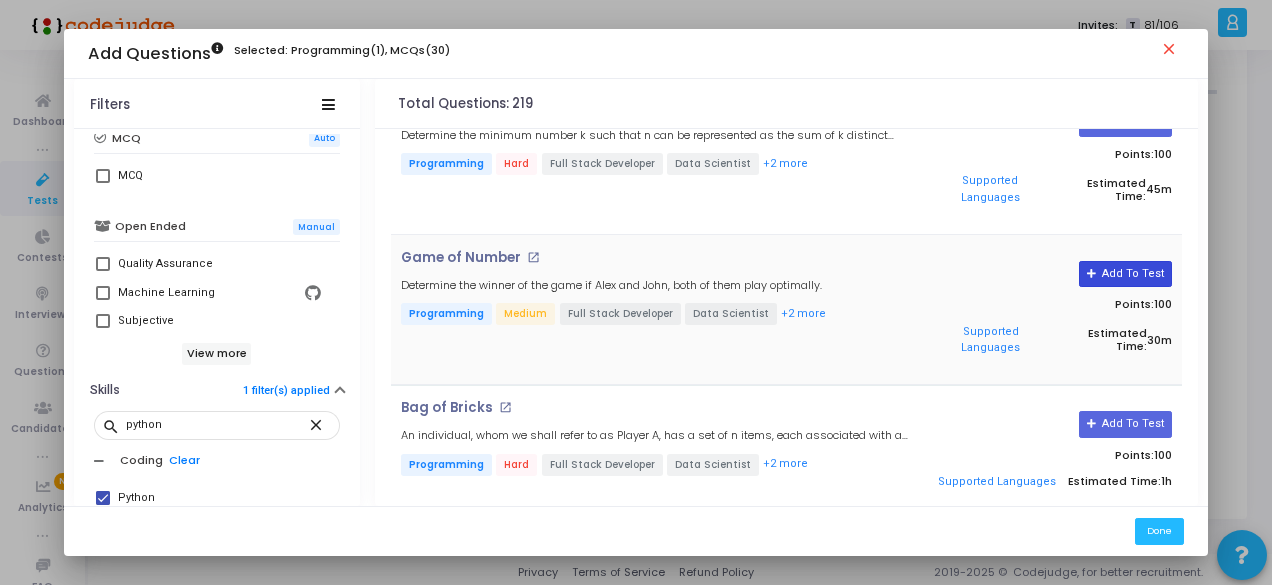 click on "Add To Test" at bounding box center [1125, 274] 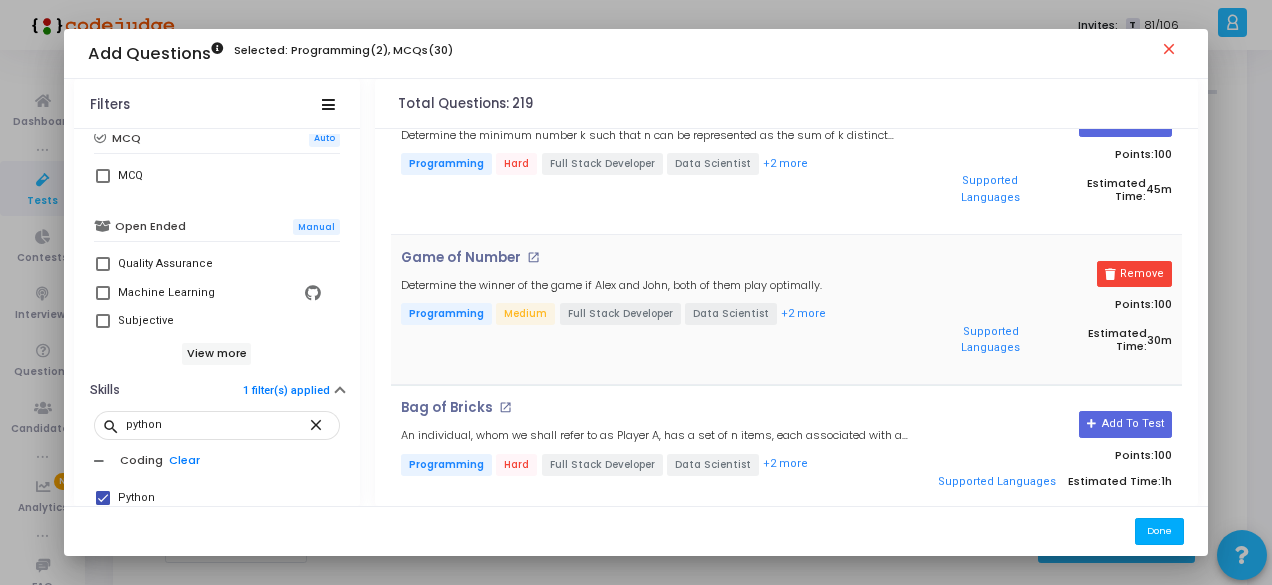 click on "Done" at bounding box center (1159, 531) 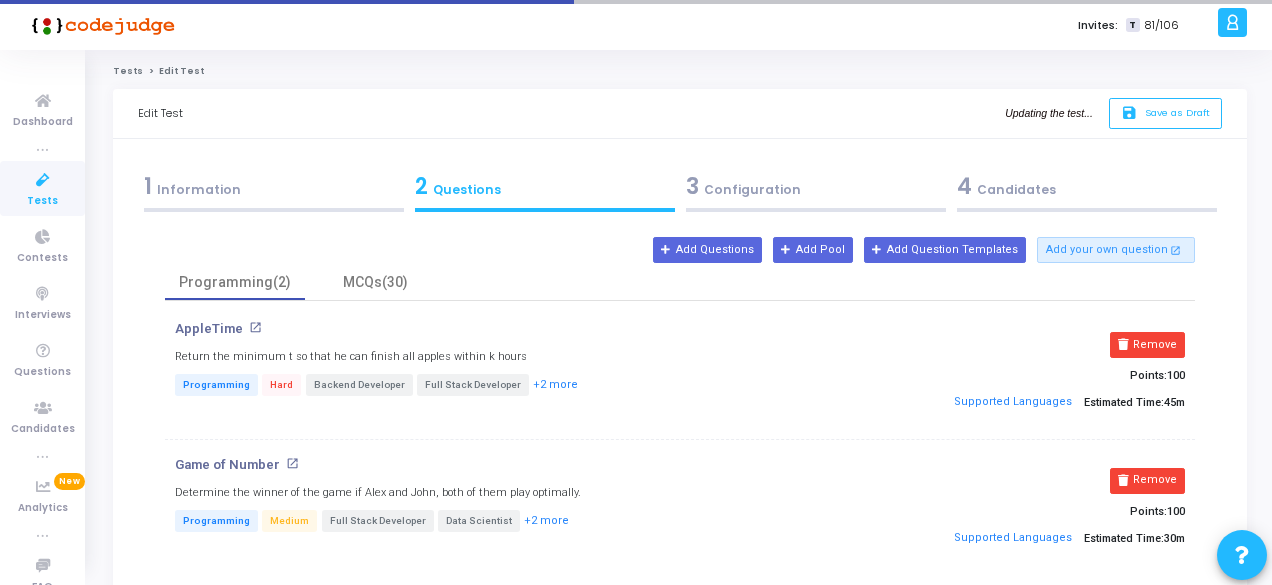 scroll, scrollTop: 118, scrollLeft: 0, axis: vertical 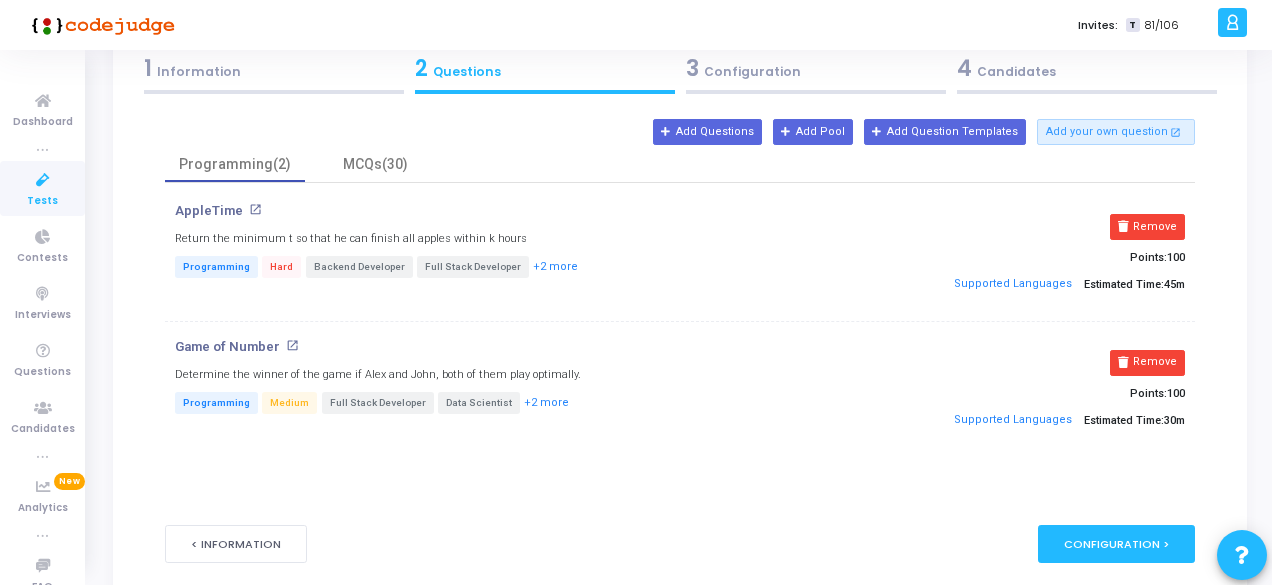 click on "3  Configuration" at bounding box center (816, 68) 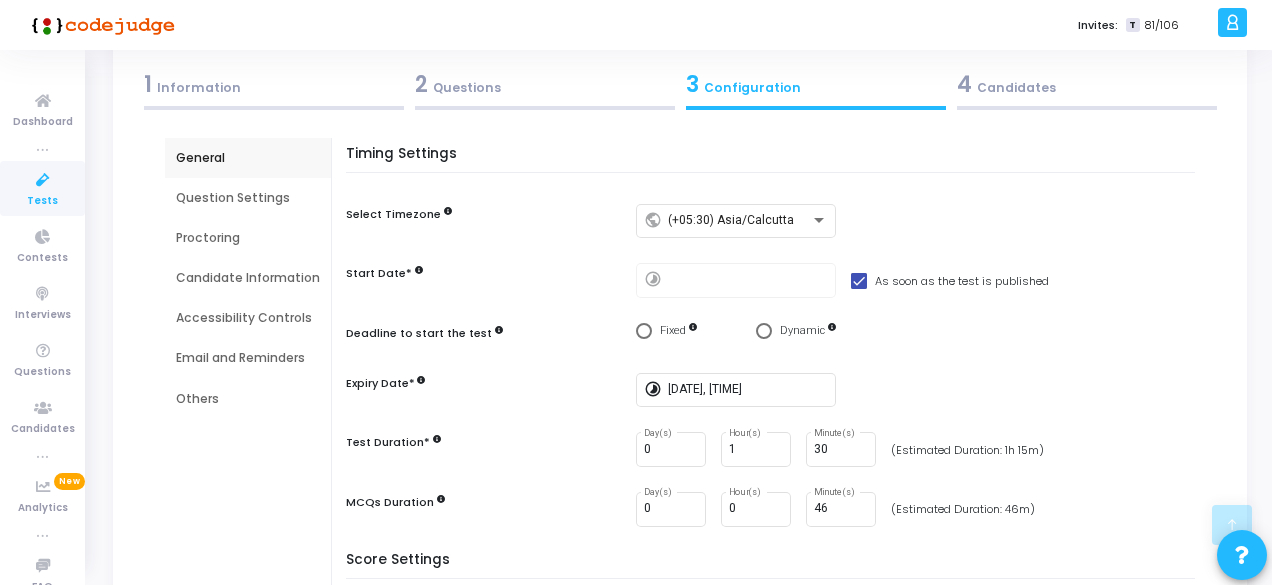 scroll, scrollTop: 400, scrollLeft: 0, axis: vertical 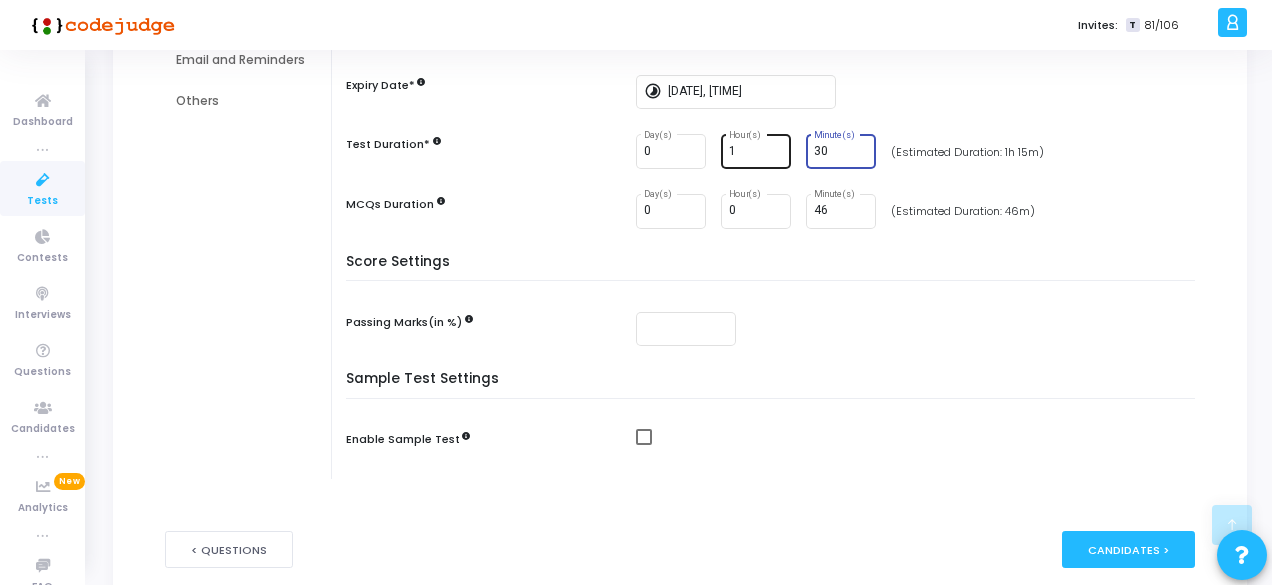 drag, startPoint x: 834, startPoint y: 149, endPoint x: 777, endPoint y: 143, distance: 57.31492 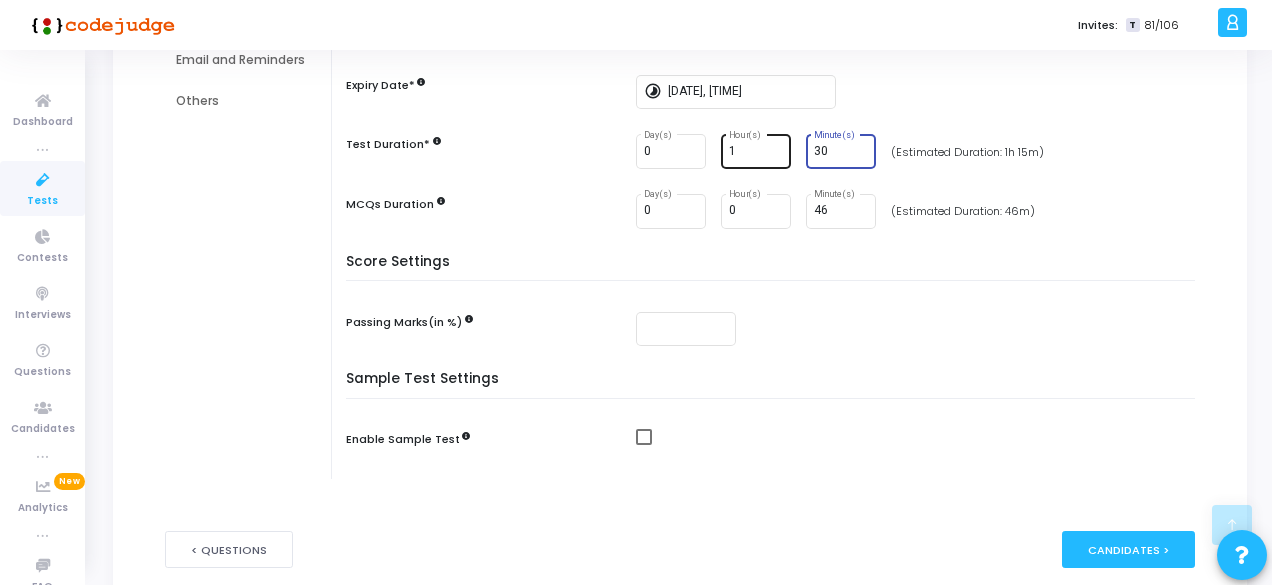 click on "0 Day(s) 1 Hour(s) 30 Minute(s)" at bounding box center [756, 151] 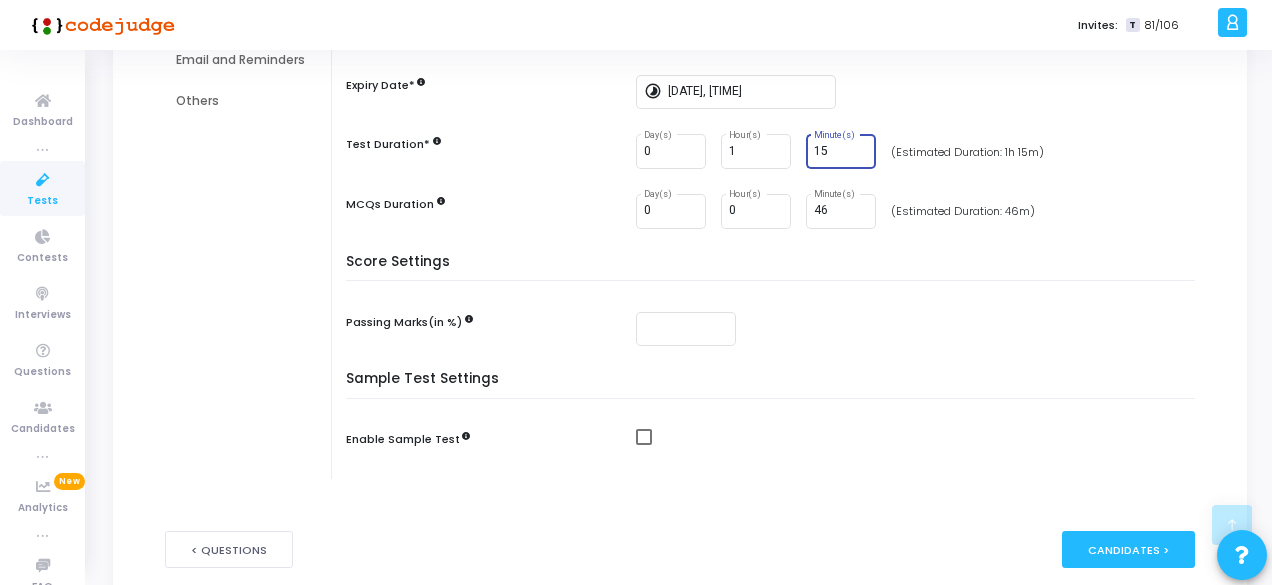 type on "15" 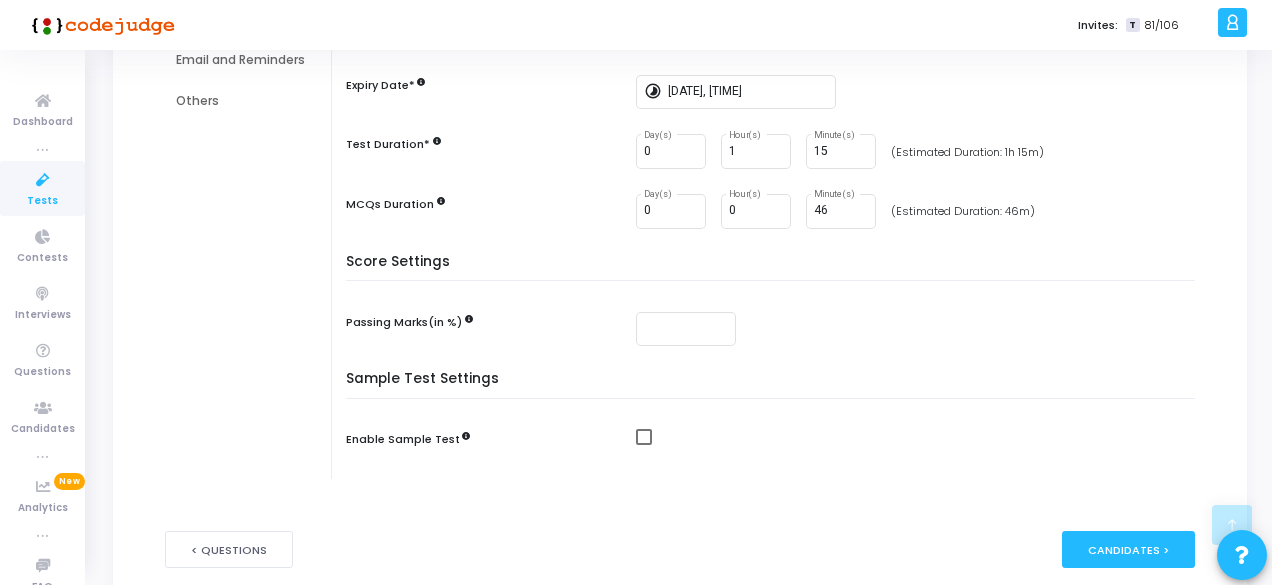 click on "Score Settings" at bounding box center (775, 268) 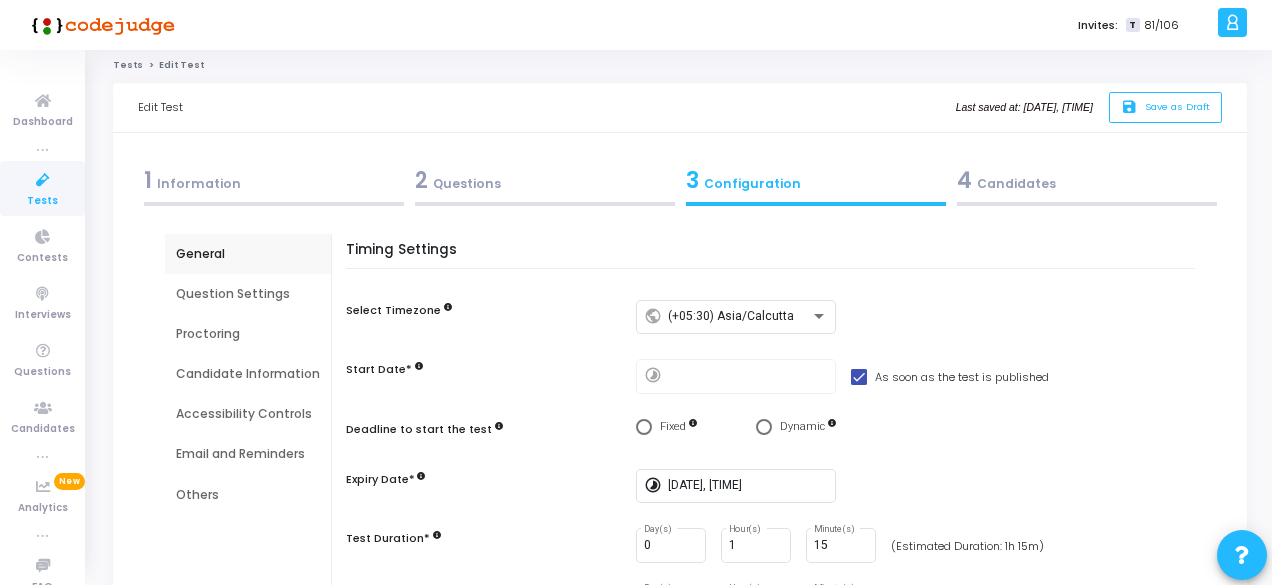 scroll, scrollTop: 0, scrollLeft: 0, axis: both 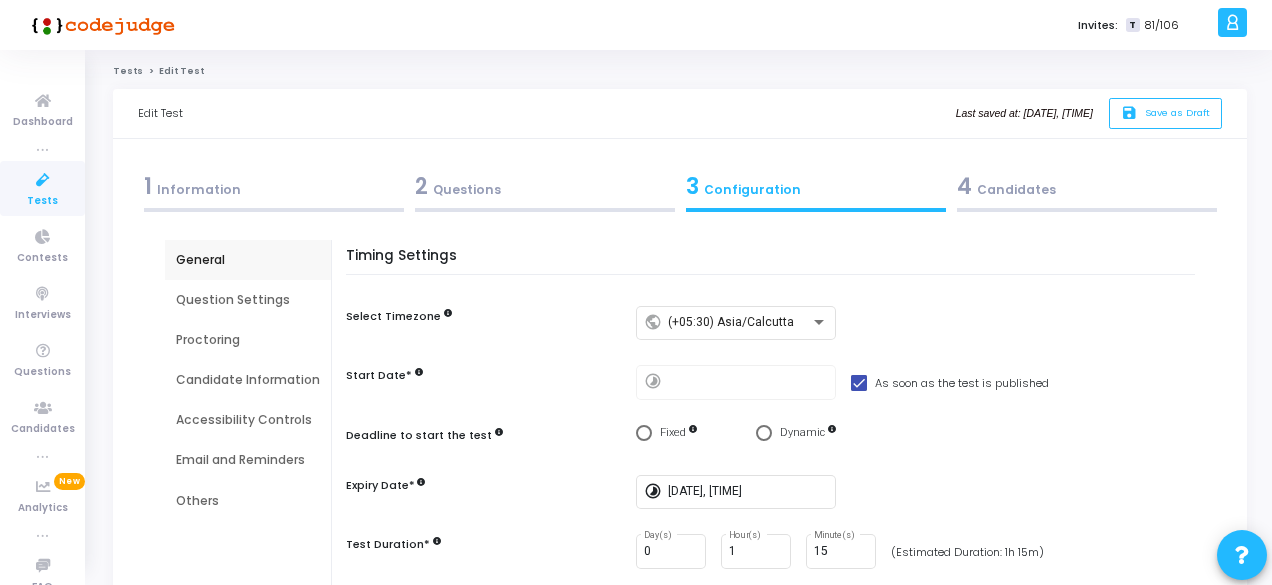 click on "2  Questions" at bounding box center (545, 186) 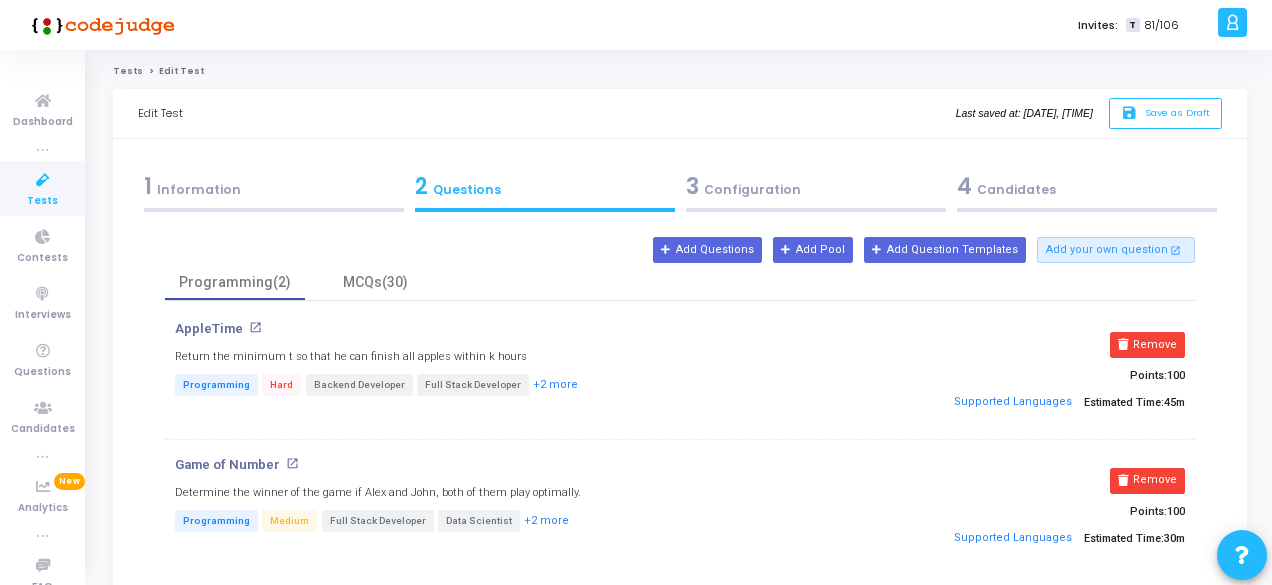 click on "3  Configuration" at bounding box center (816, 186) 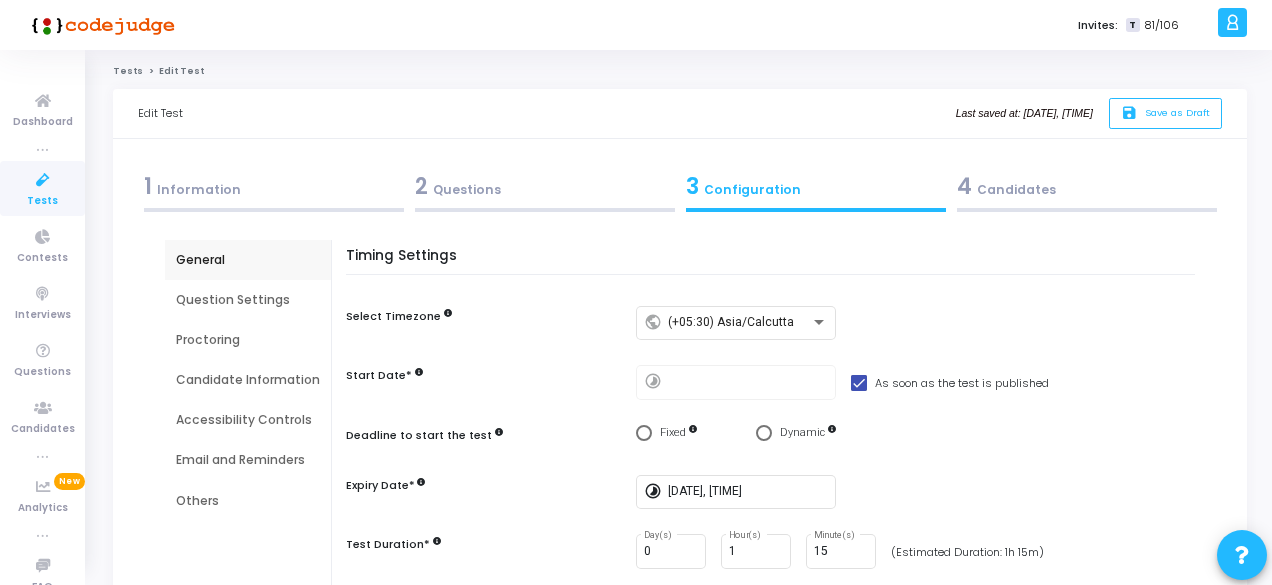 click on "2  Questions" at bounding box center [545, 186] 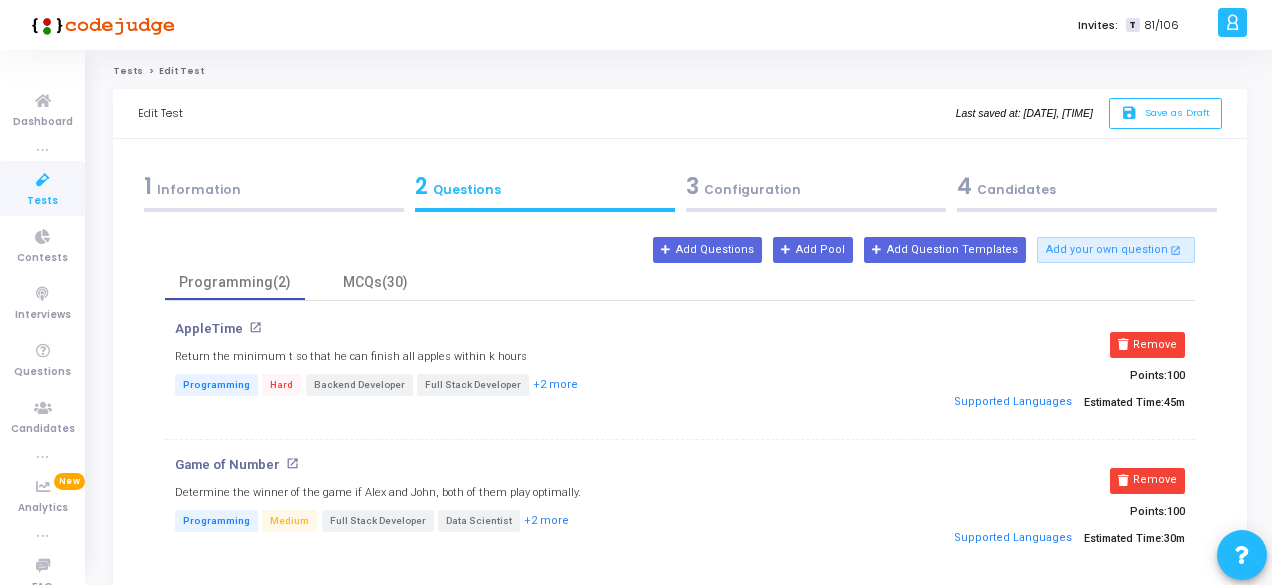 click on "3  Configuration" at bounding box center (816, 186) 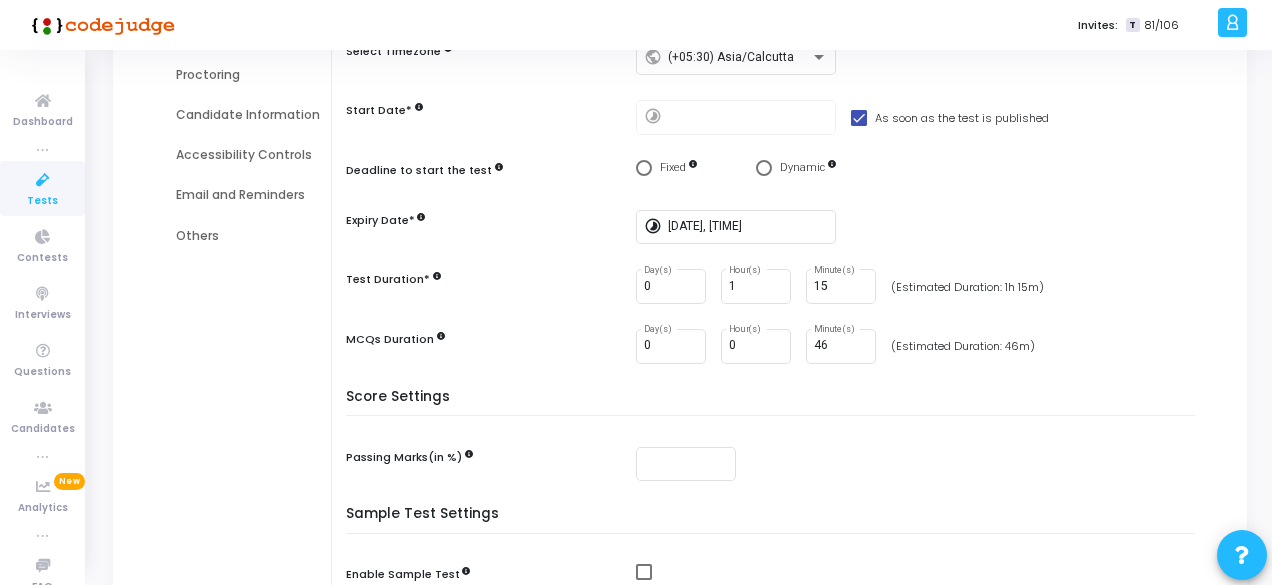 scroll, scrollTop: 0, scrollLeft: 0, axis: both 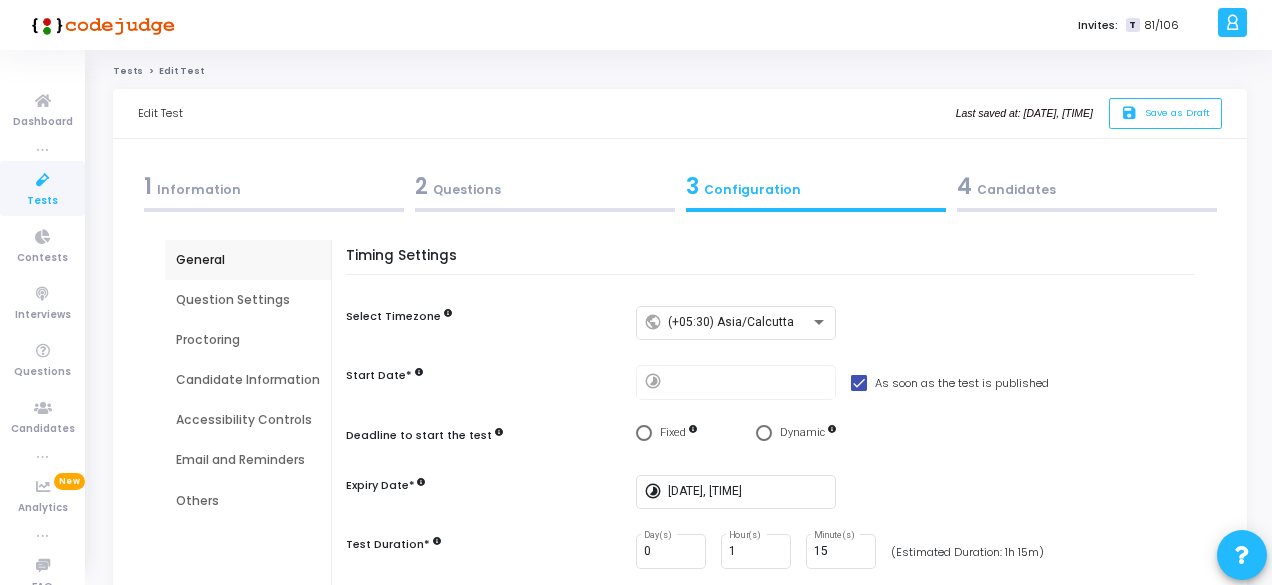 click on "4  Candidates" at bounding box center [1087, 186] 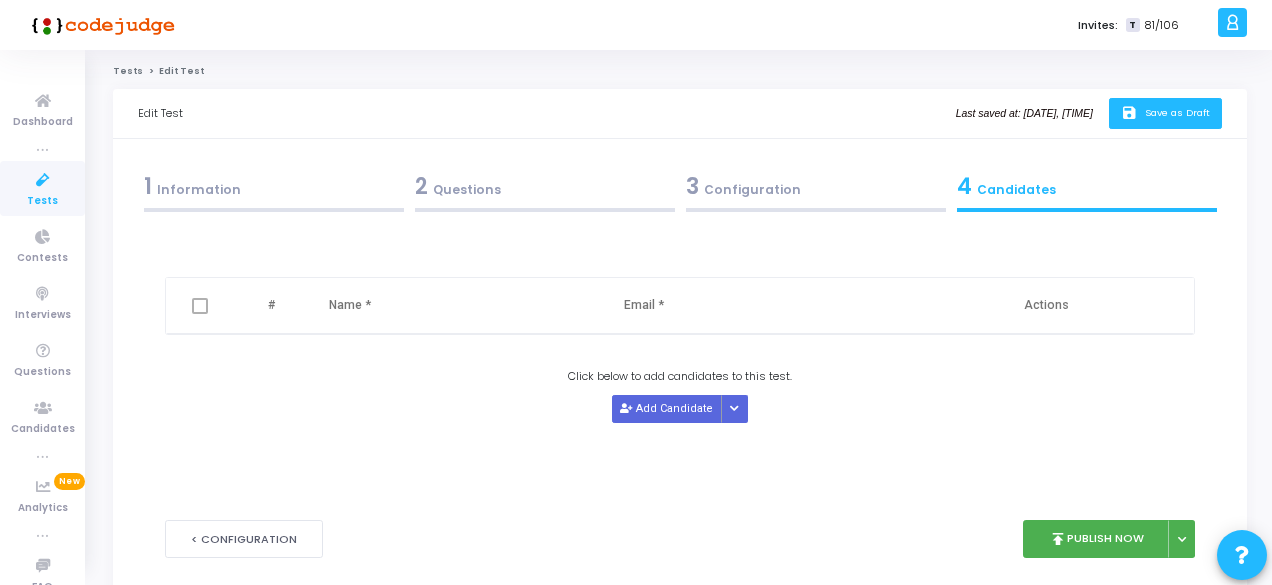 click on "Save as Draft" 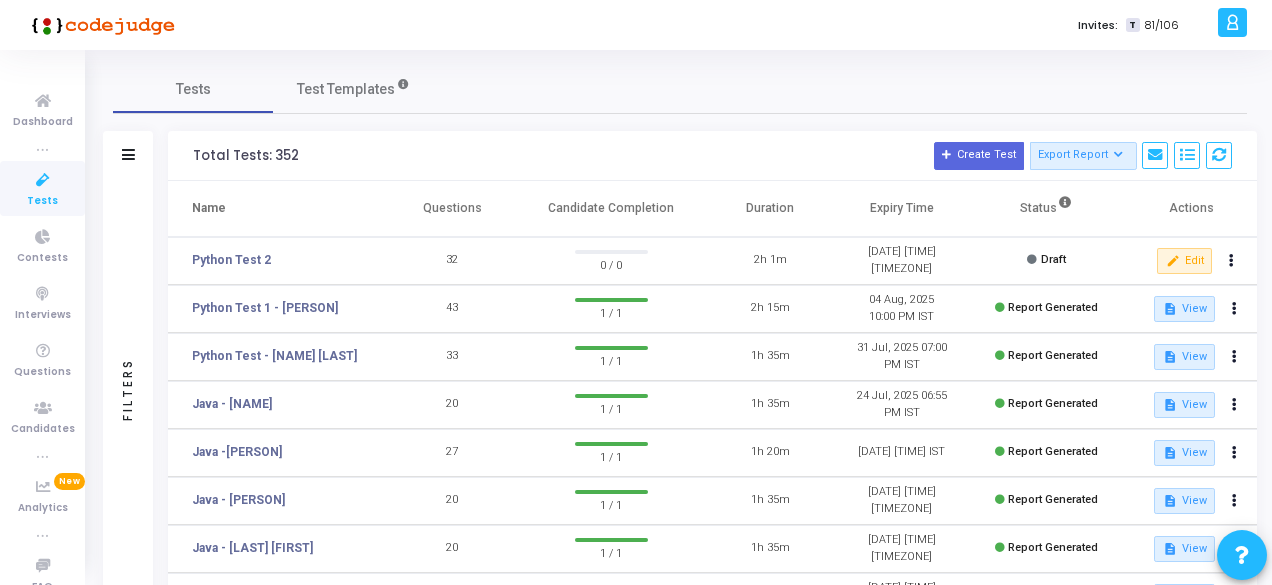 drag, startPoint x: 277, startPoint y: 255, endPoint x: 190, endPoint y: 255, distance: 87 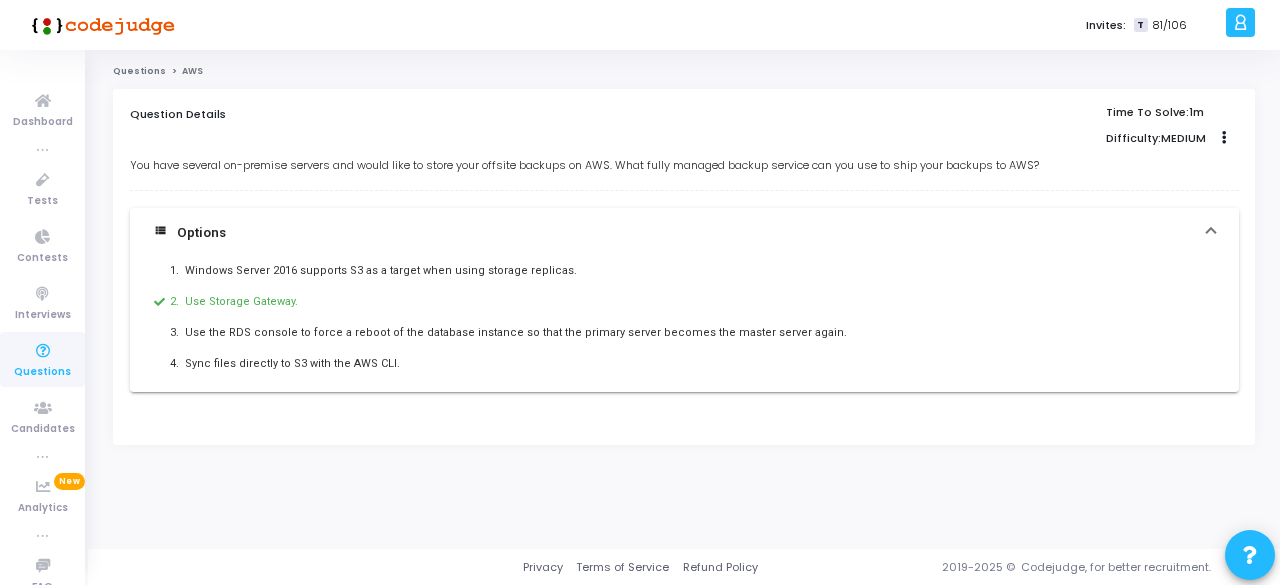 scroll, scrollTop: 0, scrollLeft: 0, axis: both 